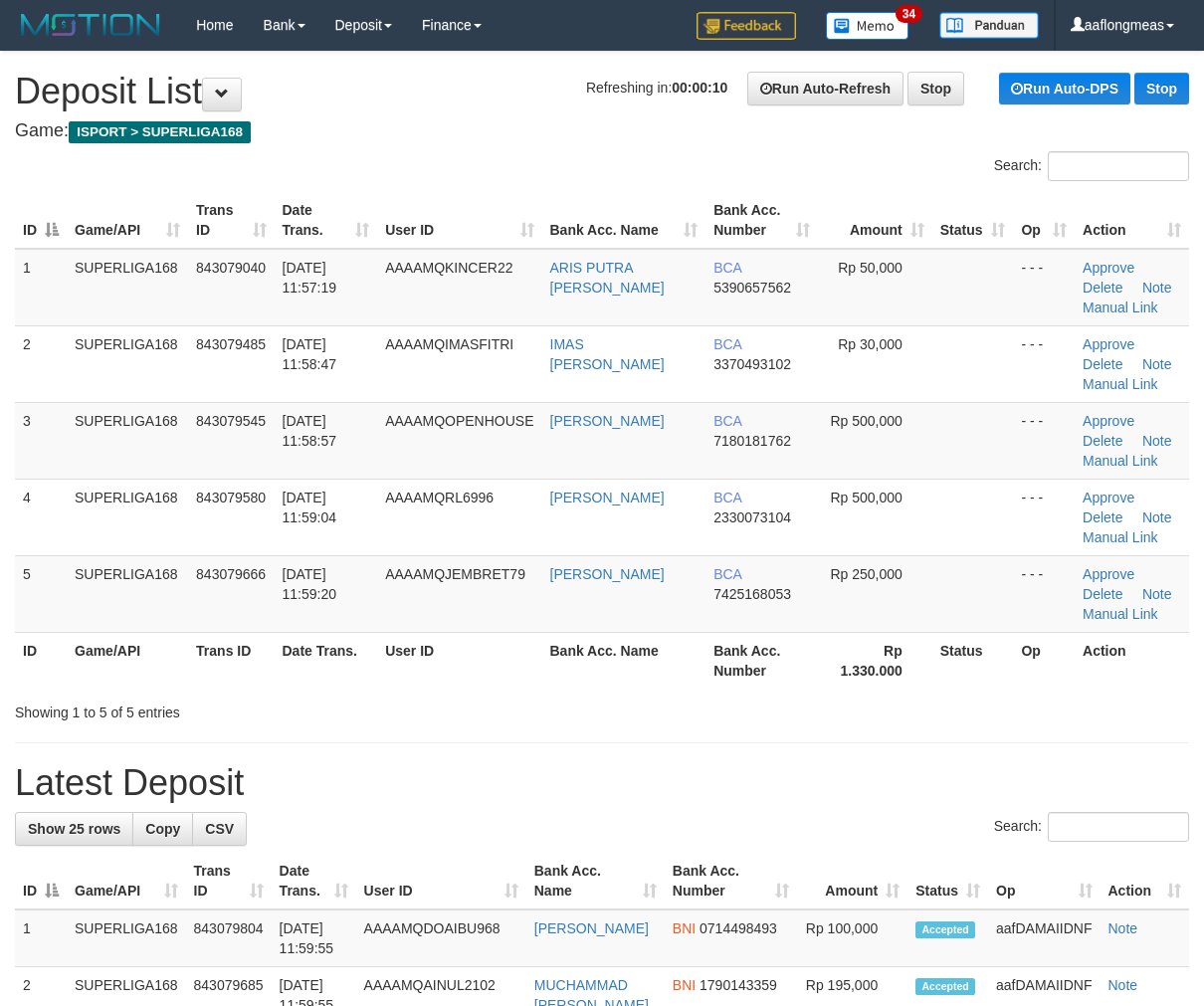 scroll, scrollTop: 0, scrollLeft: 0, axis: both 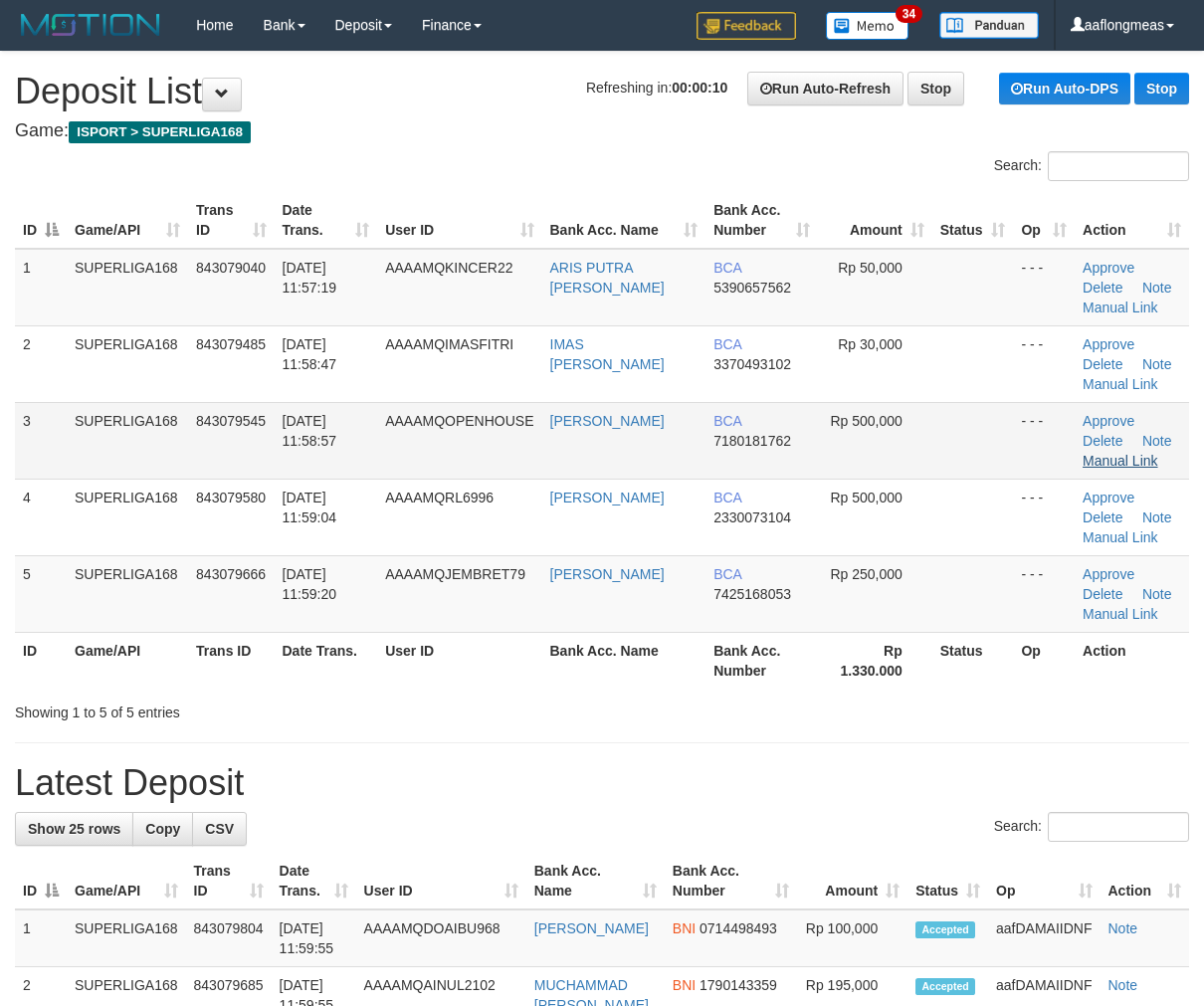 drag, startPoint x: 918, startPoint y: 458, endPoint x: 1144, endPoint y: 456, distance: 226.0088 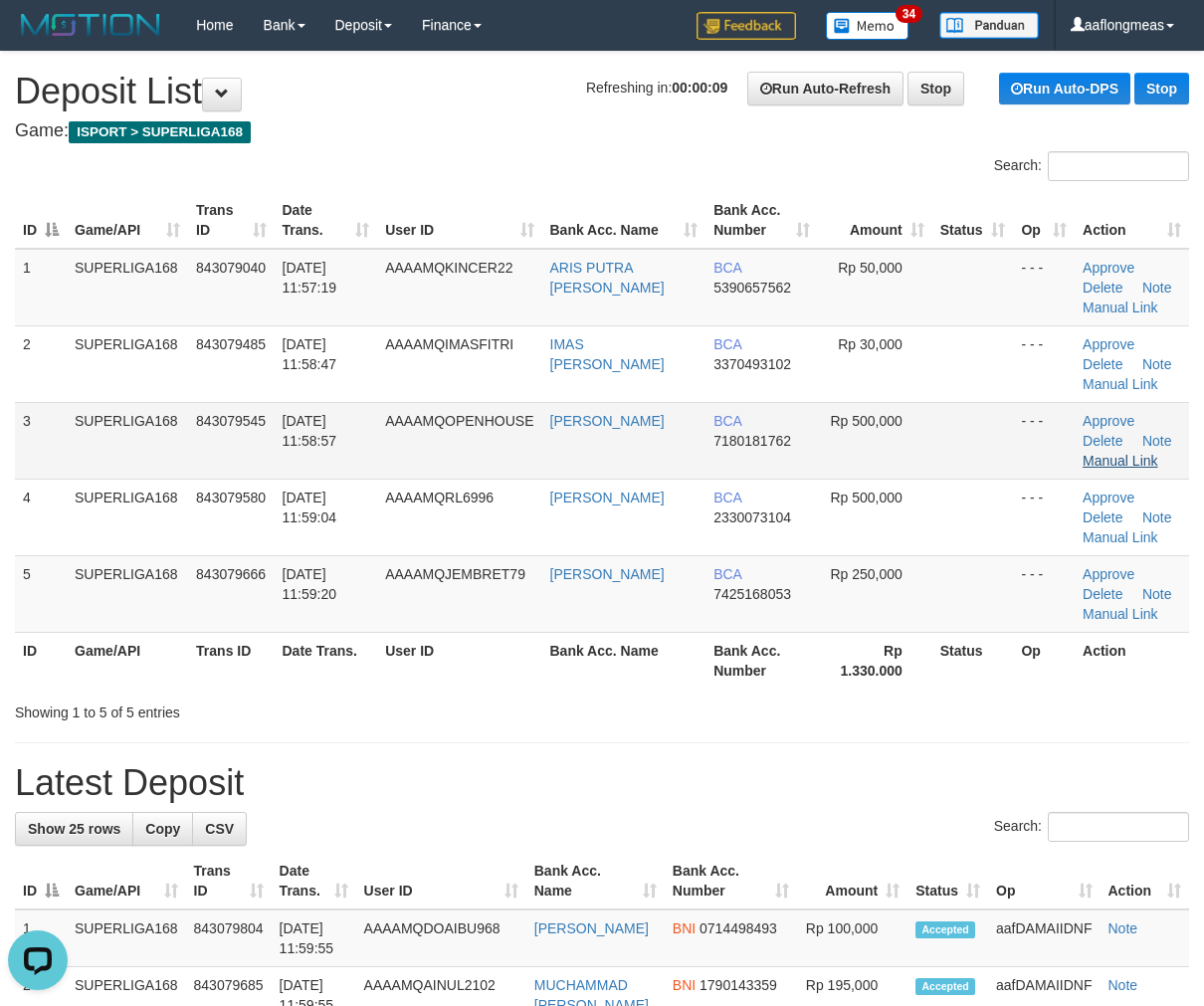 scroll, scrollTop: 0, scrollLeft: 0, axis: both 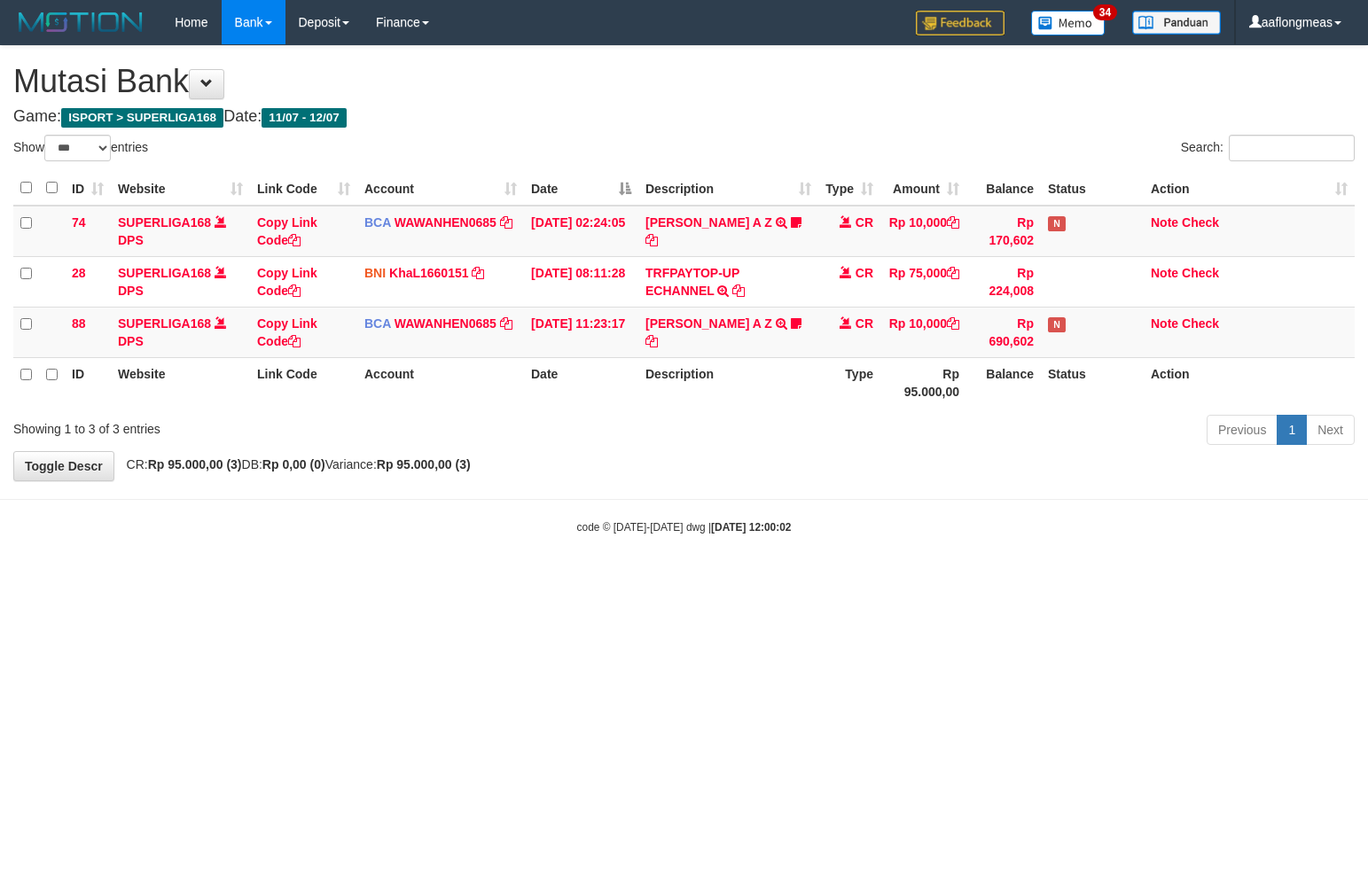 select on "***" 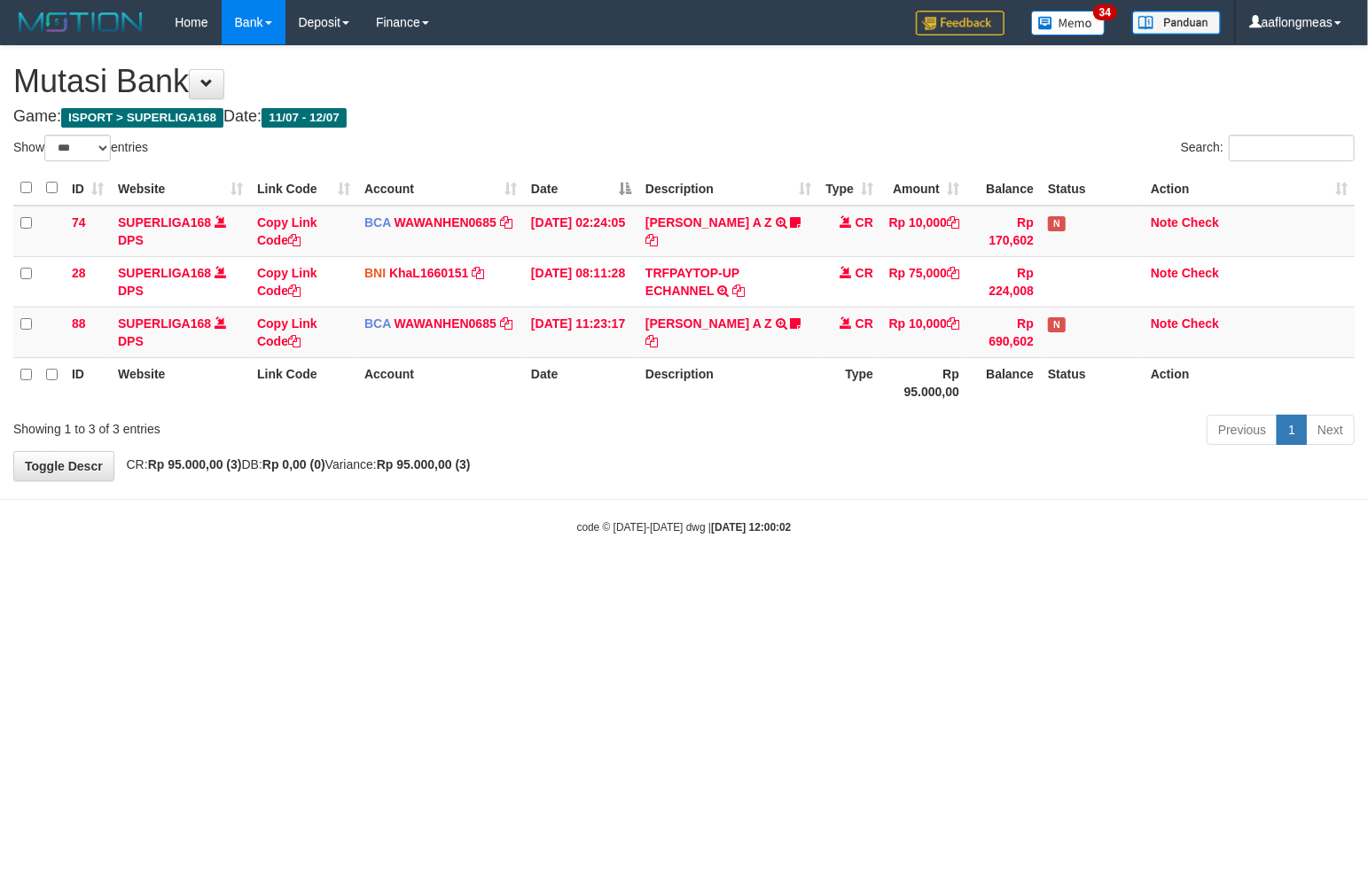 click on "**********" at bounding box center [684, 263] 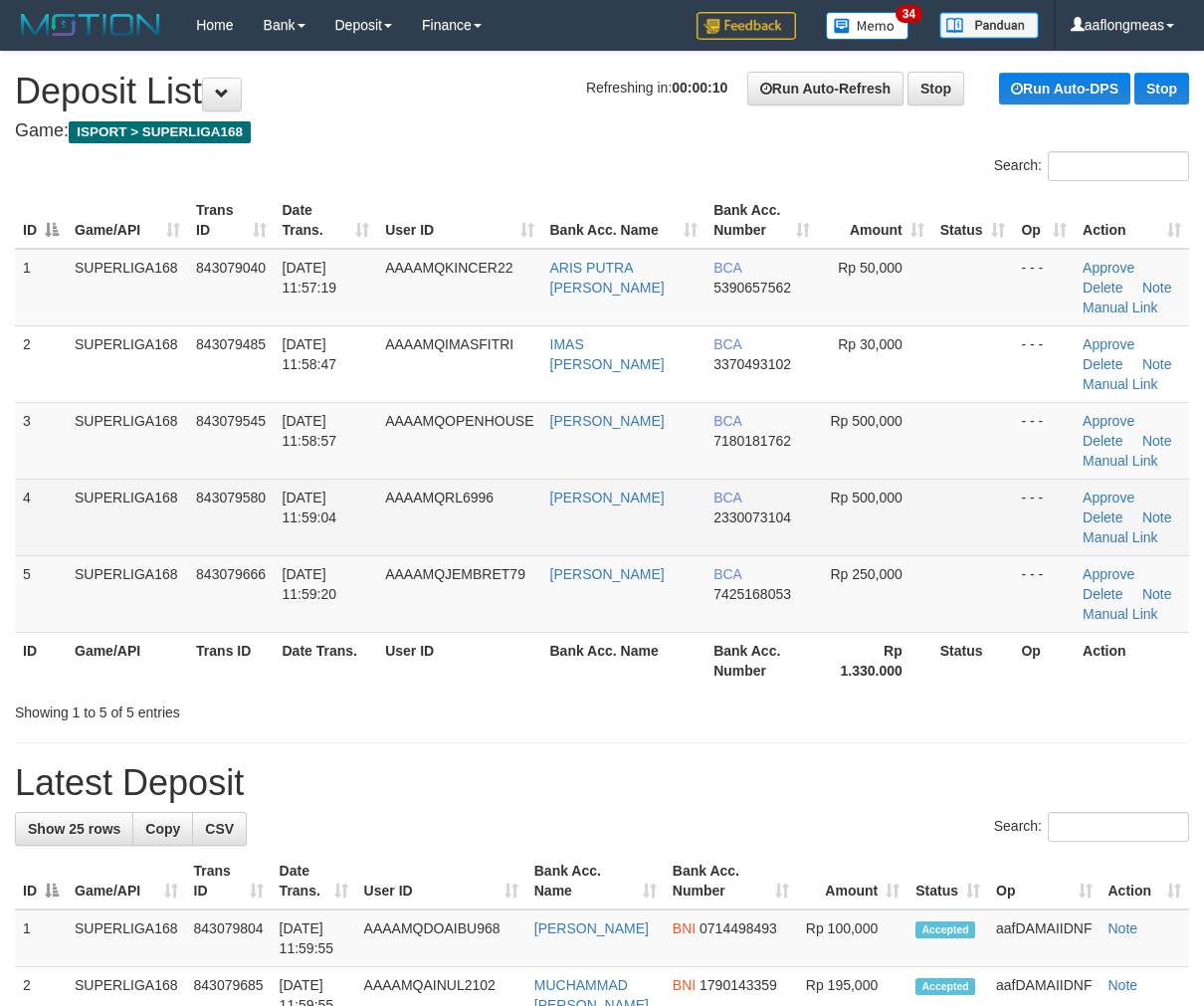 scroll, scrollTop: 0, scrollLeft: 0, axis: both 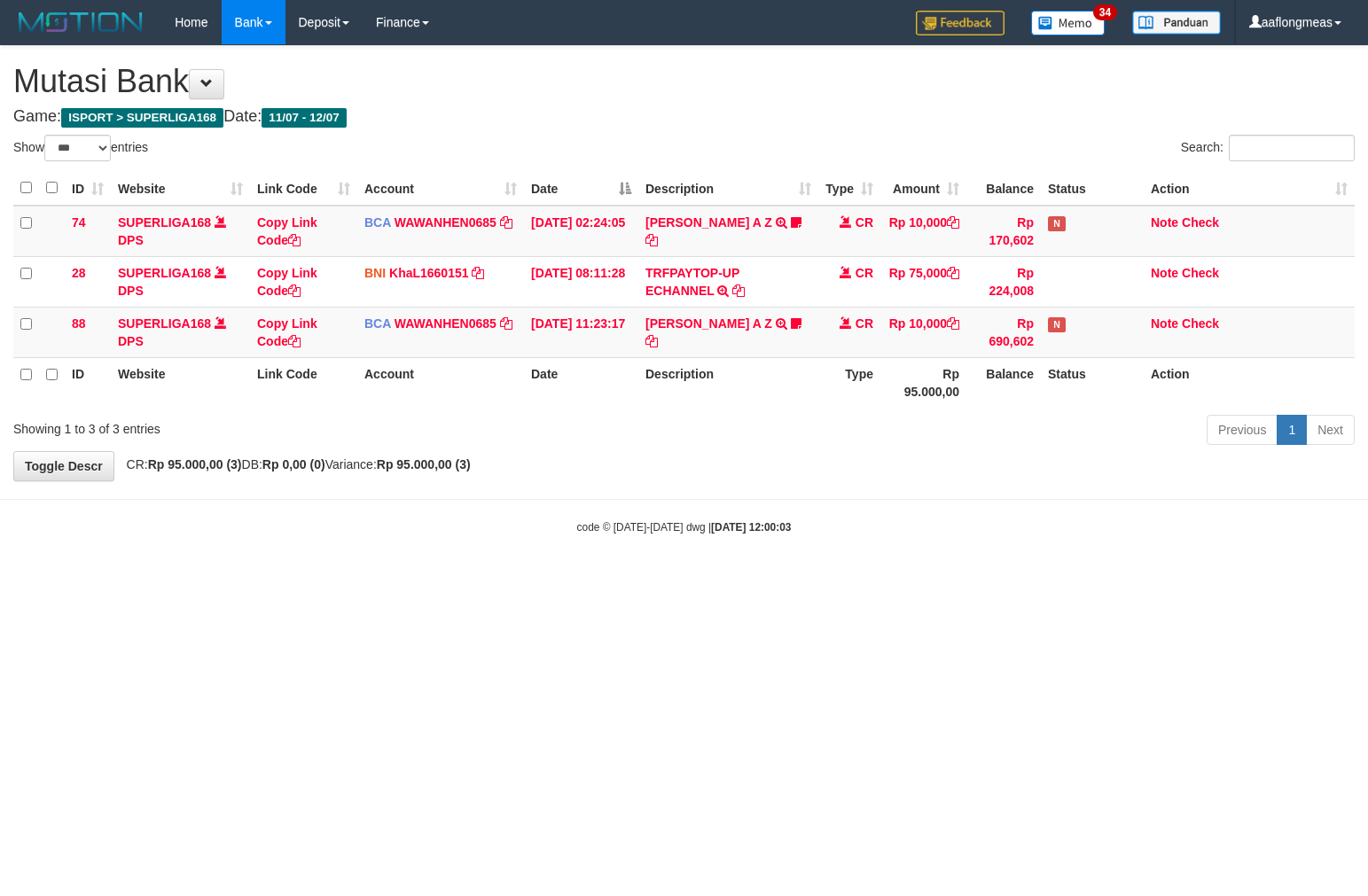 select on "***" 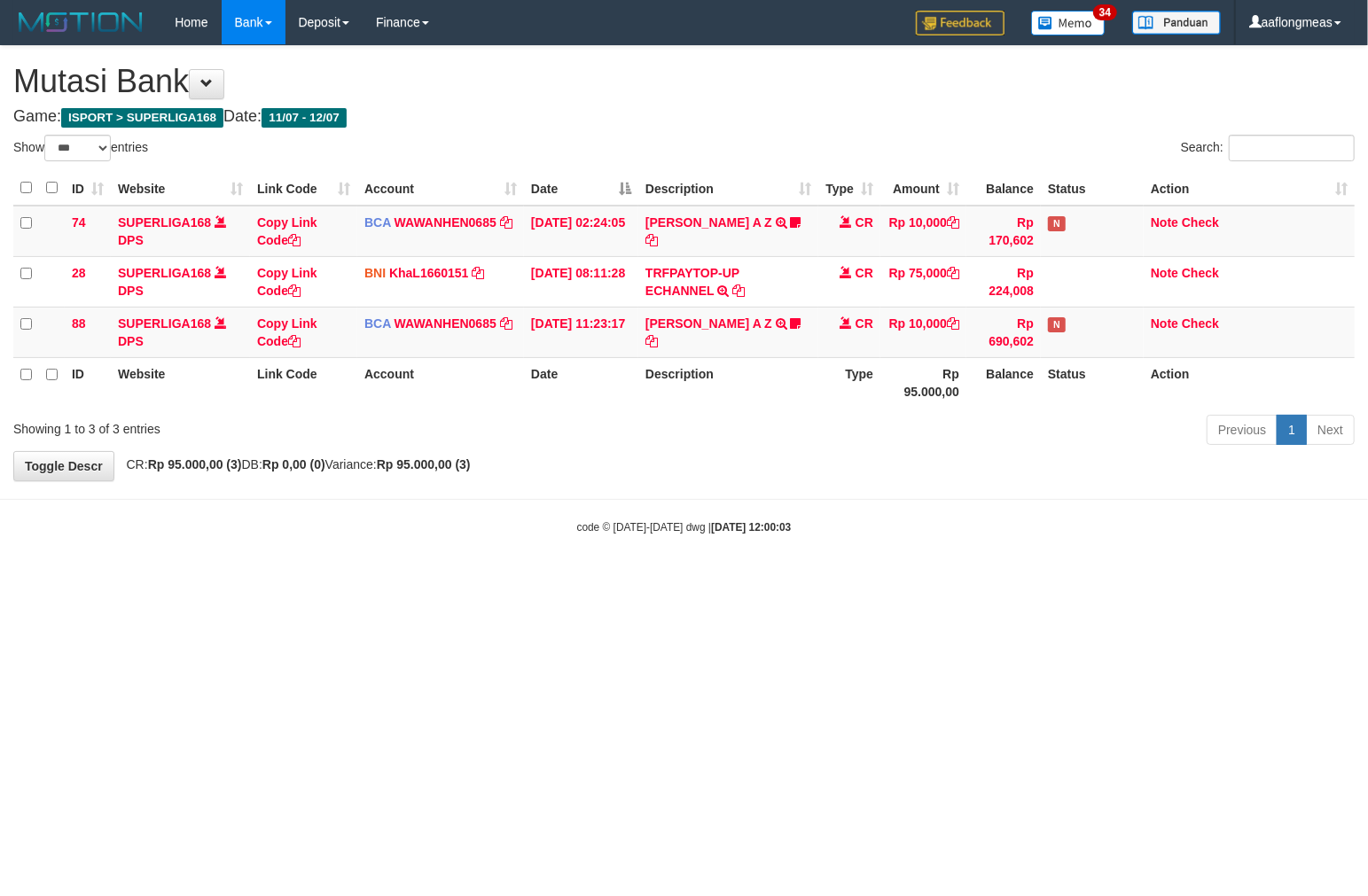 click on "**********" at bounding box center [684, 263] 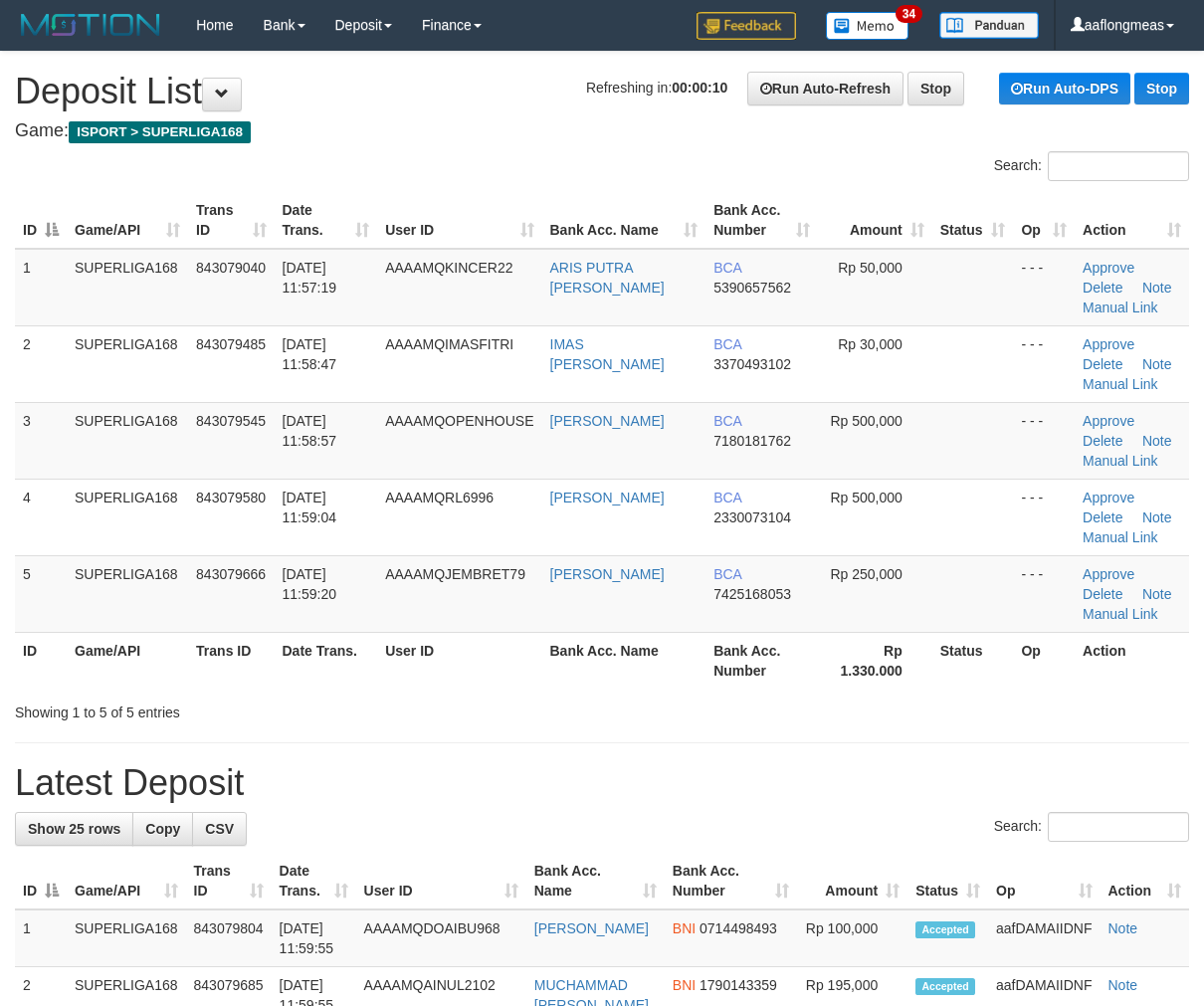 scroll, scrollTop: 0, scrollLeft: 0, axis: both 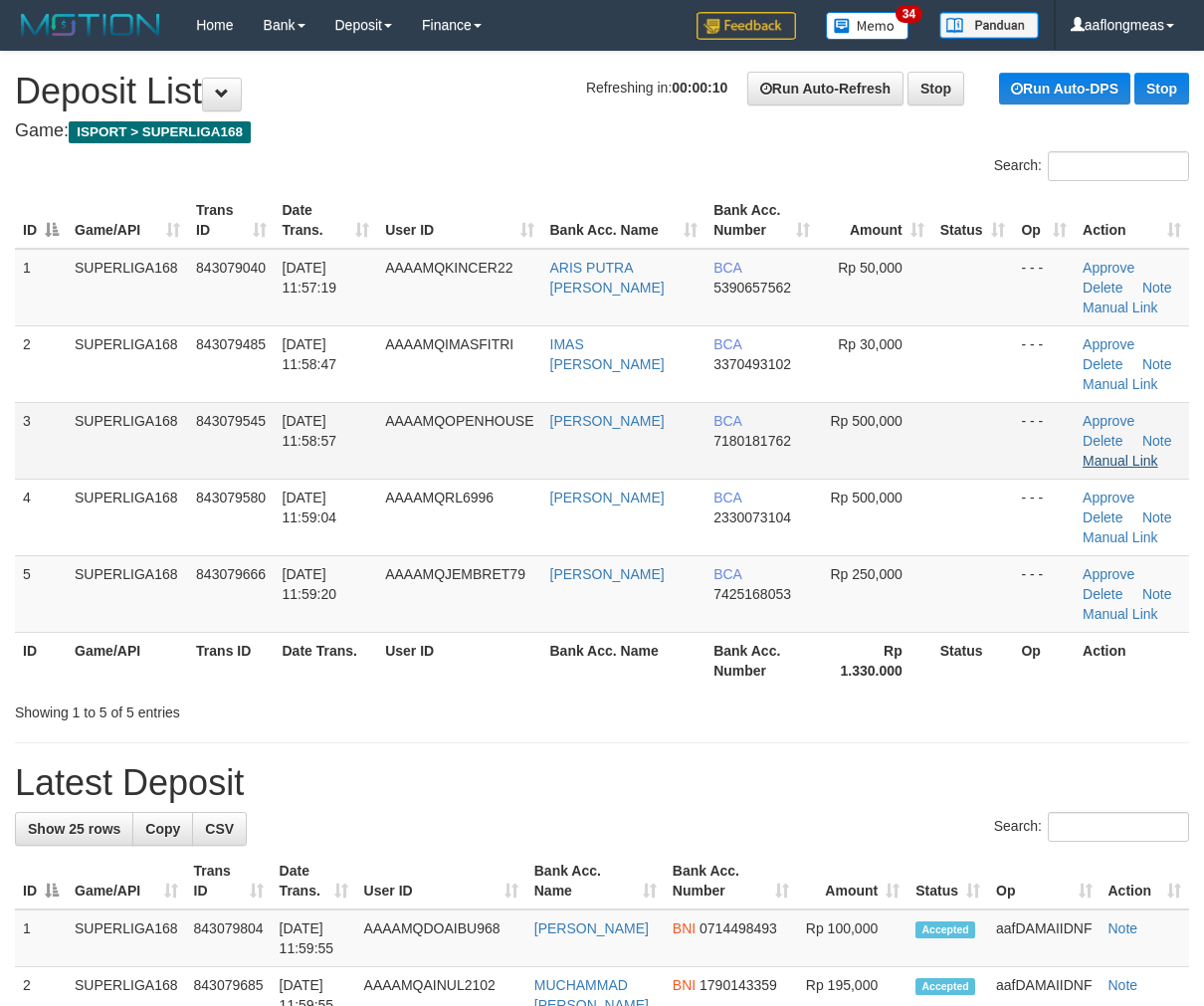 drag, startPoint x: 925, startPoint y: 436, endPoint x: 1105, endPoint y: 458, distance: 181.3395 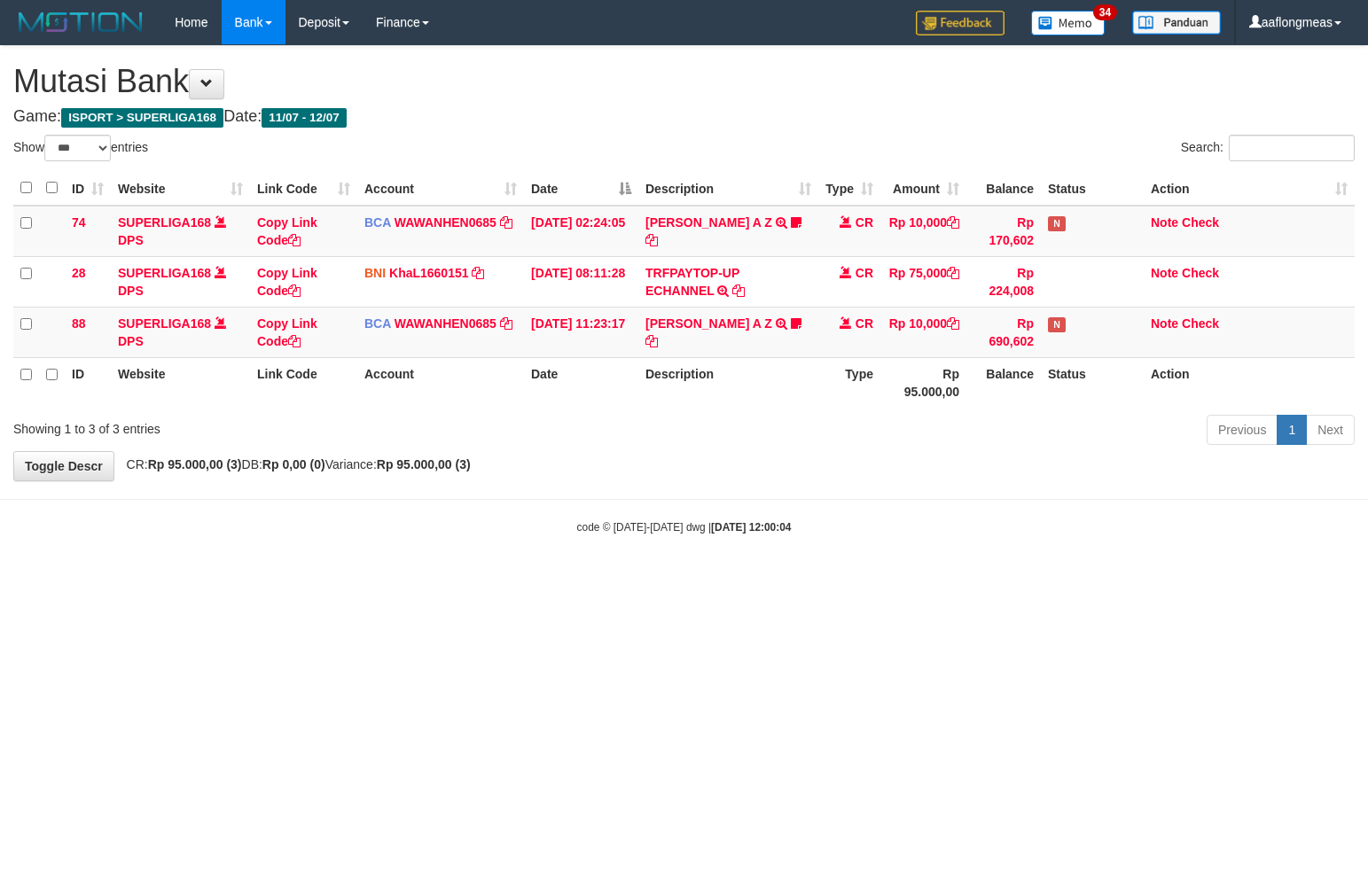 select on "***" 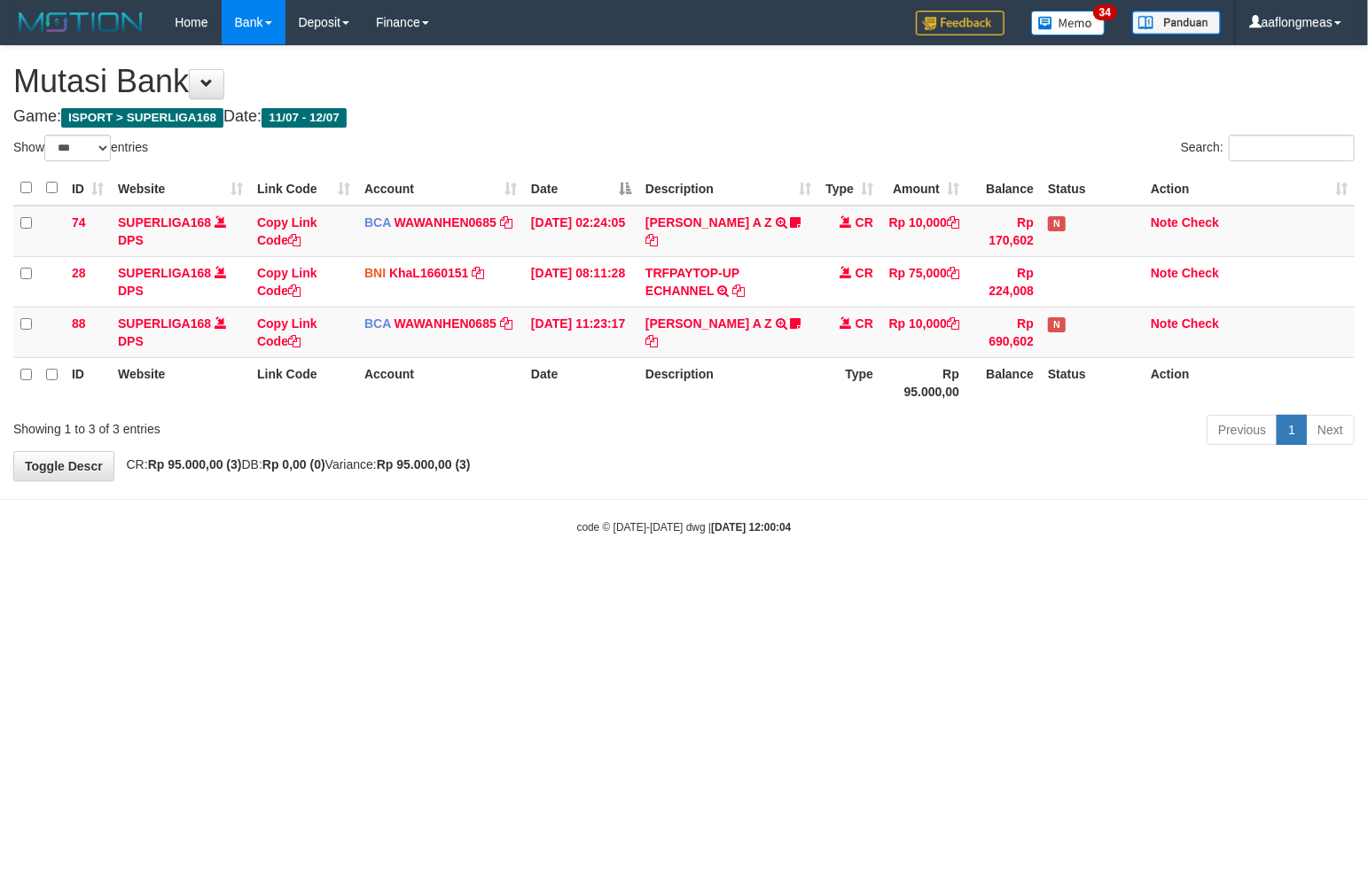click on "**********" at bounding box center [684, 263] 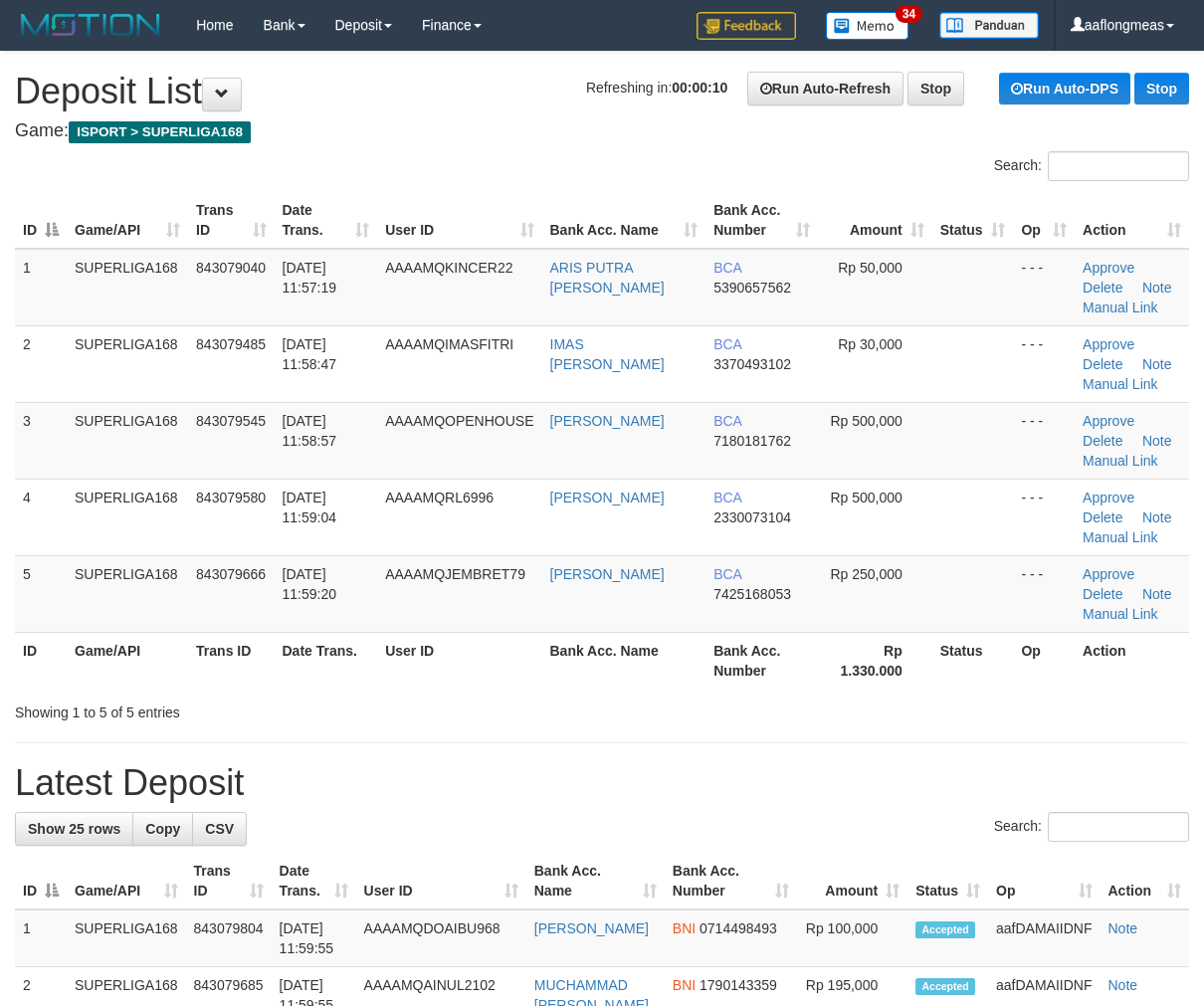 scroll, scrollTop: 0, scrollLeft: 0, axis: both 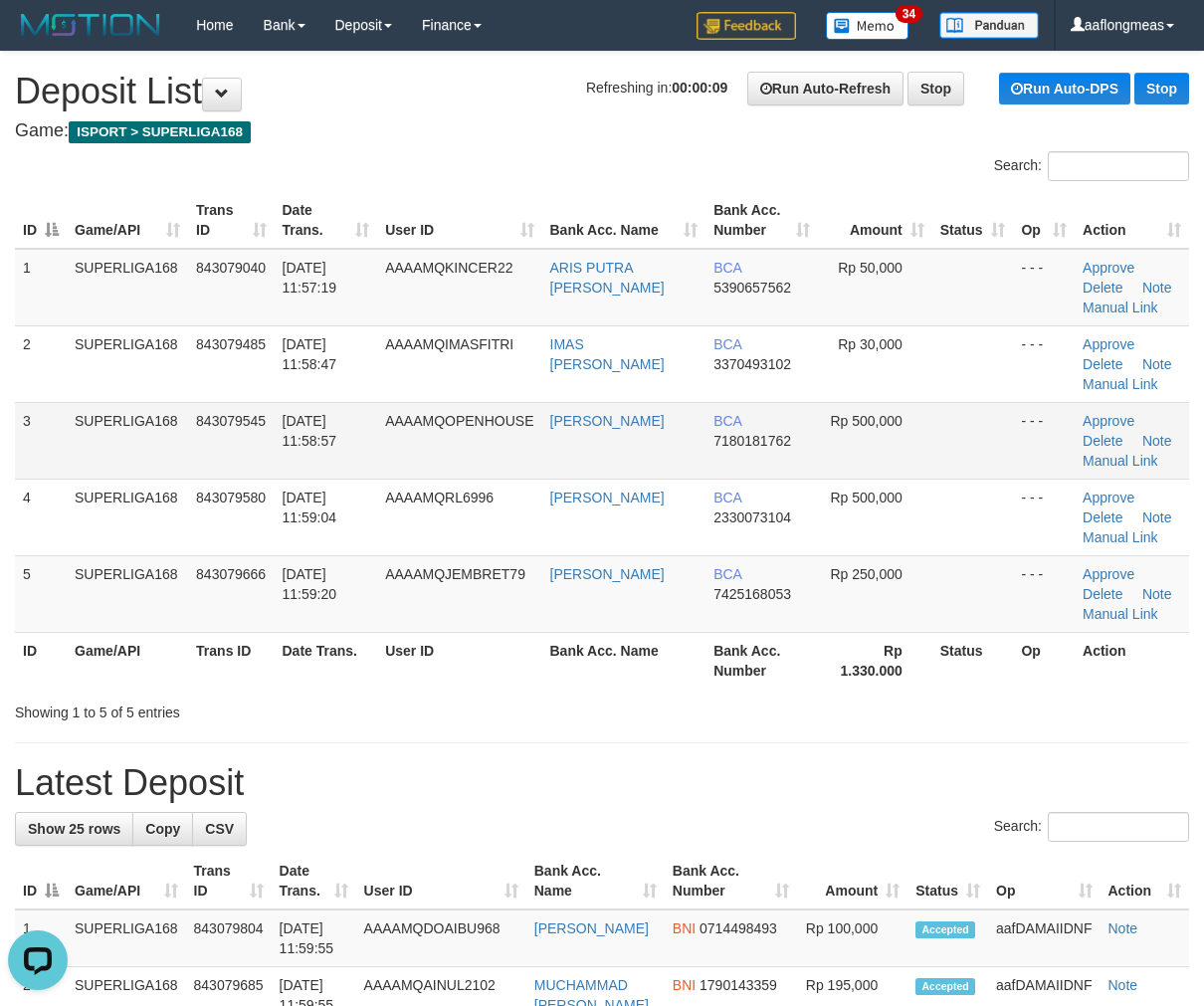drag, startPoint x: 958, startPoint y: 444, endPoint x: 1012, endPoint y: 443, distance: 54.00926 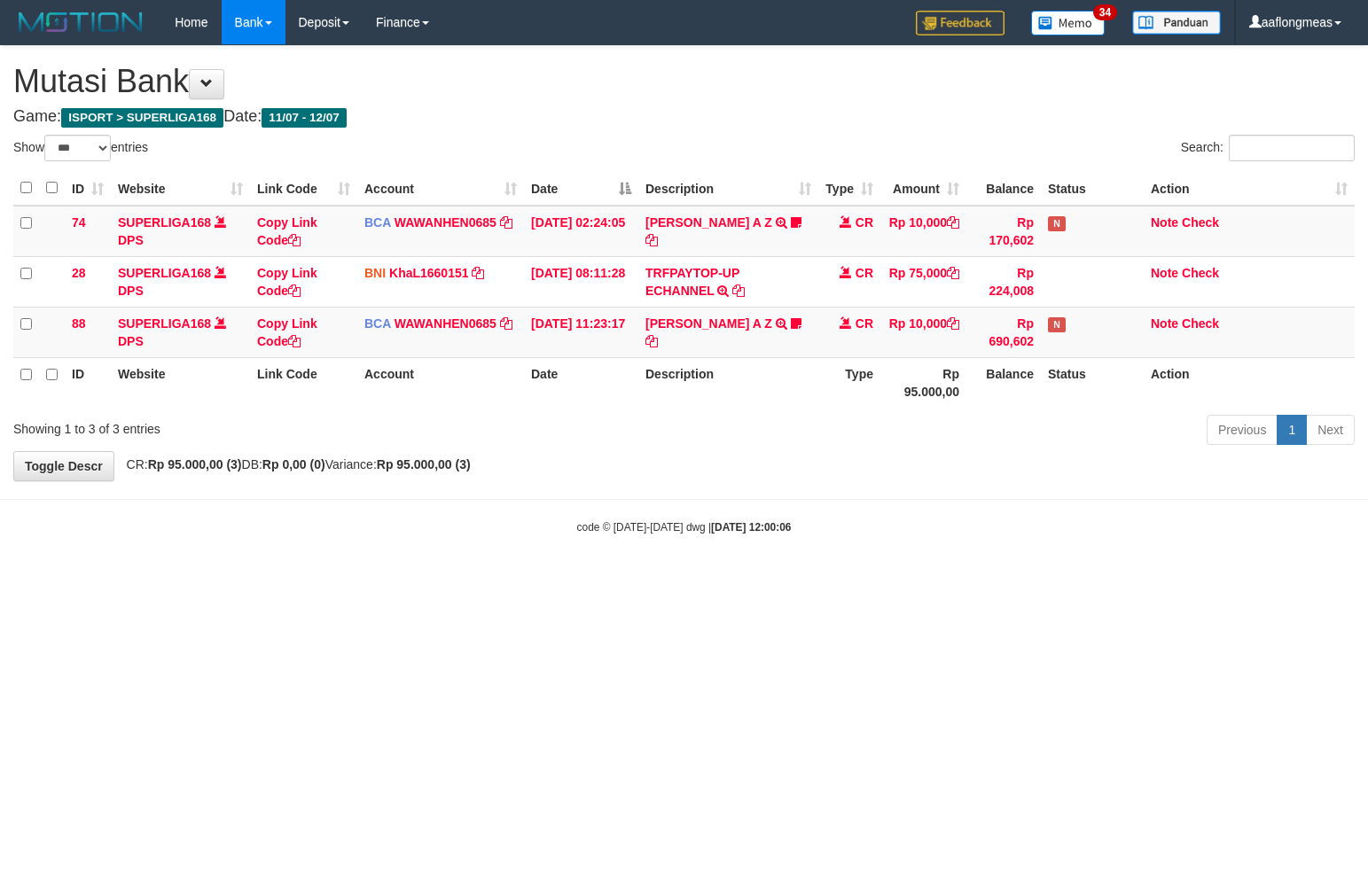 select on "***" 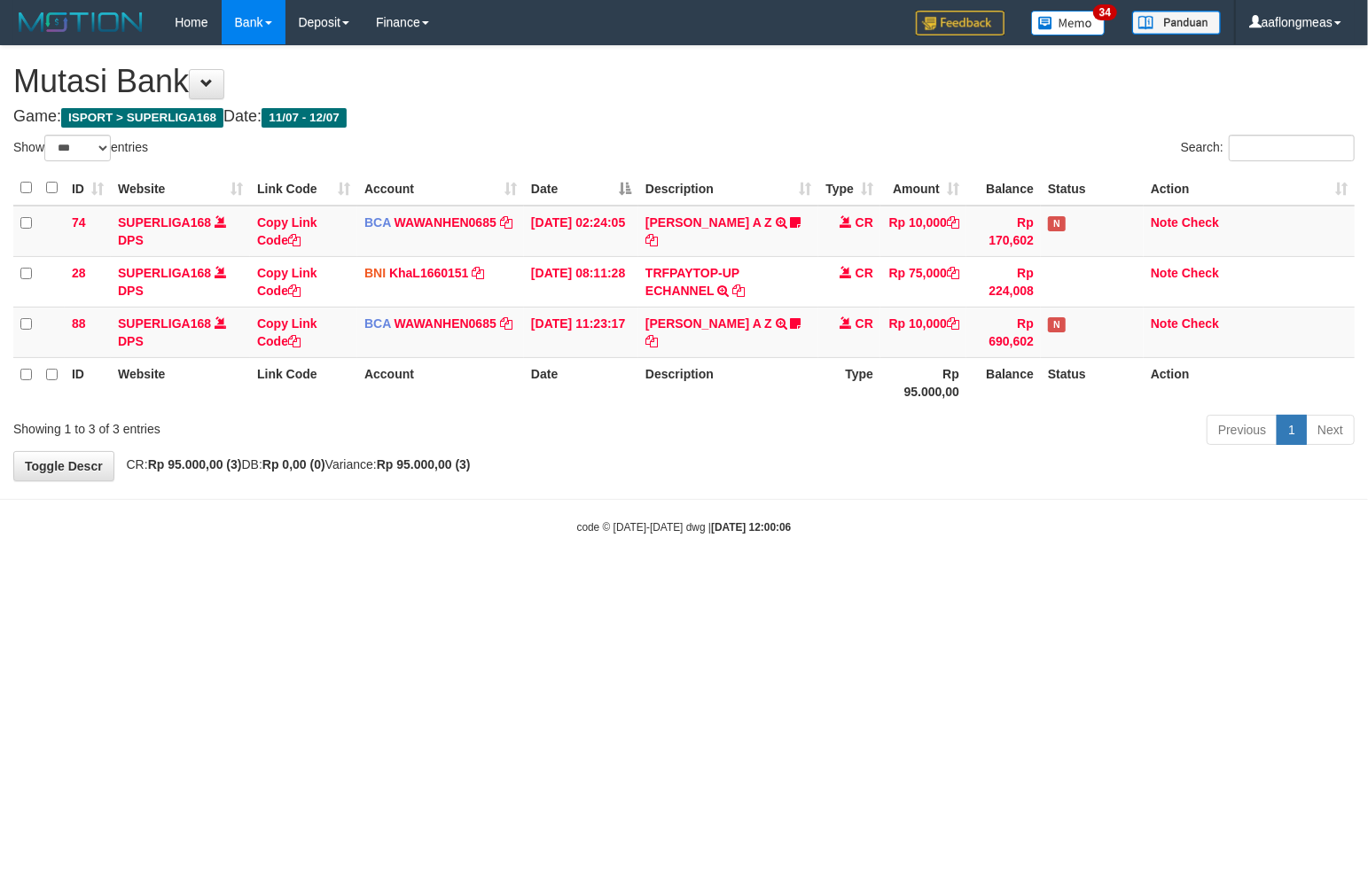 click on "**********" at bounding box center (684, 263) 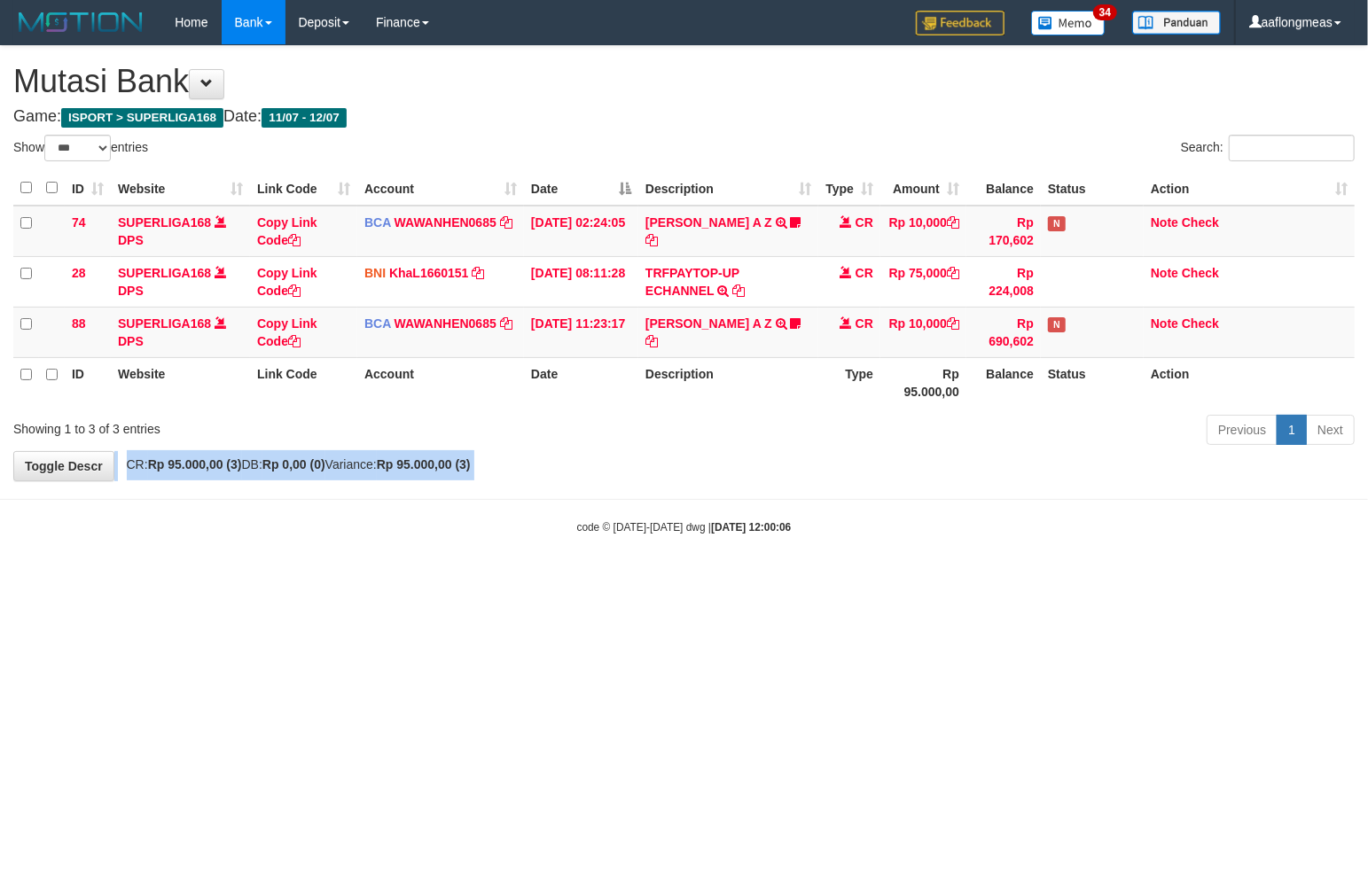 click on "**********" at bounding box center (684, 263) 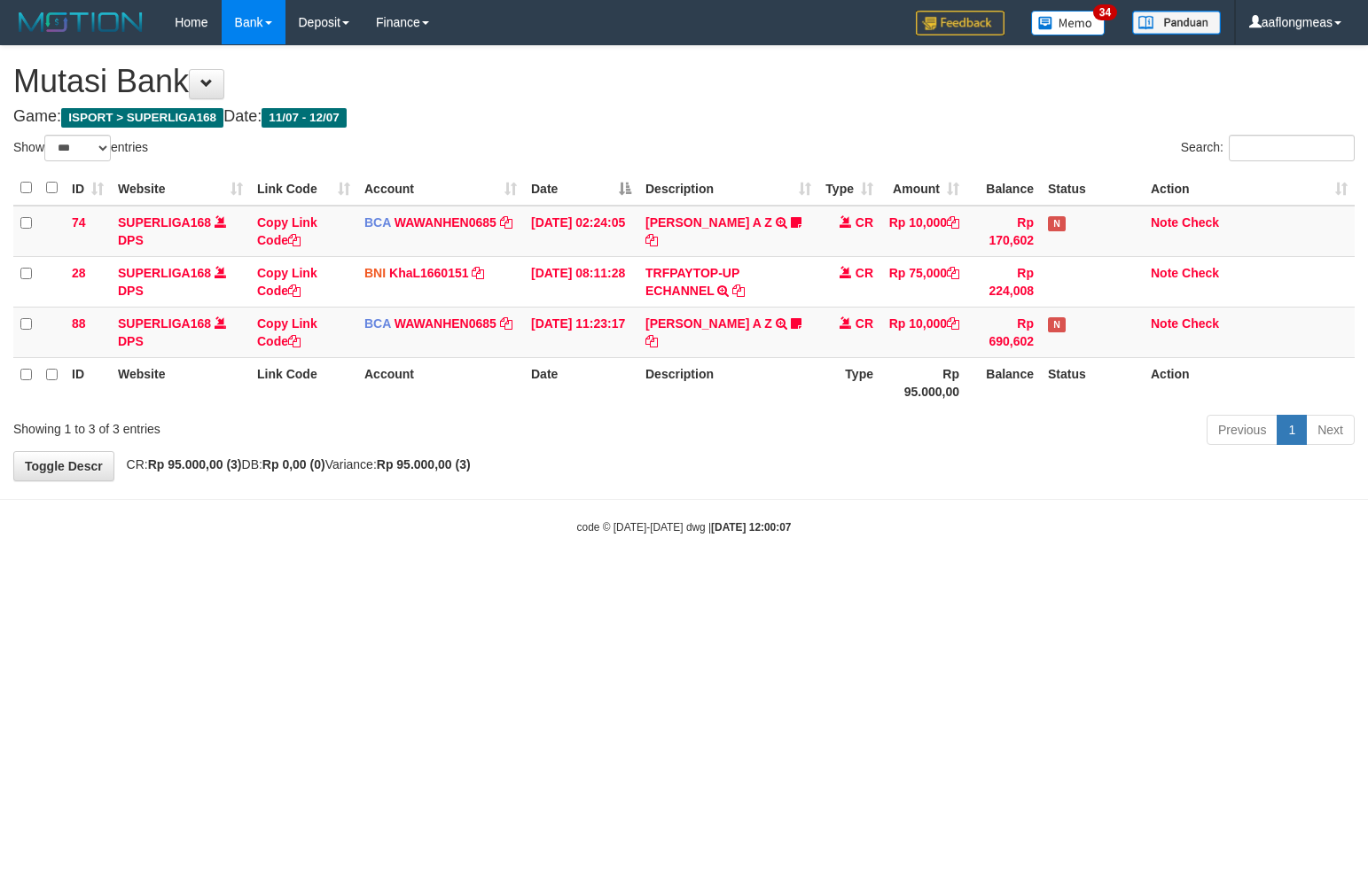 select on "***" 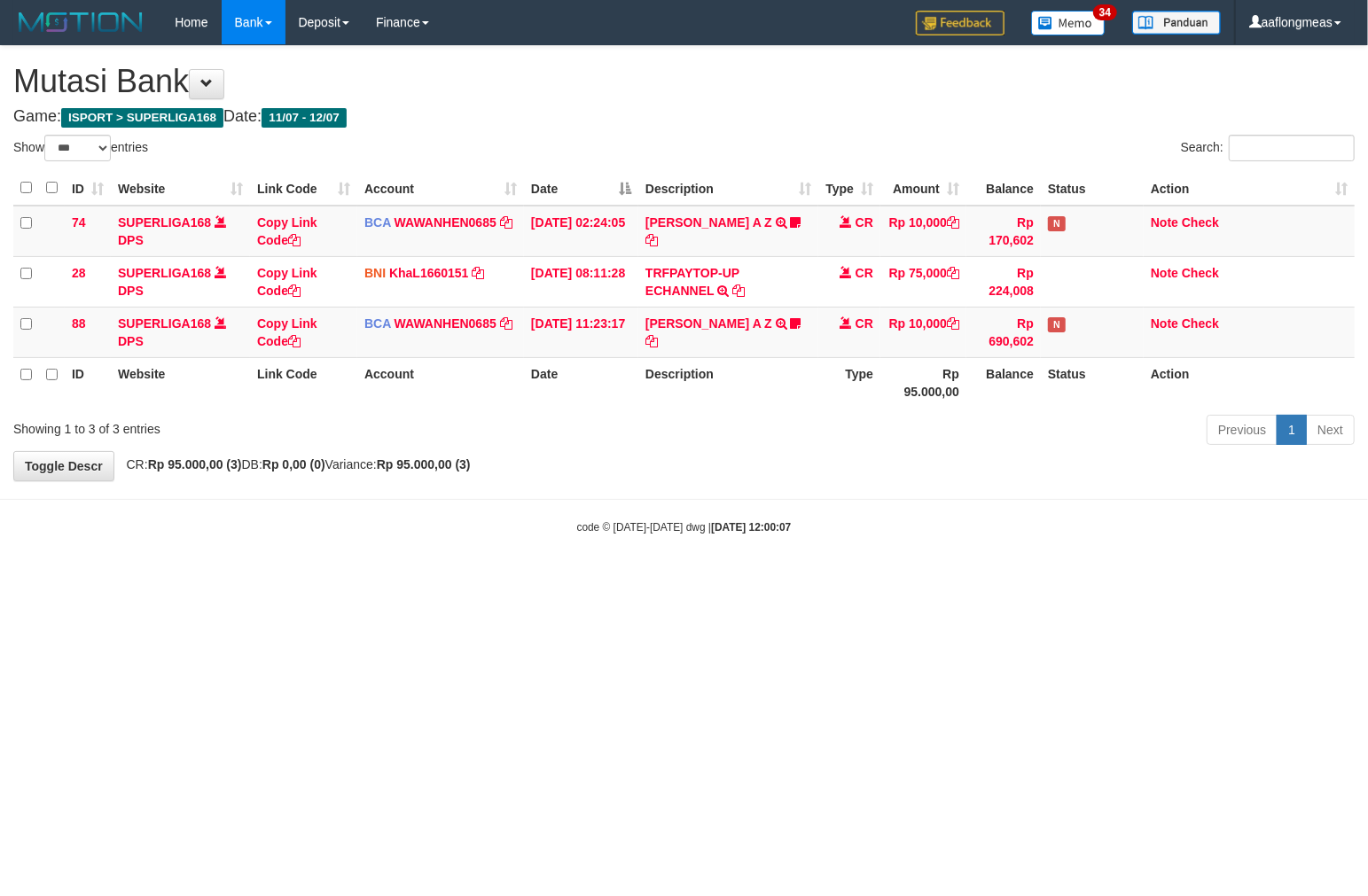 click on "Previous 1 Next" at bounding box center [969, 432] 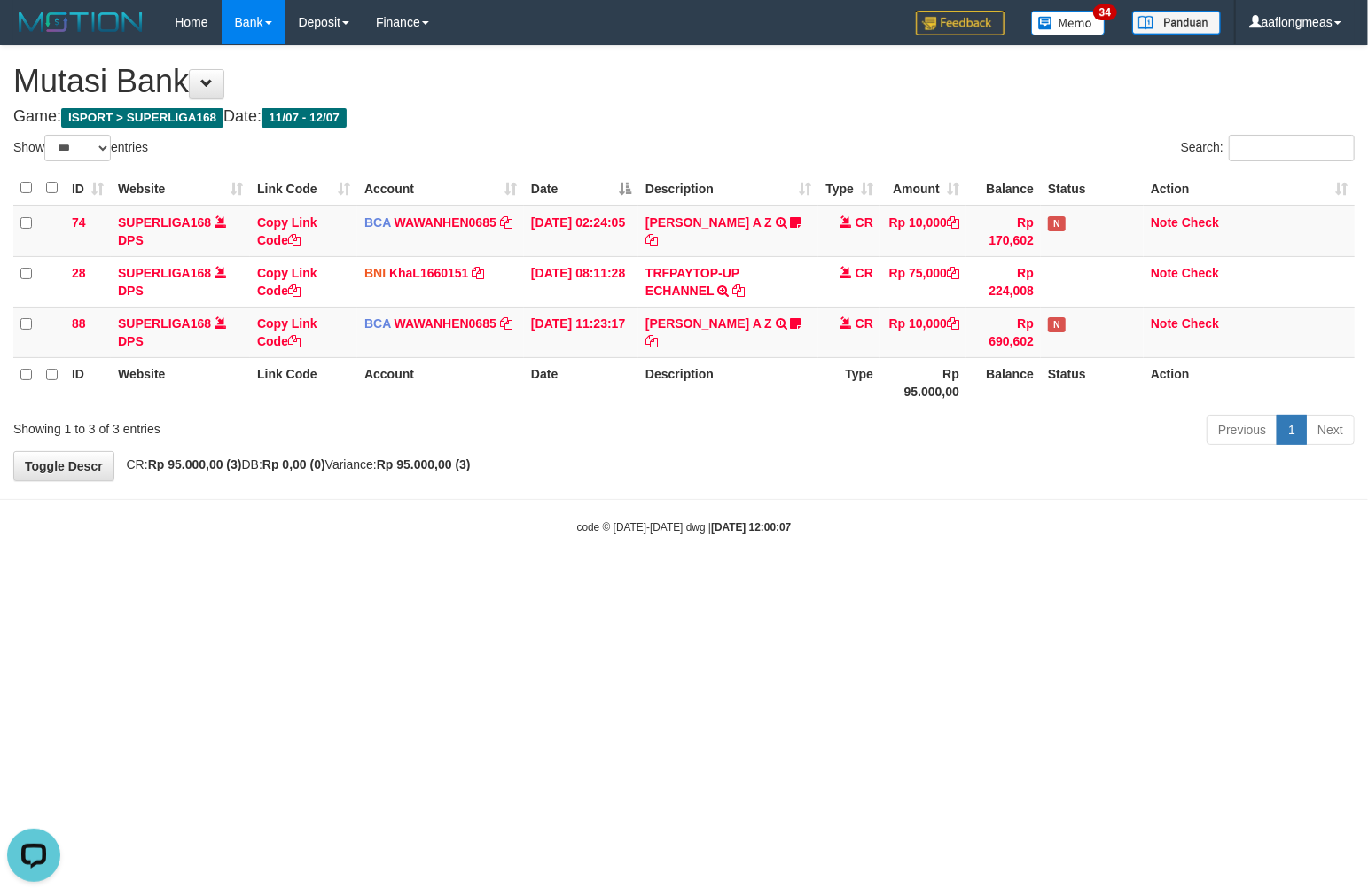 scroll, scrollTop: 0, scrollLeft: 0, axis: both 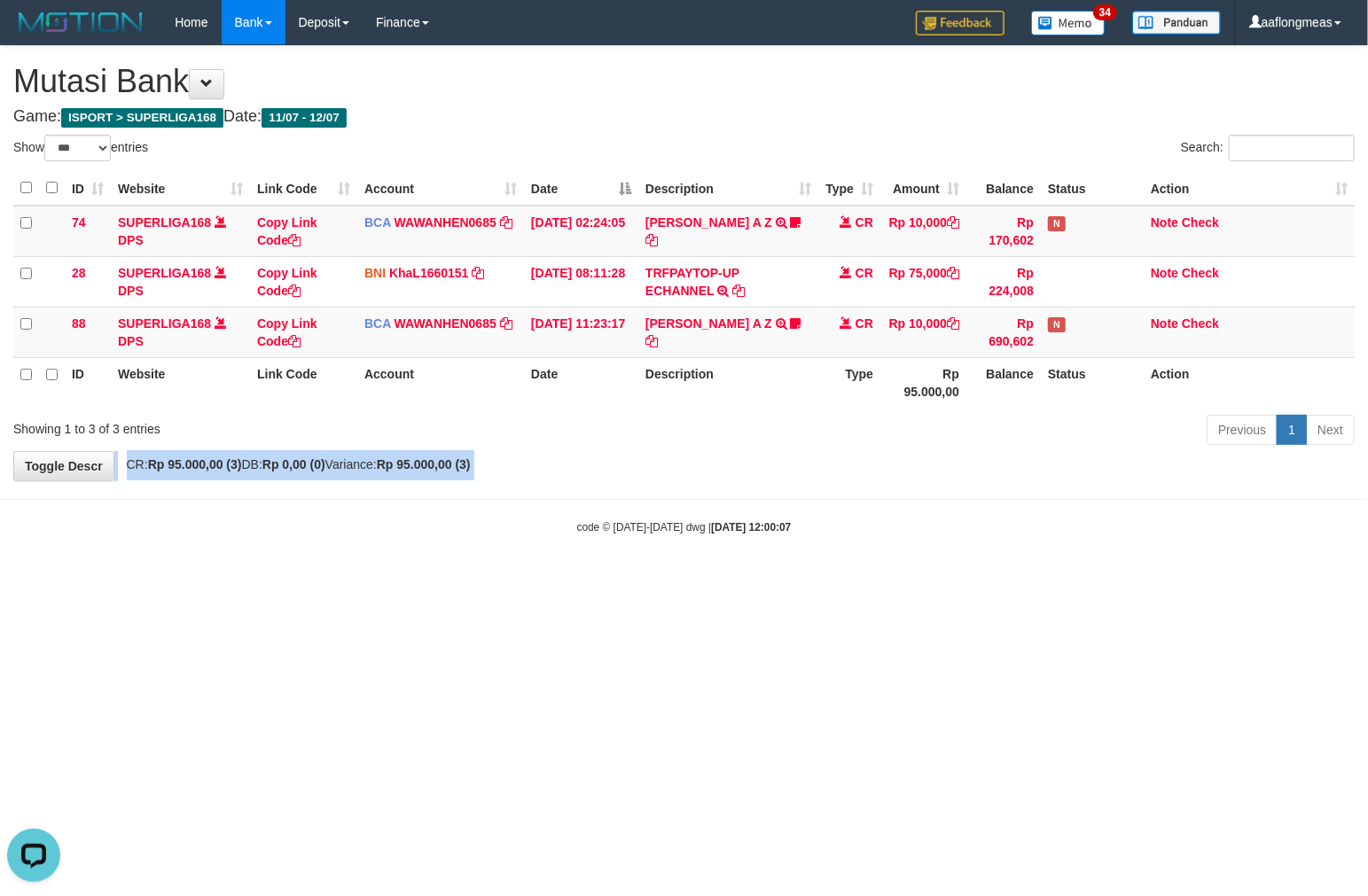 click on "**********" at bounding box center [684, 263] 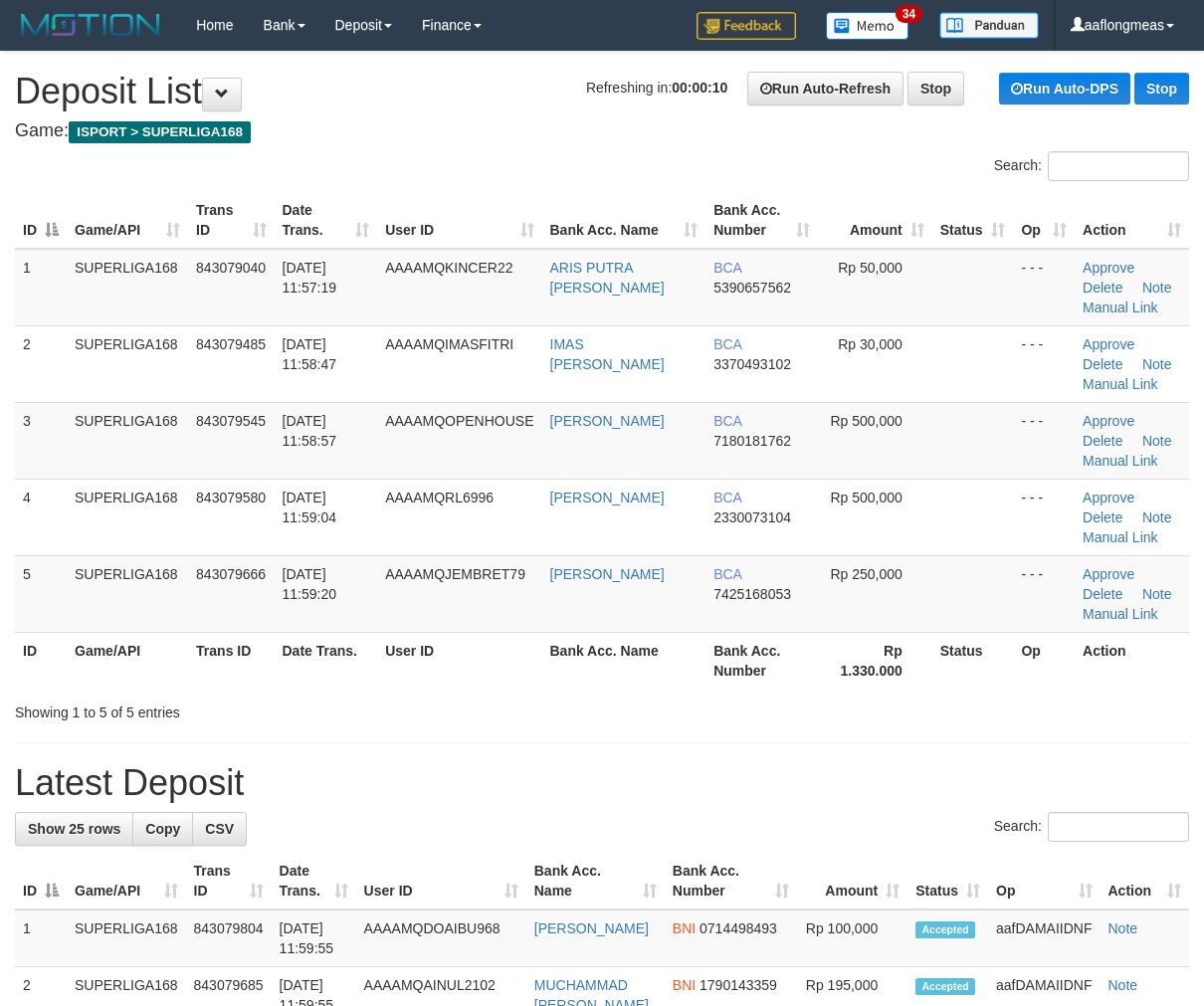 scroll, scrollTop: 0, scrollLeft: 0, axis: both 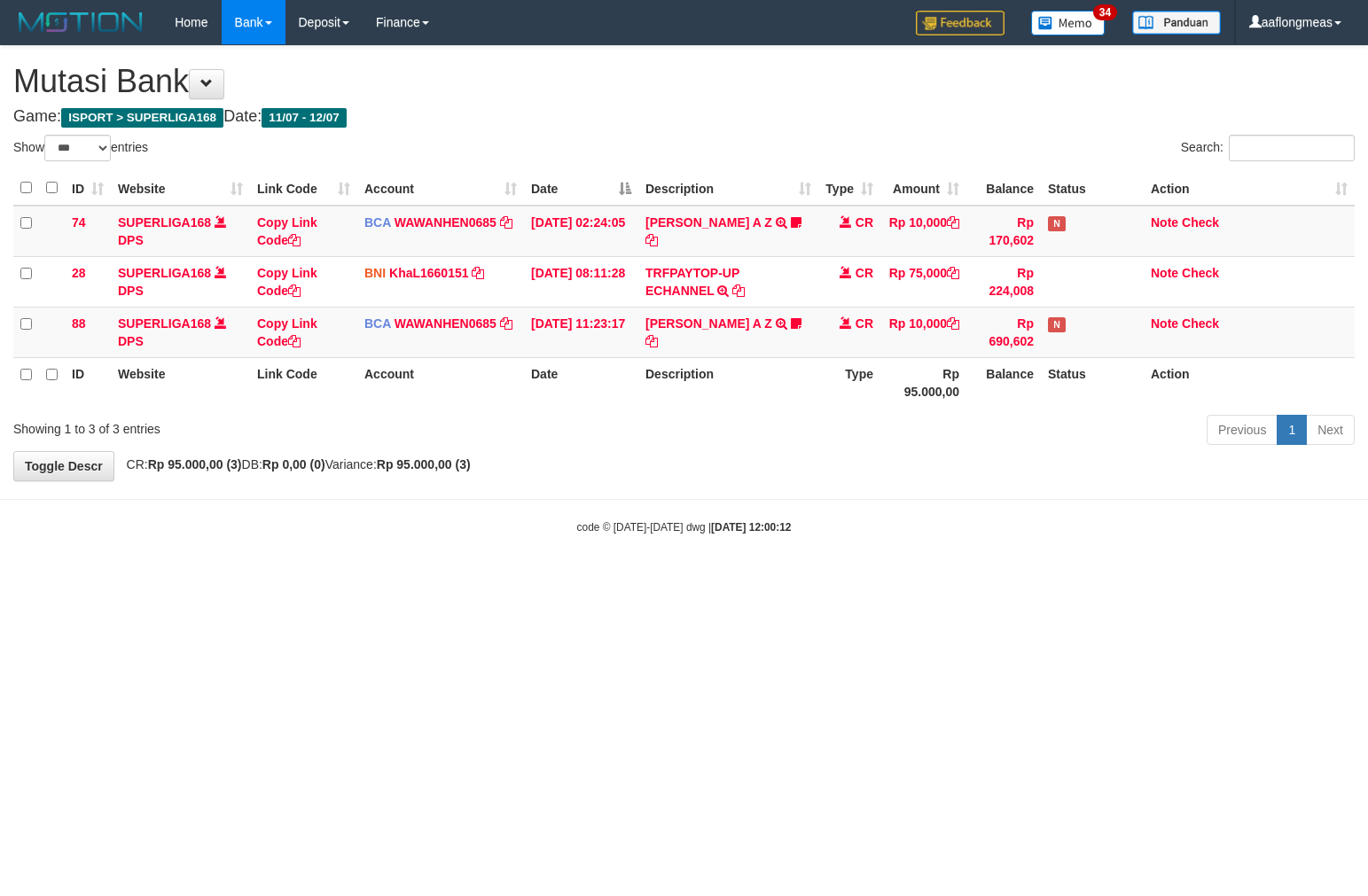 select on "***" 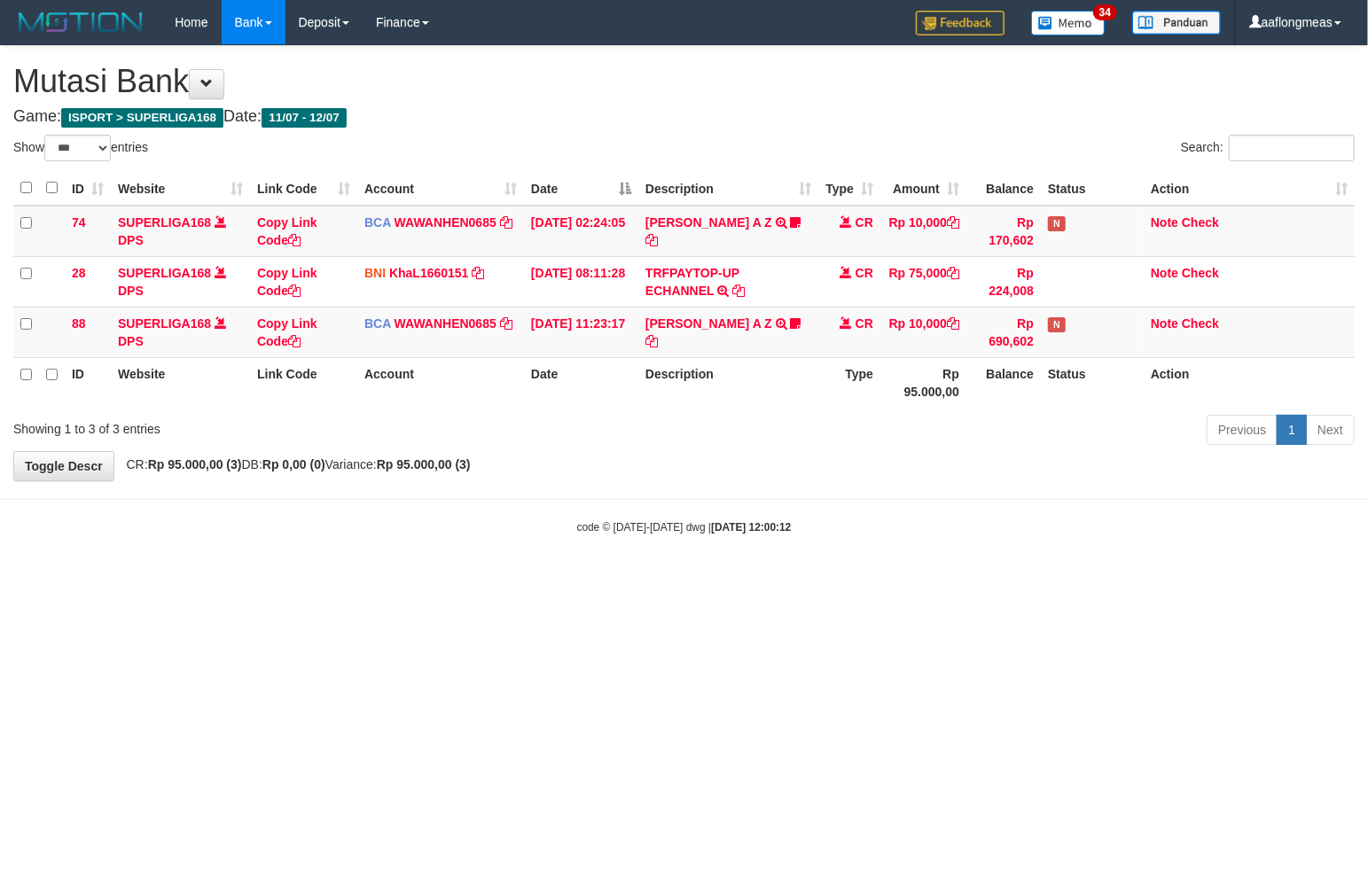 click on "**********" at bounding box center [684, 263] 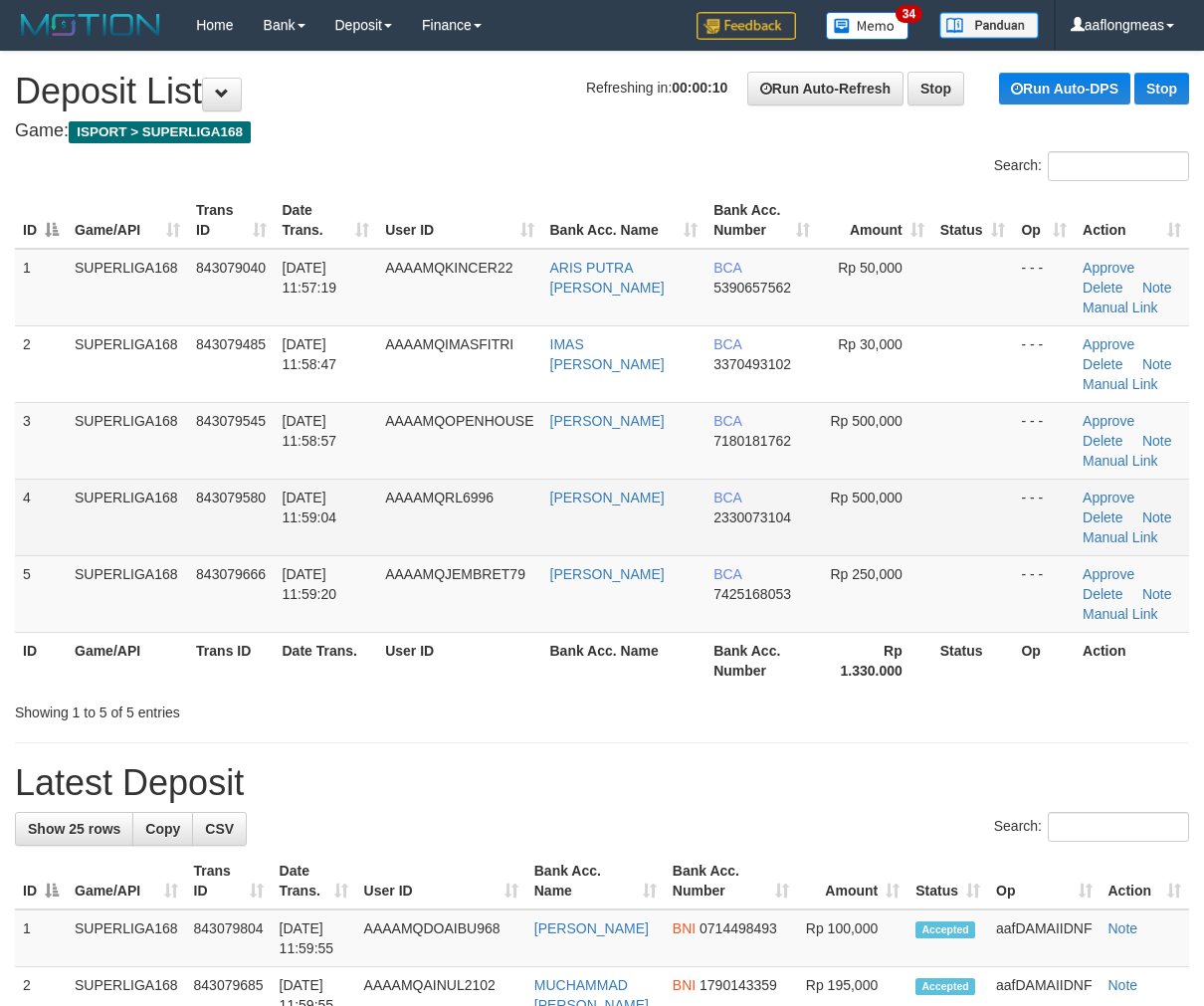 scroll, scrollTop: 0, scrollLeft: 0, axis: both 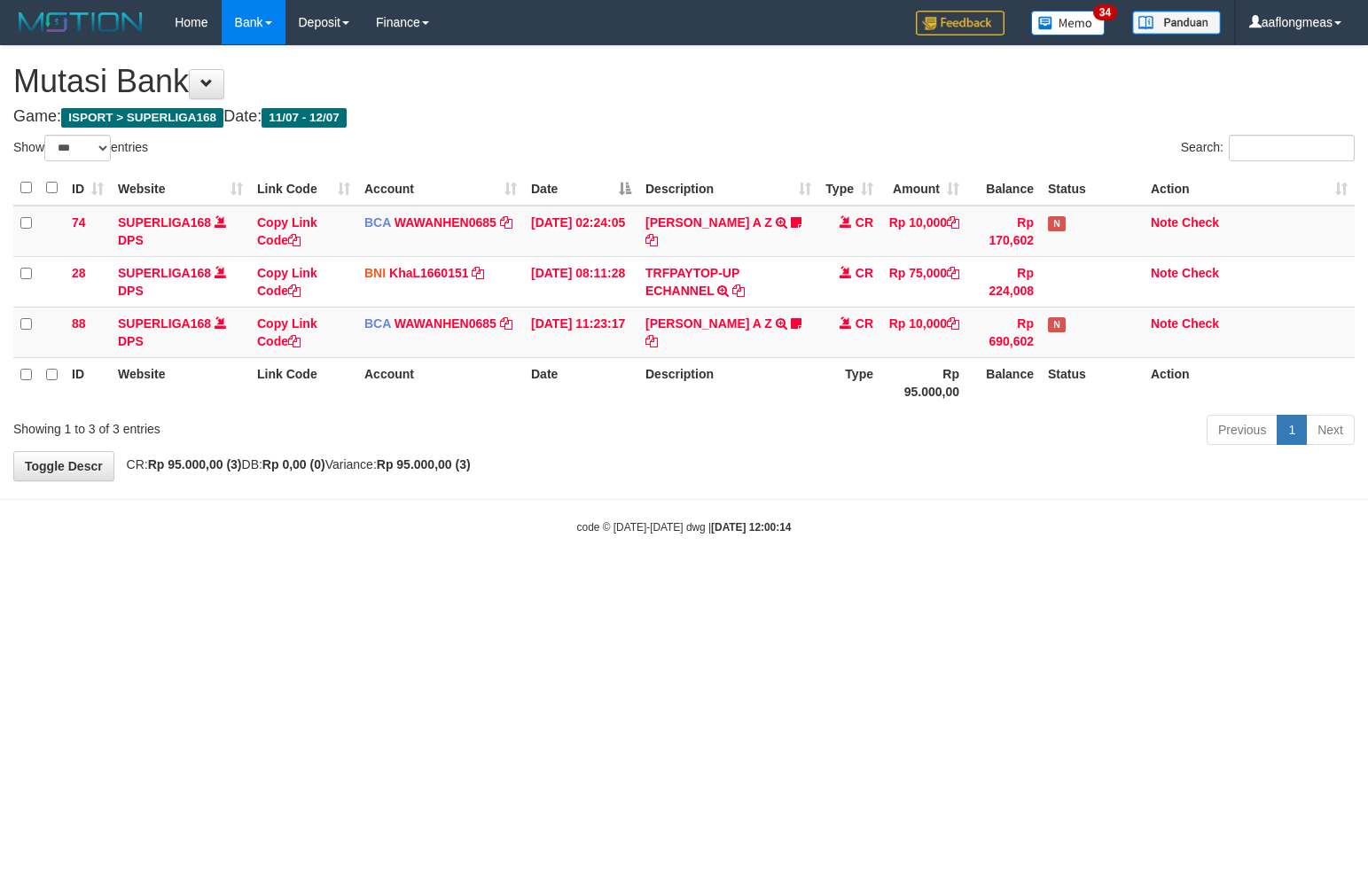 select on "***" 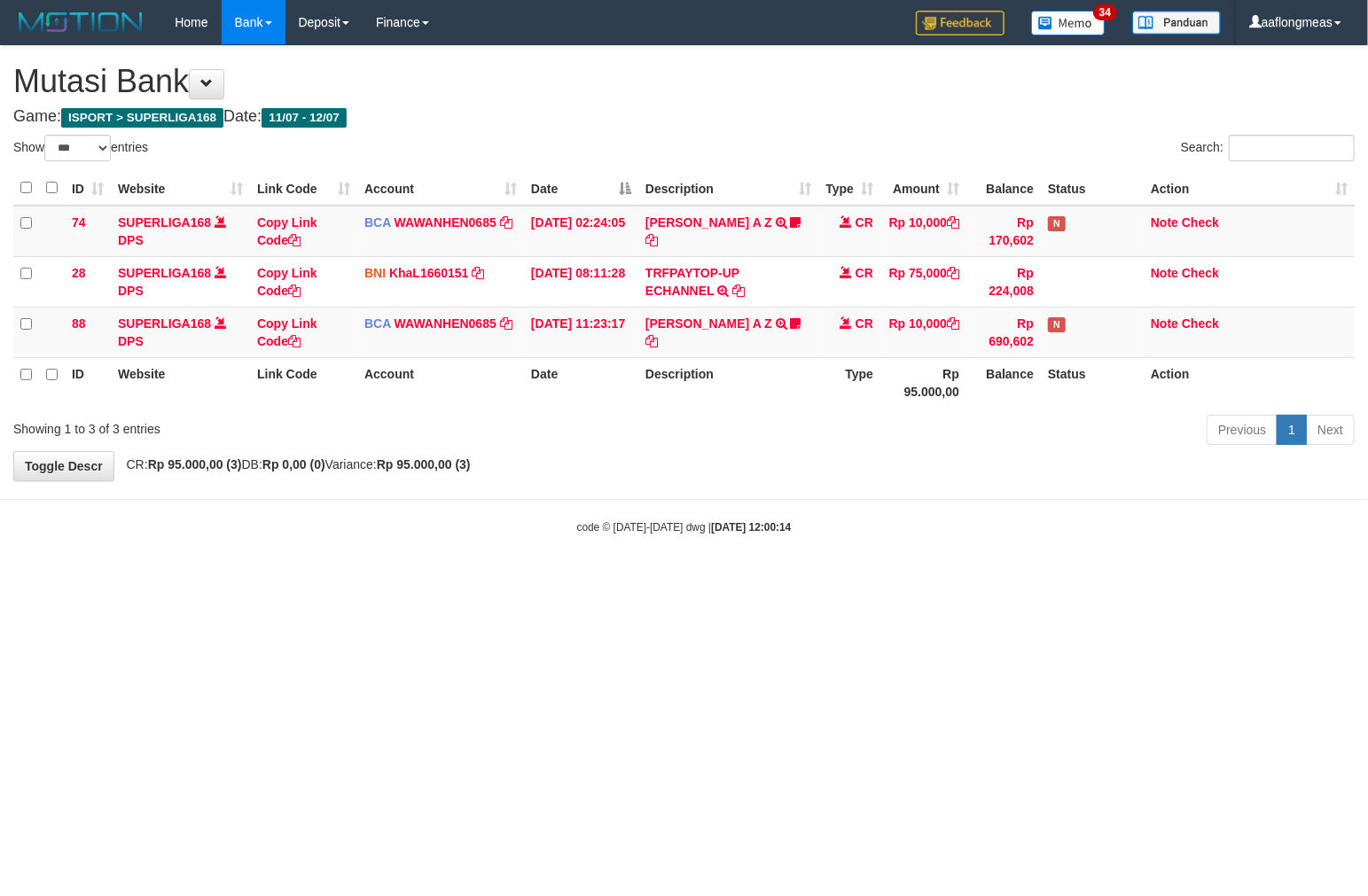 click on "**********" at bounding box center (684, 263) 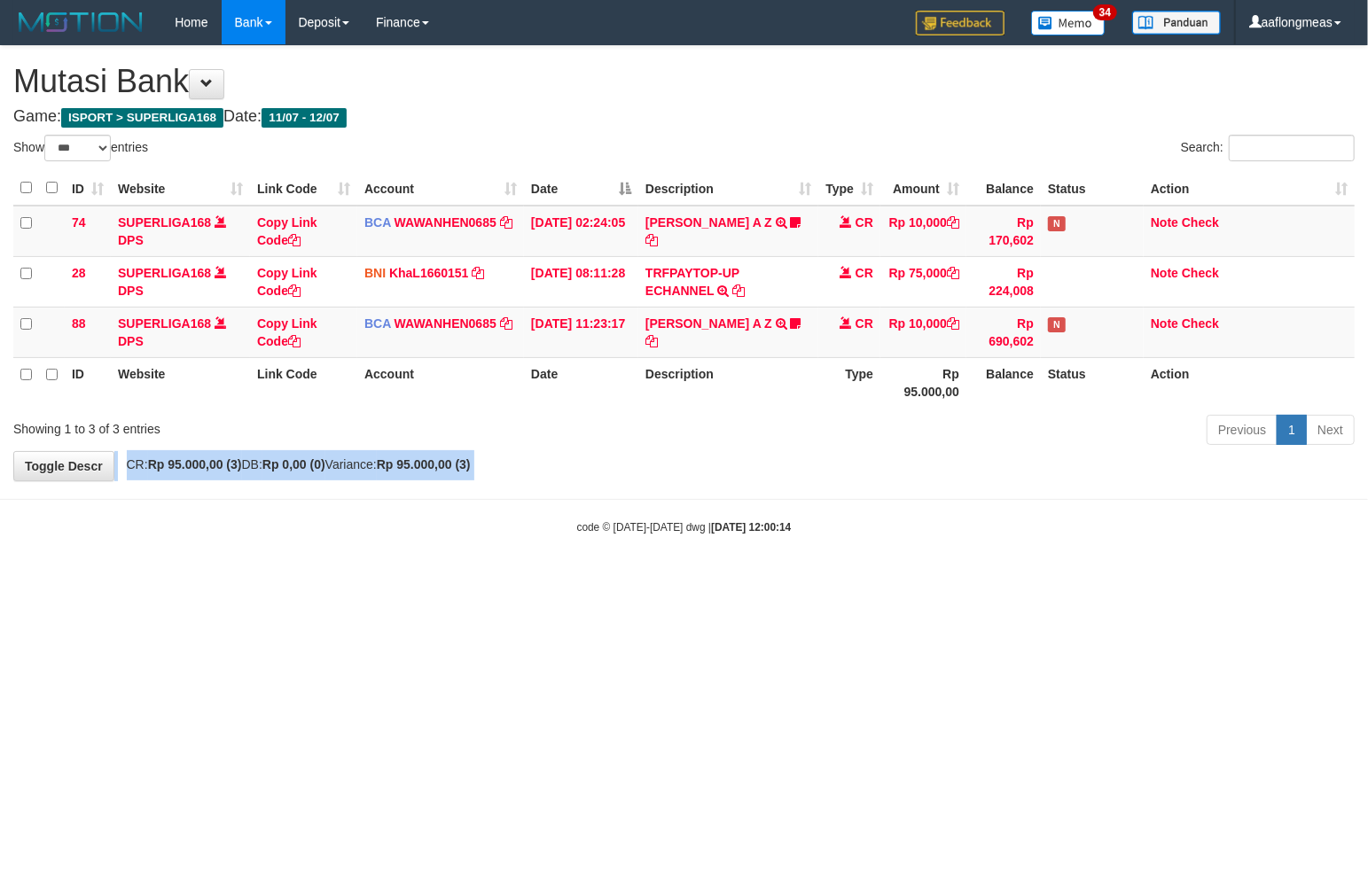 click on "**********" at bounding box center [684, 263] 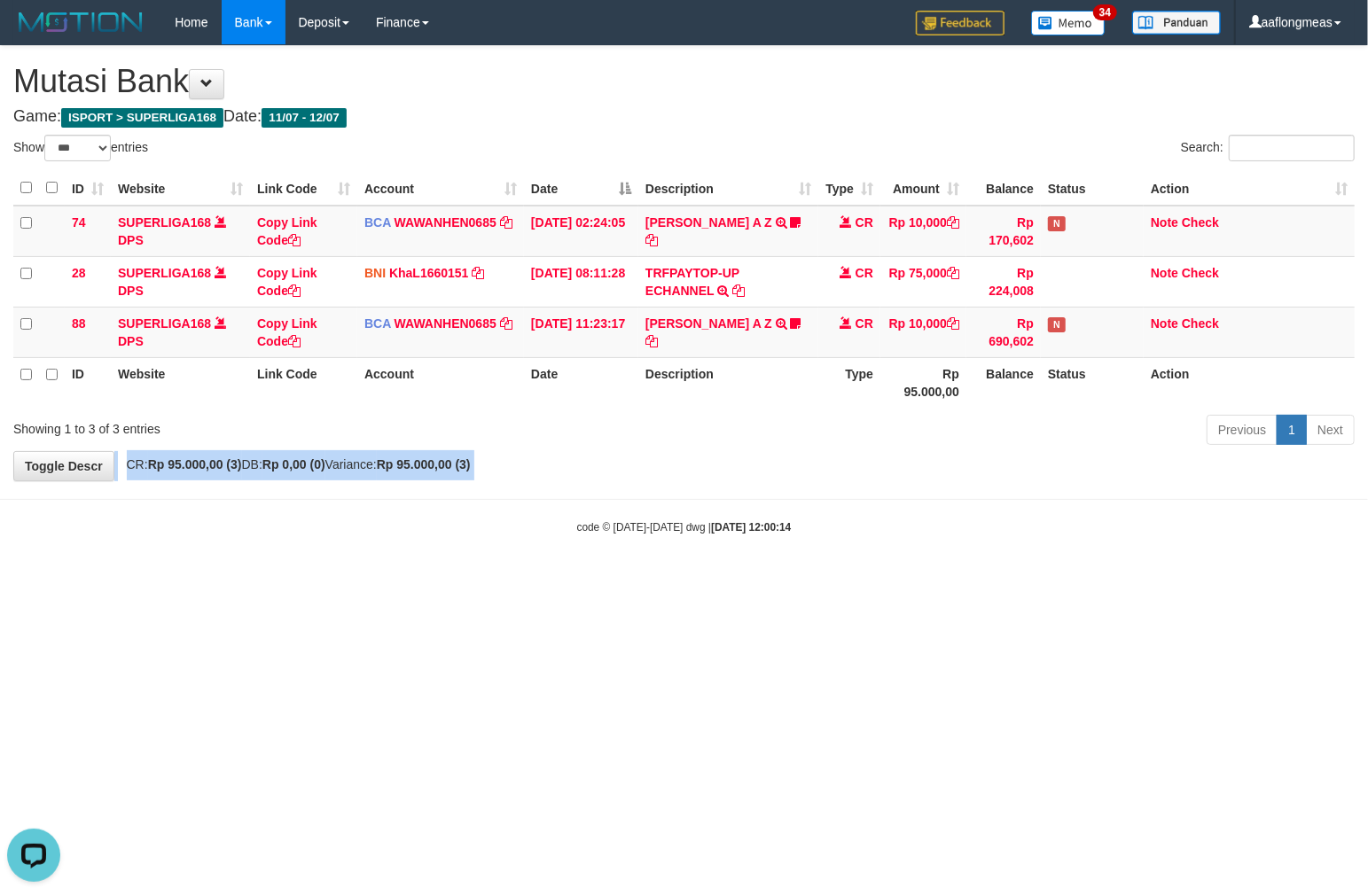 scroll, scrollTop: 0, scrollLeft: 0, axis: both 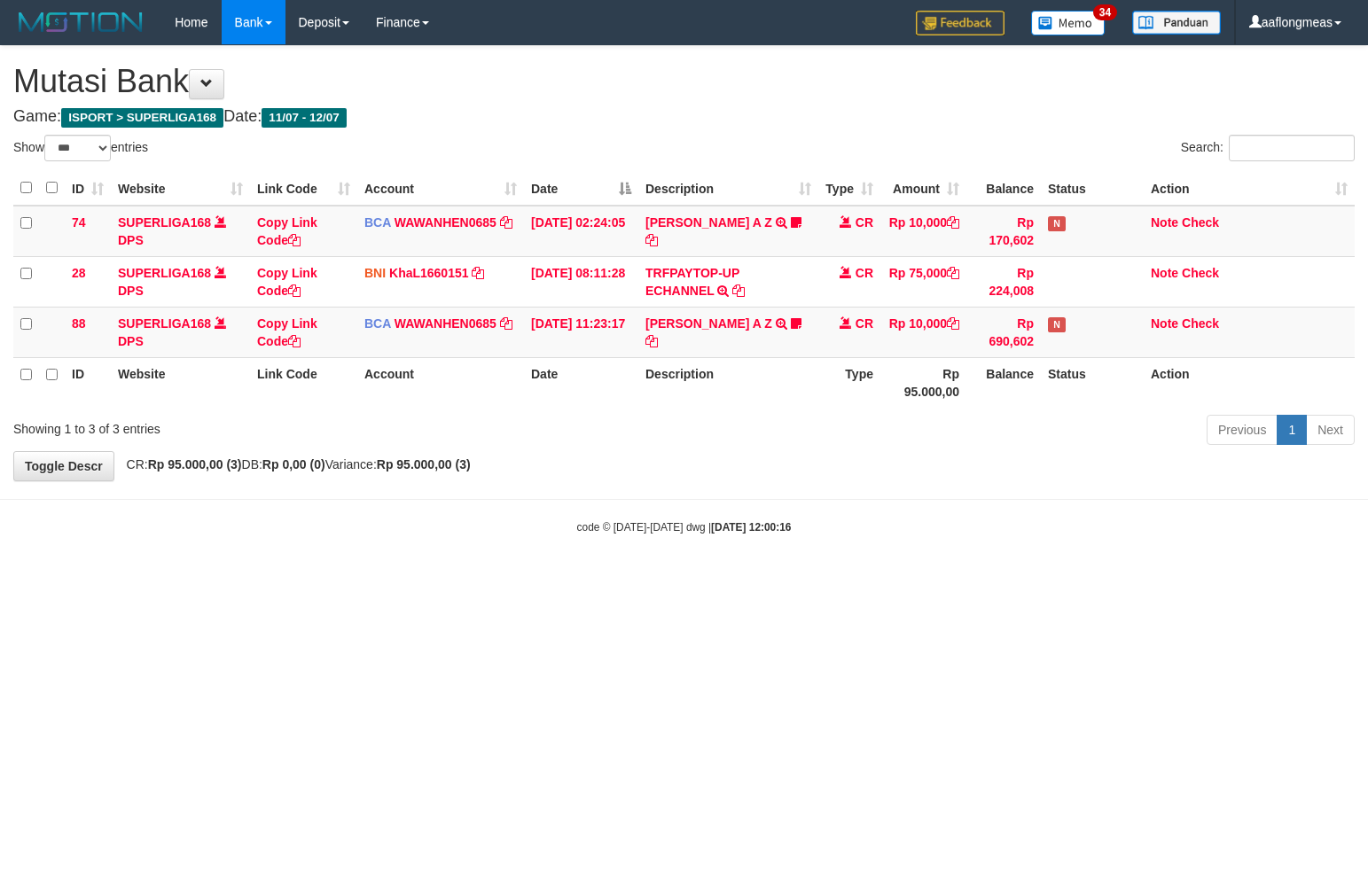 select on "***" 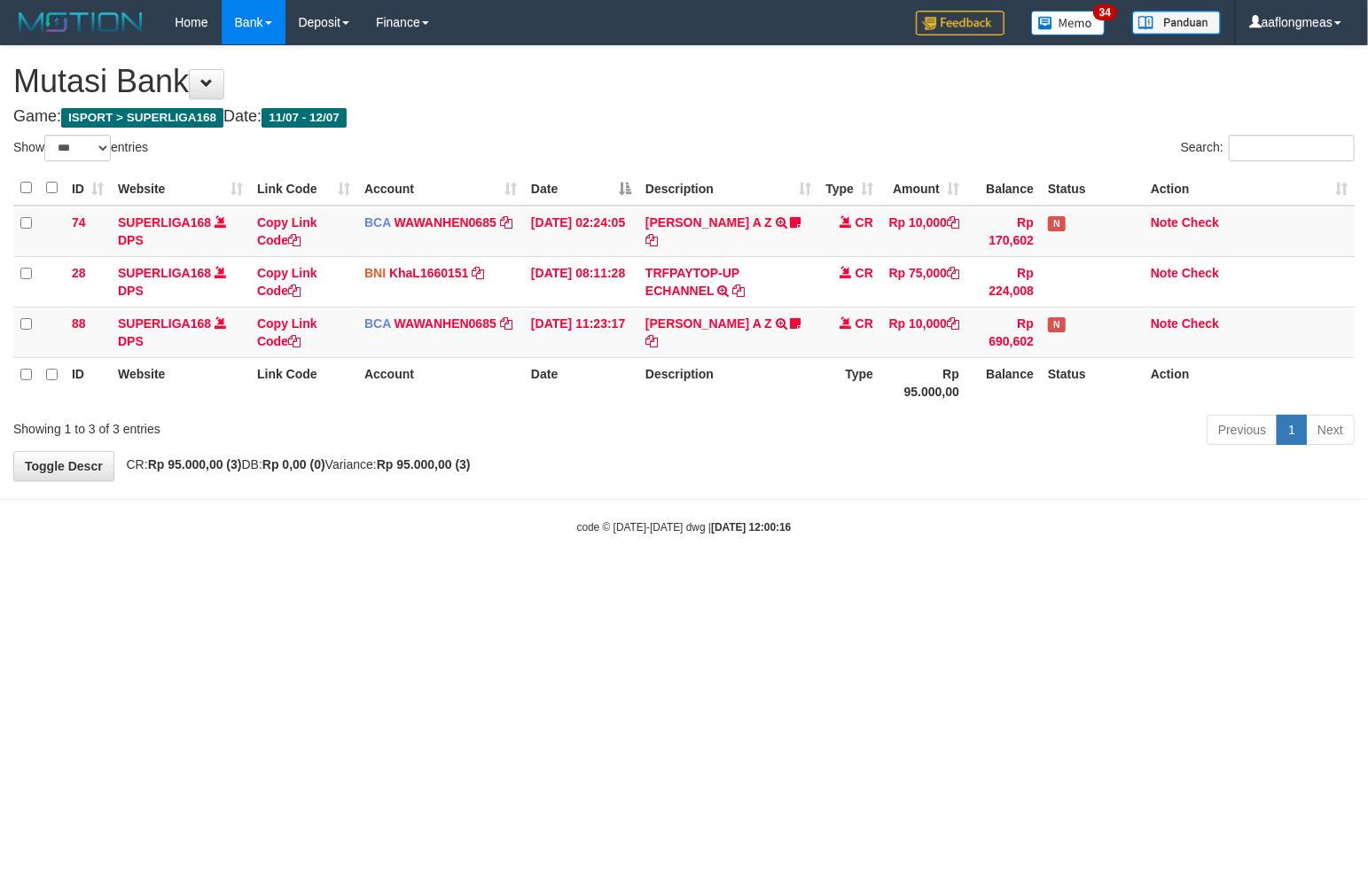 click on "**********" at bounding box center (684, 263) 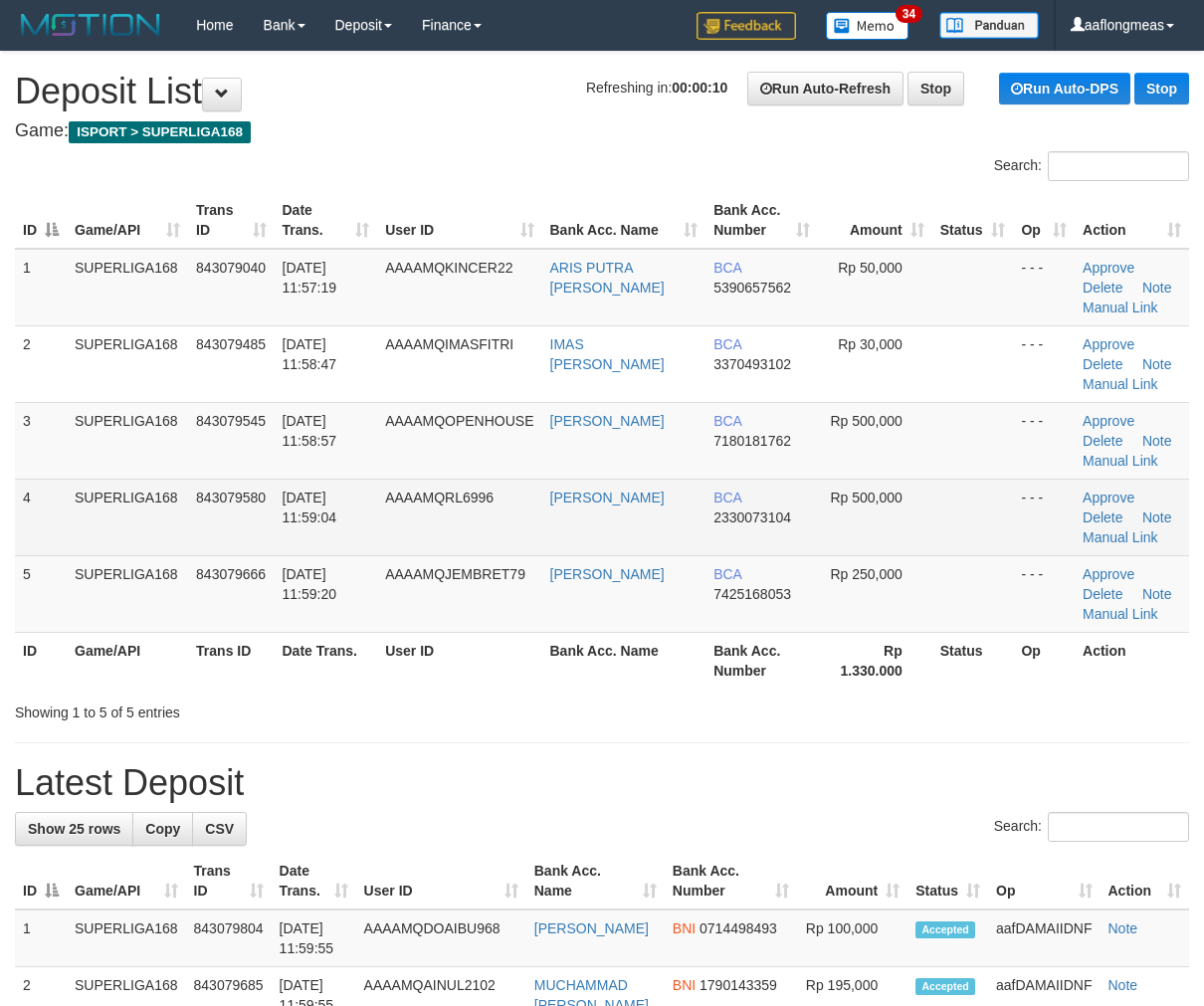 scroll, scrollTop: 0, scrollLeft: 0, axis: both 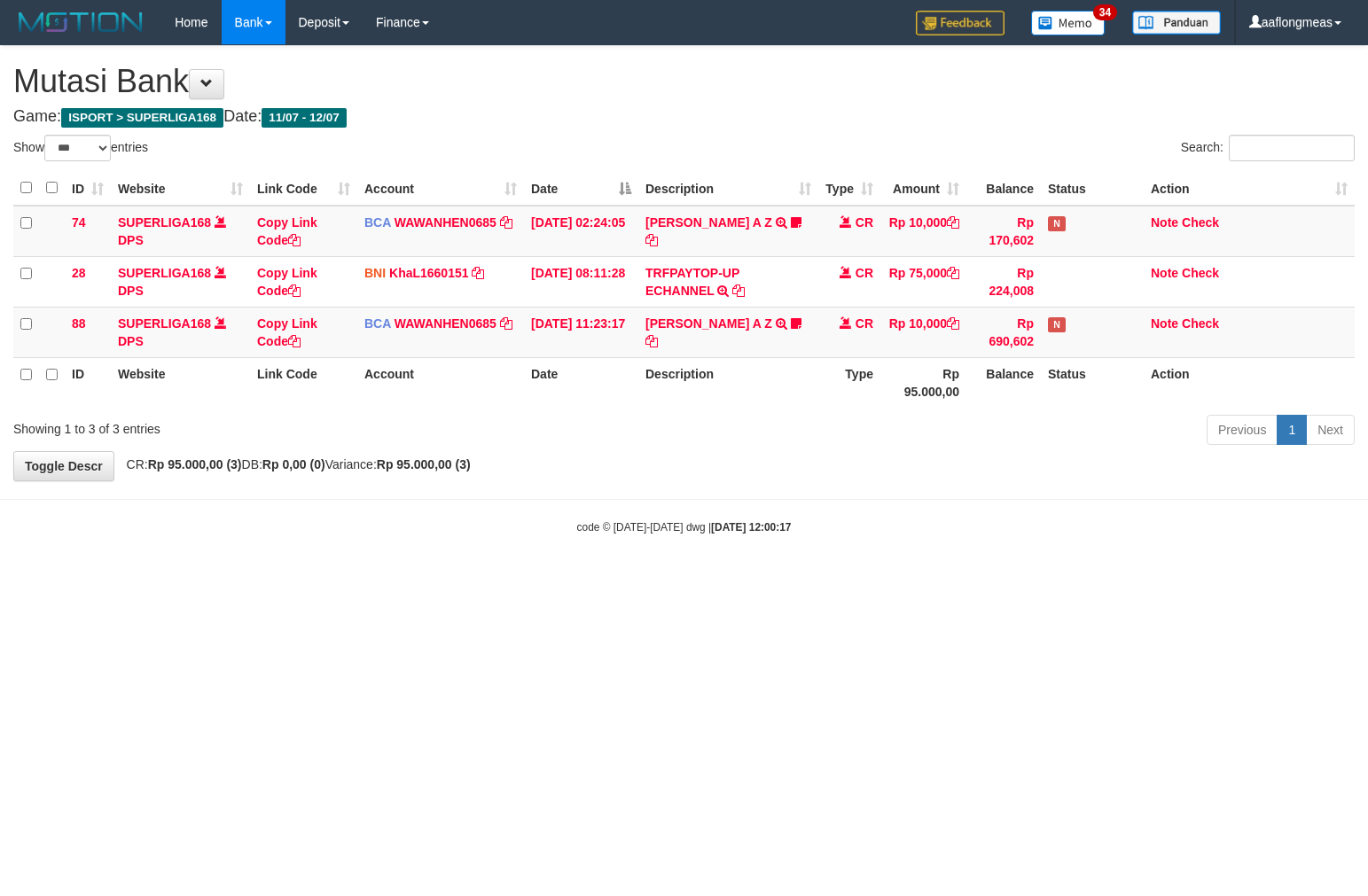 select on "***" 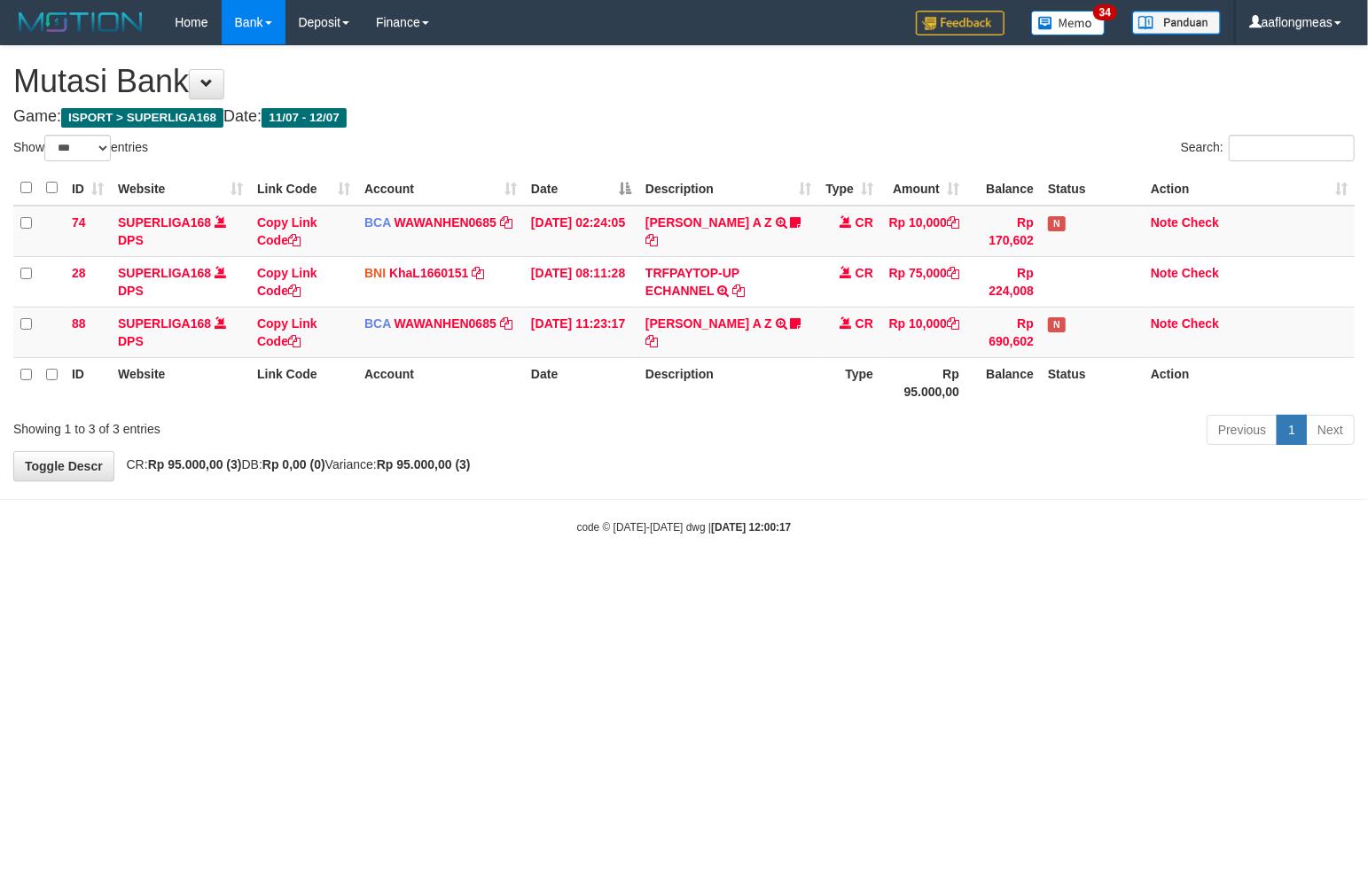 drag, startPoint x: 783, startPoint y: 483, endPoint x: 751, endPoint y: 490, distance: 32.756679 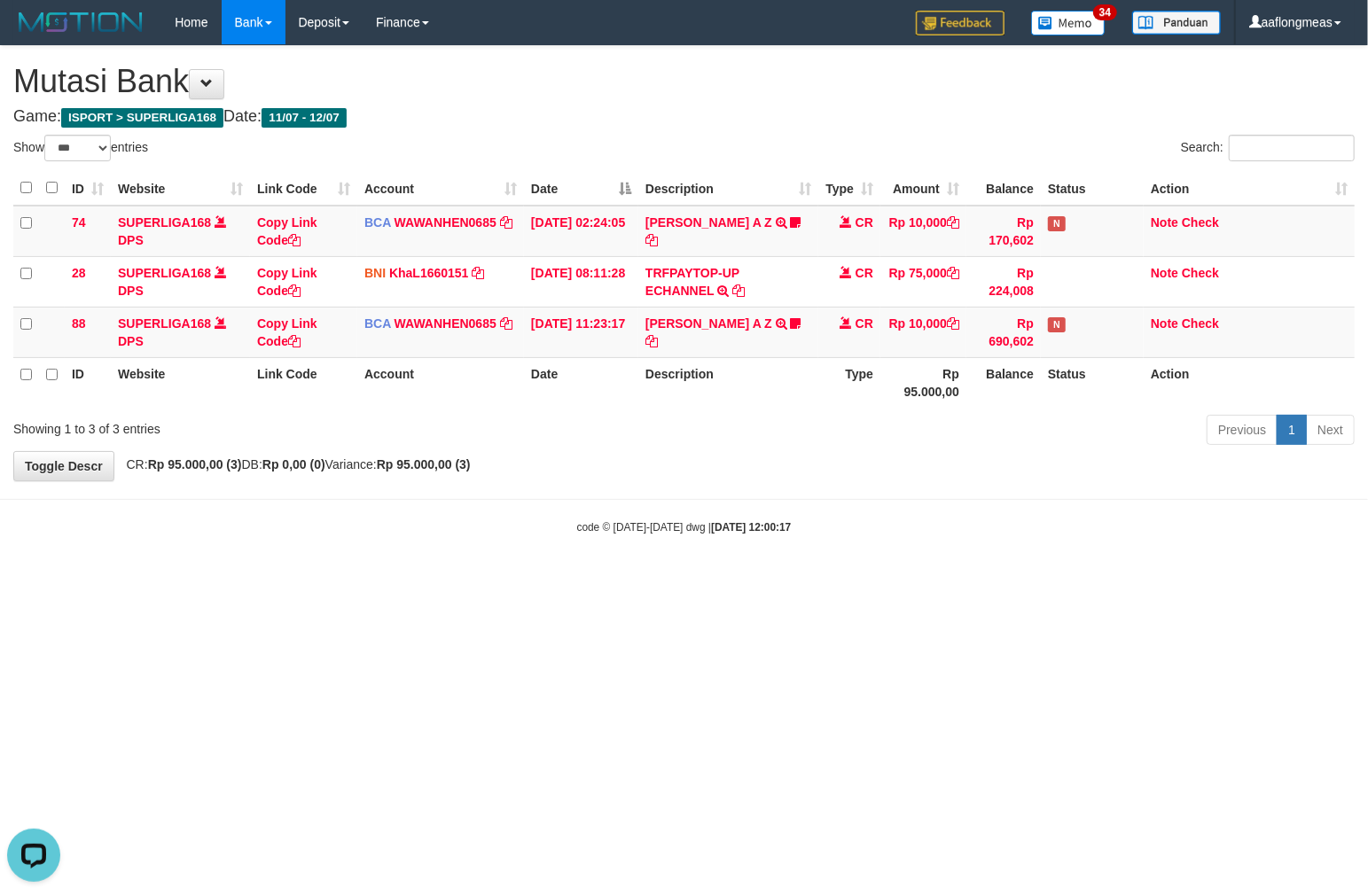 scroll, scrollTop: 0, scrollLeft: 0, axis: both 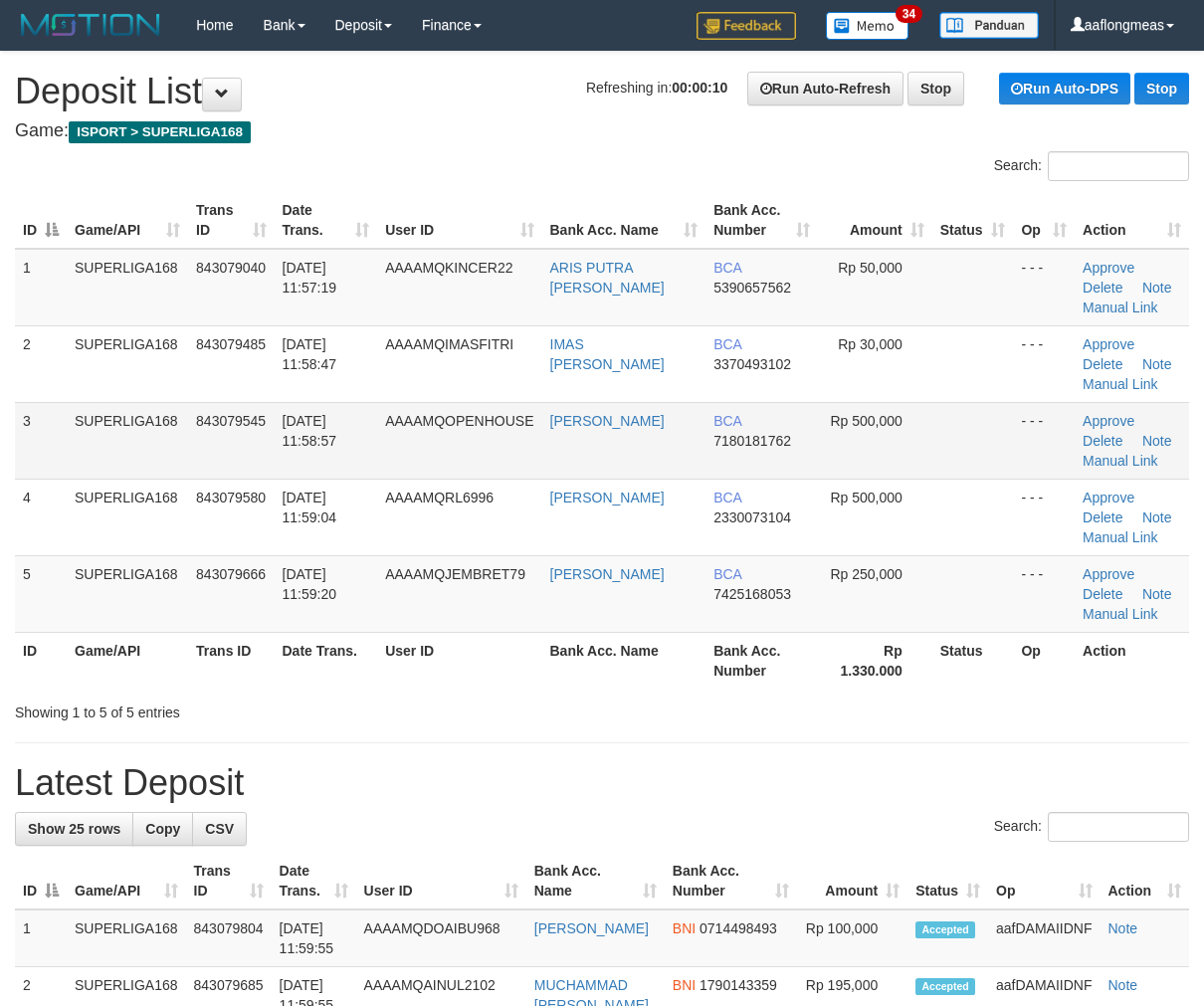 click at bounding box center [973, 440] 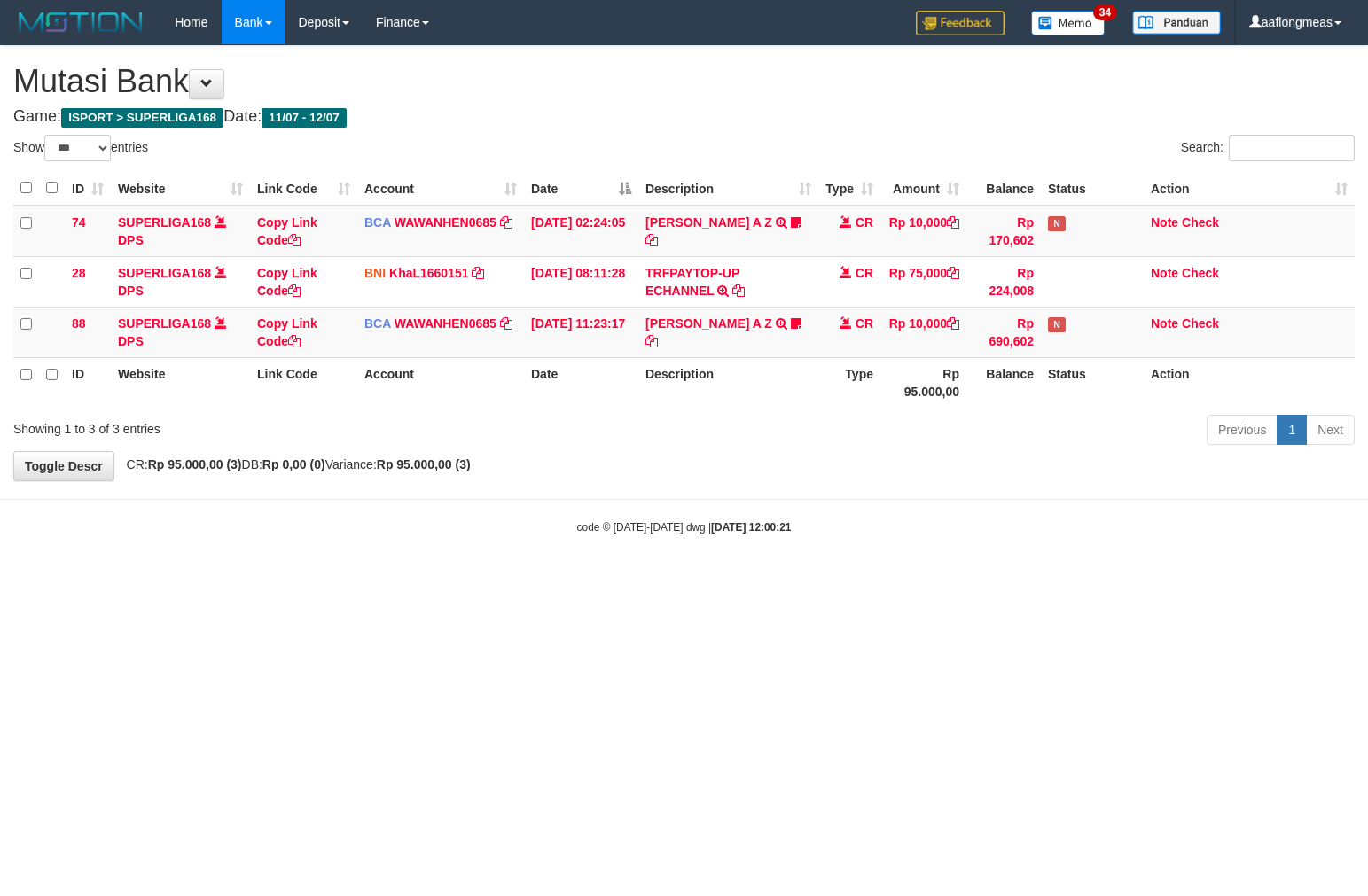select on "***" 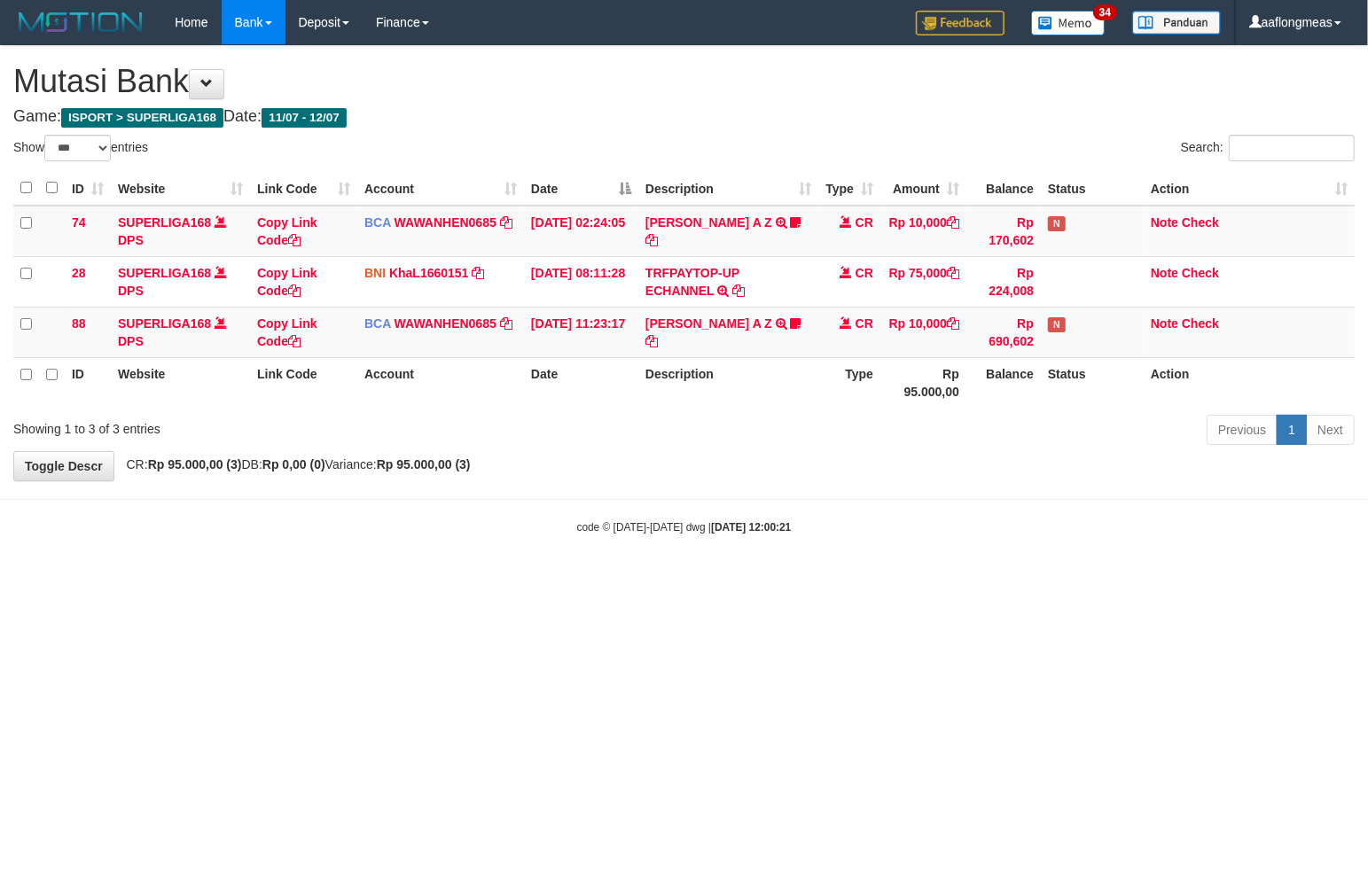 drag, startPoint x: 0, startPoint y: 0, endPoint x: 134, endPoint y: 527, distance: 543.7693 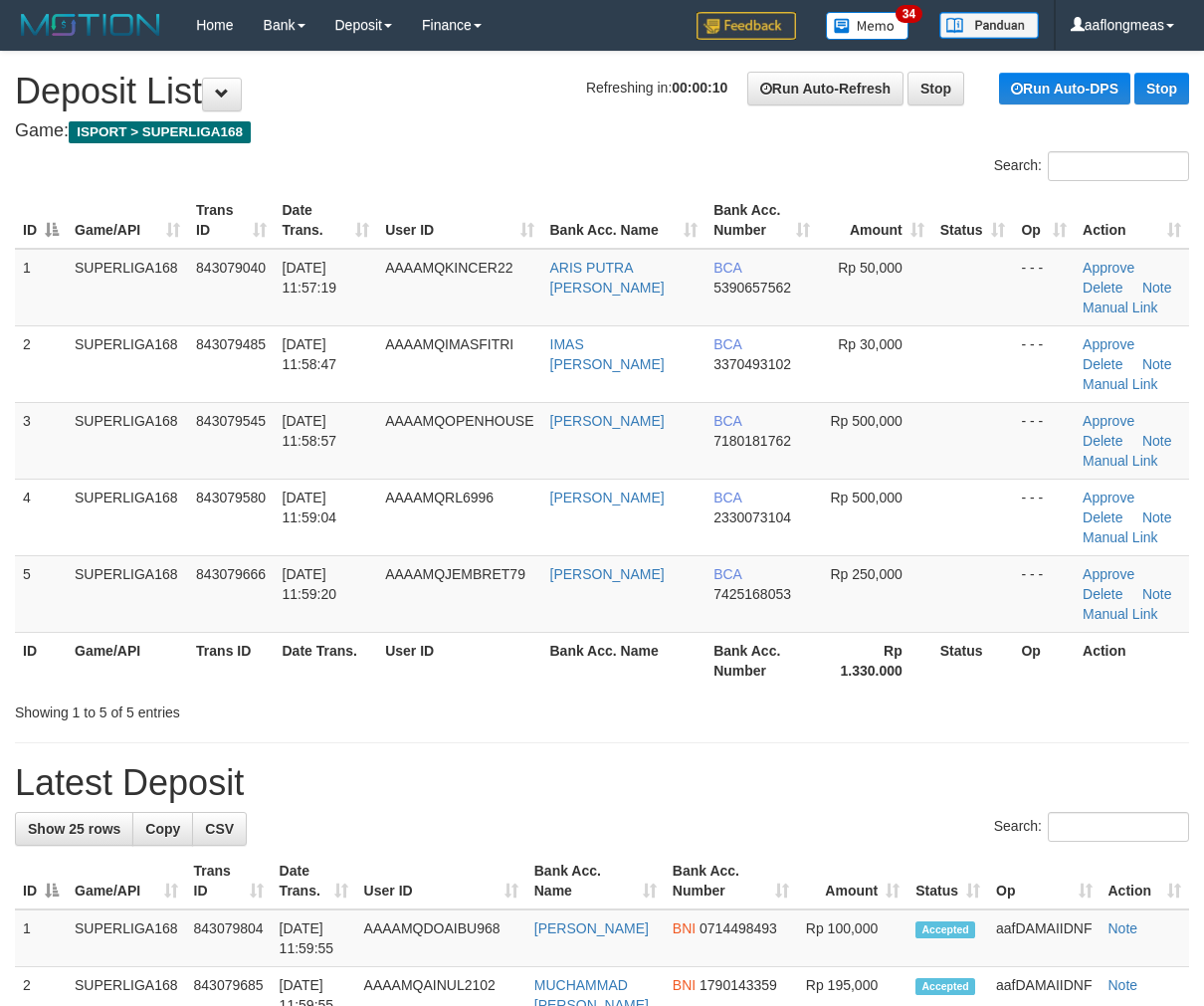 scroll, scrollTop: 0, scrollLeft: 0, axis: both 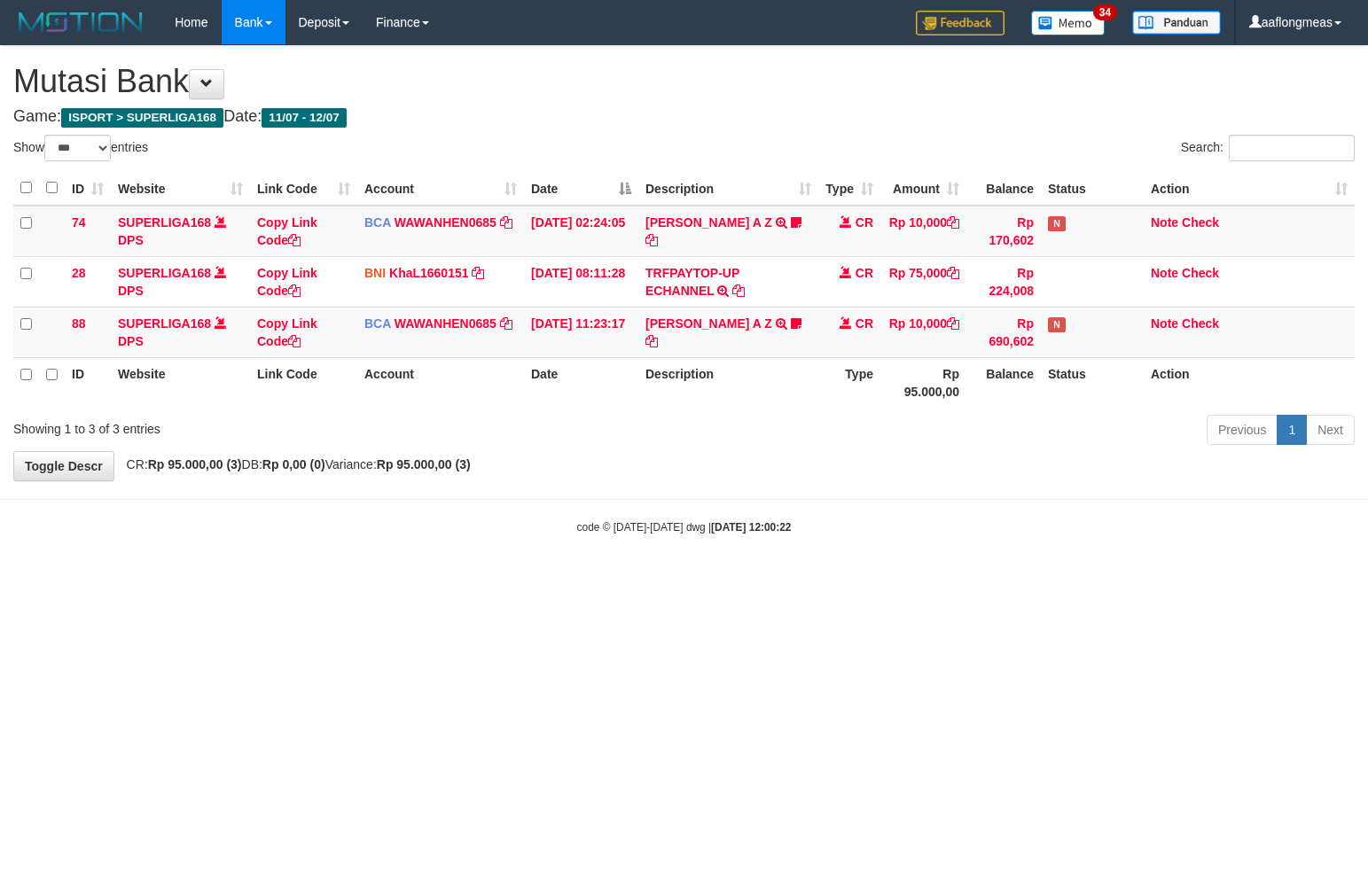 select on "***" 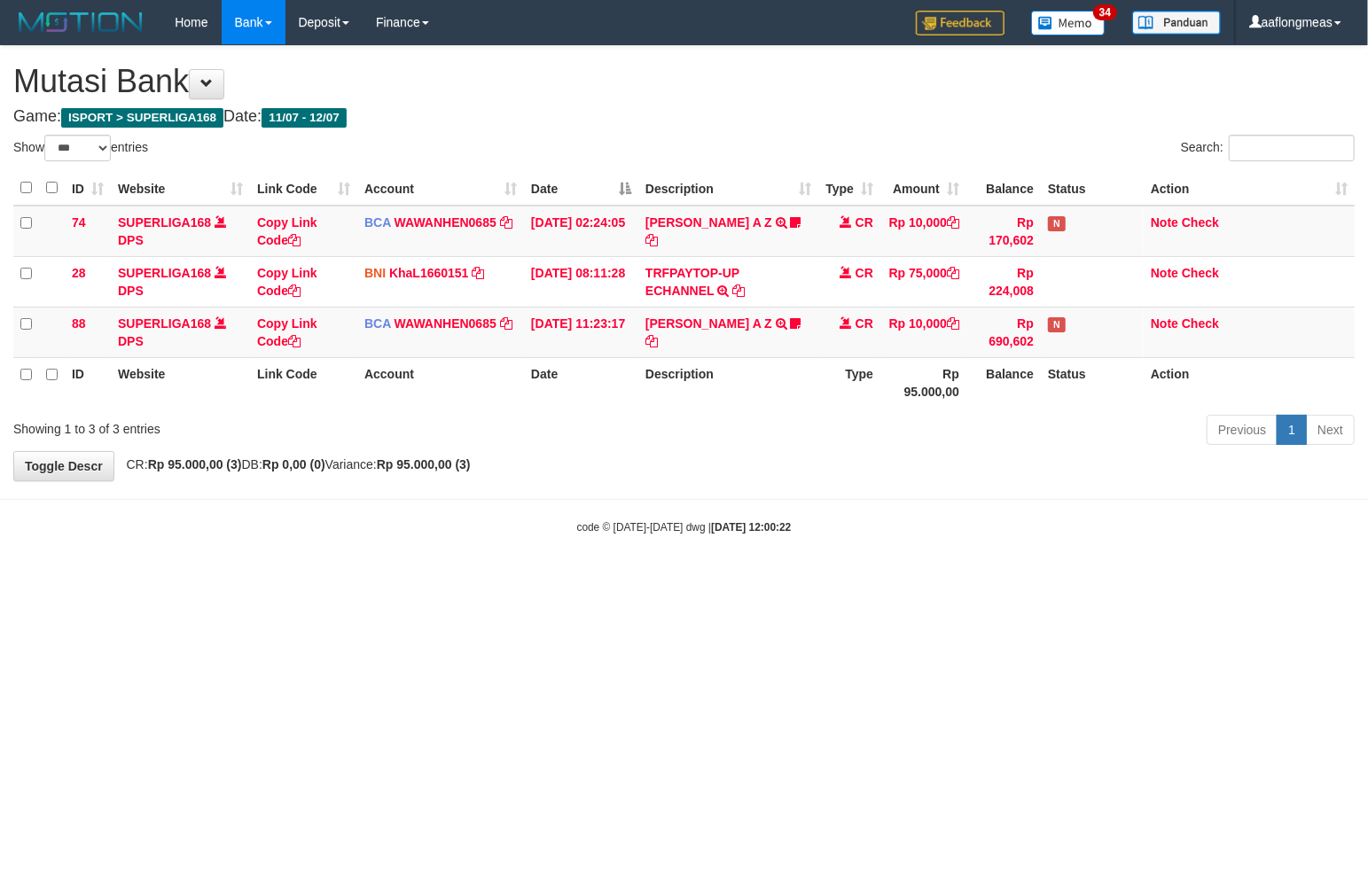 click on "Toggle navigation
Home
Bank
Account List
Load
By Website
Group
[ISPORT]													SUPERLIGA168
By Load Group (DPS)
34" at bounding box center [684, 290] 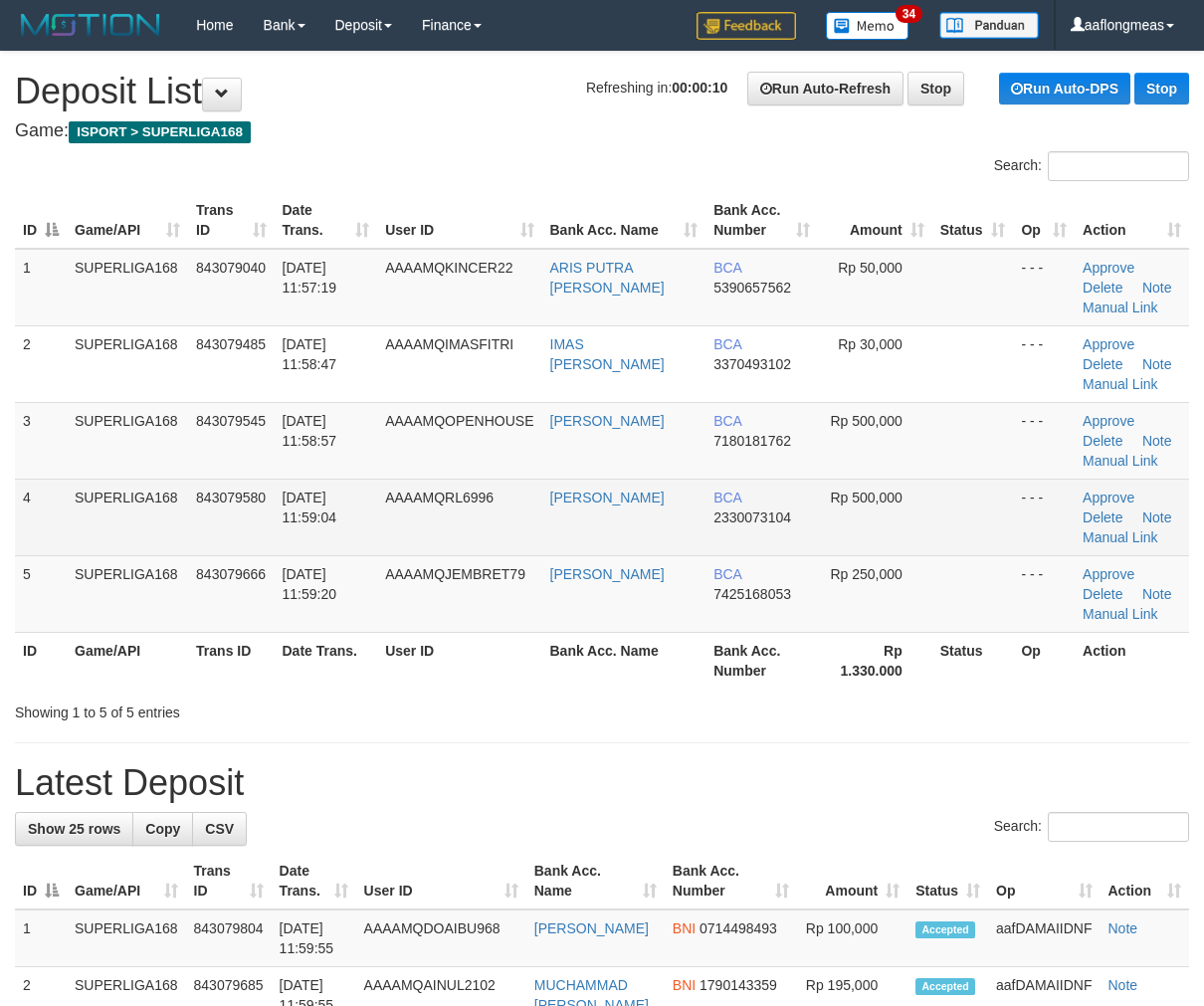 scroll, scrollTop: 0, scrollLeft: 0, axis: both 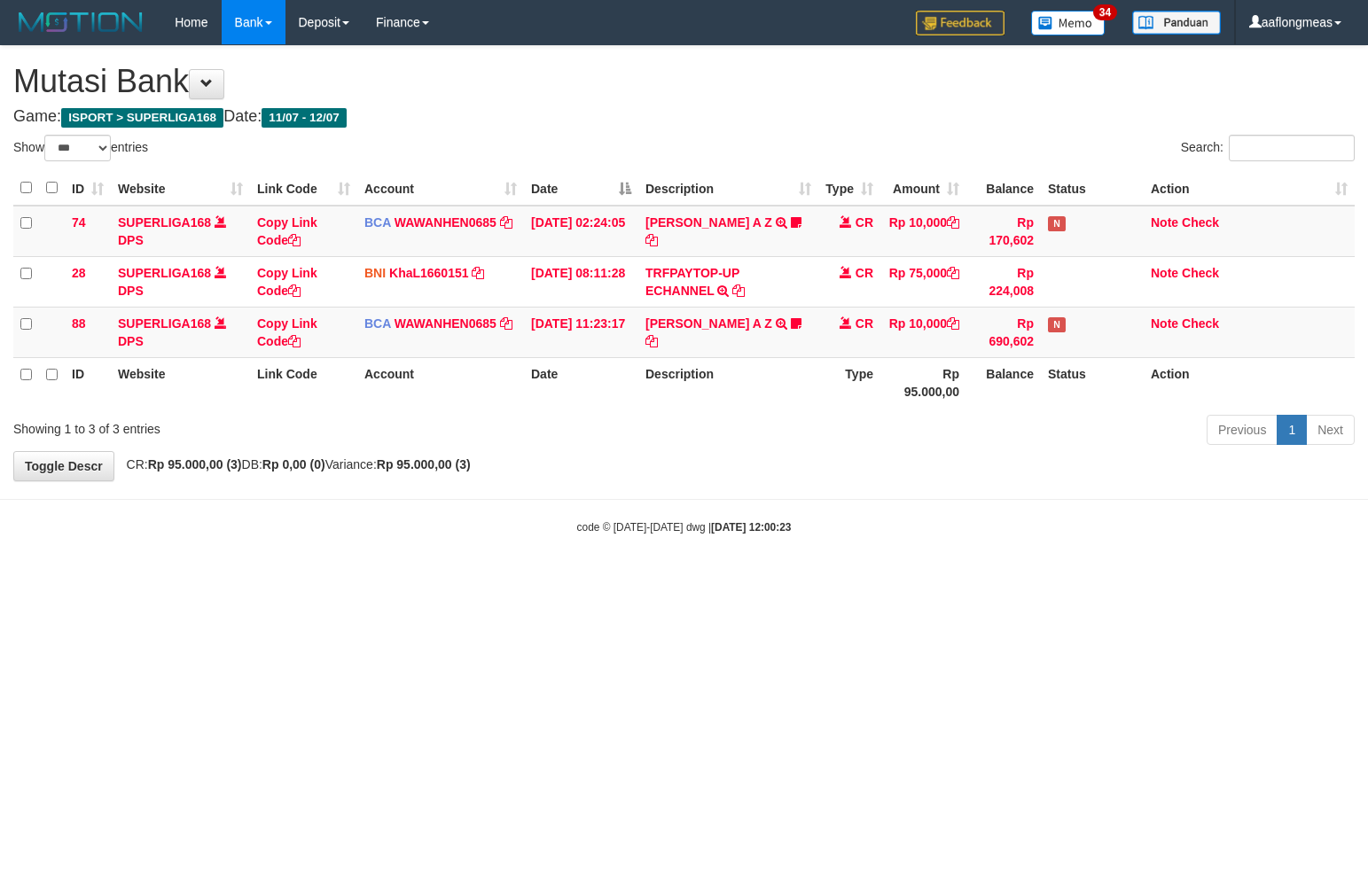 select on "***" 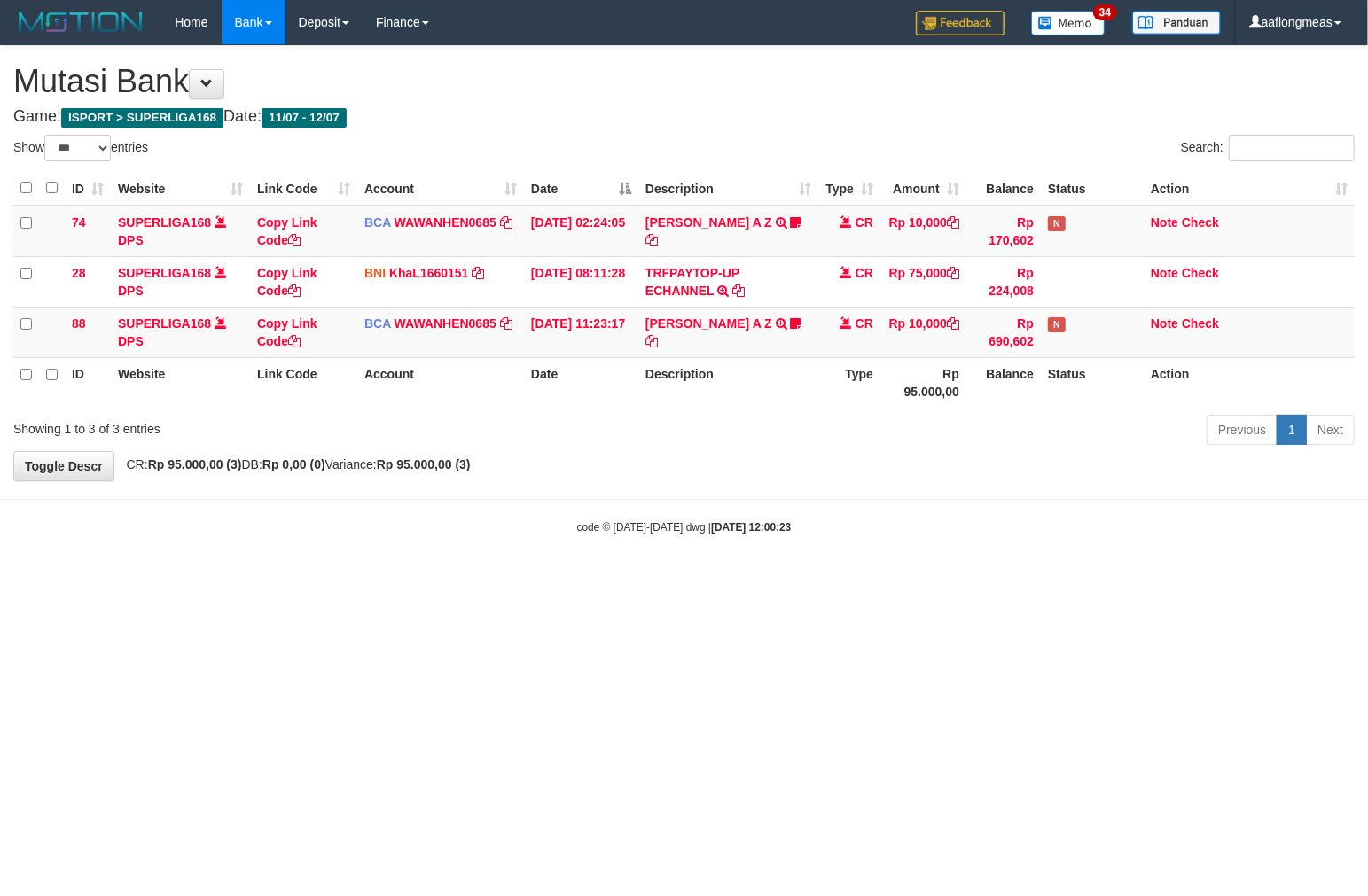 drag, startPoint x: 803, startPoint y: 427, endPoint x: 207, endPoint y: 528, distance: 604.497 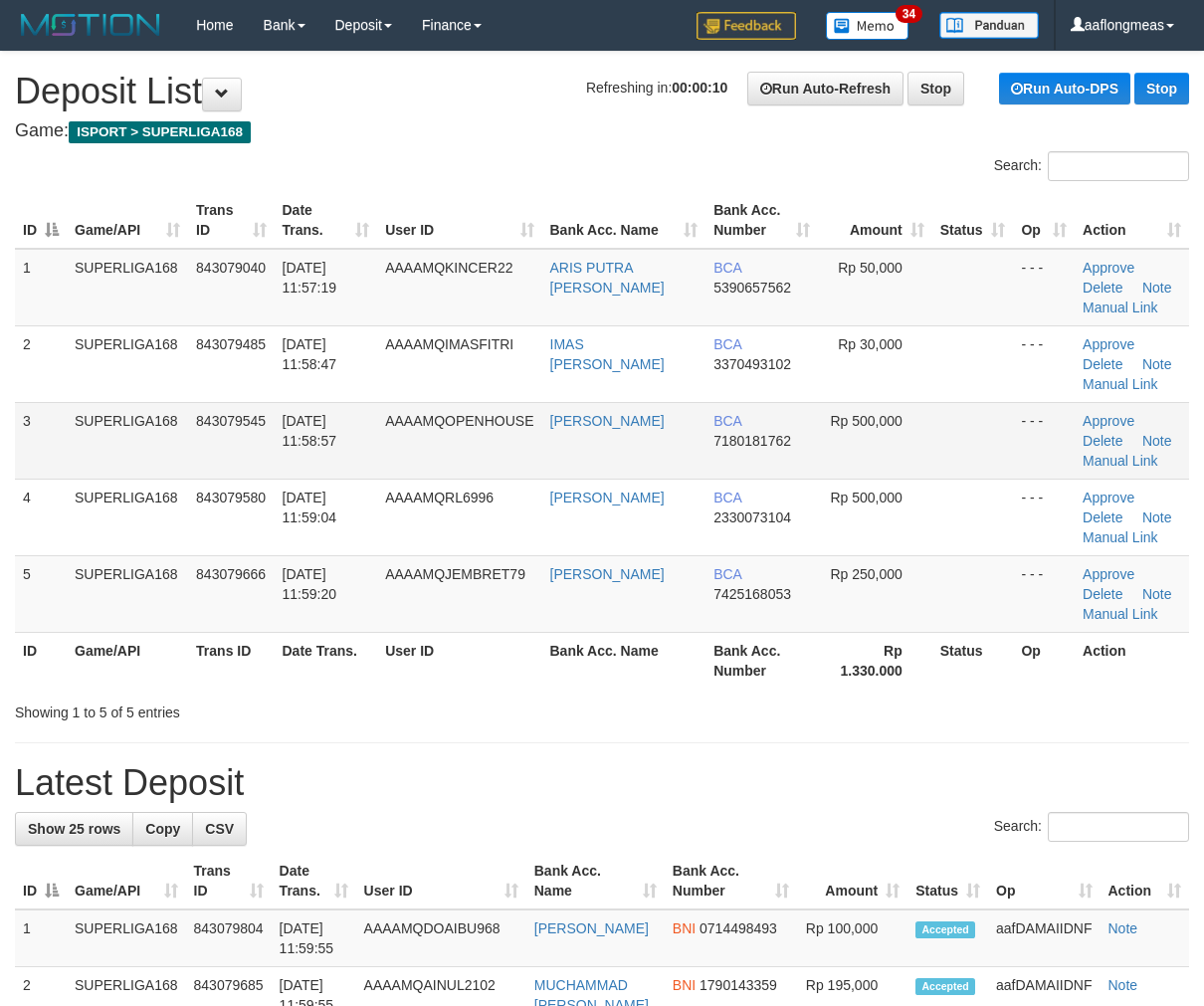 scroll, scrollTop: 0, scrollLeft: 0, axis: both 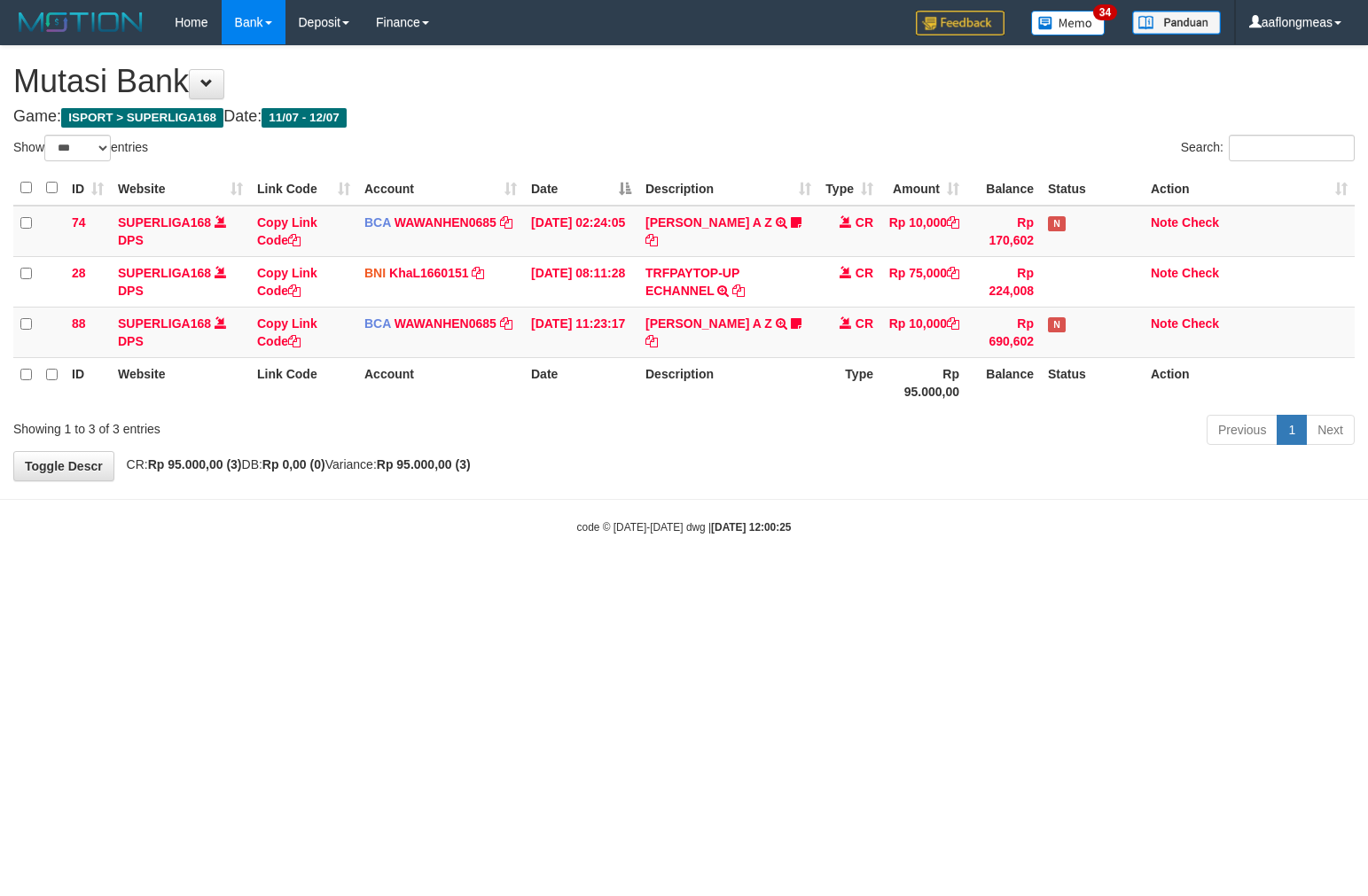 select on "***" 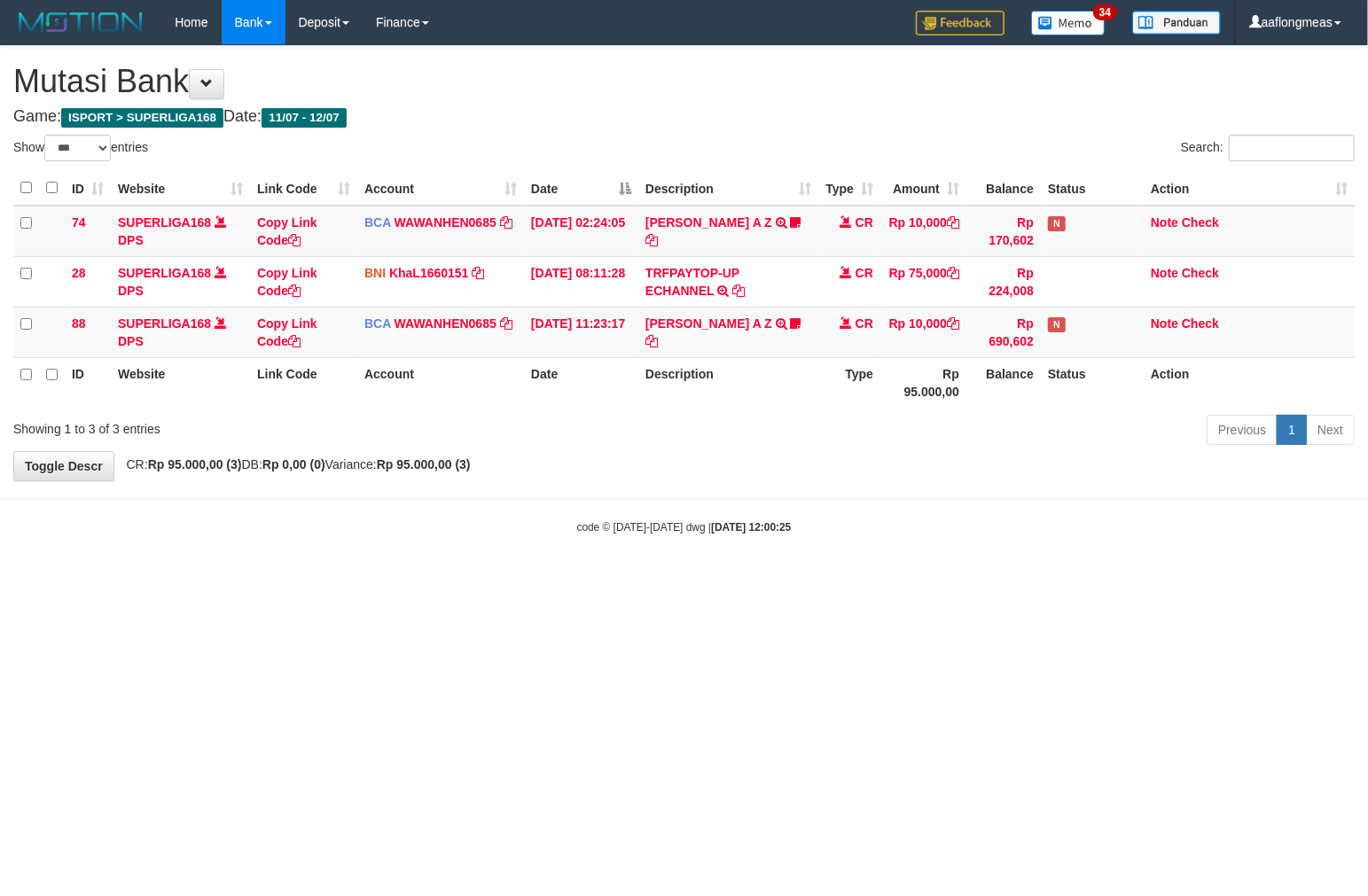 click on "Previous 1 Next" at bounding box center (969, 432) 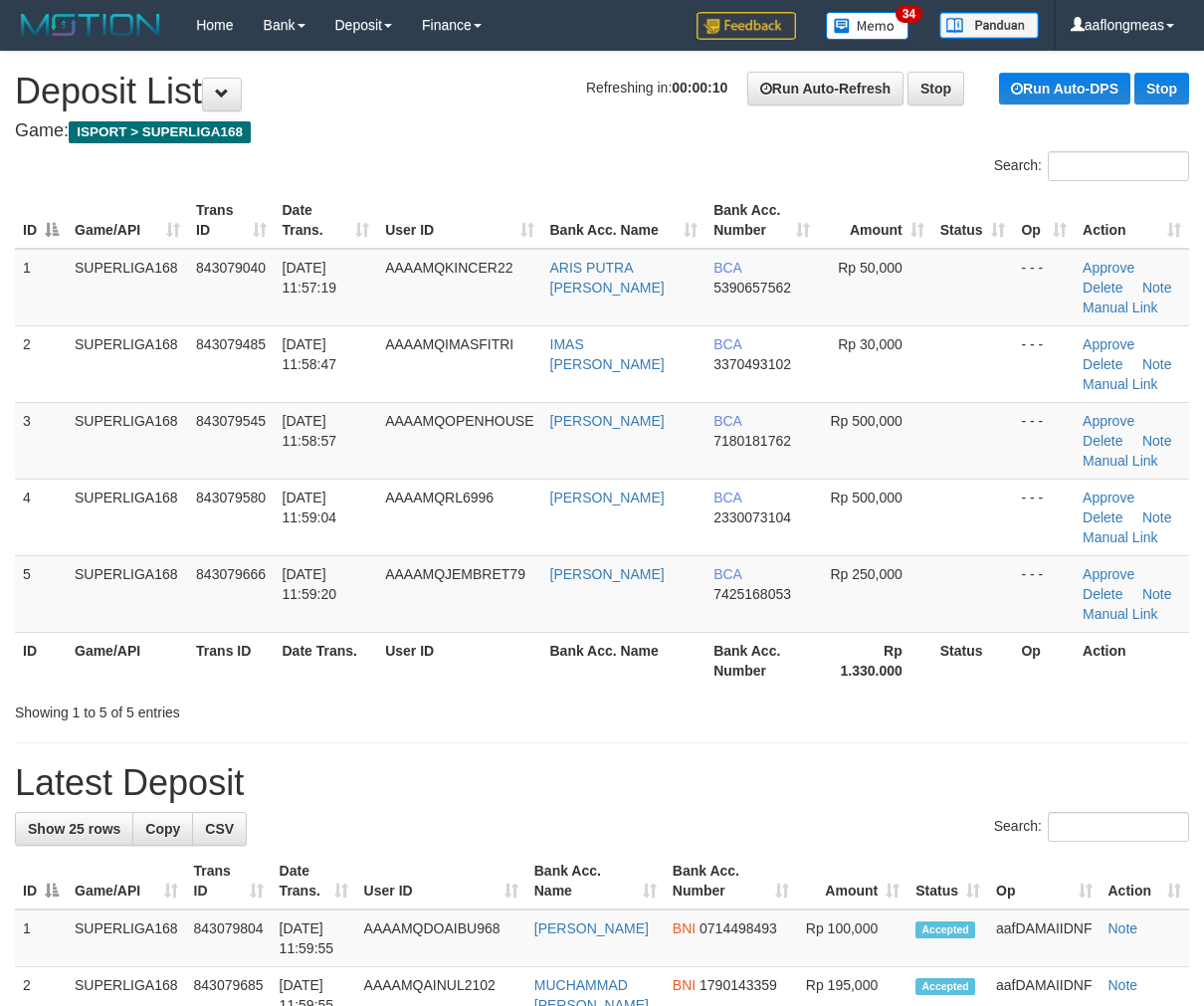 scroll, scrollTop: 0, scrollLeft: 0, axis: both 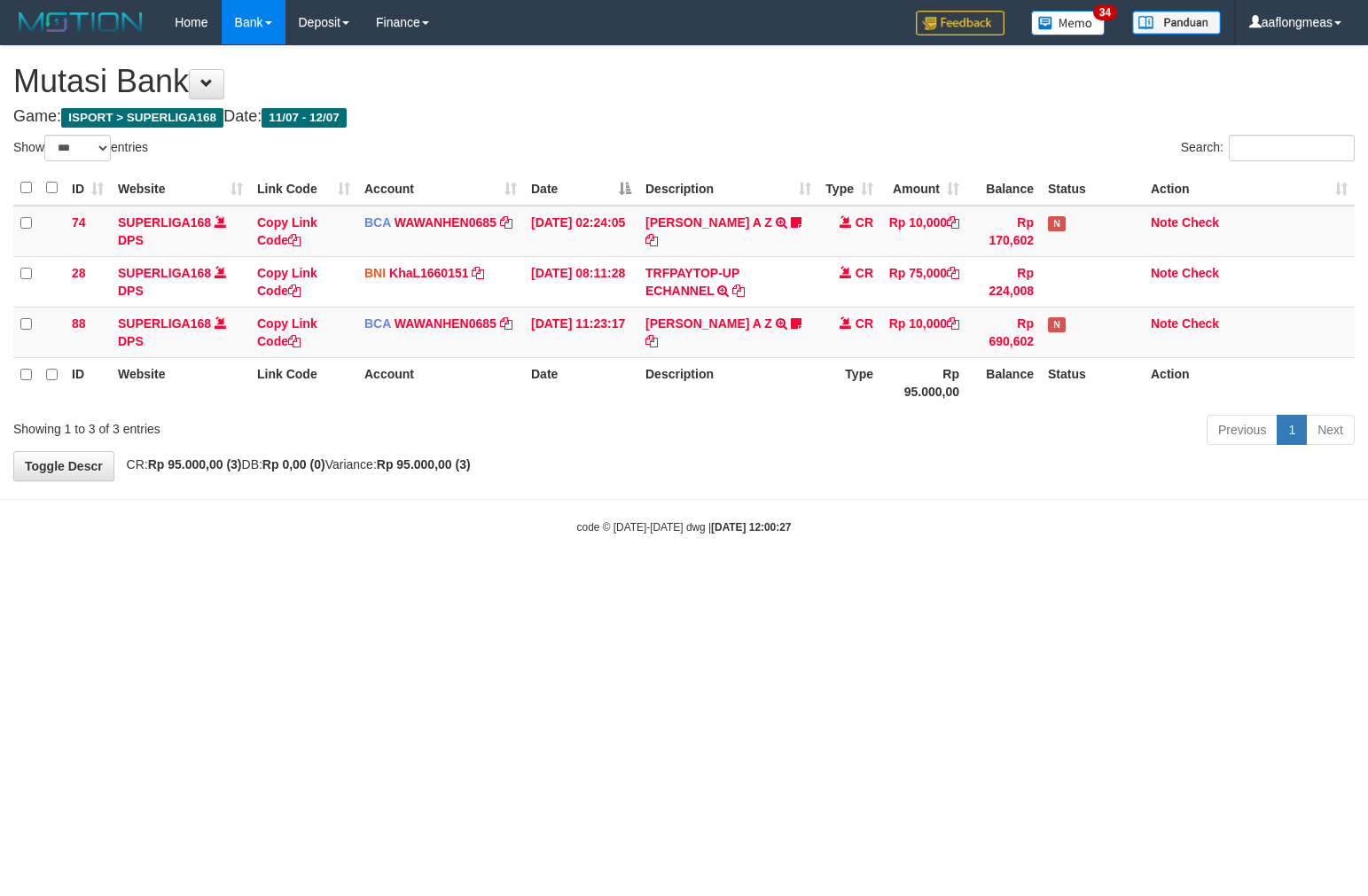 select on "***" 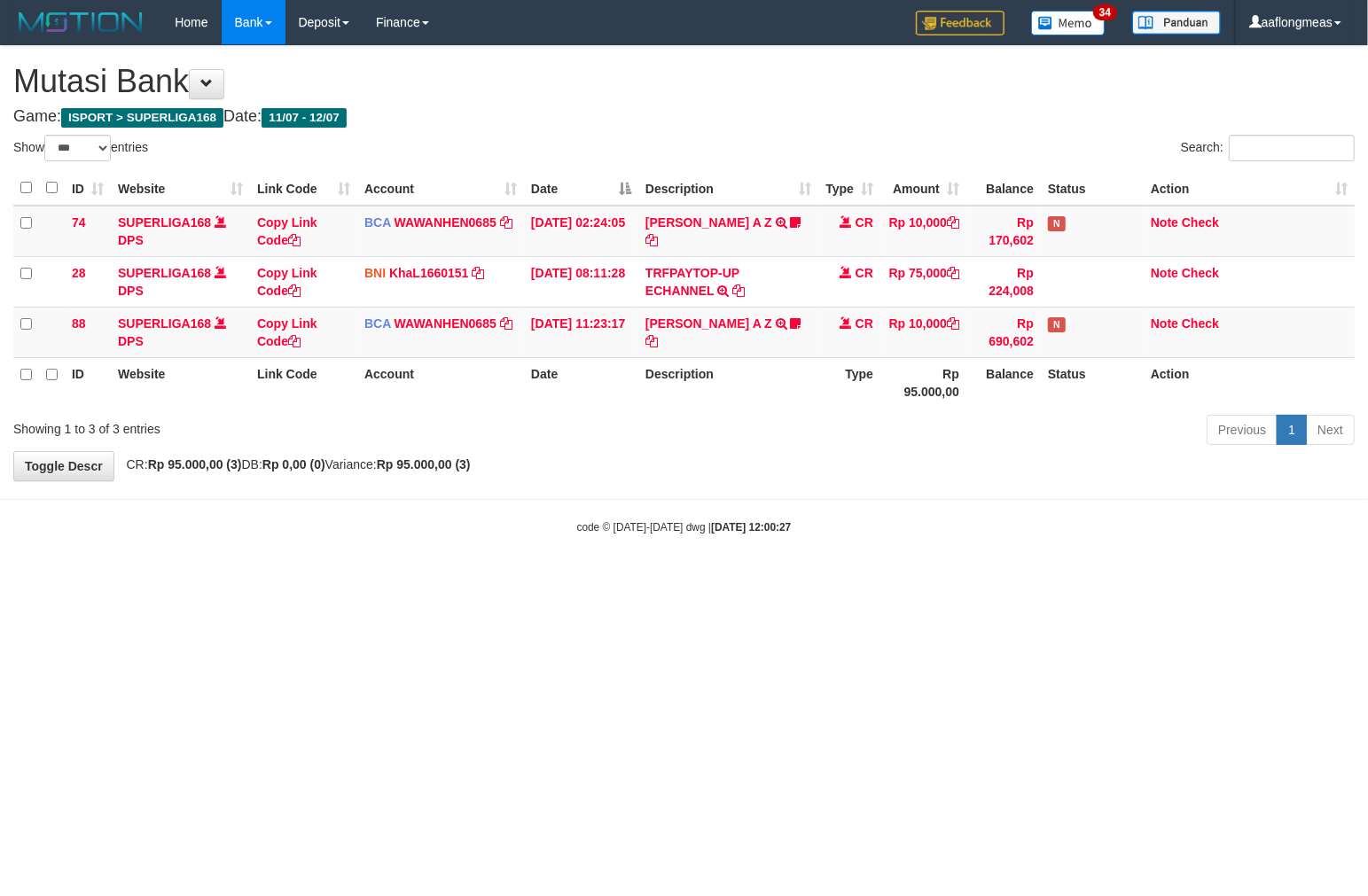 click on "Previous 1 Next" at bounding box center [969, 432] 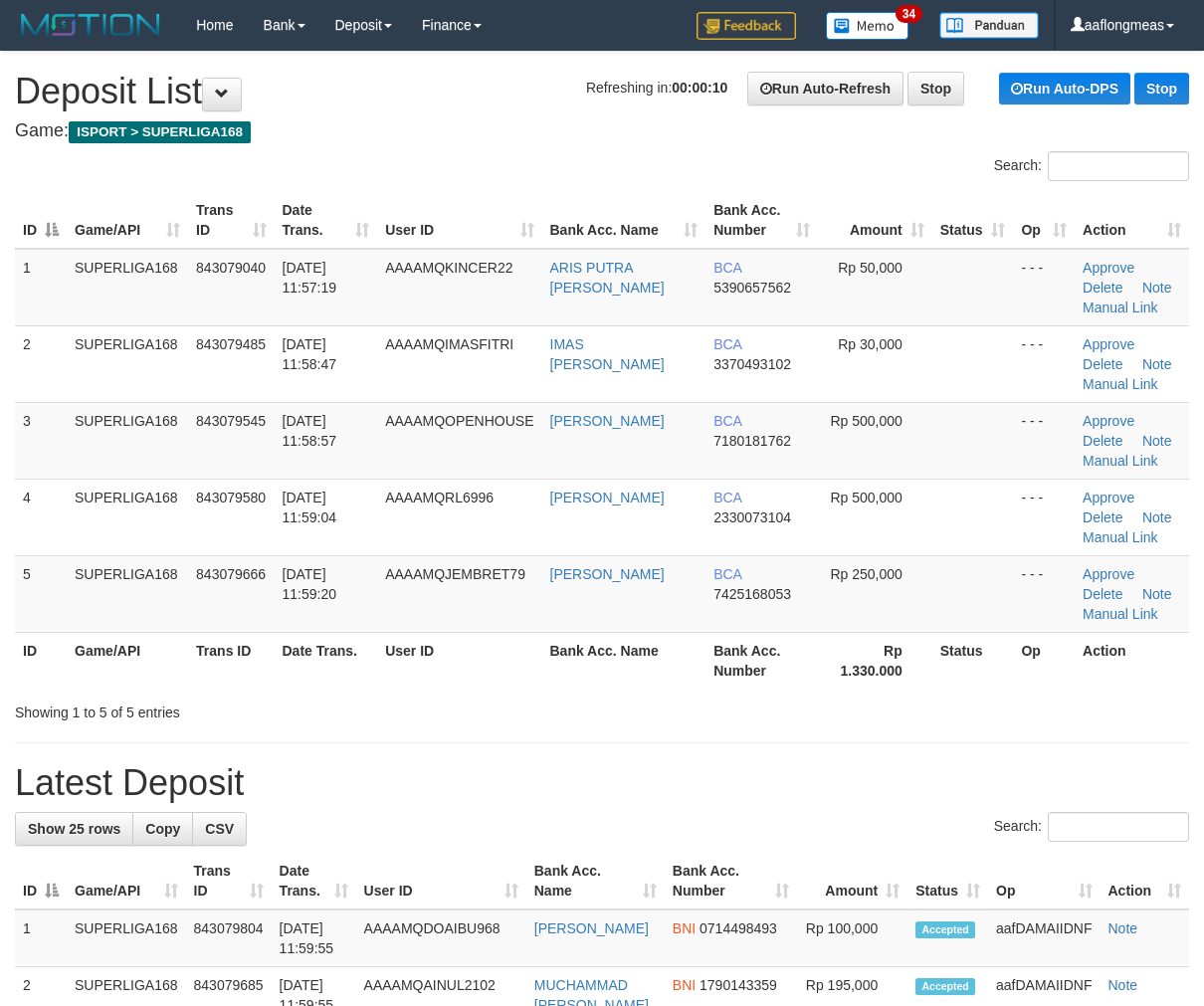 scroll, scrollTop: 0, scrollLeft: 0, axis: both 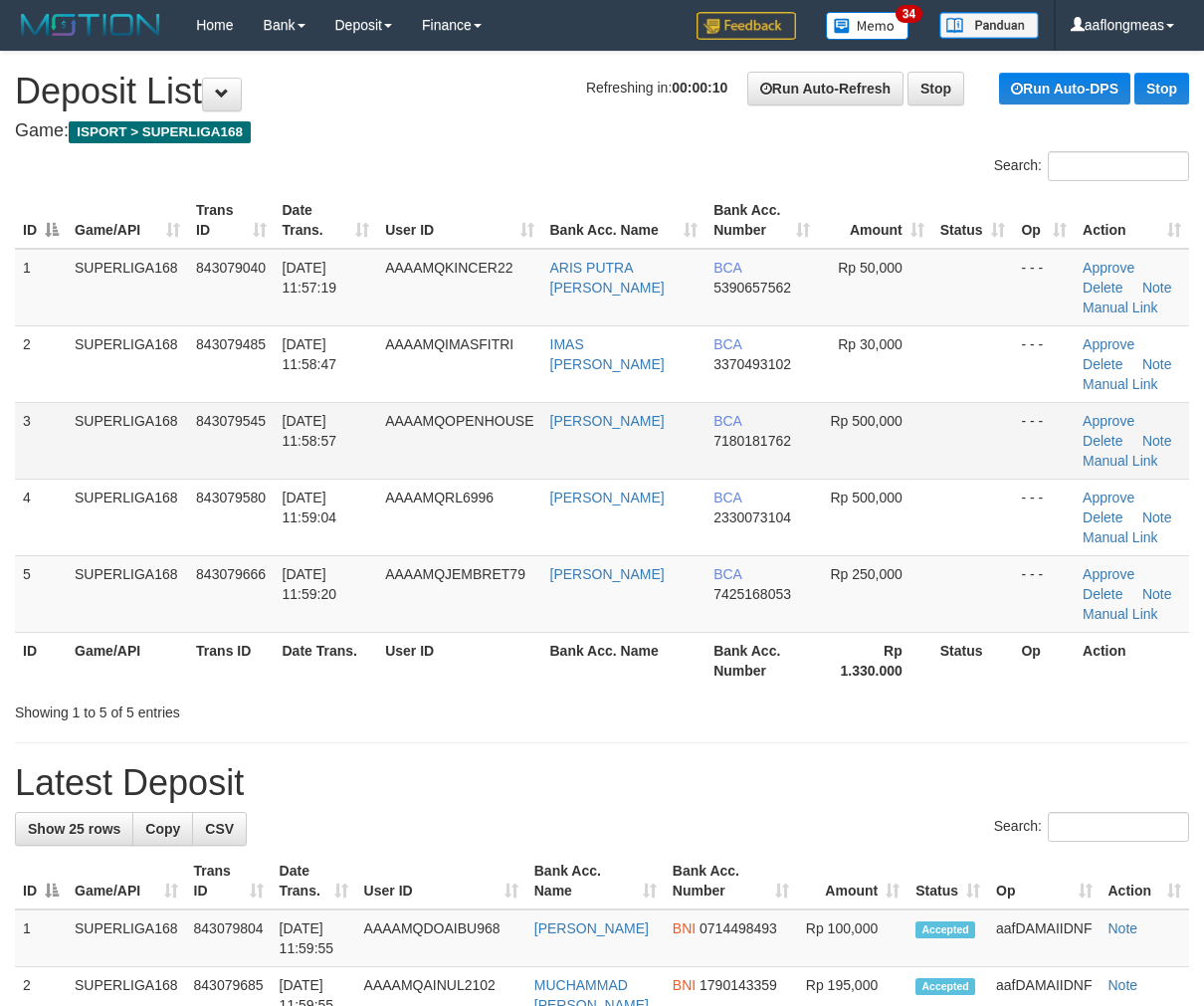 click at bounding box center (973, 440) 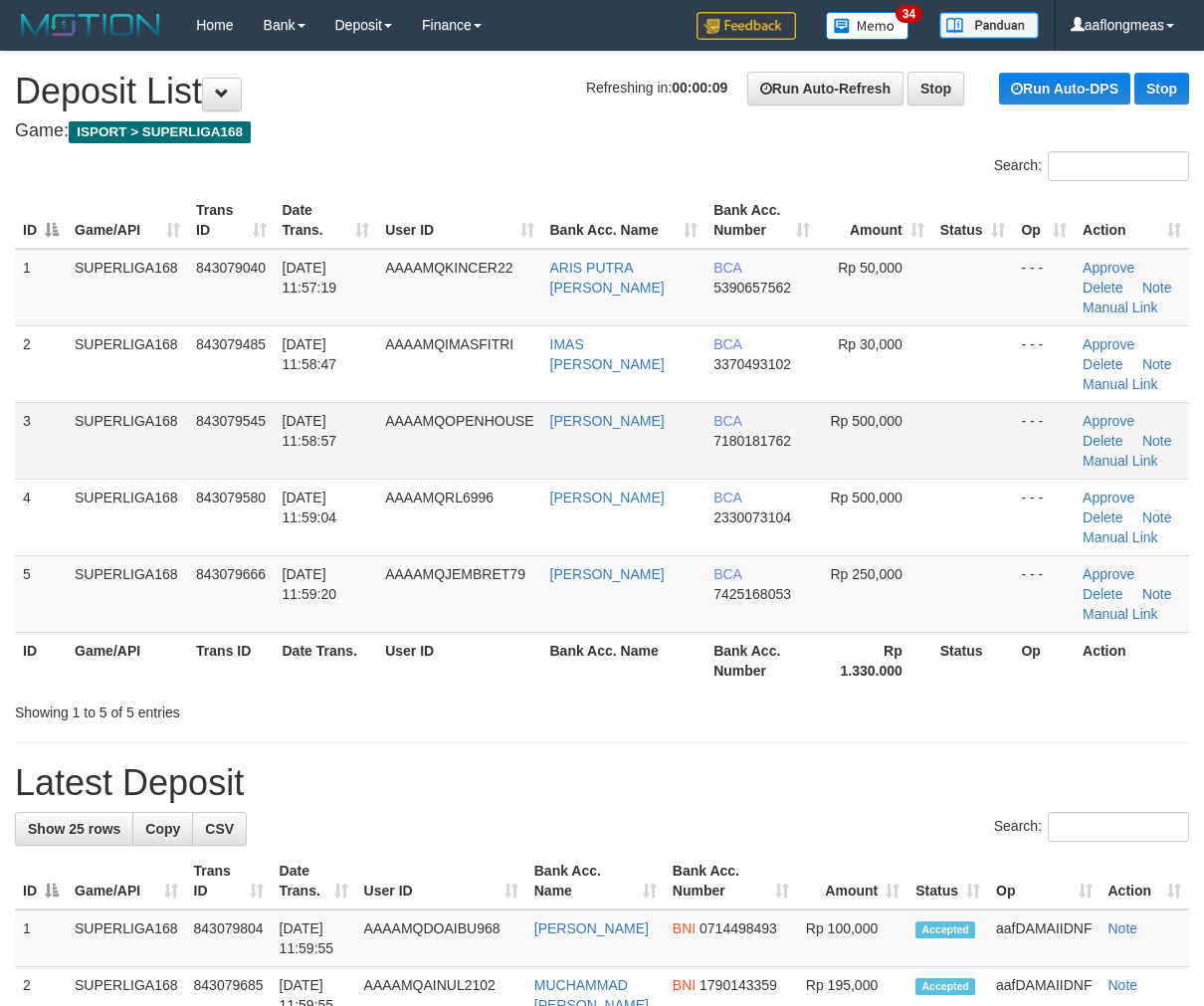 click at bounding box center [973, 440] 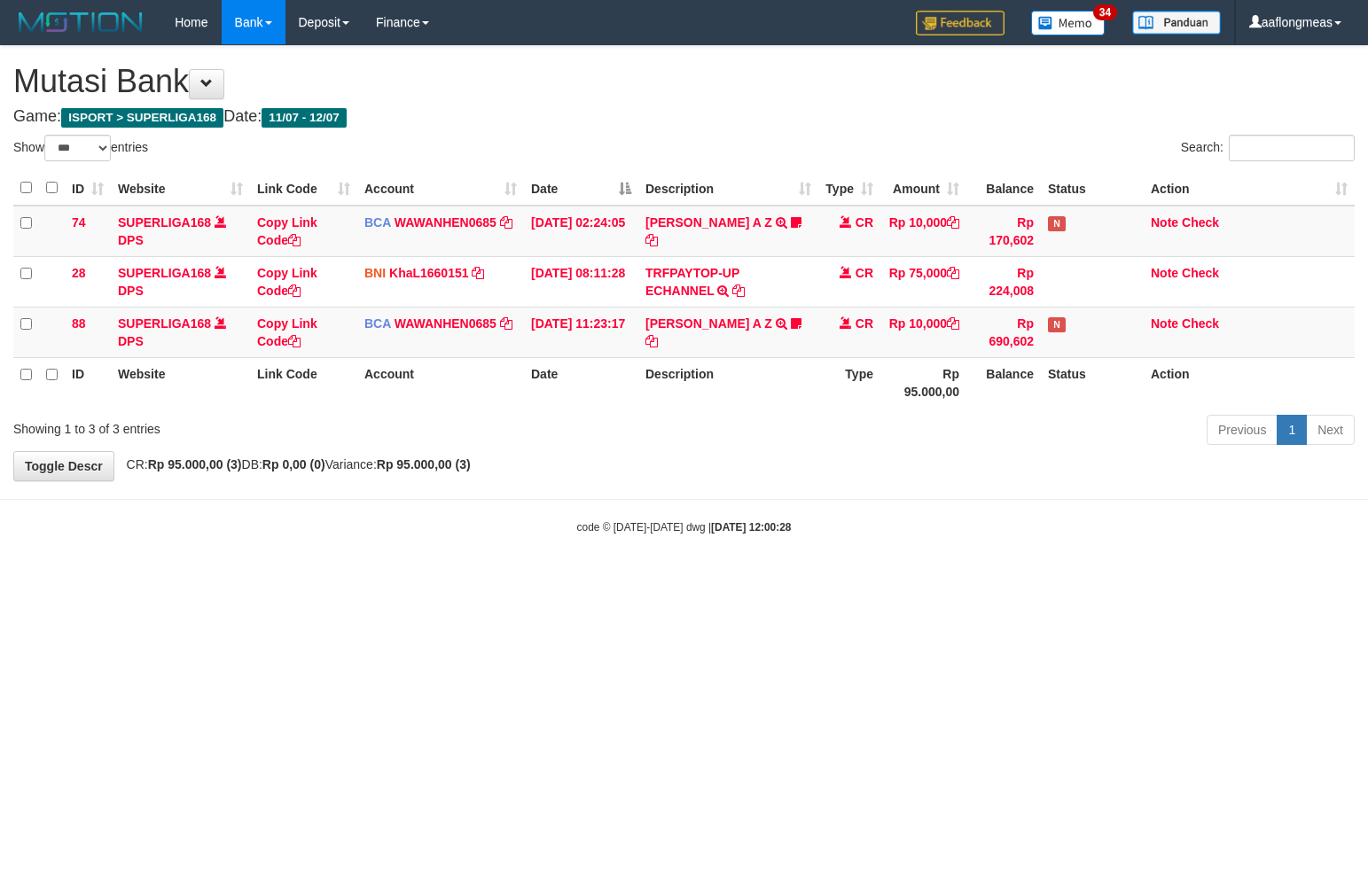 select on "***" 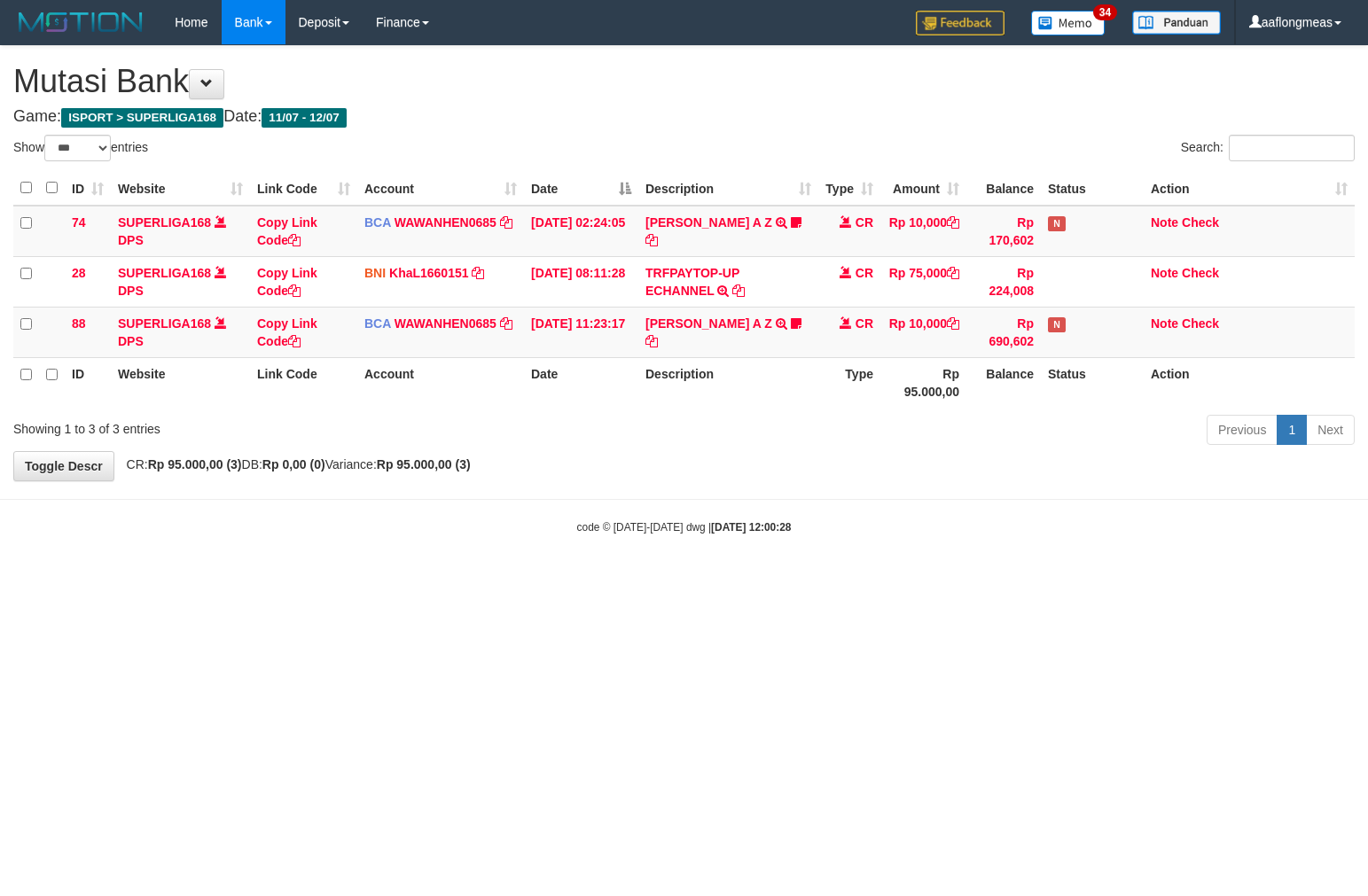 scroll, scrollTop: 0, scrollLeft: 0, axis: both 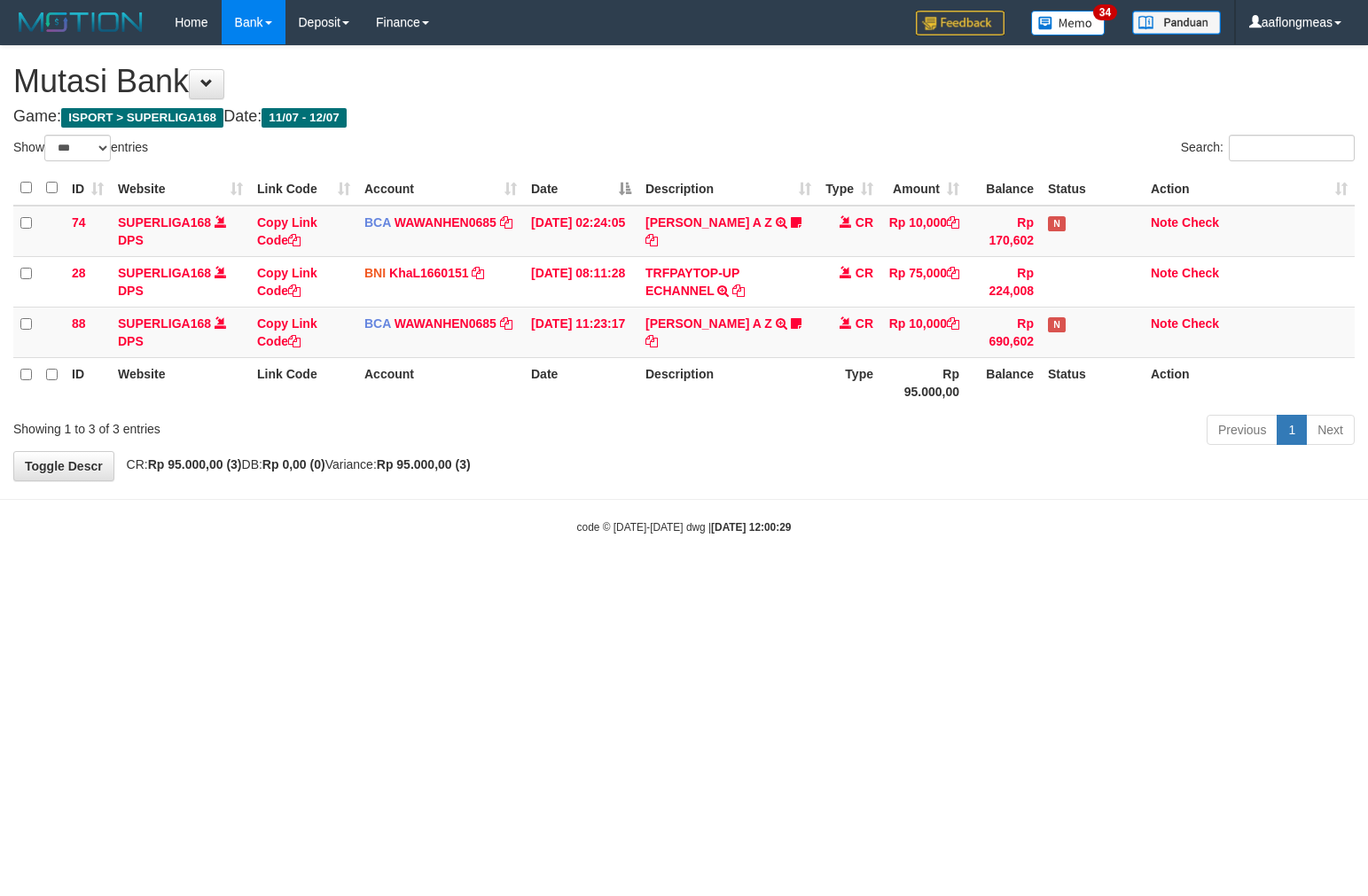 select on "***" 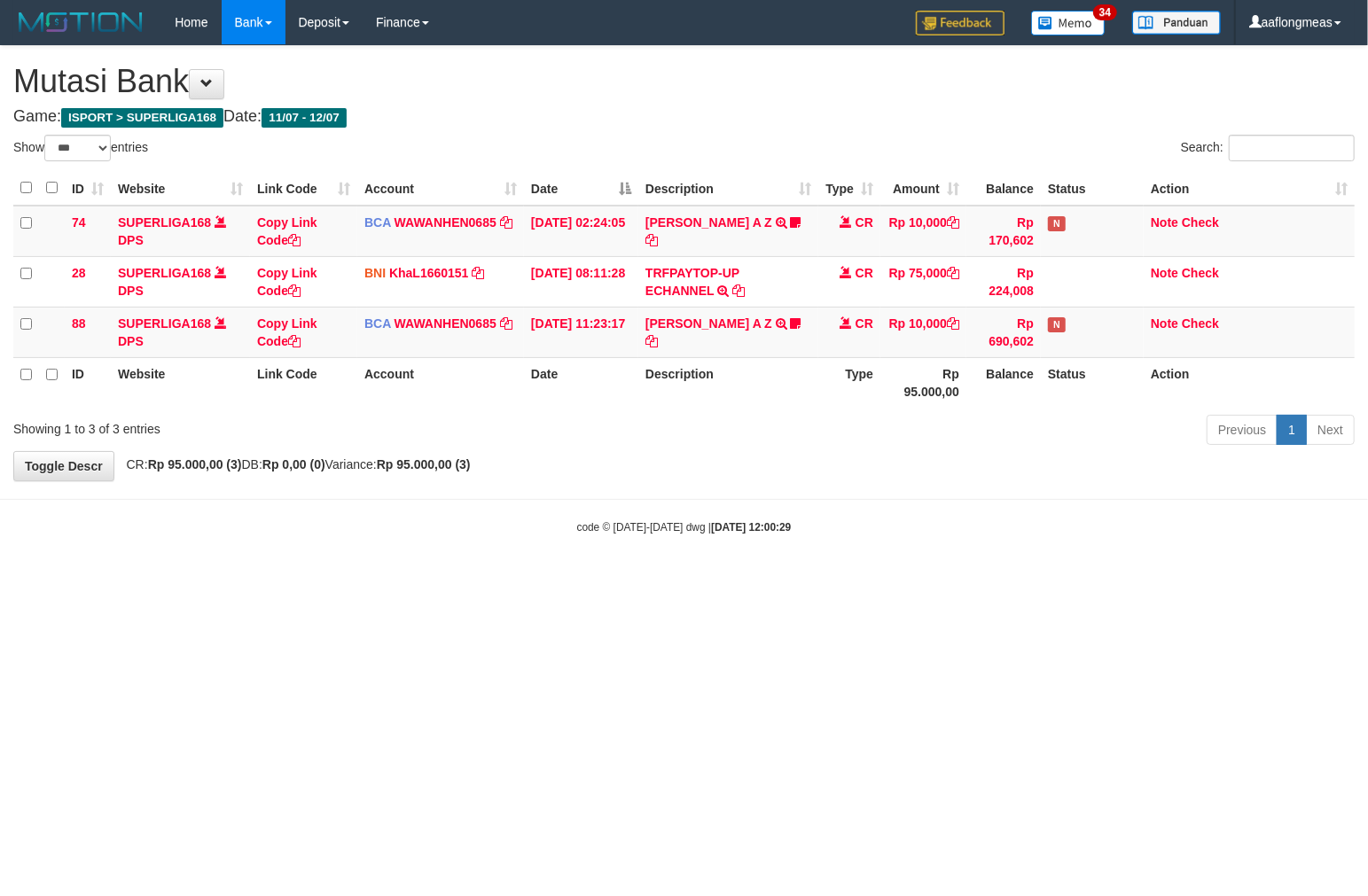 click on "Previous 1 Next" at bounding box center [969, 432] 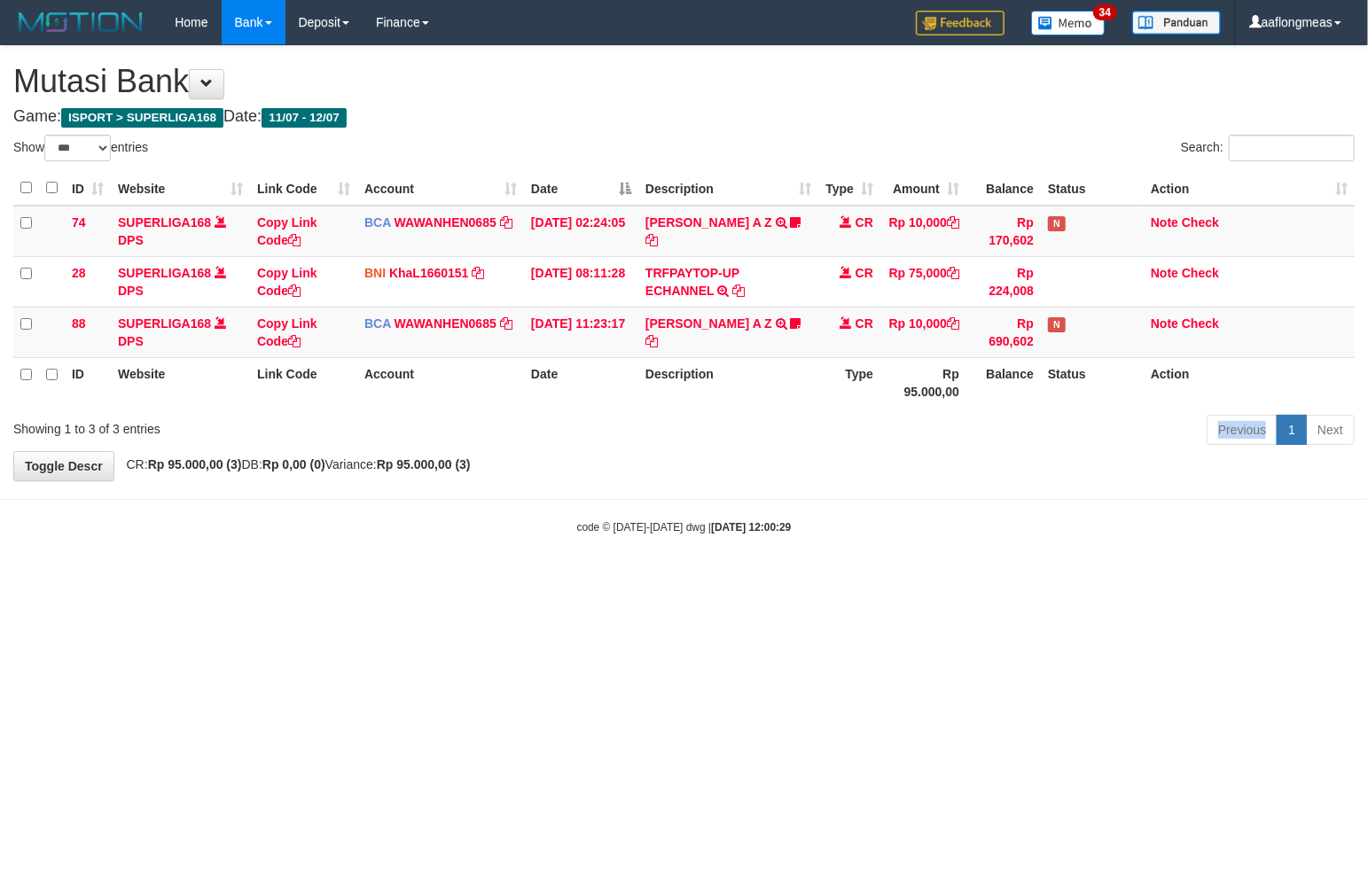 click on "Previous 1 Next" at bounding box center (969, 432) 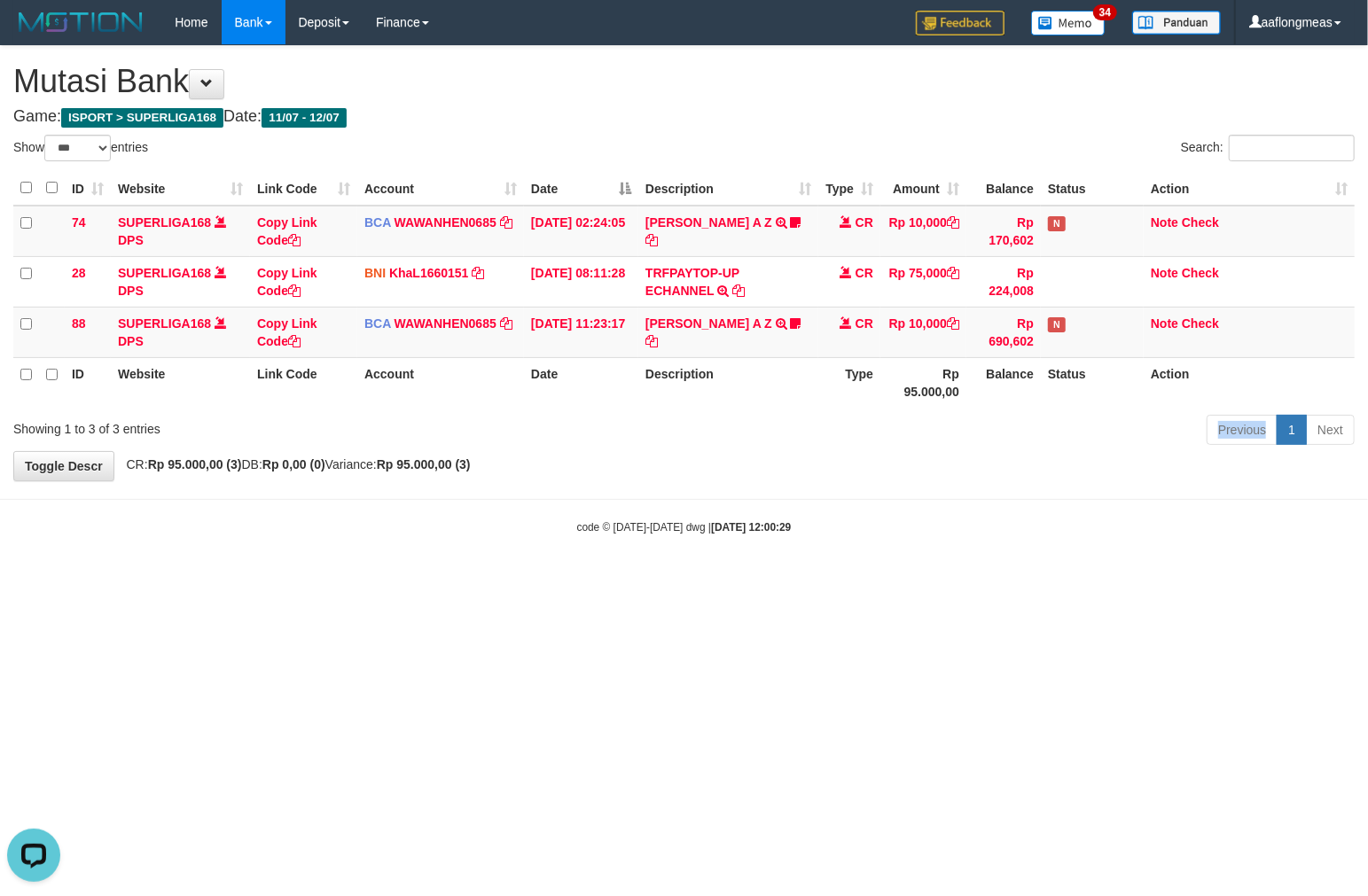 scroll, scrollTop: 0, scrollLeft: 0, axis: both 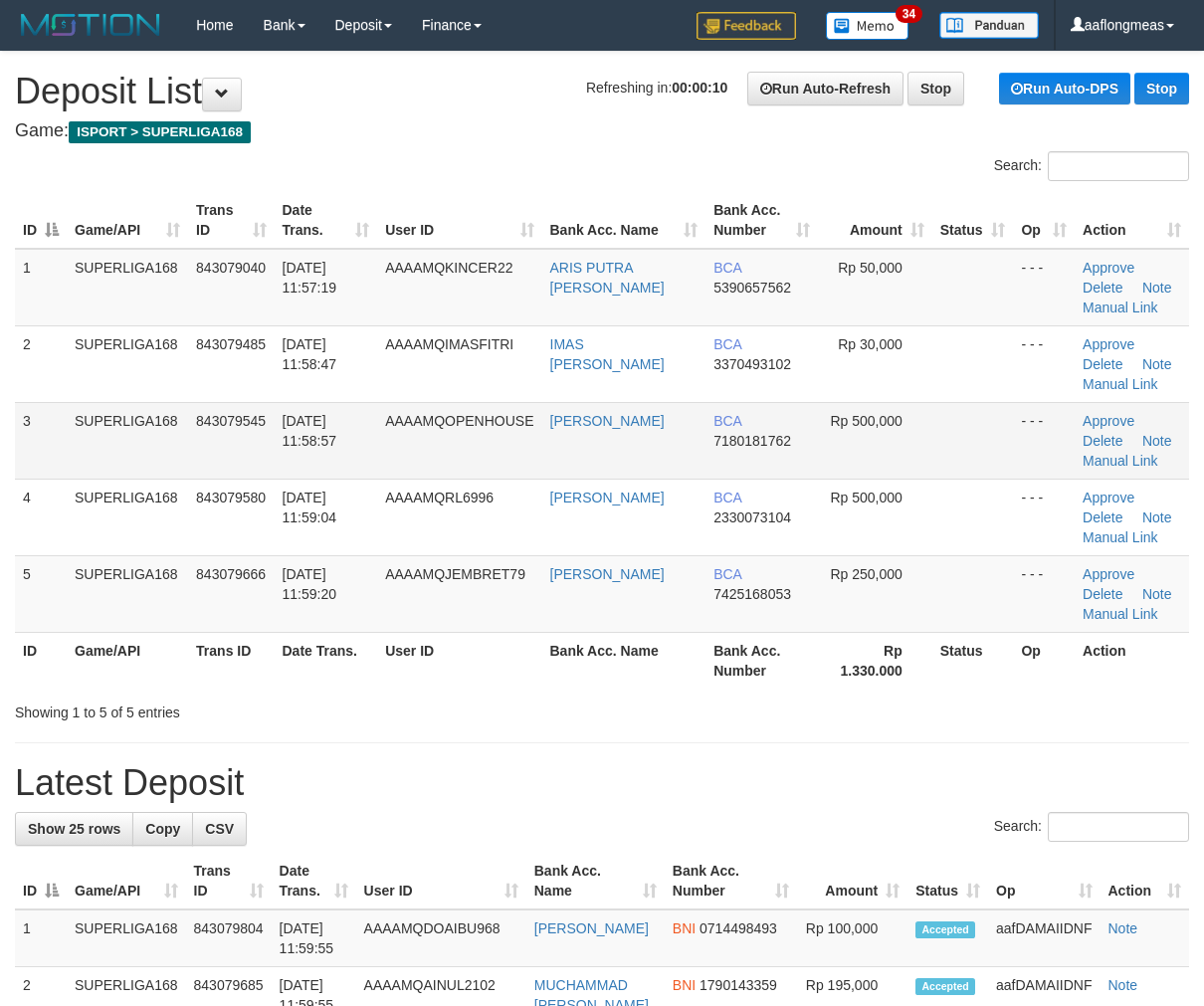 click at bounding box center (973, 440) 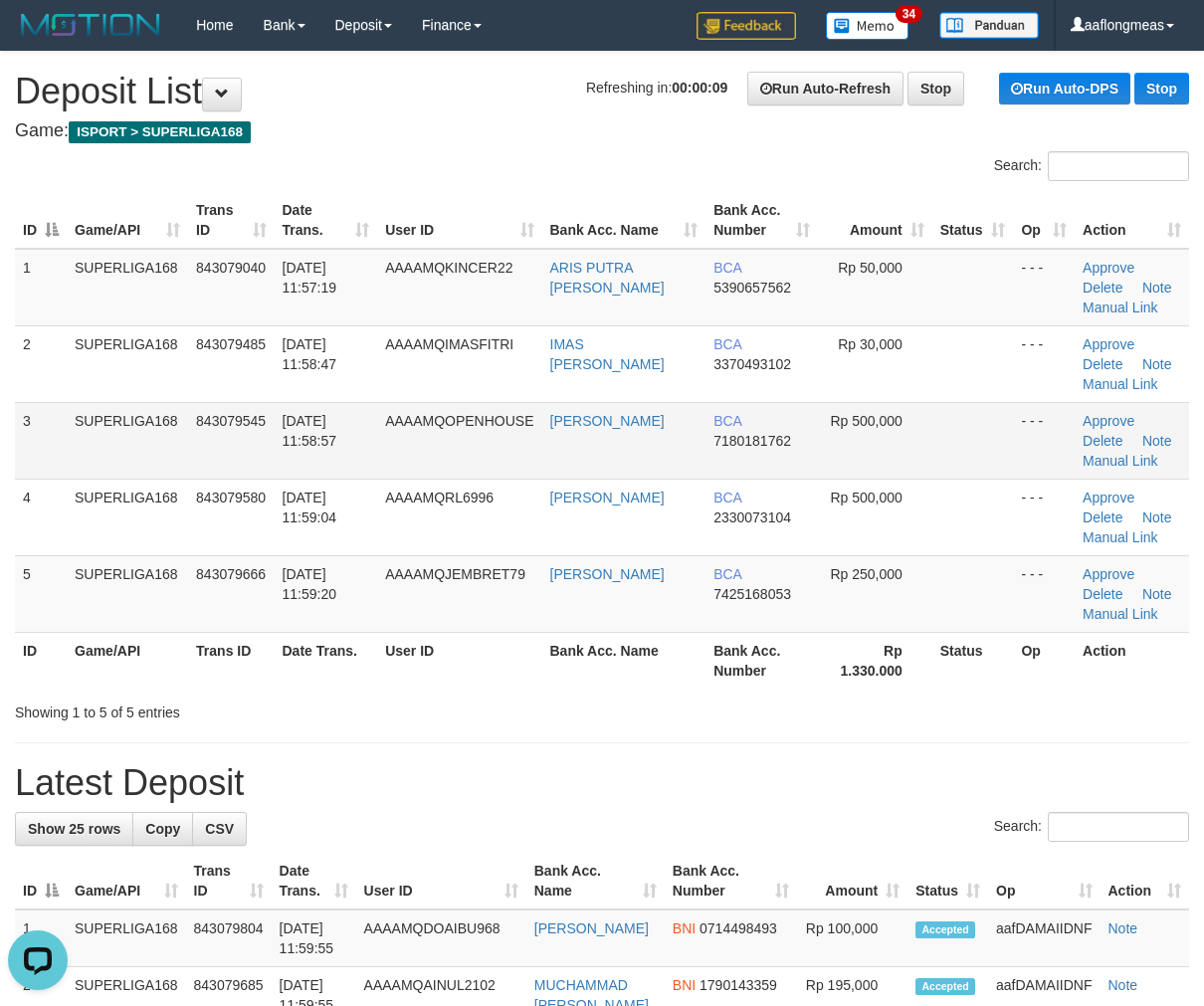 scroll, scrollTop: 0, scrollLeft: 0, axis: both 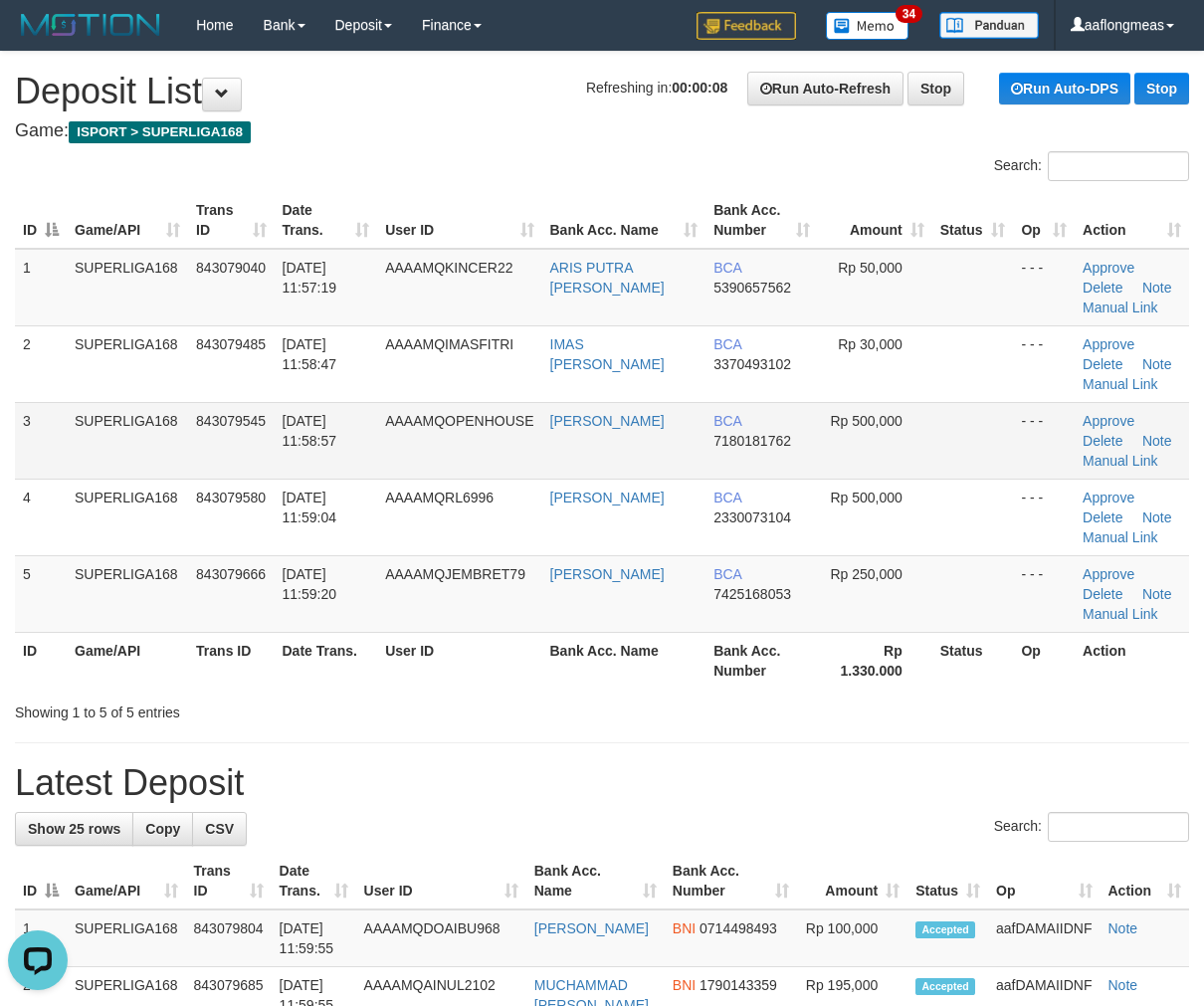 click at bounding box center (973, 440) 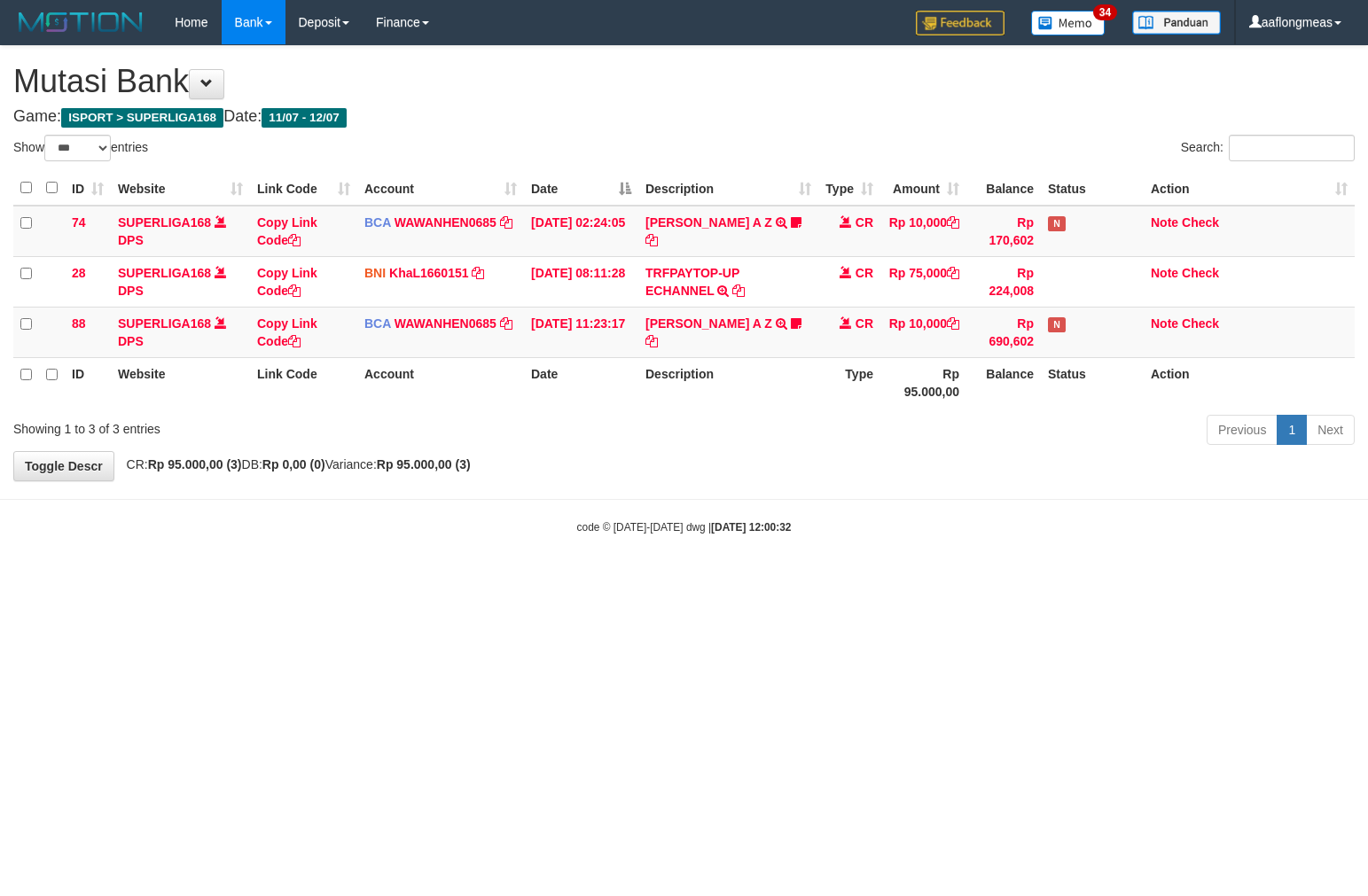 select on "***" 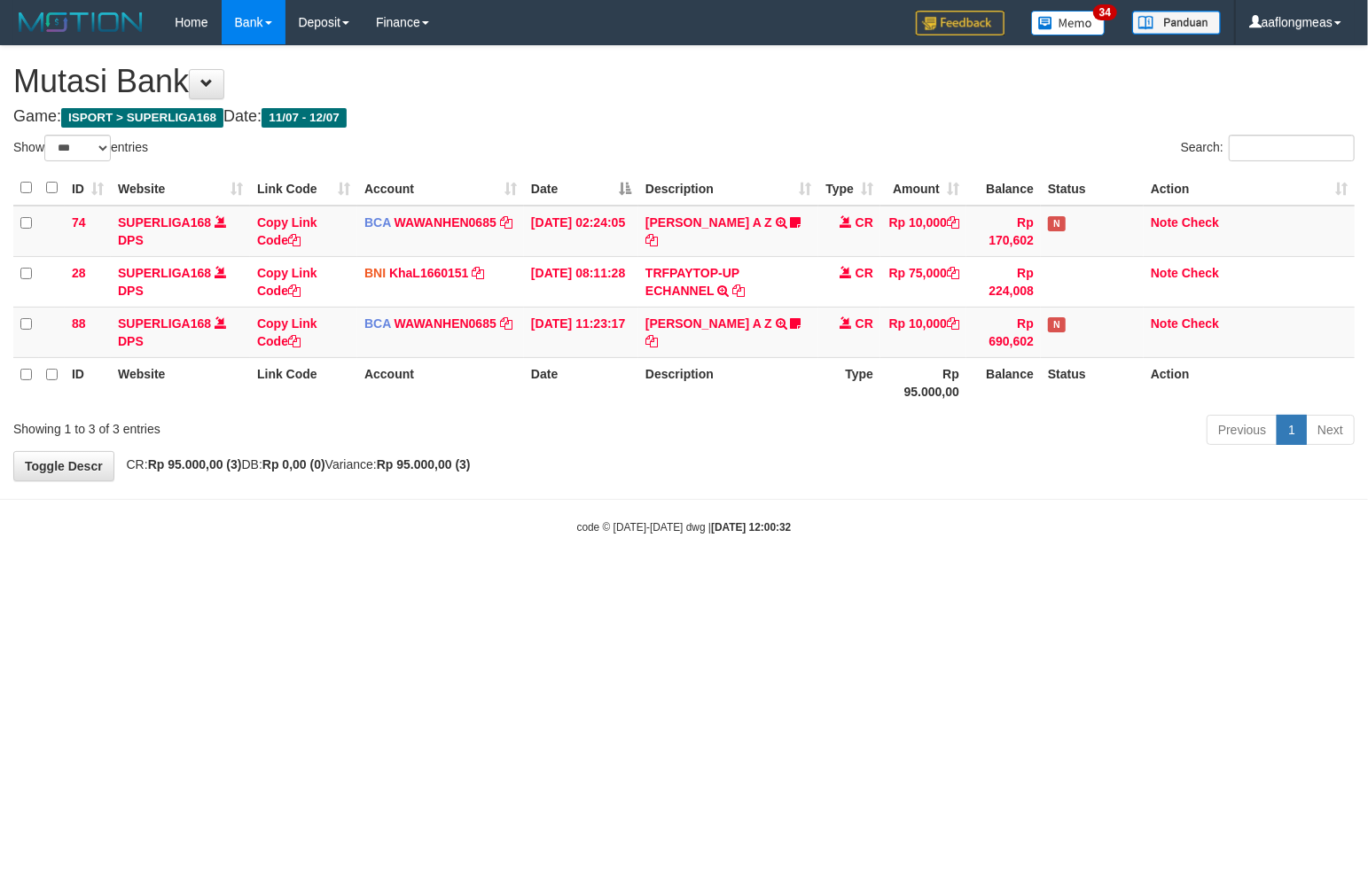 drag, startPoint x: 0, startPoint y: 0, endPoint x: 757, endPoint y: 453, distance: 882.18932 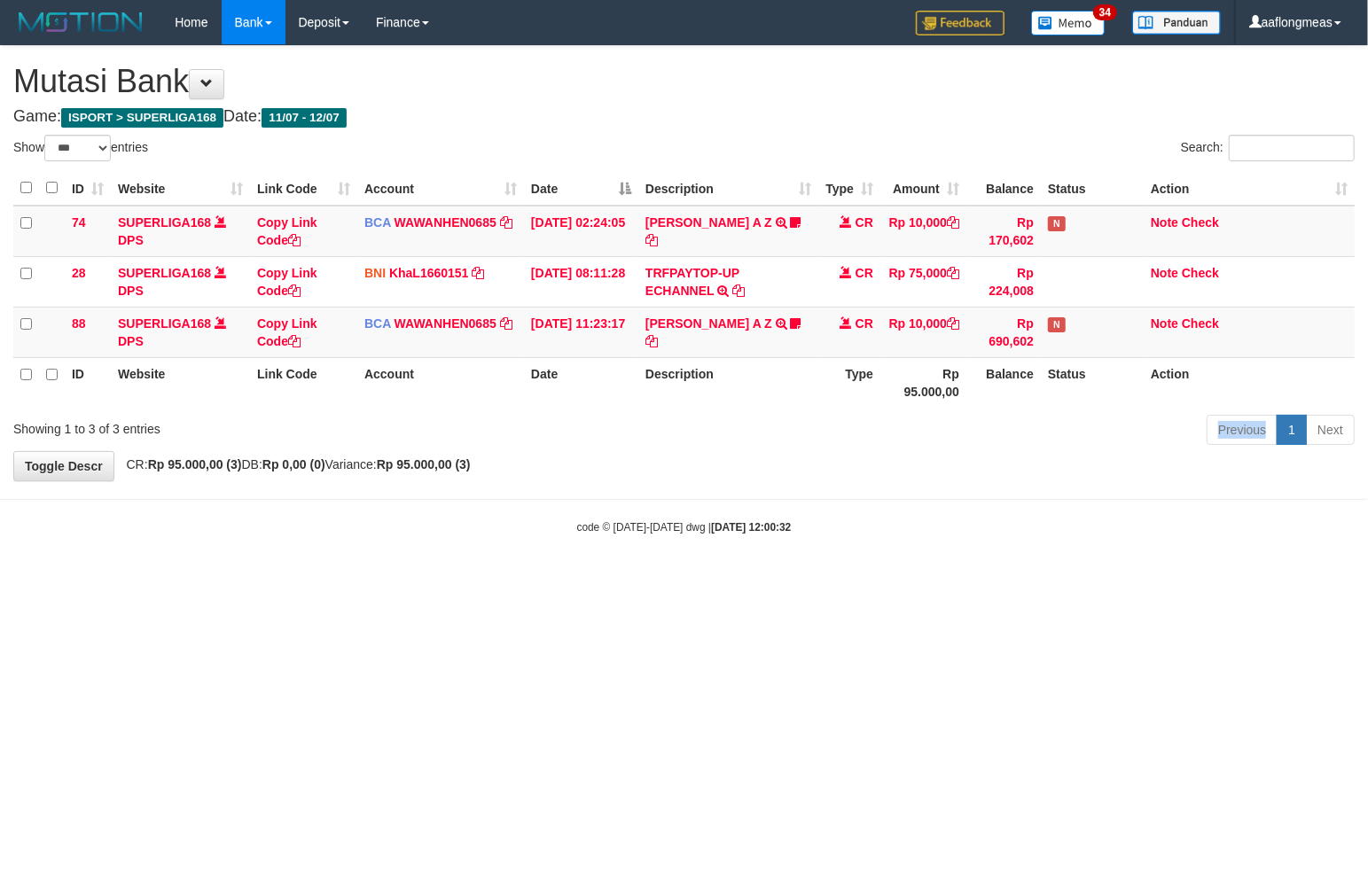 click on "Previous 1 Next" at bounding box center [969, 432] 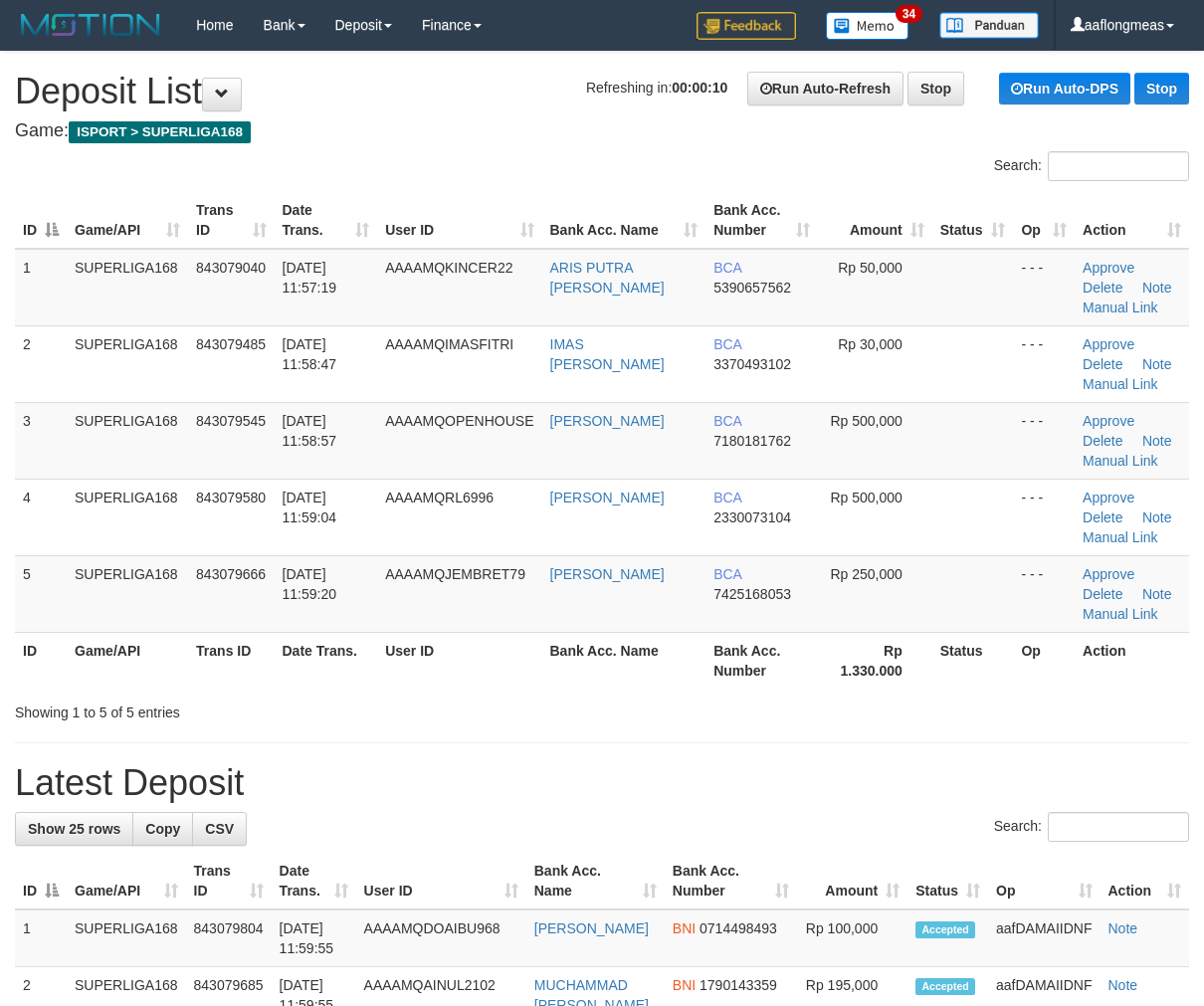 scroll, scrollTop: 0, scrollLeft: 0, axis: both 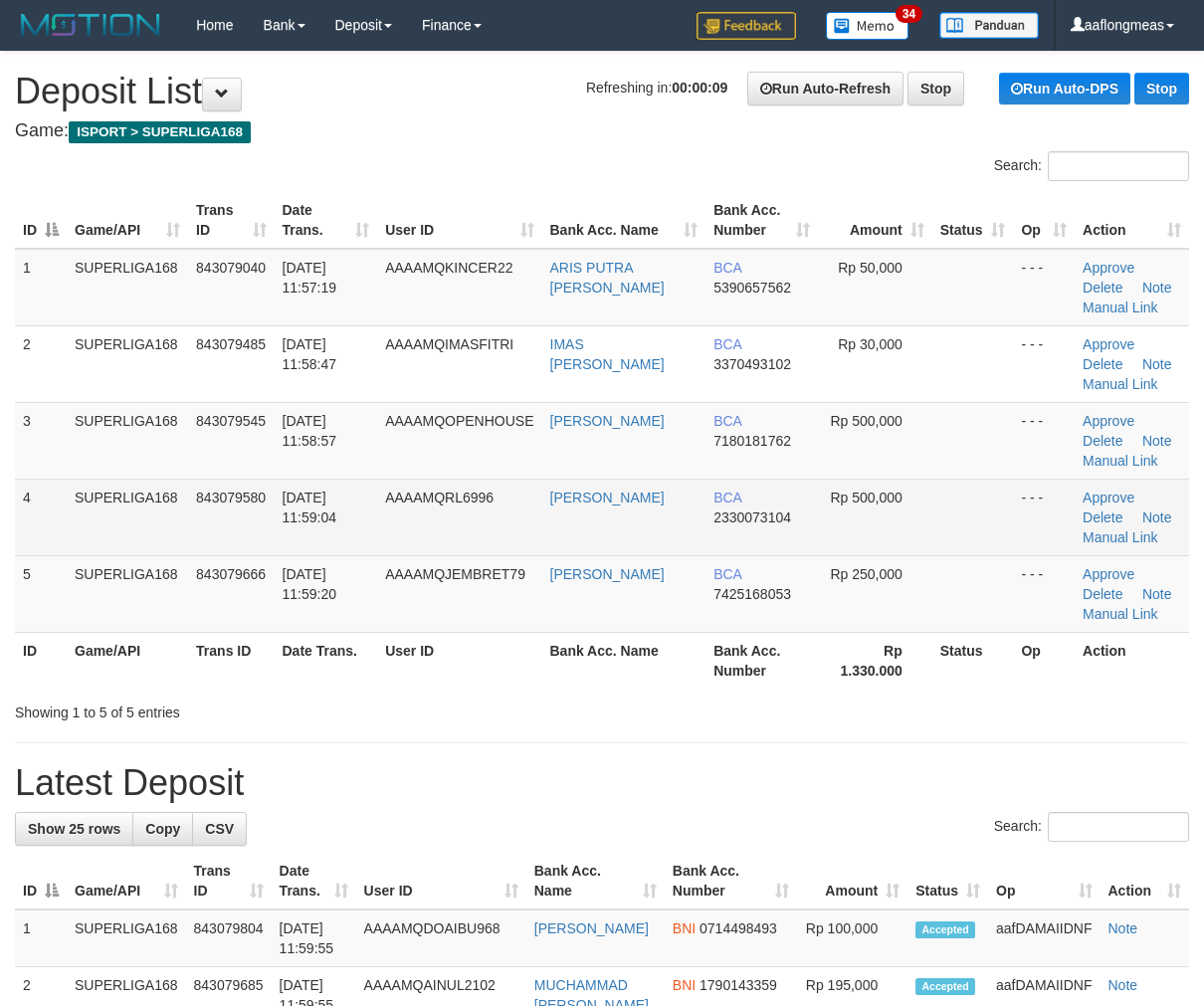 click at bounding box center (973, 516) 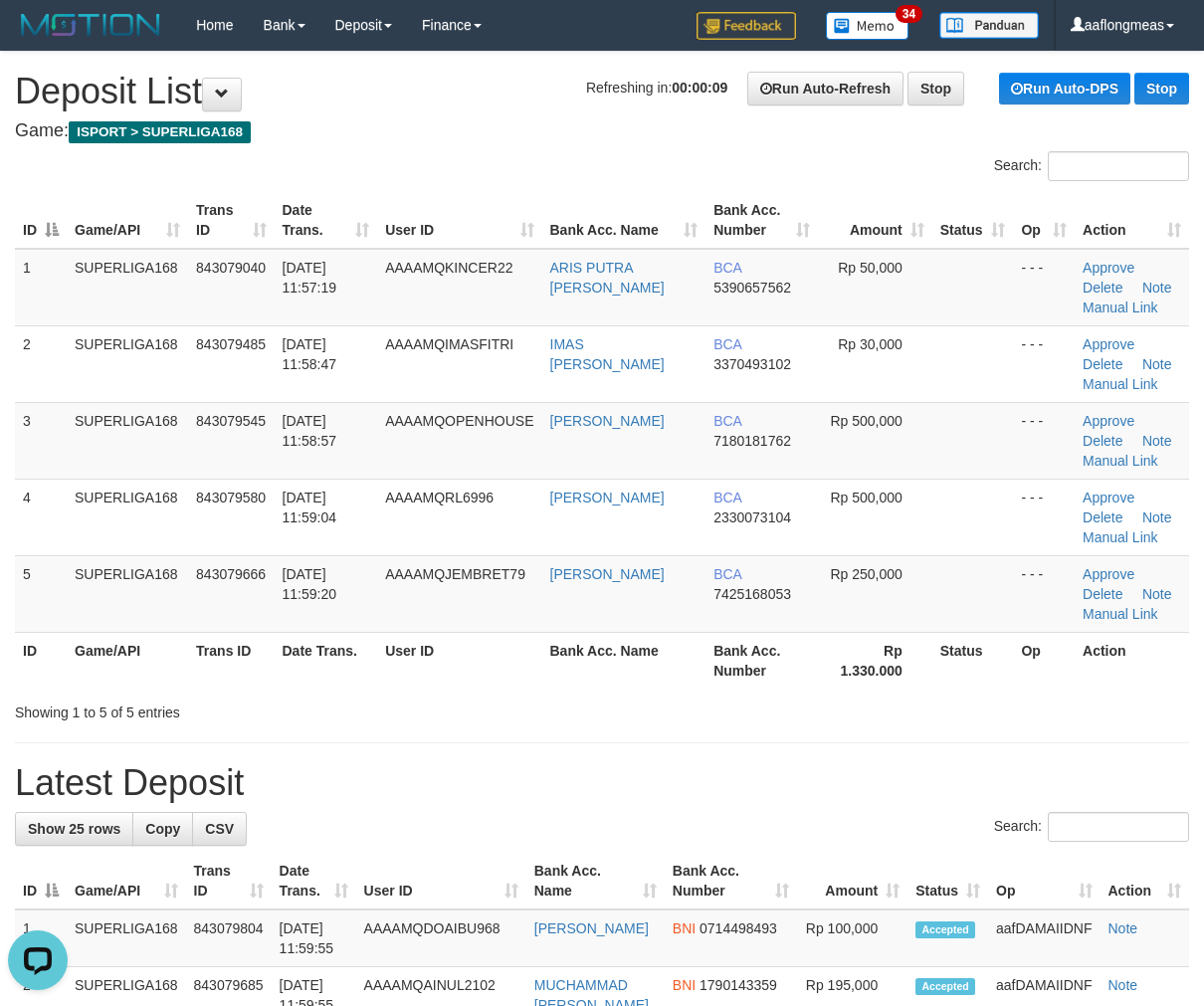 scroll, scrollTop: 0, scrollLeft: 0, axis: both 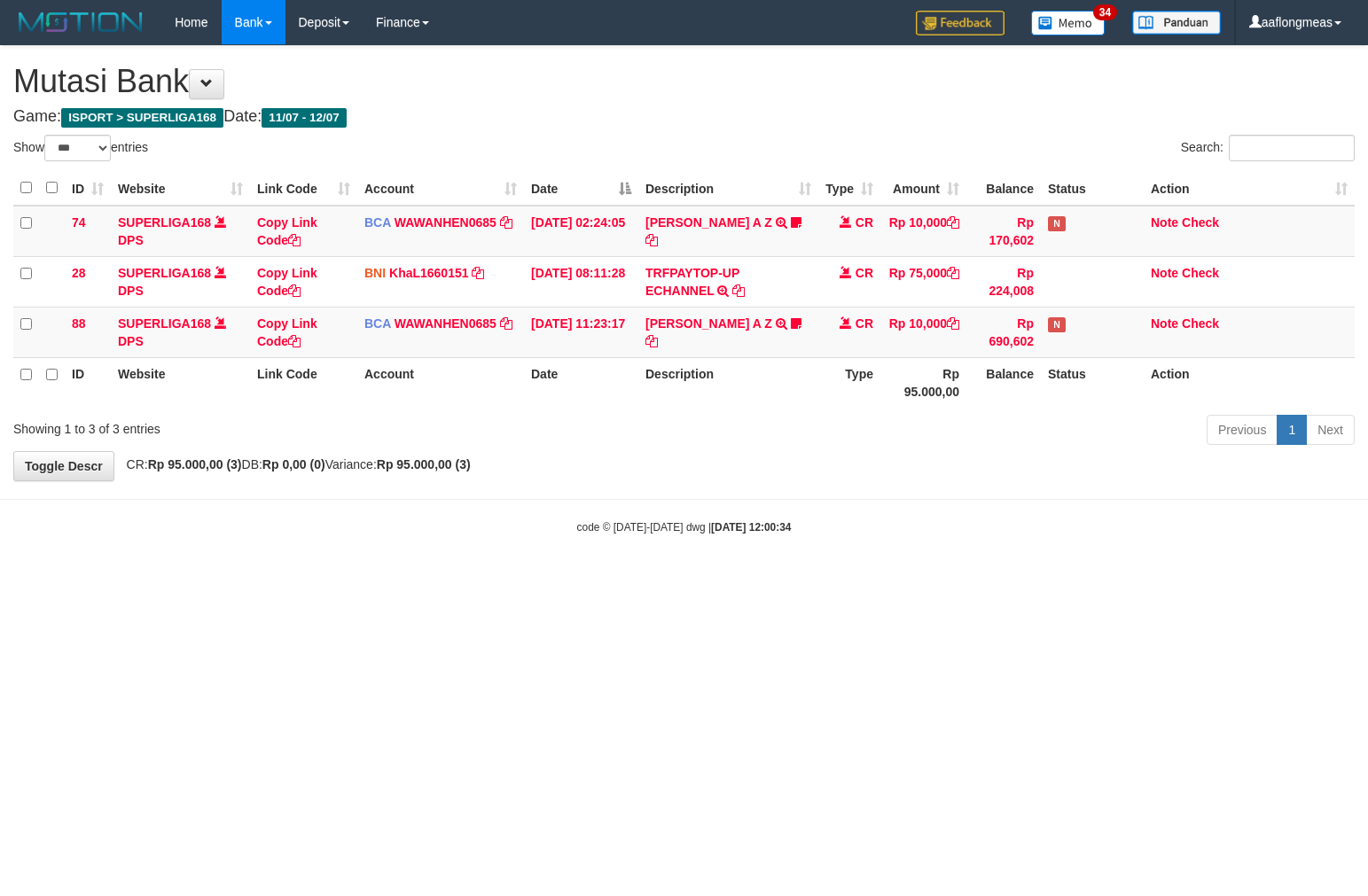 select on "***" 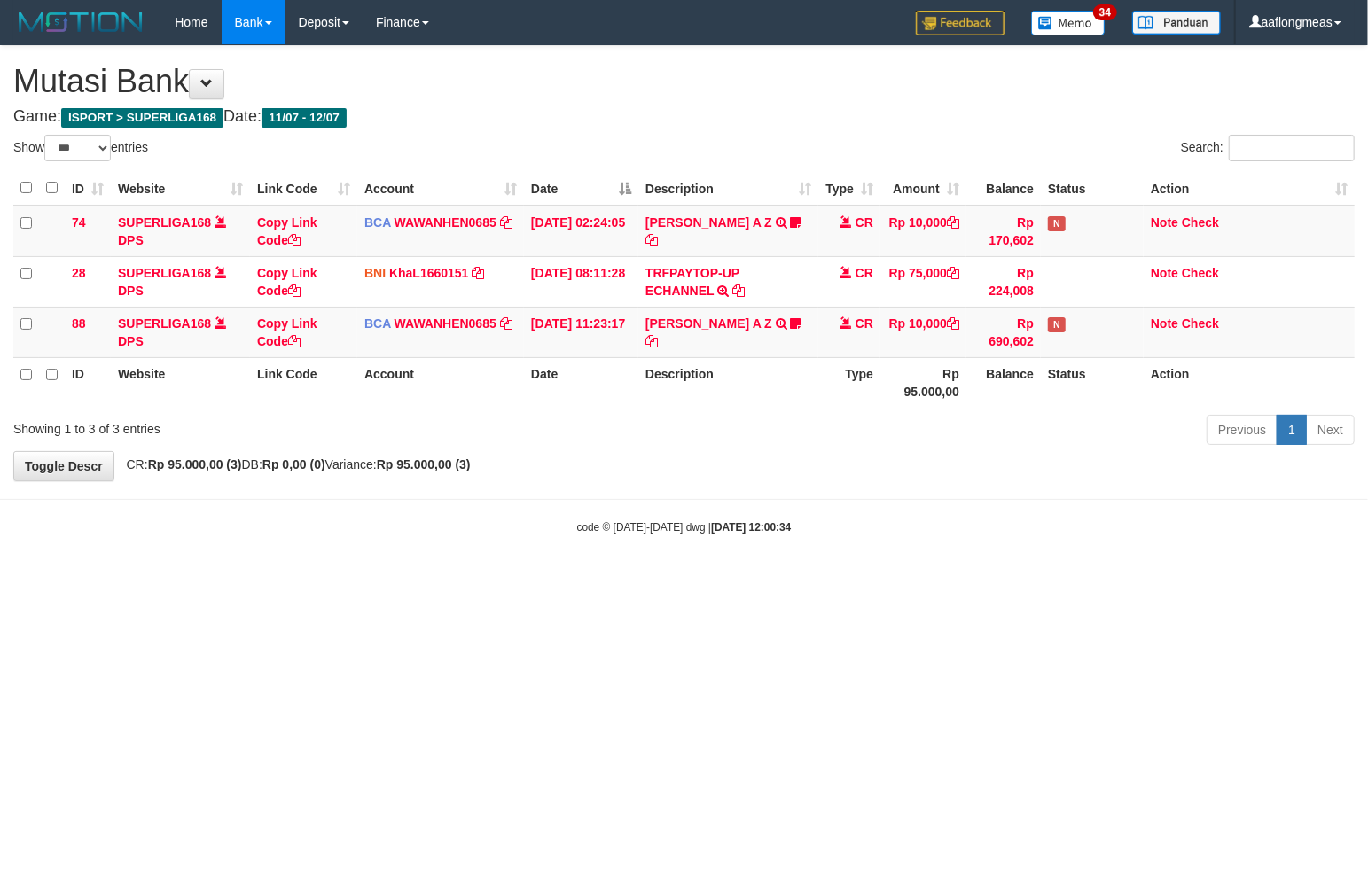 click on "Toggle navigation
Home
Bank
Account List
Load
By Website
Group
[ISPORT]													SUPERLIGA168
By Load Group (DPS)
34" at bounding box center (684, 290) 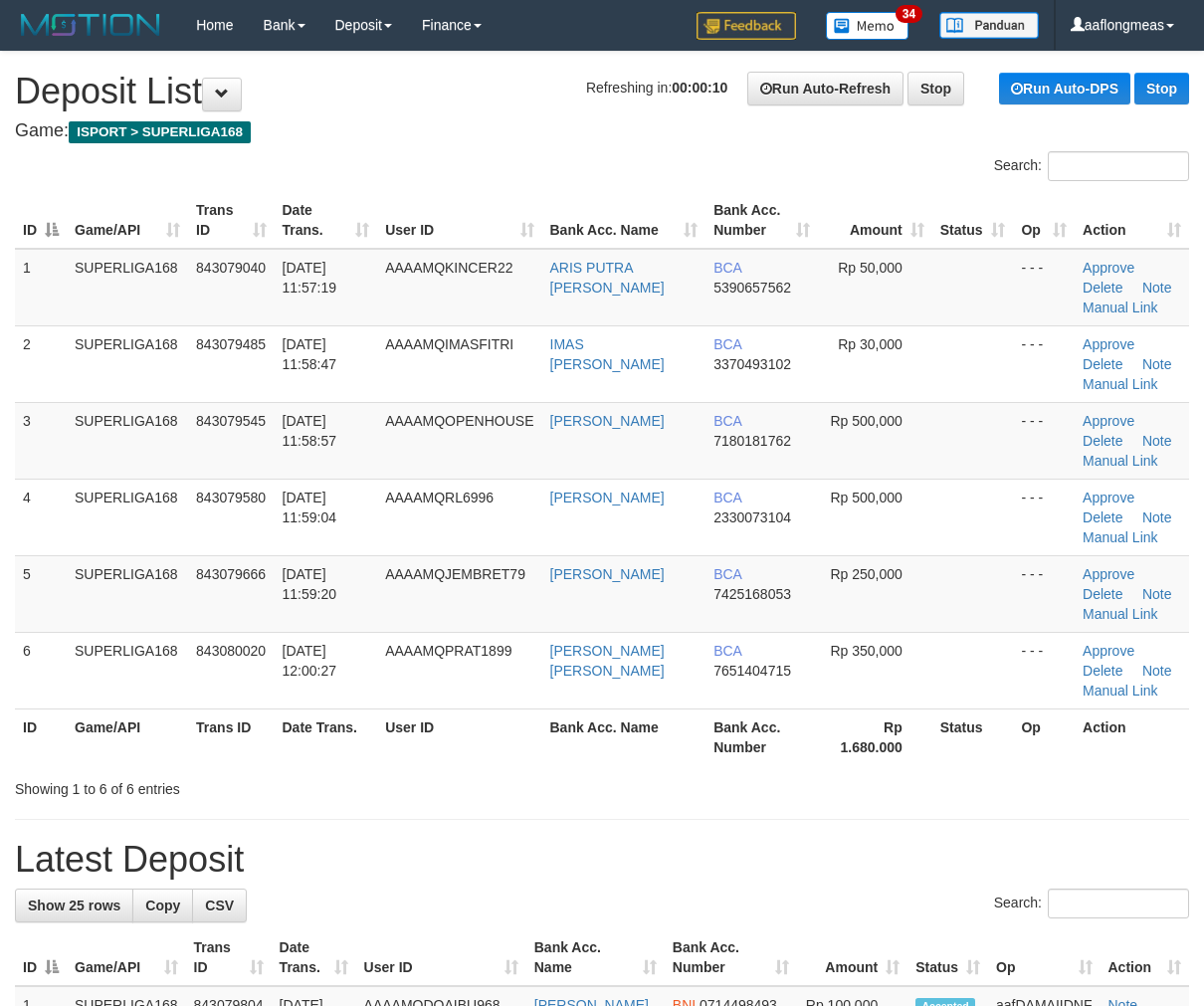 scroll, scrollTop: 0, scrollLeft: 0, axis: both 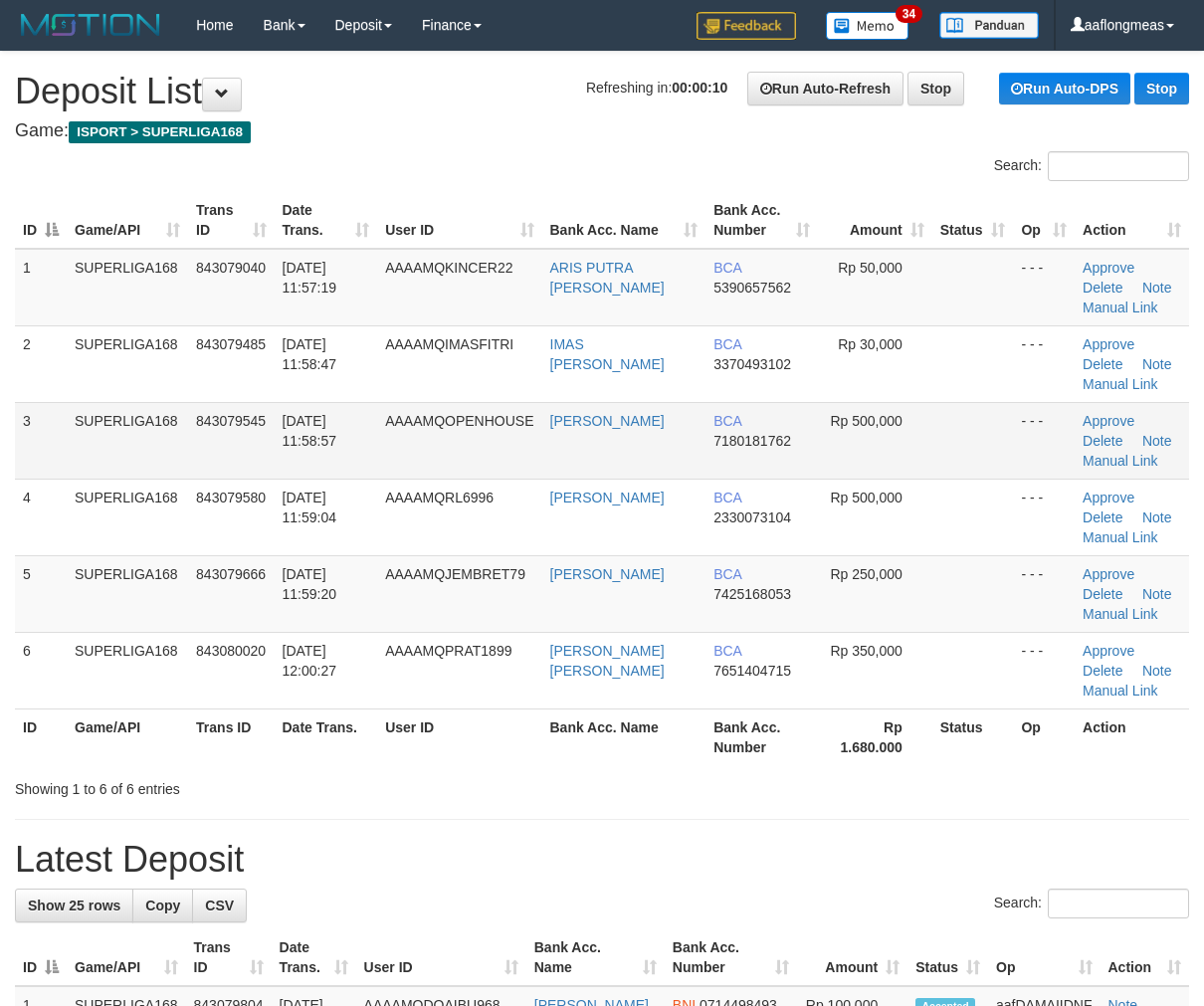 click at bounding box center [973, 440] 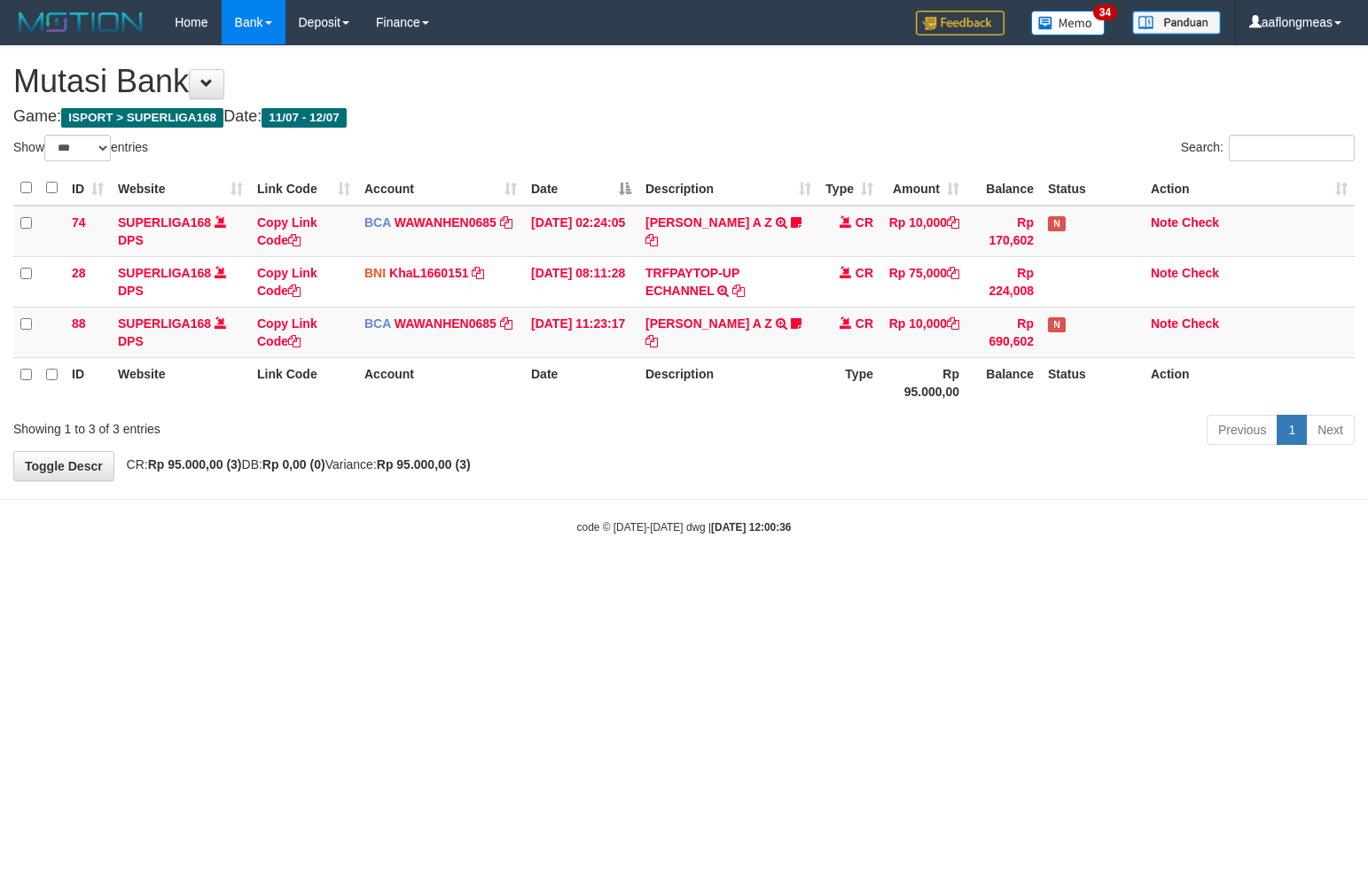 select on "***" 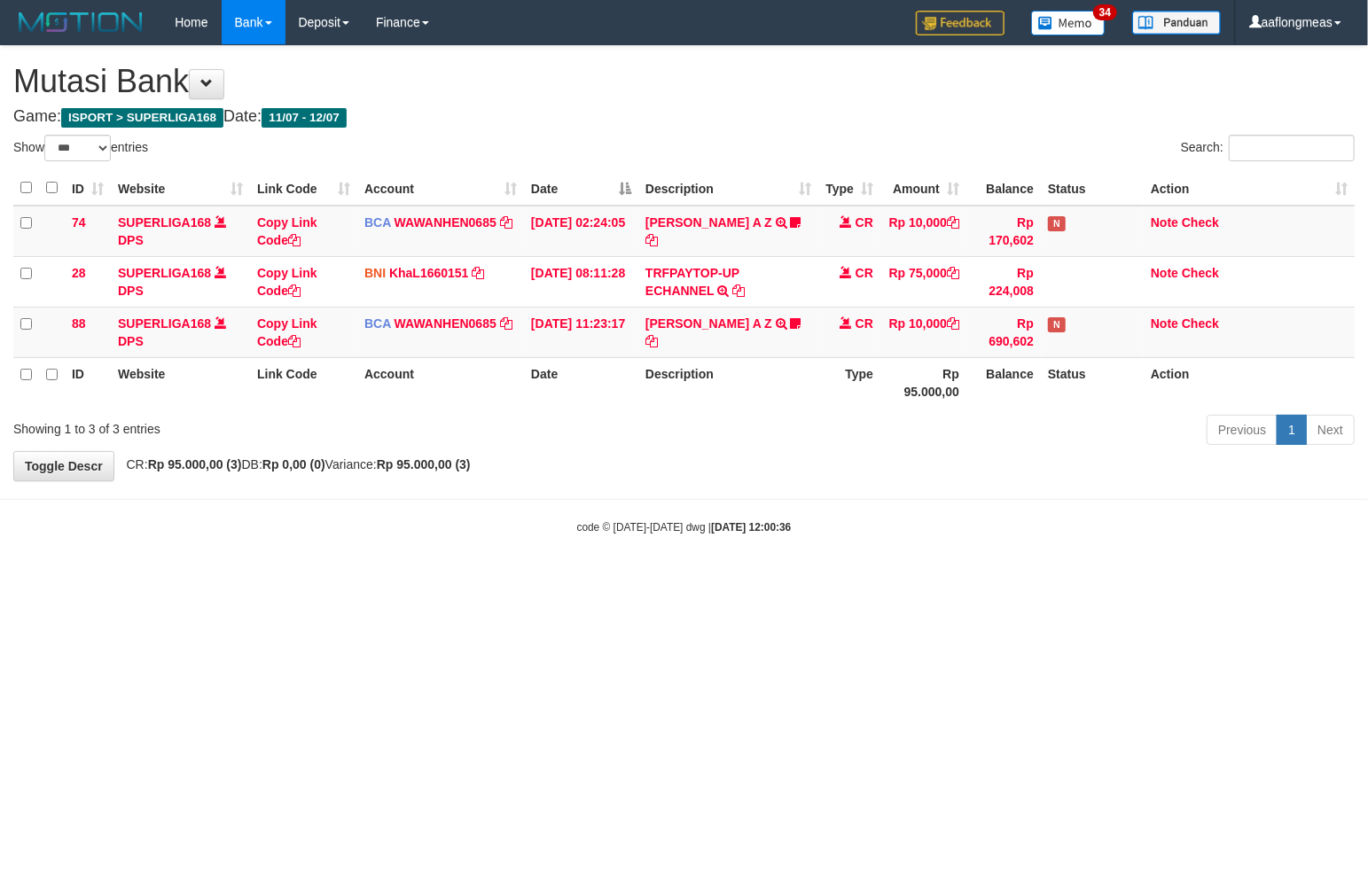 click on "**********" at bounding box center (684, 263) 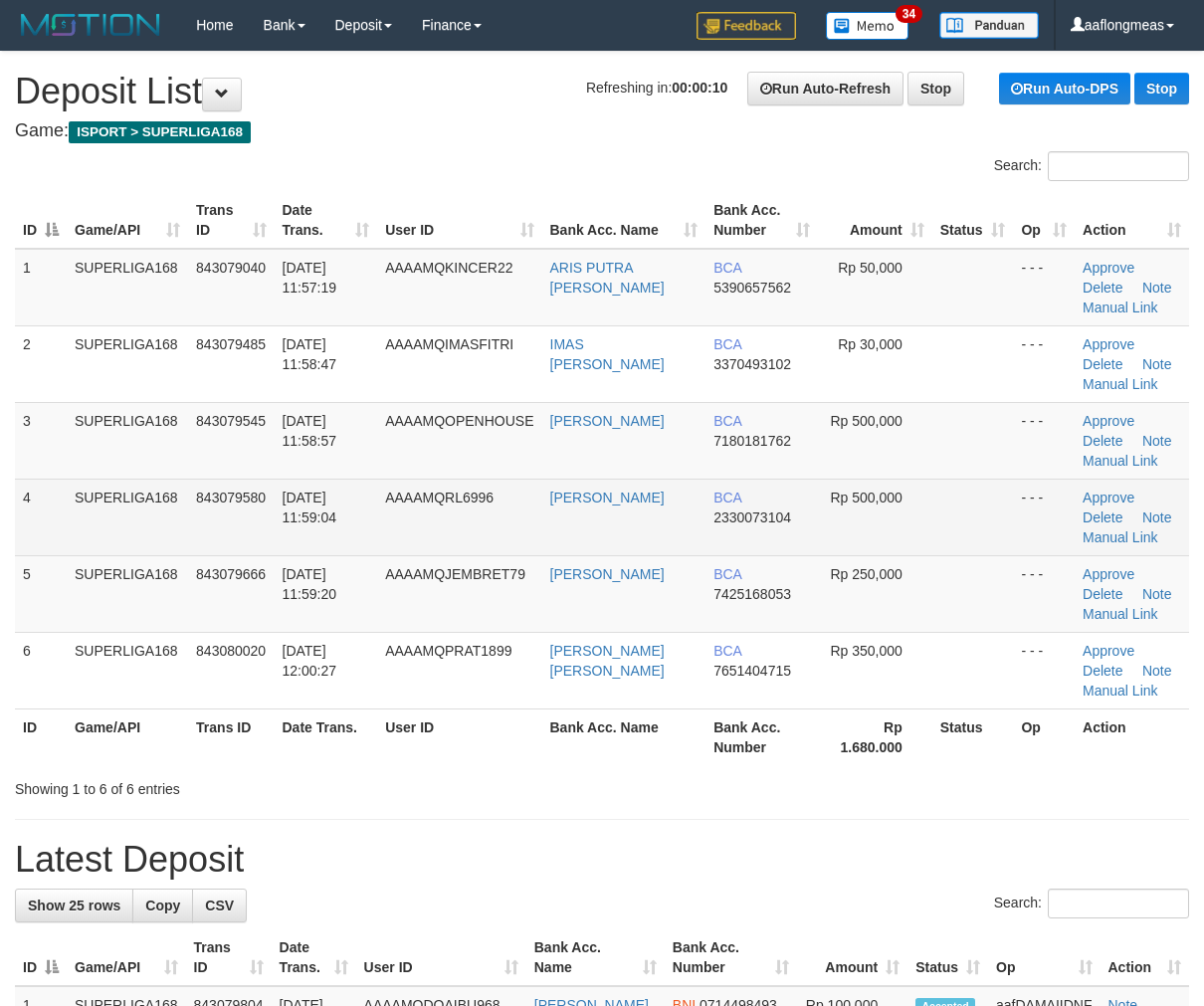 scroll, scrollTop: 0, scrollLeft: 0, axis: both 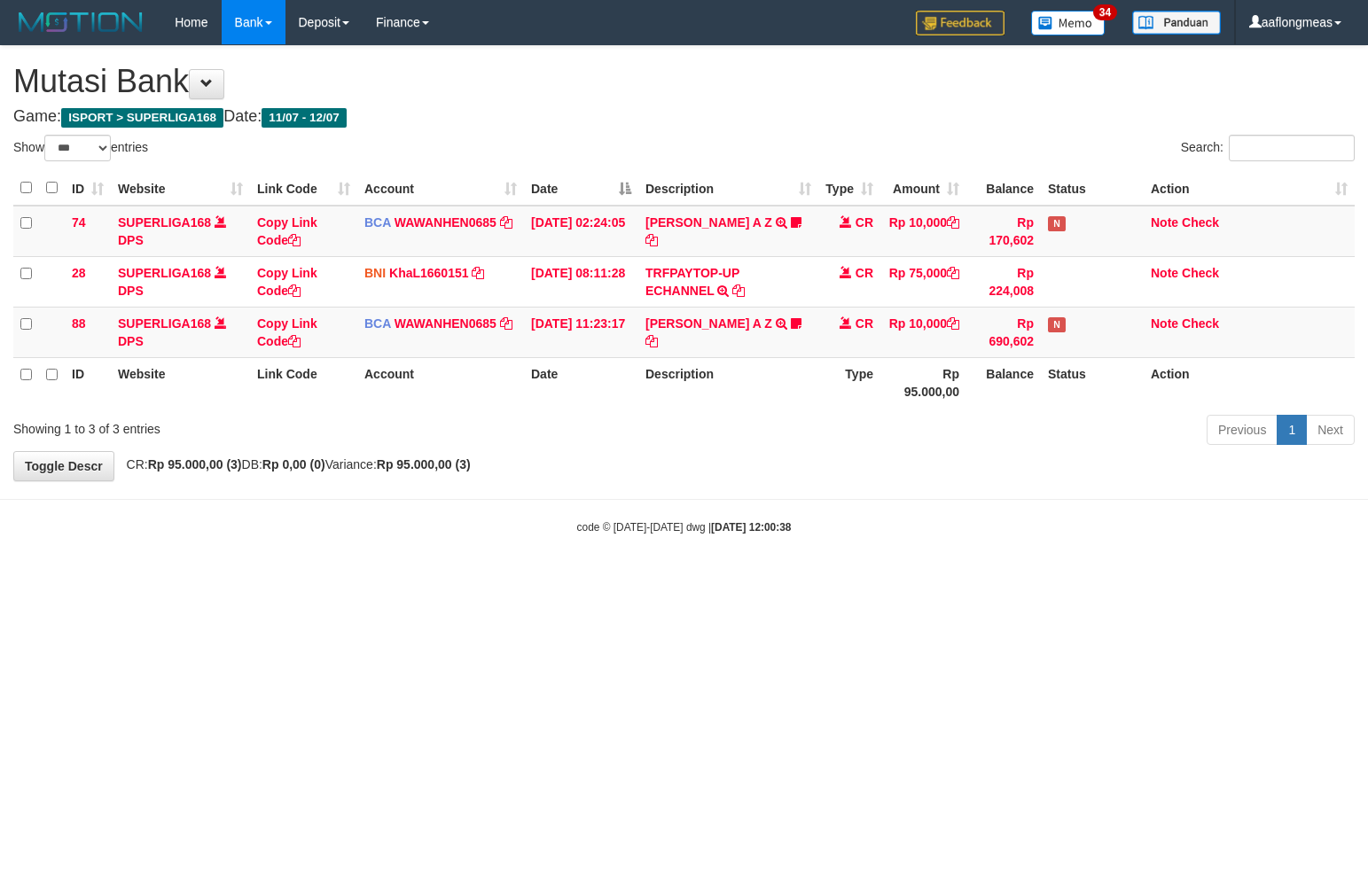 select on "***" 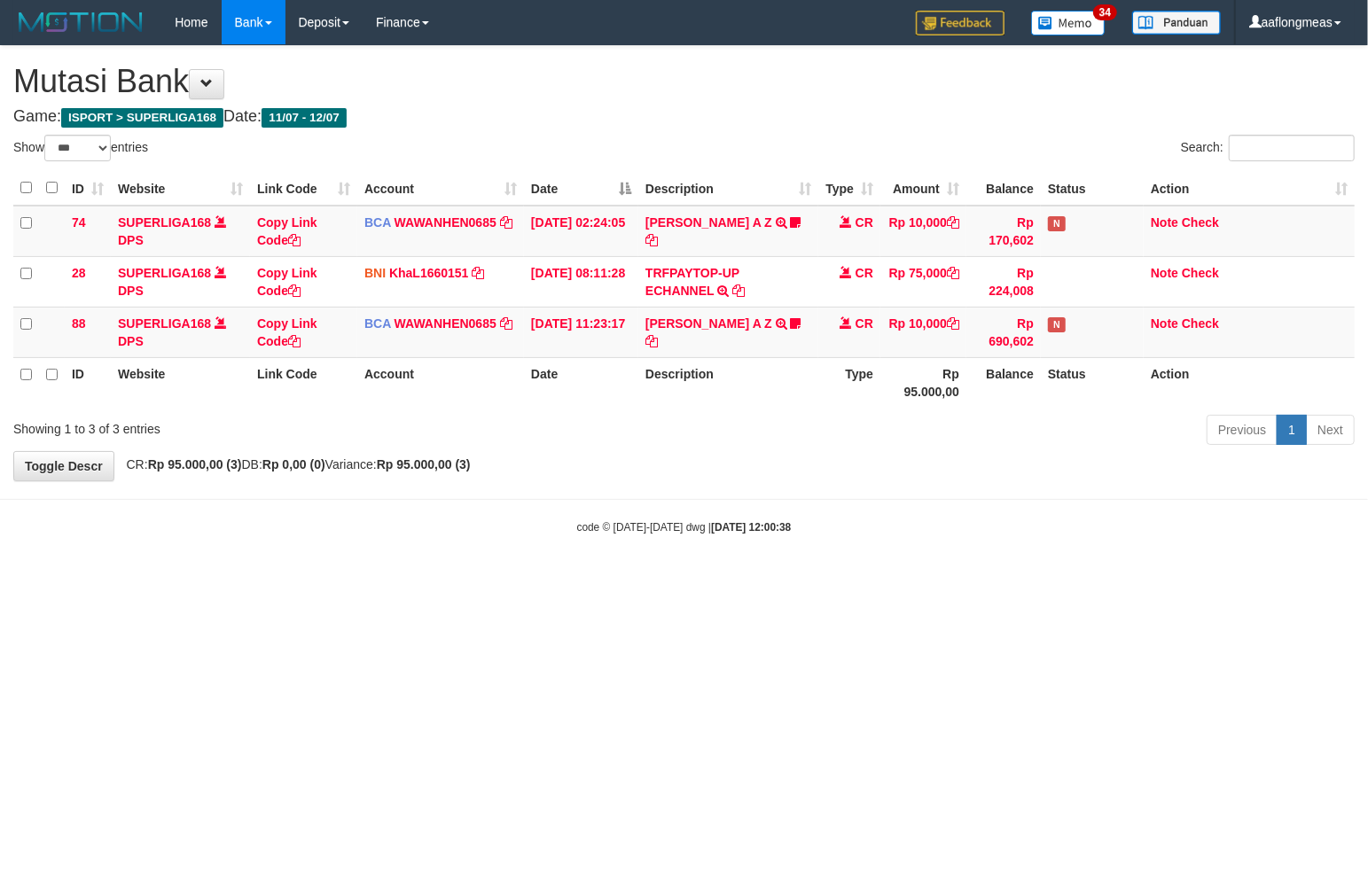 click on "Toggle navigation
Home
Bank
Account List
Load
By Website
Group
[ISPORT]													SUPERLIGA168
By Load Group (DPS)
34" at bounding box center [684, 290] 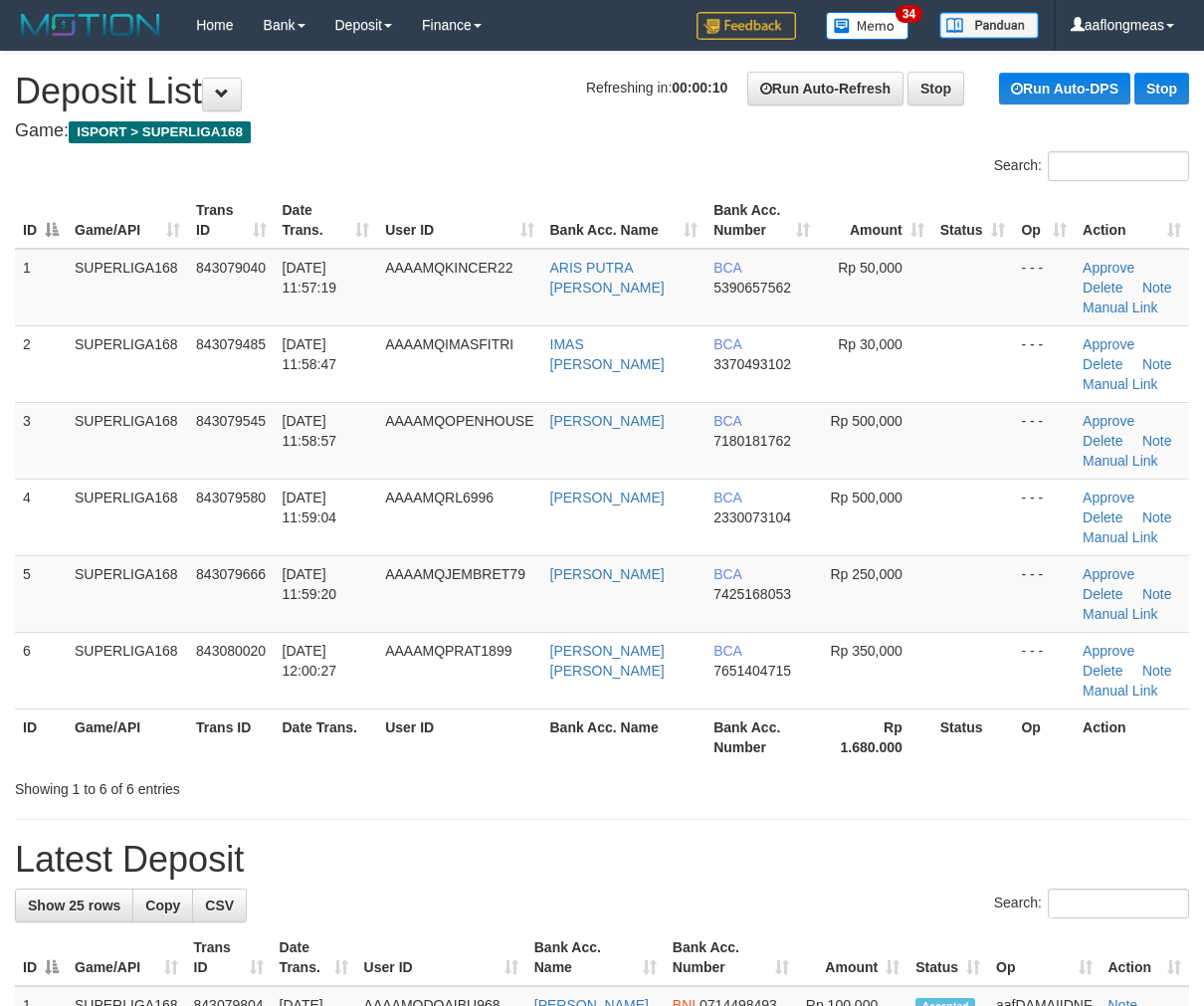 scroll, scrollTop: 0, scrollLeft: 0, axis: both 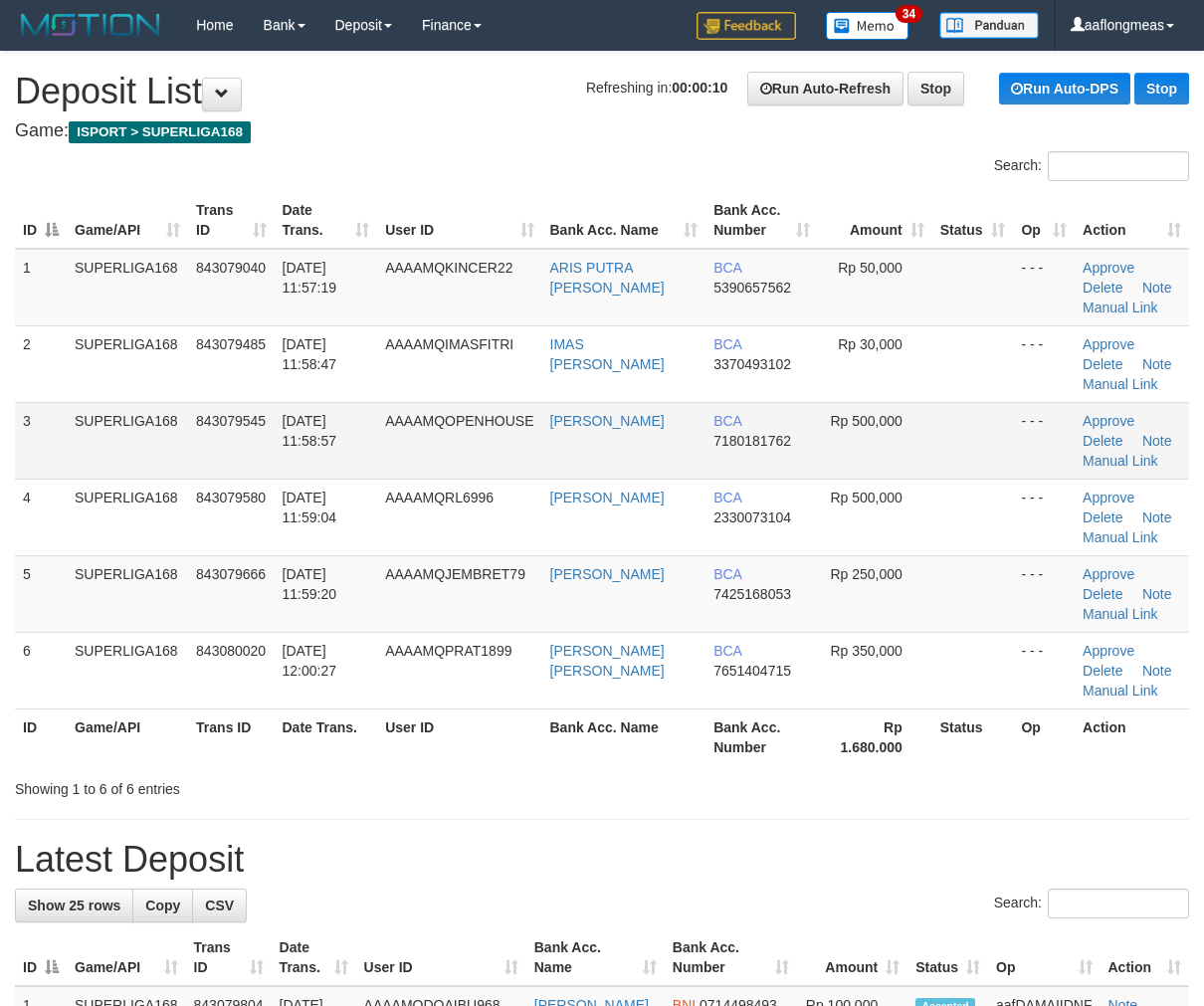 drag, startPoint x: 982, startPoint y: 464, endPoint x: 1027, endPoint y: 466, distance: 45.044423 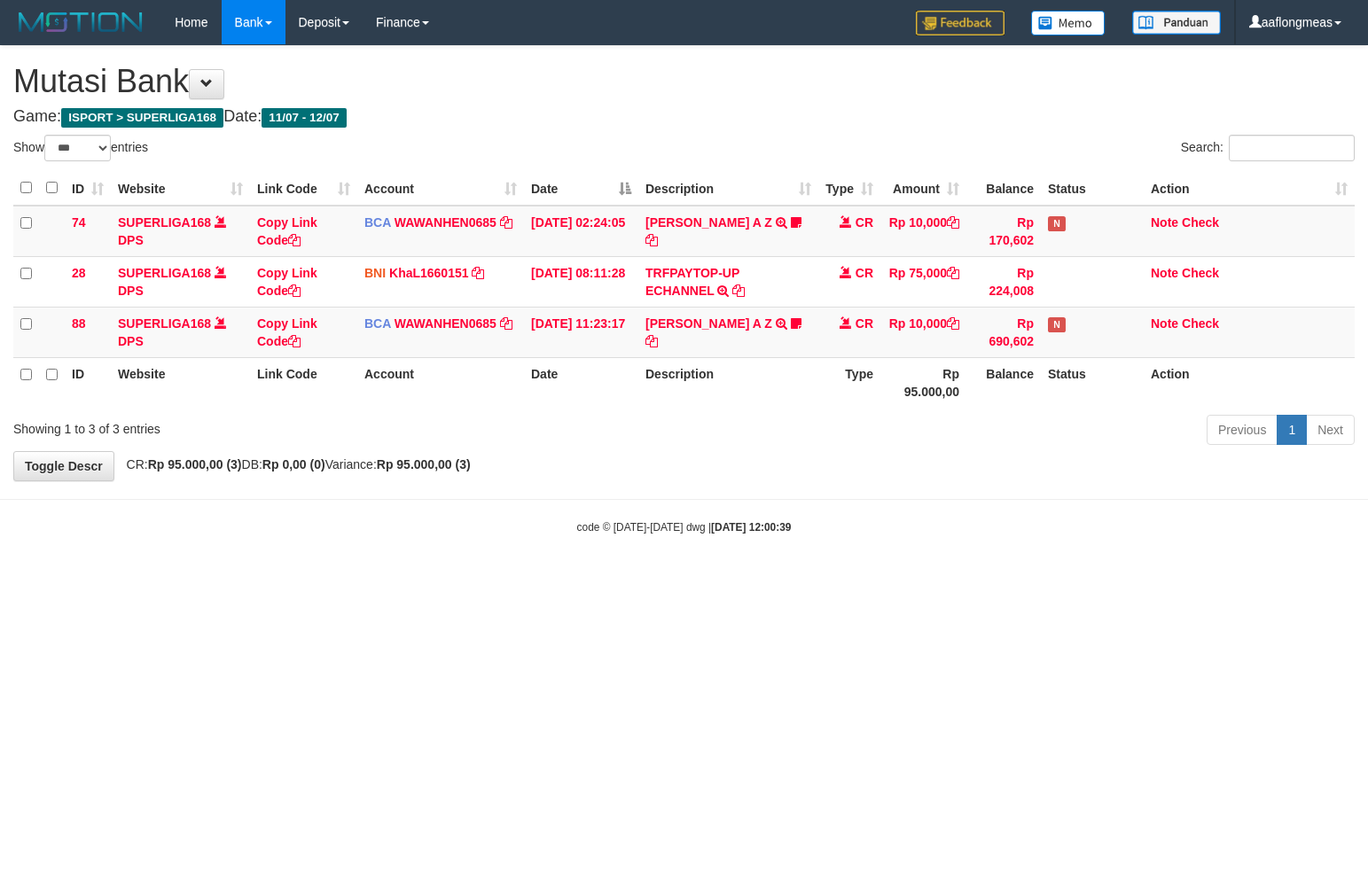 select on "***" 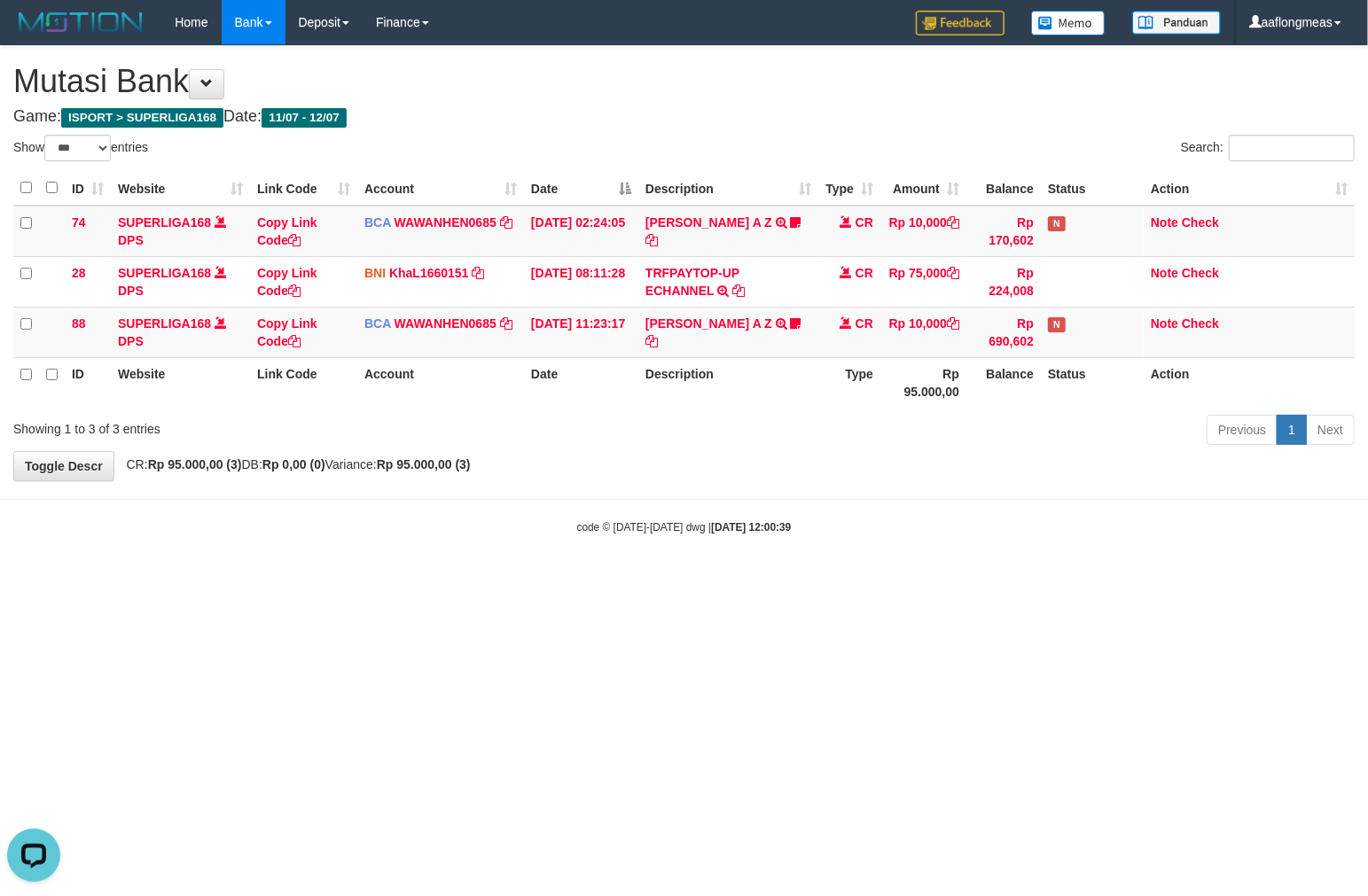 scroll, scrollTop: 0, scrollLeft: 0, axis: both 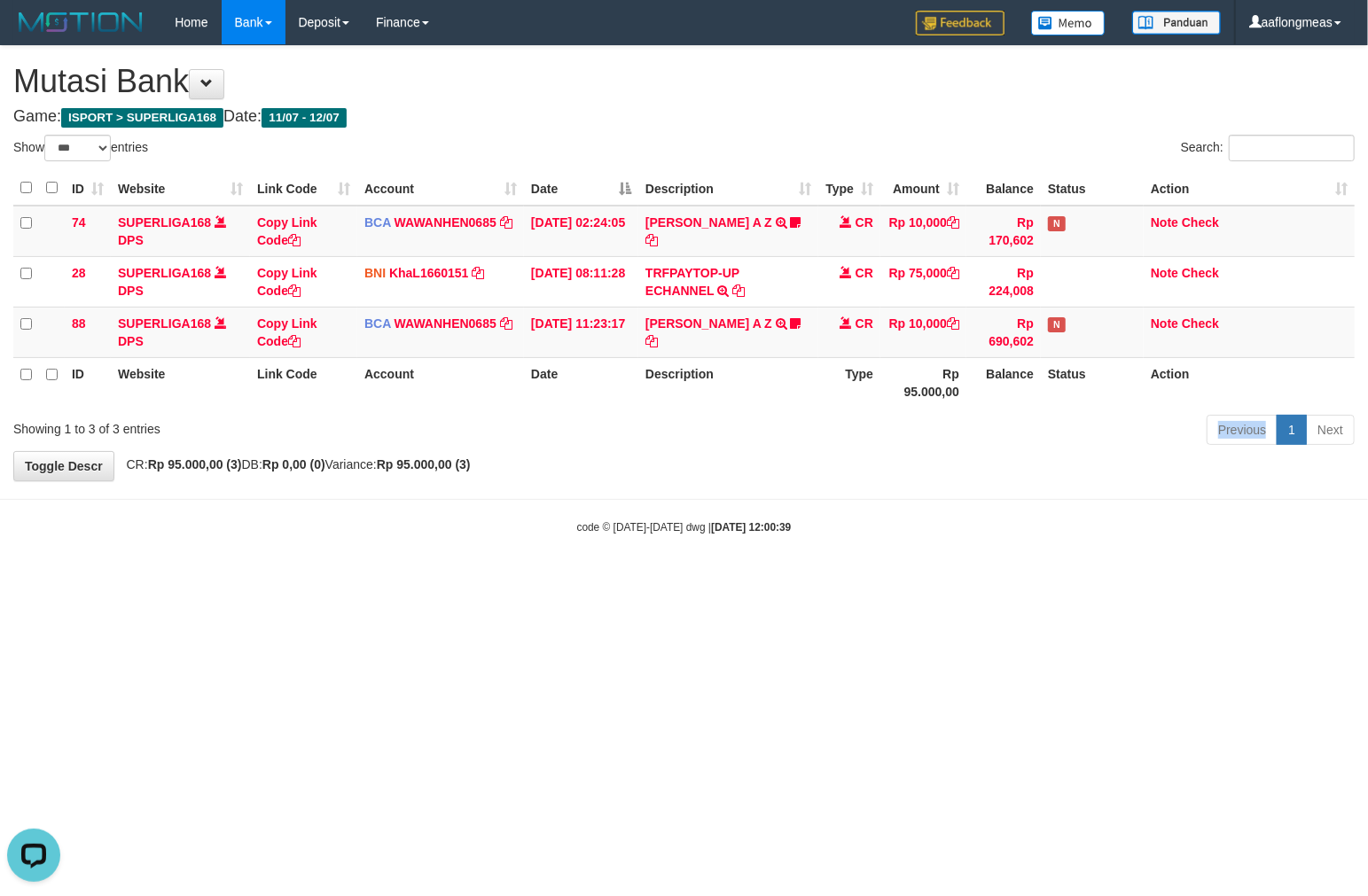 click on "Previous 1 Next" at bounding box center (969, 432) 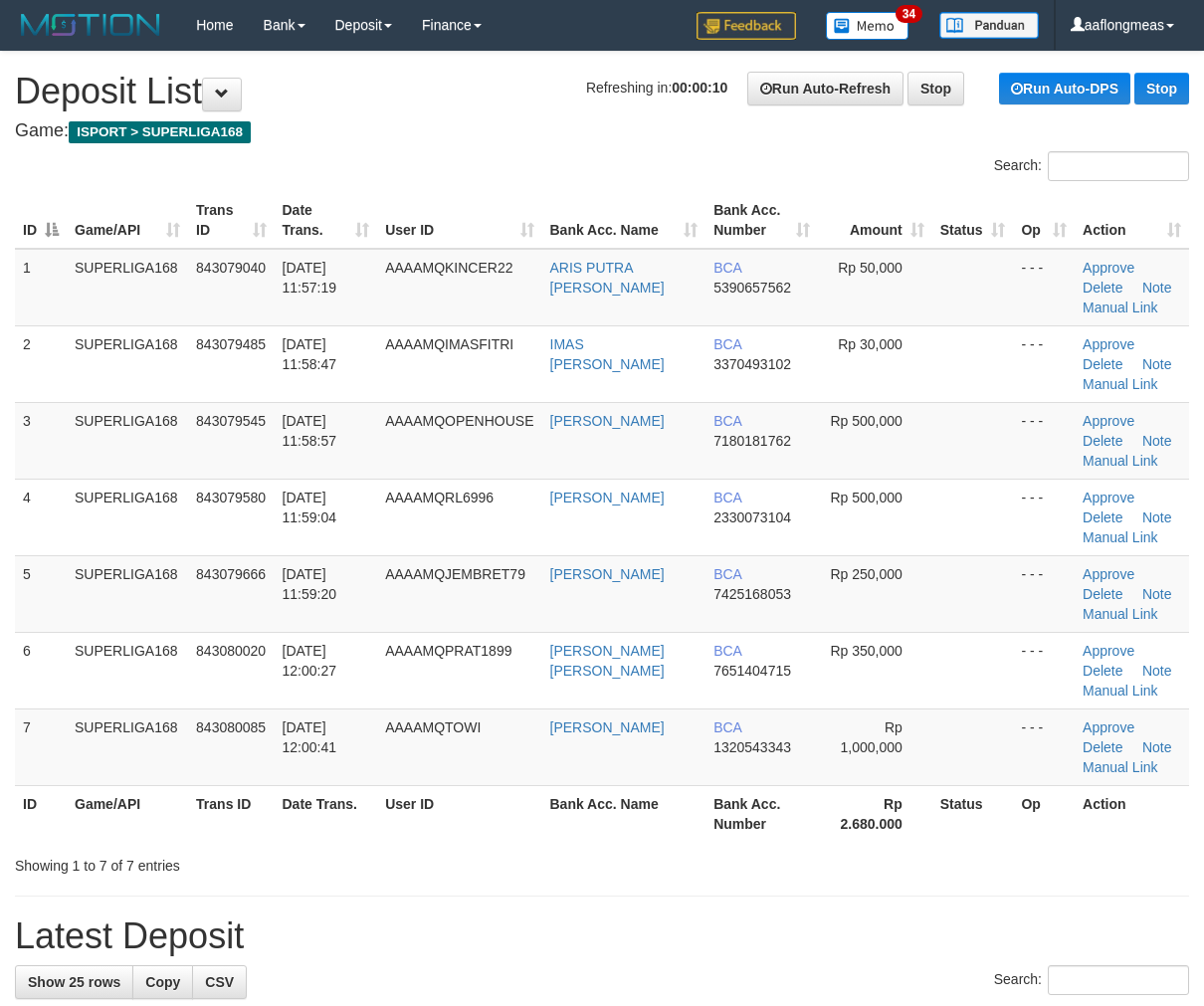scroll, scrollTop: 0, scrollLeft: 0, axis: both 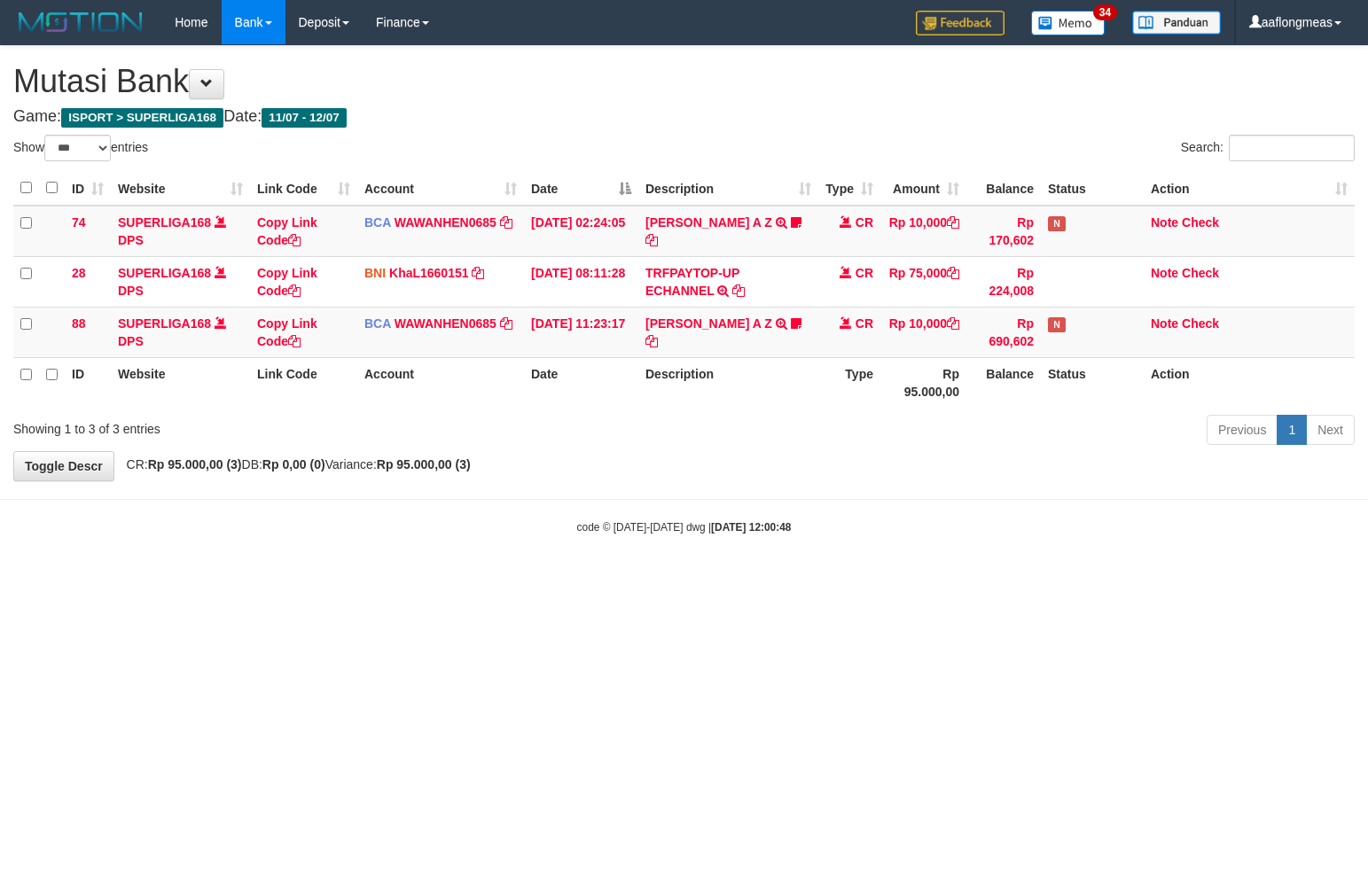 select on "***" 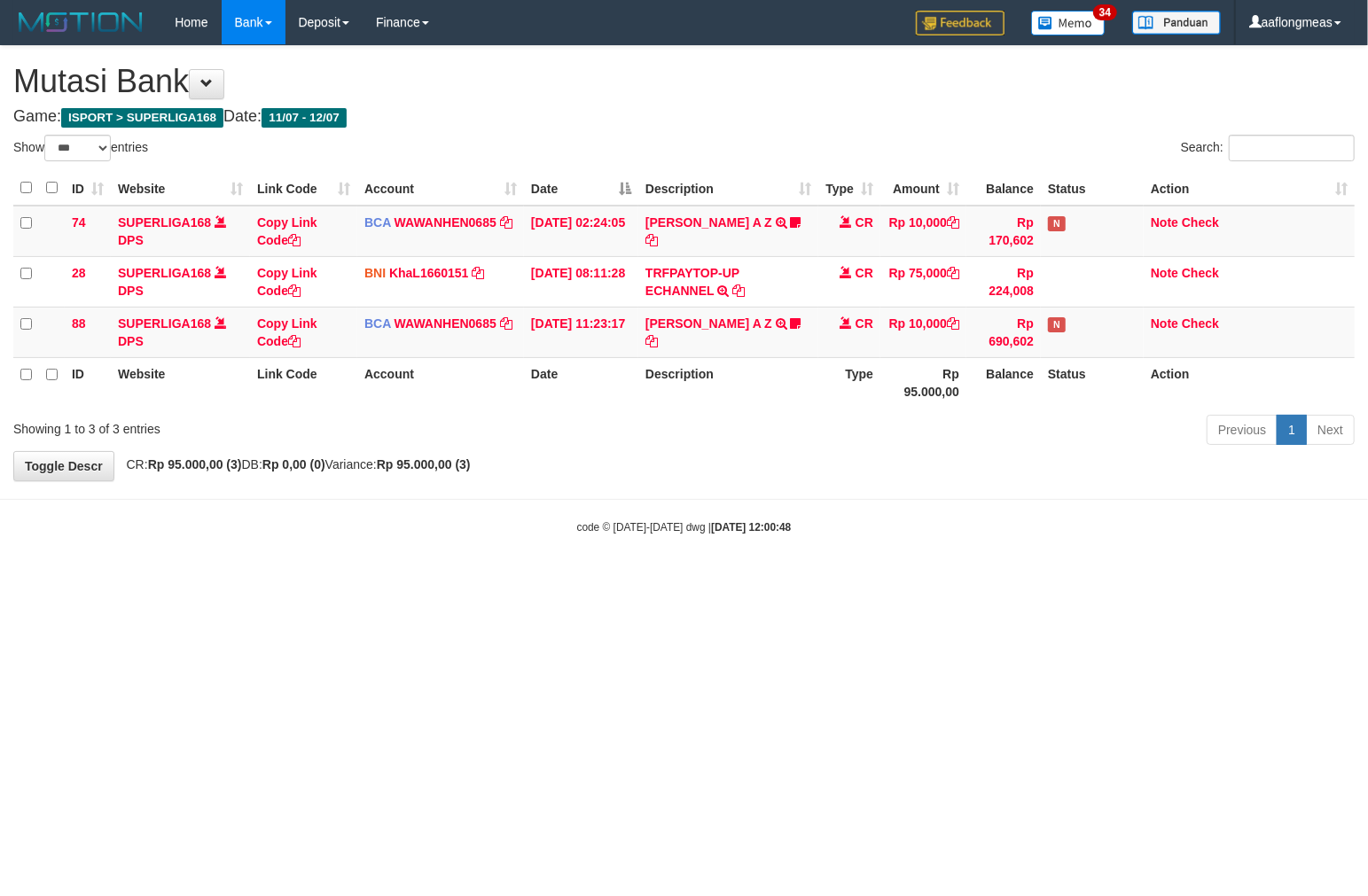 drag, startPoint x: 687, startPoint y: 452, endPoint x: 704, endPoint y: 464, distance: 20.808652 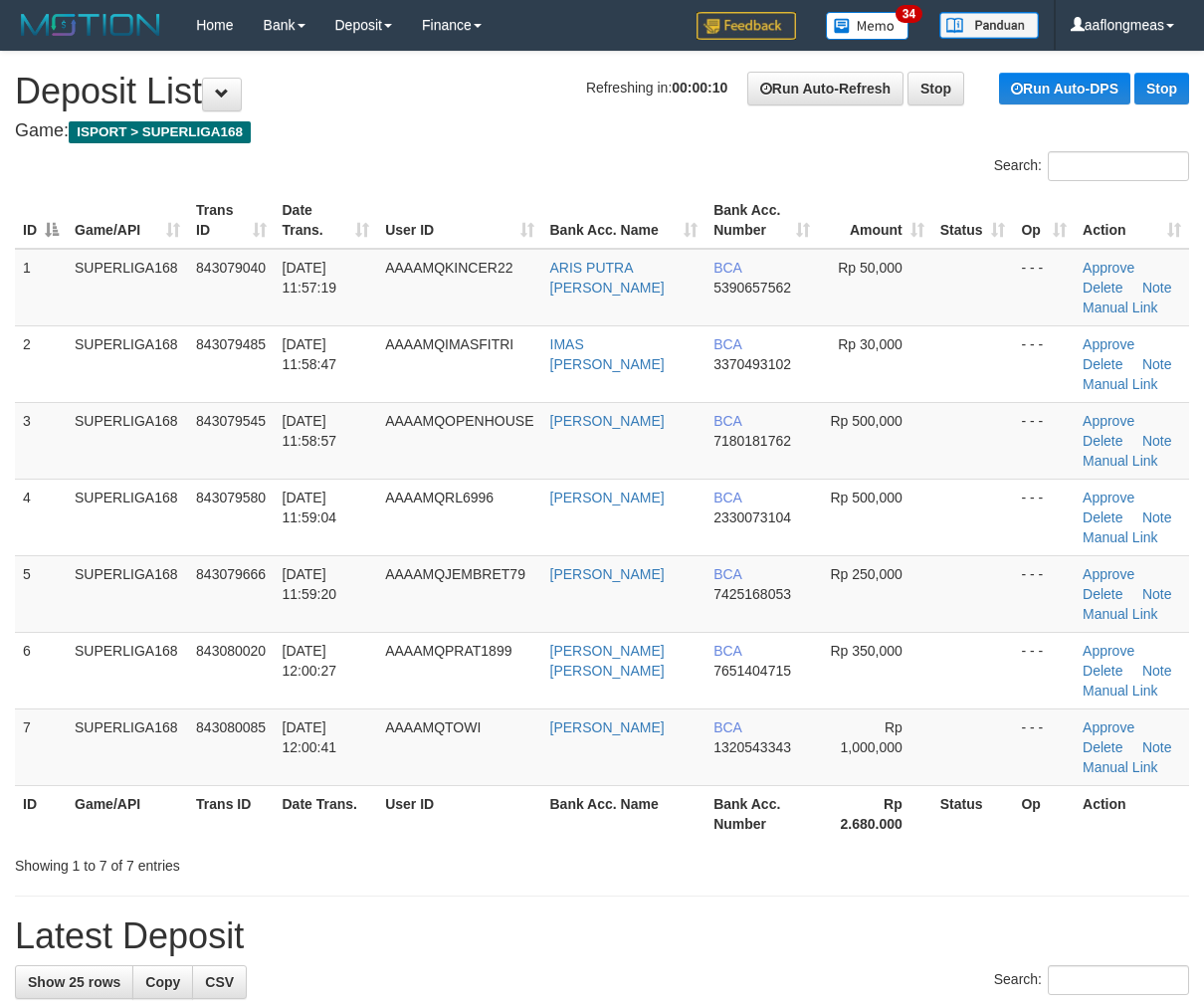 scroll, scrollTop: 0, scrollLeft: 0, axis: both 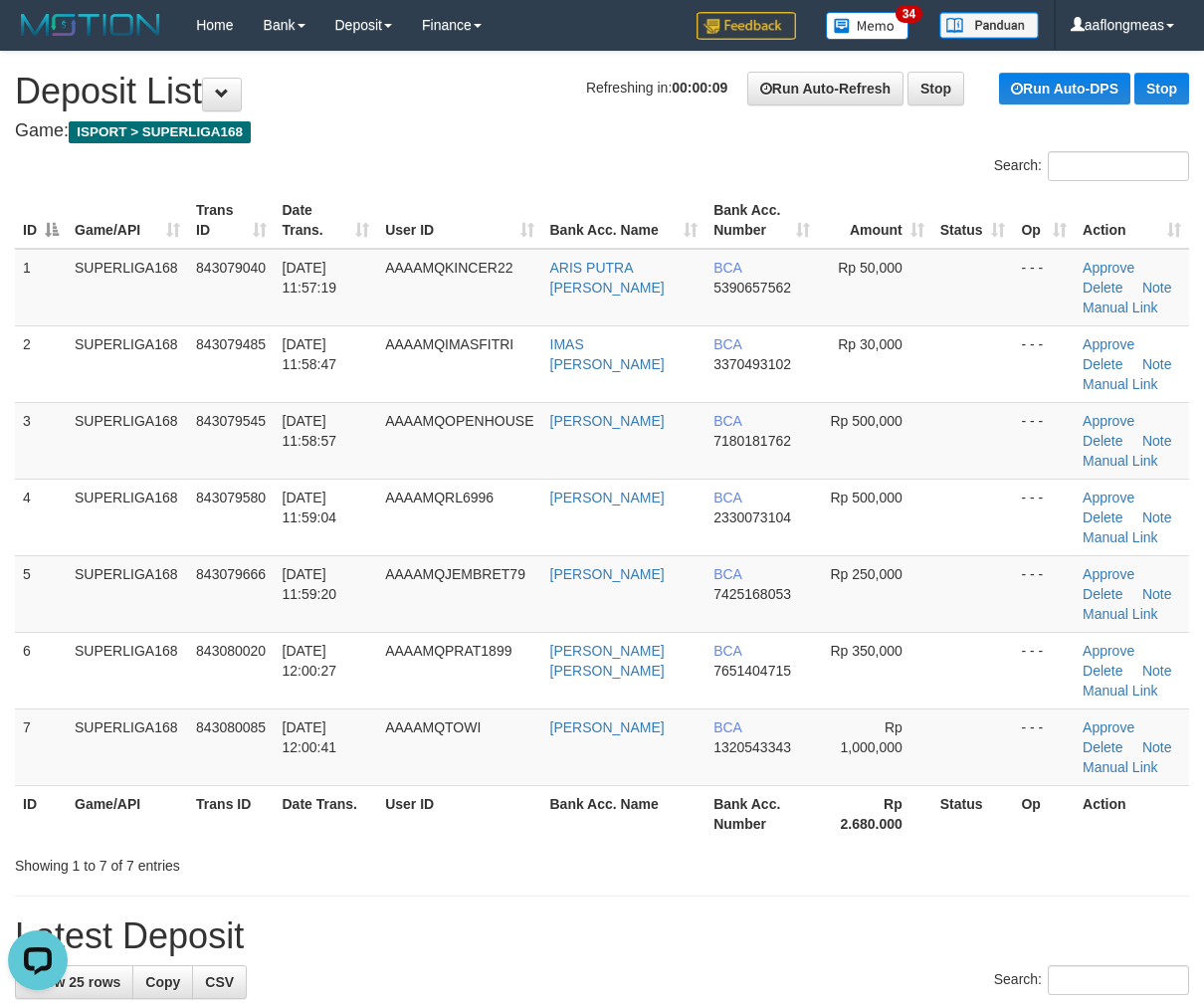 drag, startPoint x: 1007, startPoint y: 539, endPoint x: 1215, endPoint y: 554, distance: 208.54016 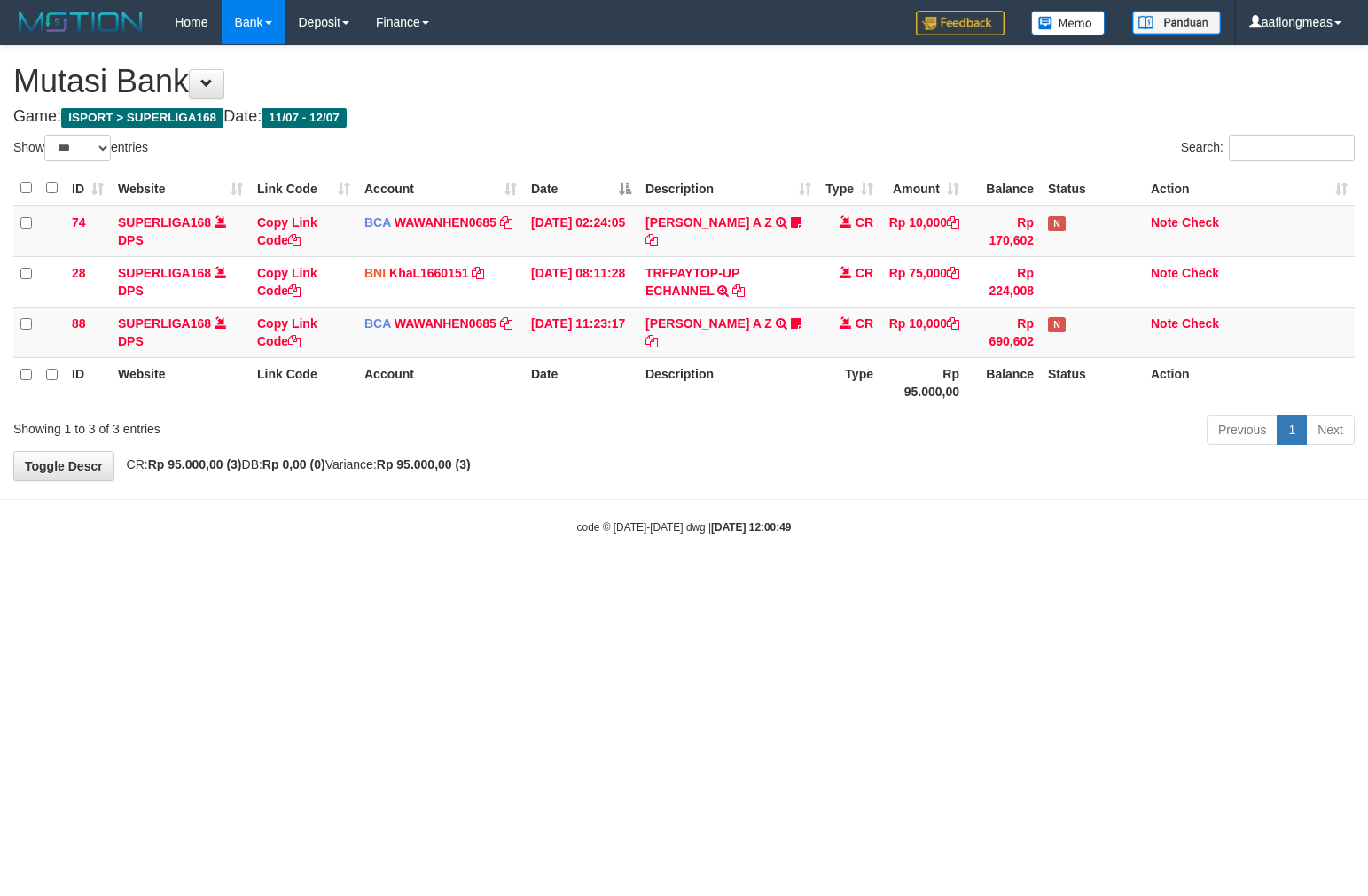 select on "***" 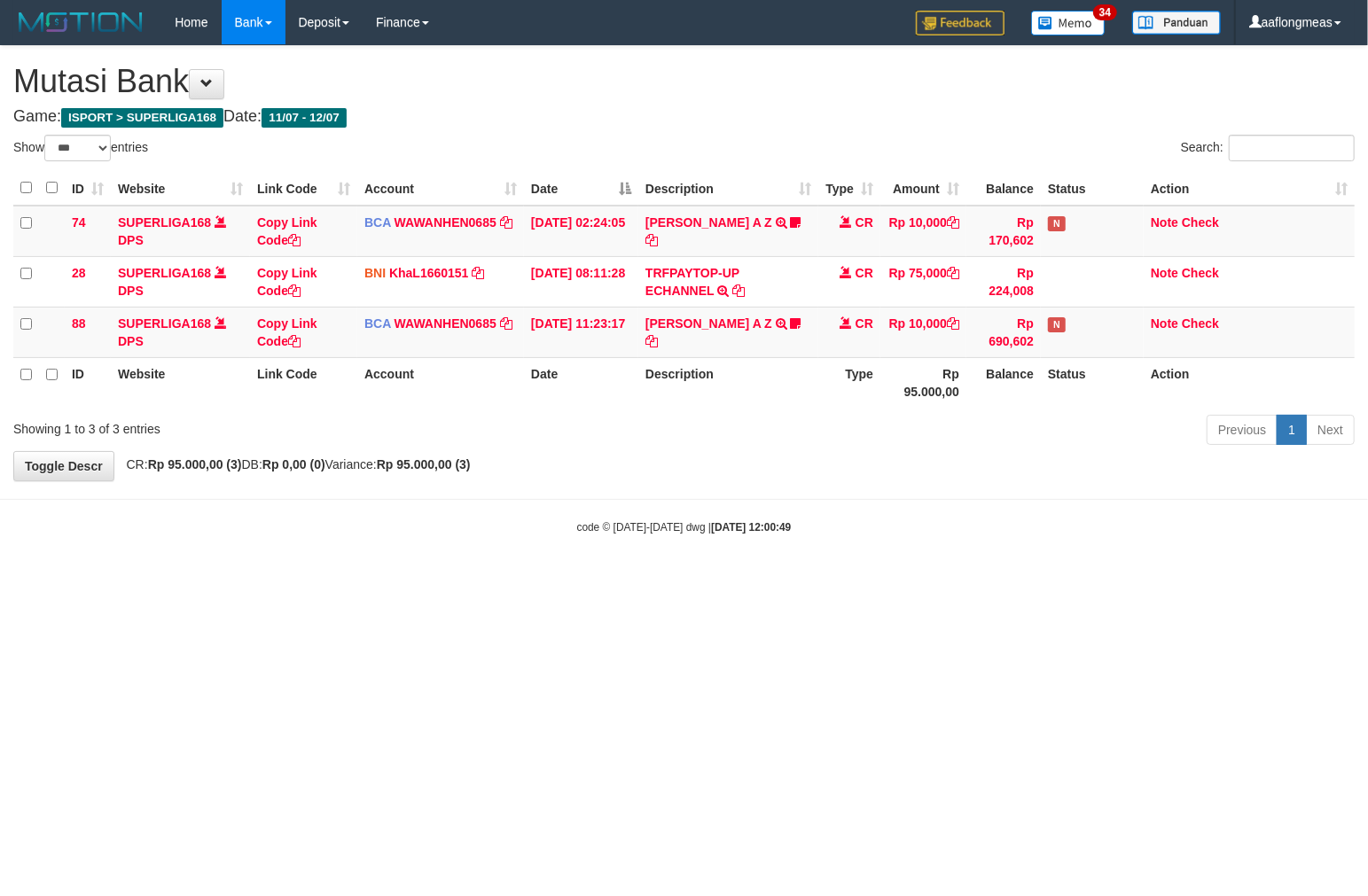 click on "**********" at bounding box center (684, 263) 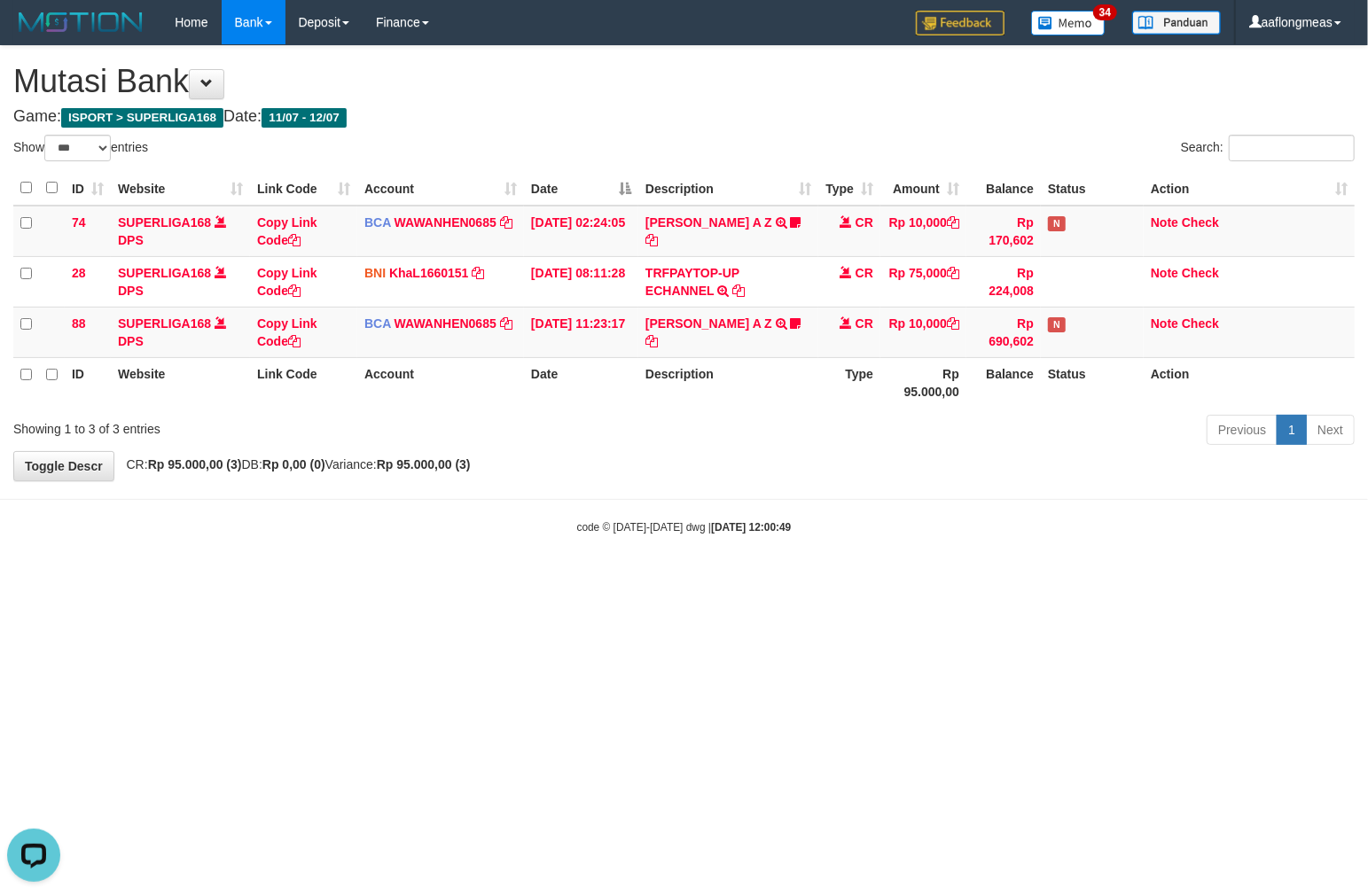 scroll, scrollTop: 0, scrollLeft: 0, axis: both 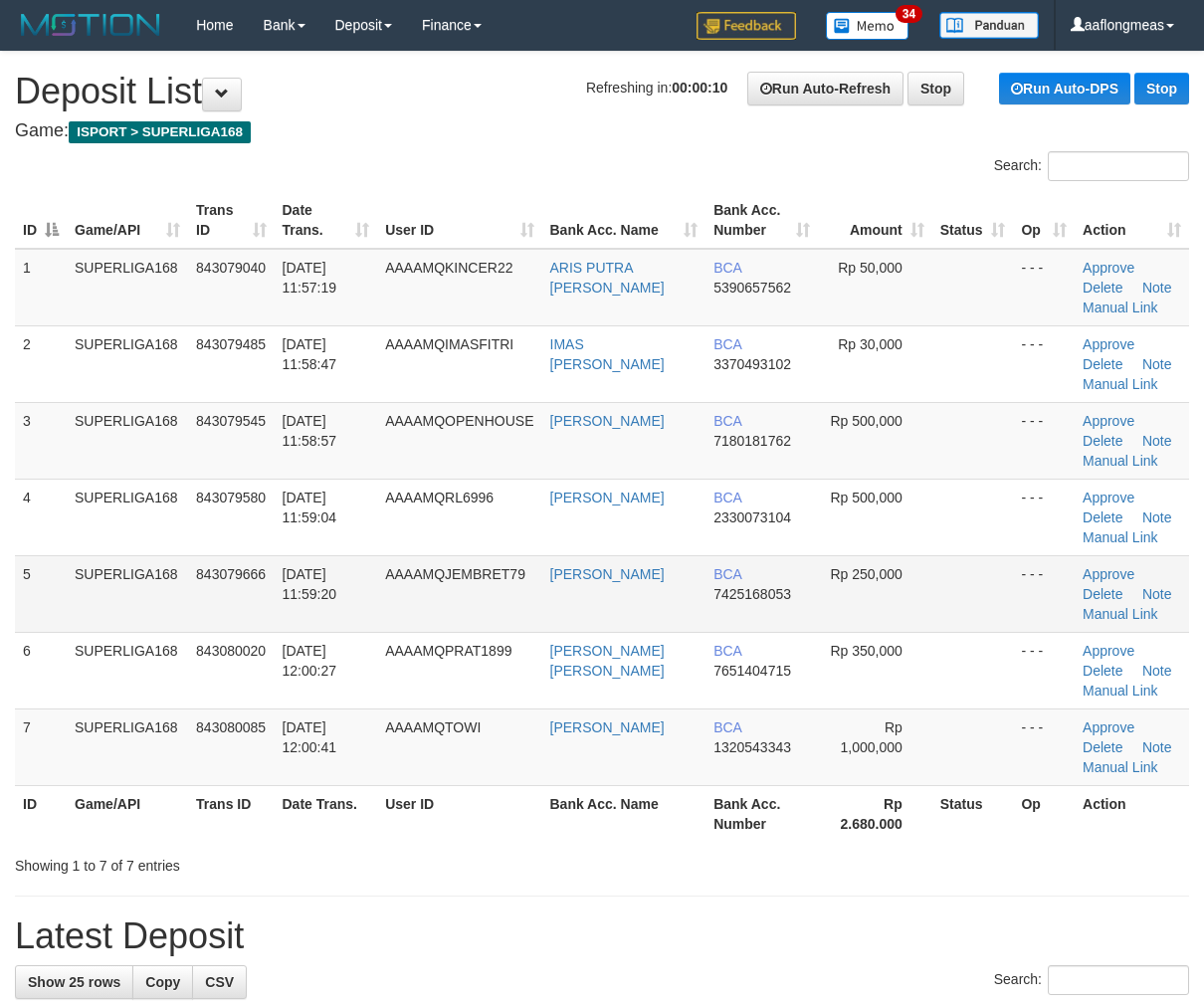 click at bounding box center (973, 593) 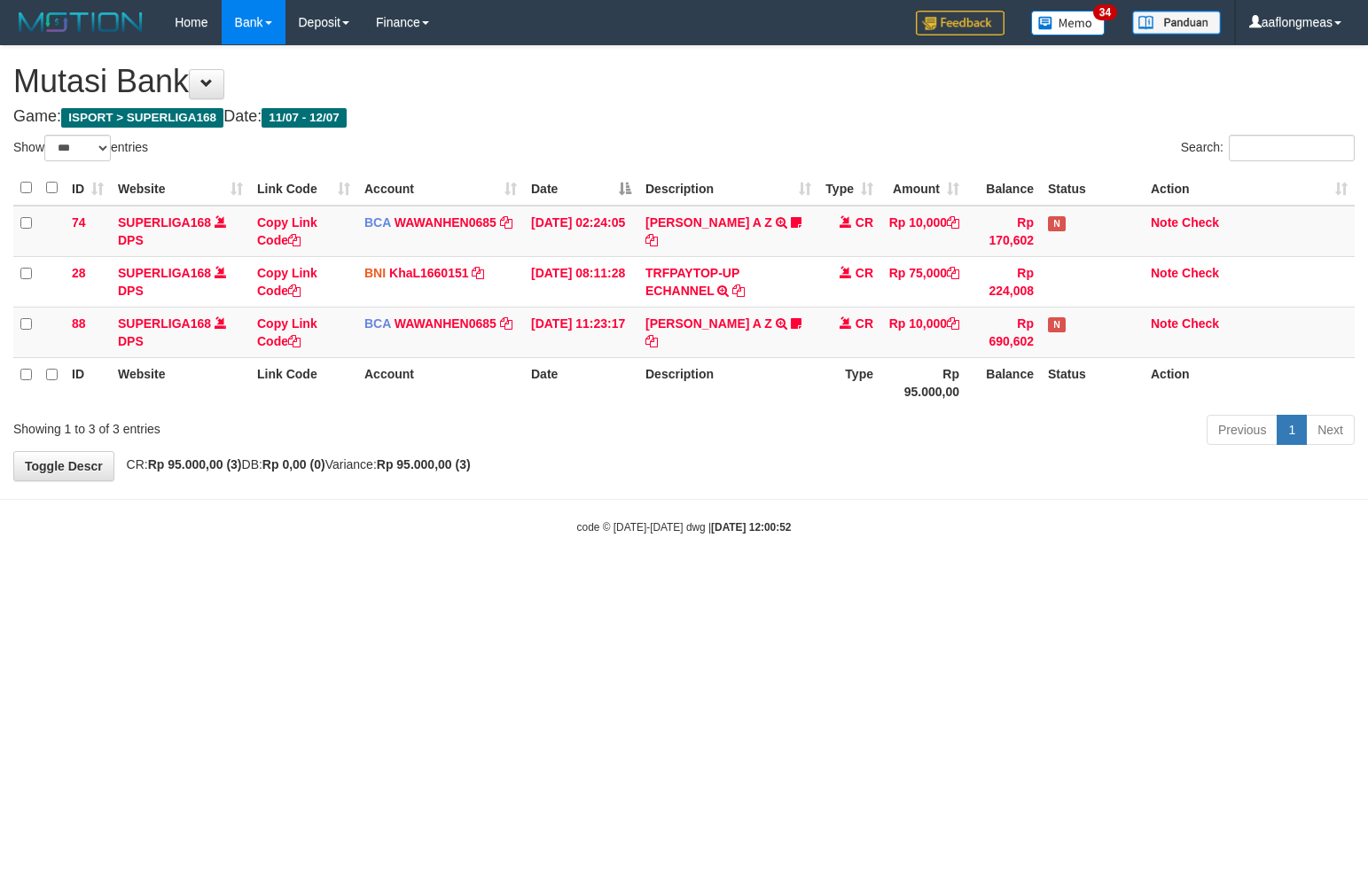select on "***" 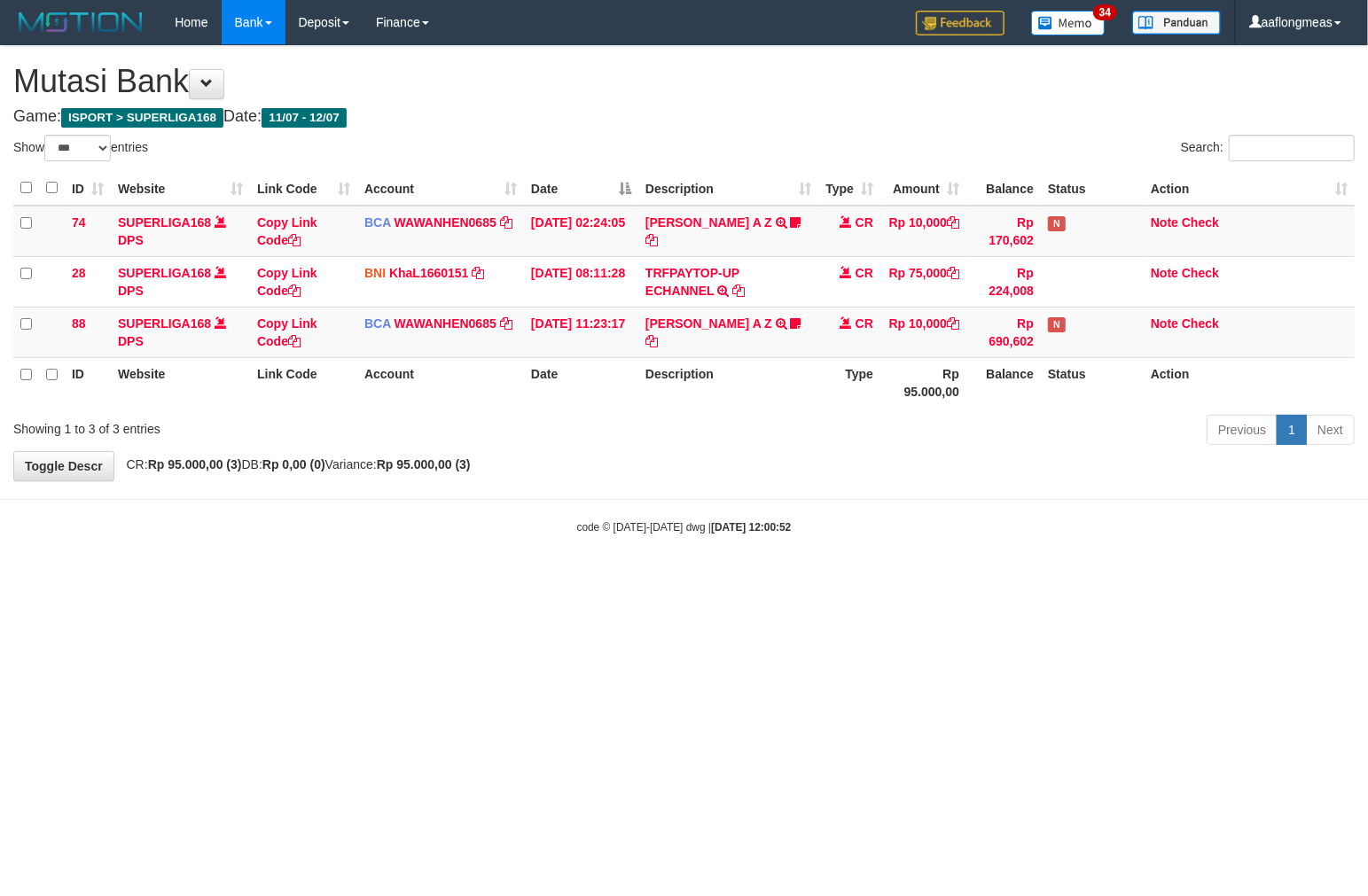 click on "code © 2012-2018 dwg |  2025/07/12 12:00:52" at bounding box center [684, 526] 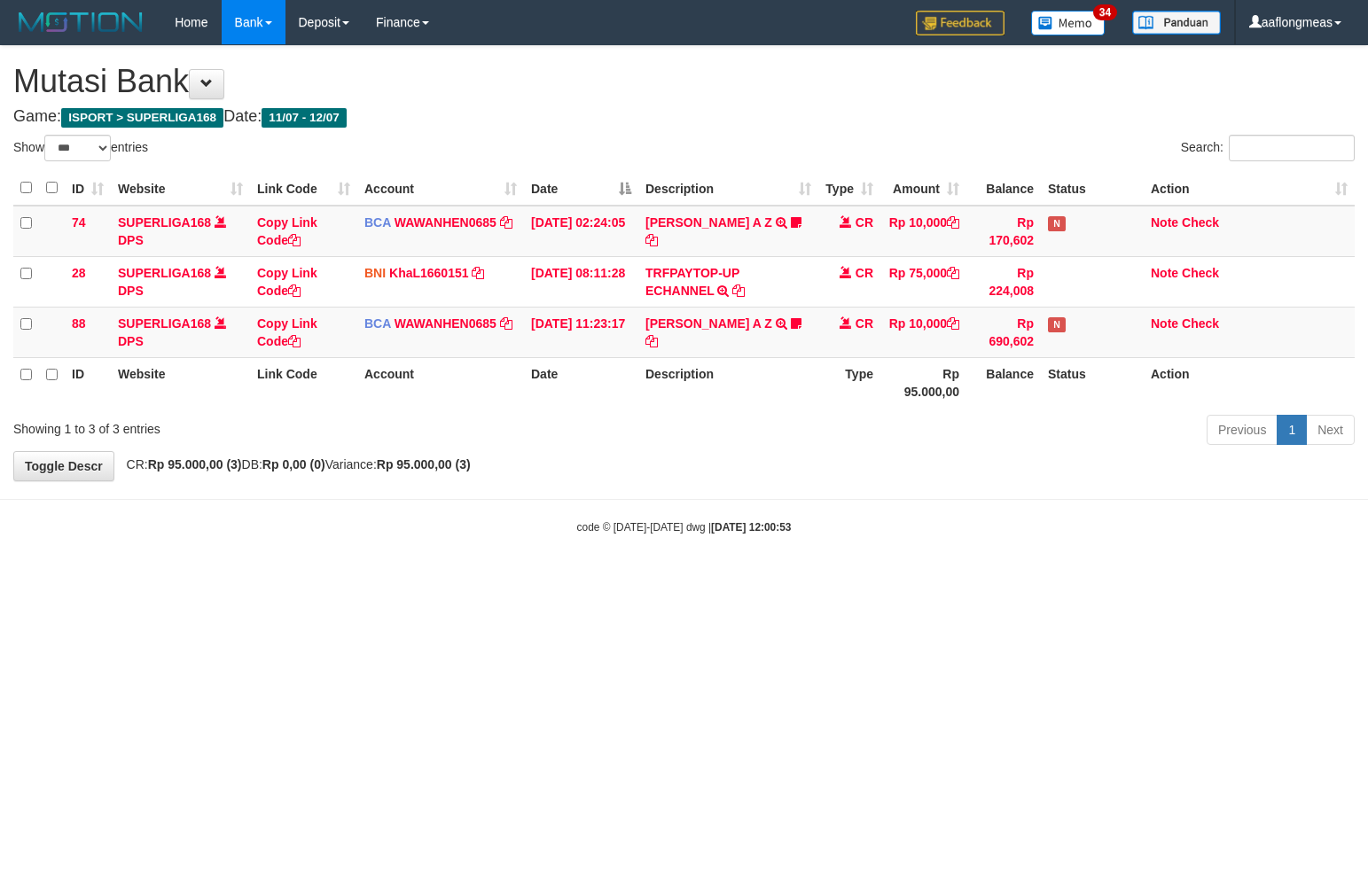 select on "***" 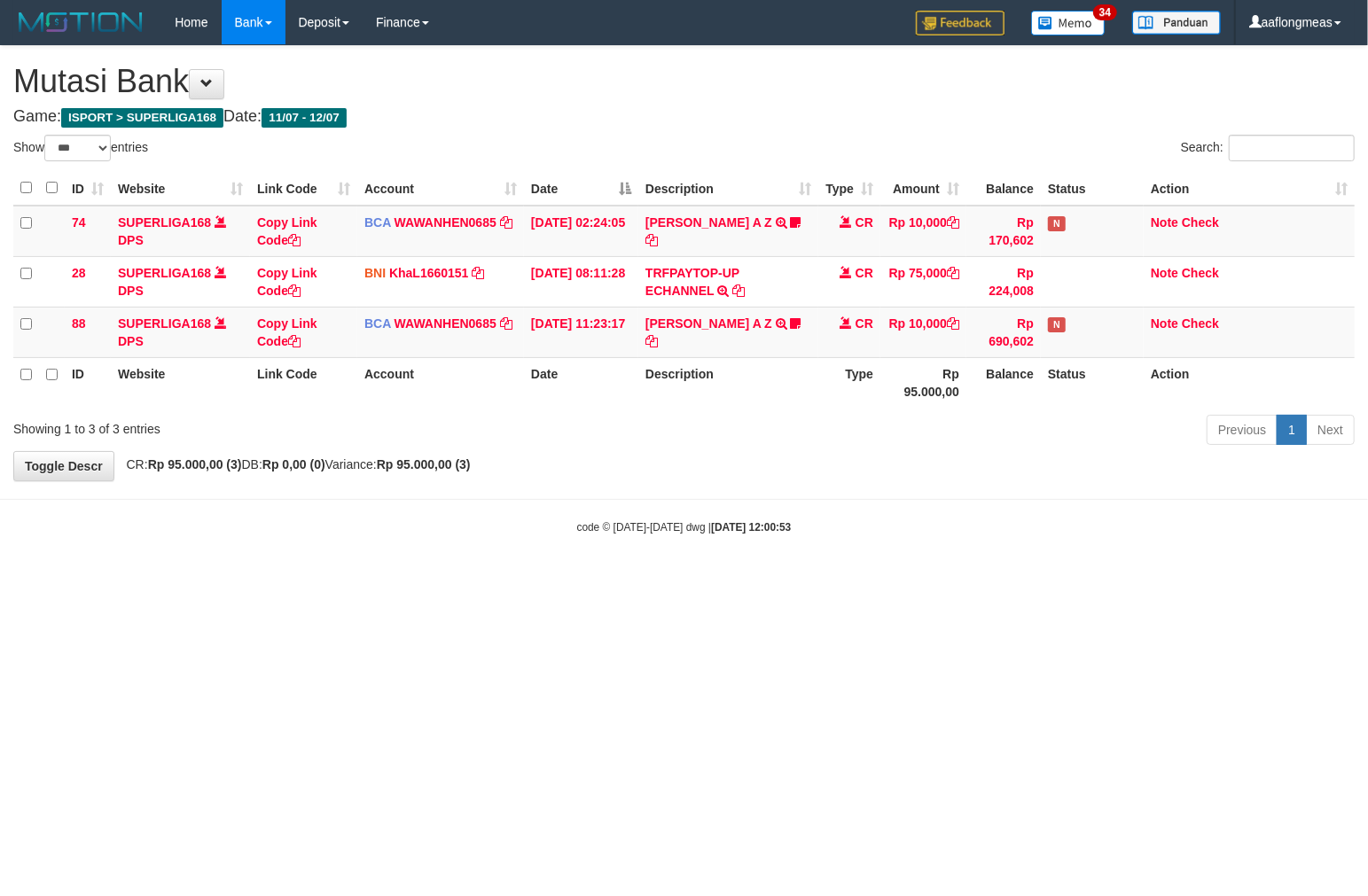 click on "Toggle navigation
Home
Bank
Account List
Load
By Website
Group
[ISPORT]													SUPERLIGA168
By Load Group (DPS)
34" at bounding box center [684, 290] 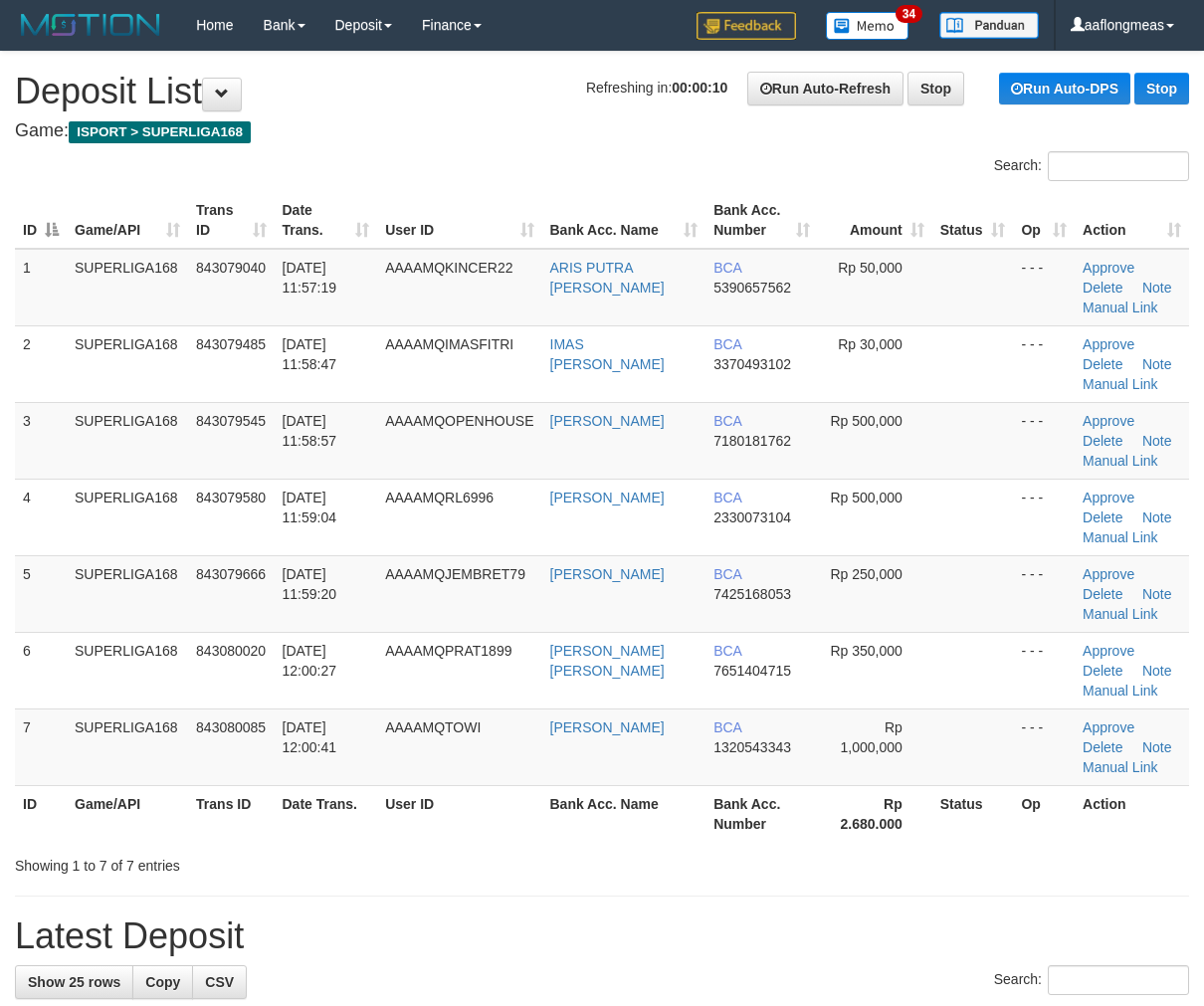click at bounding box center (973, 593) 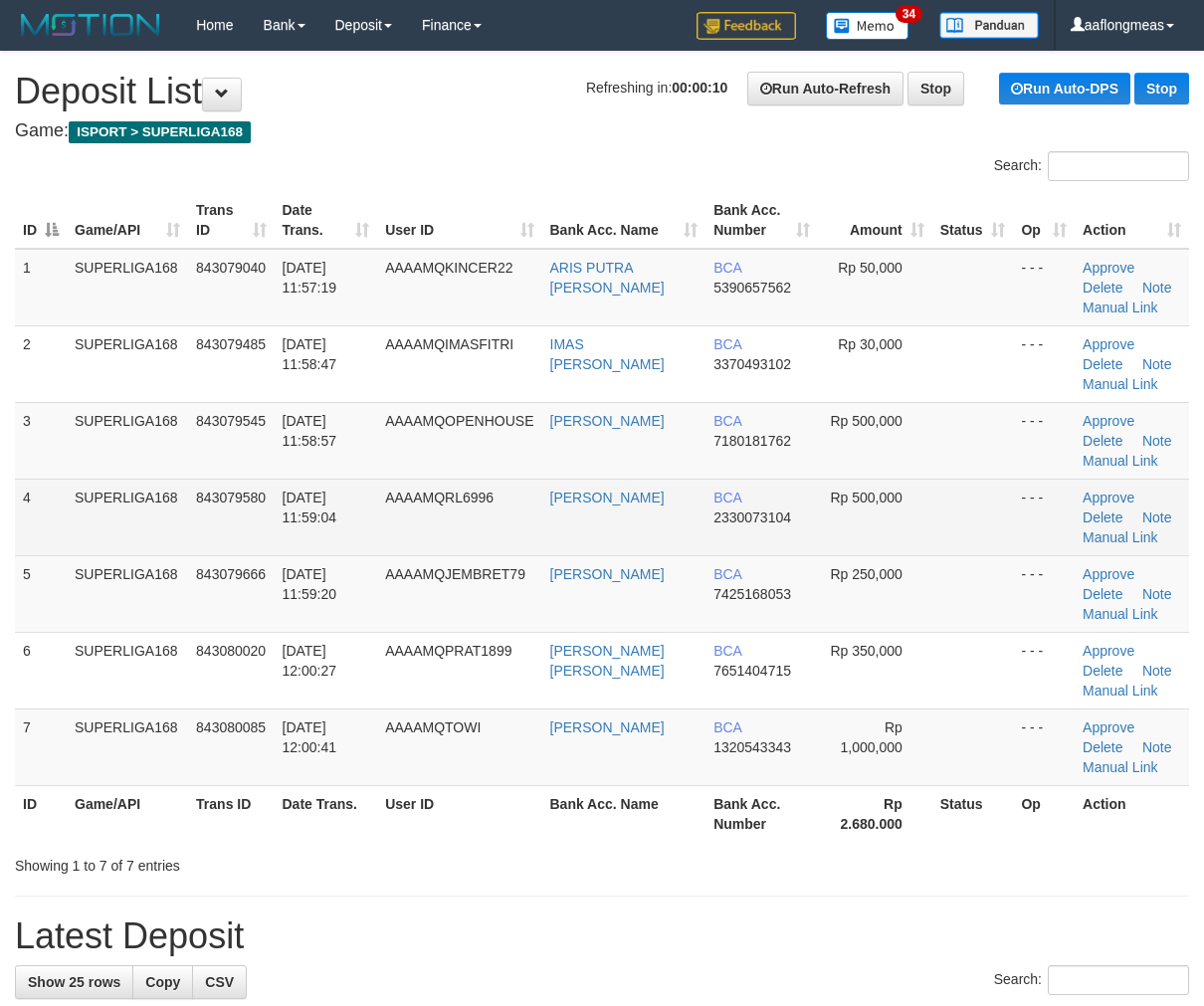 scroll, scrollTop: 0, scrollLeft: 0, axis: both 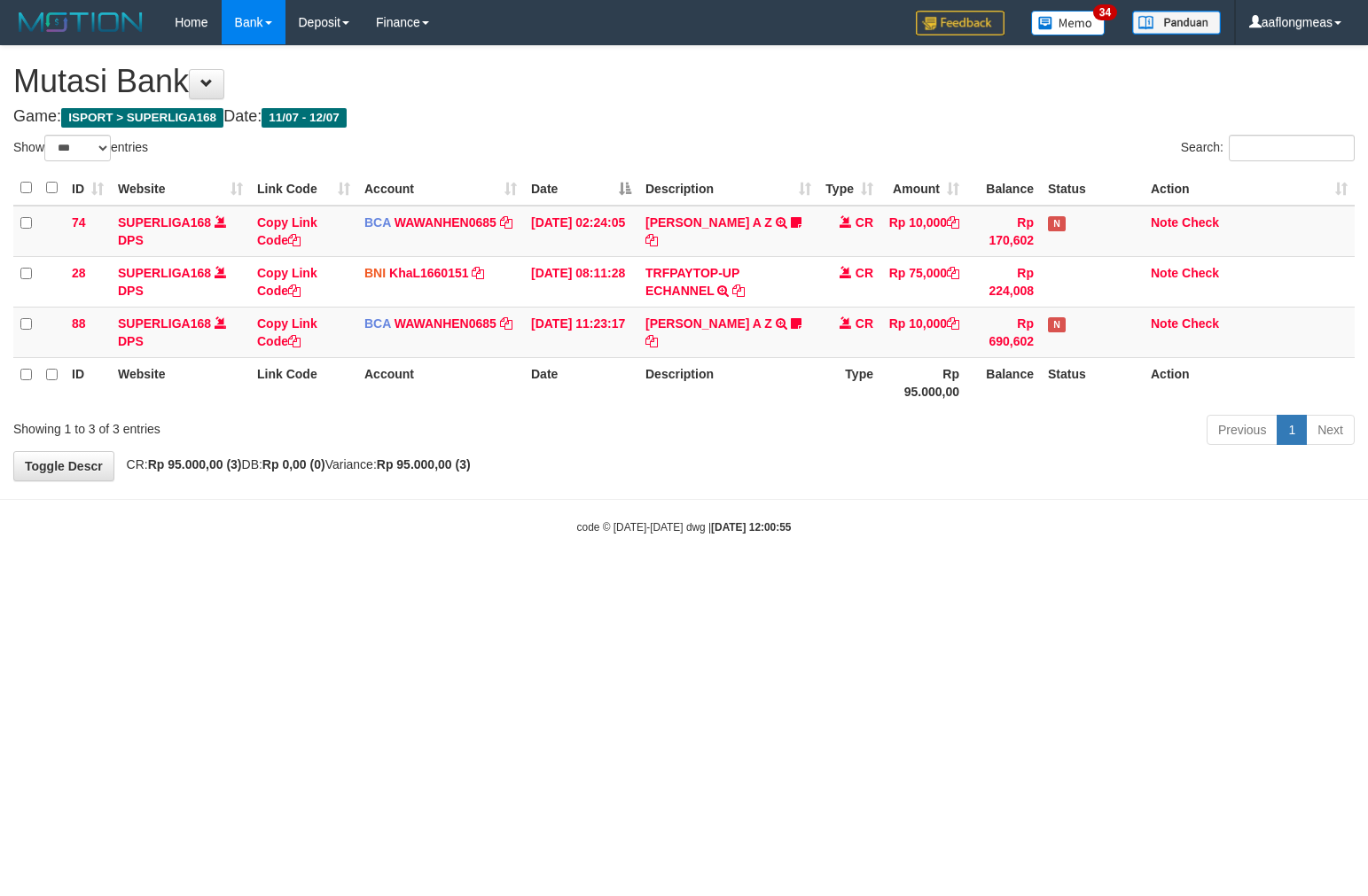 select on "***" 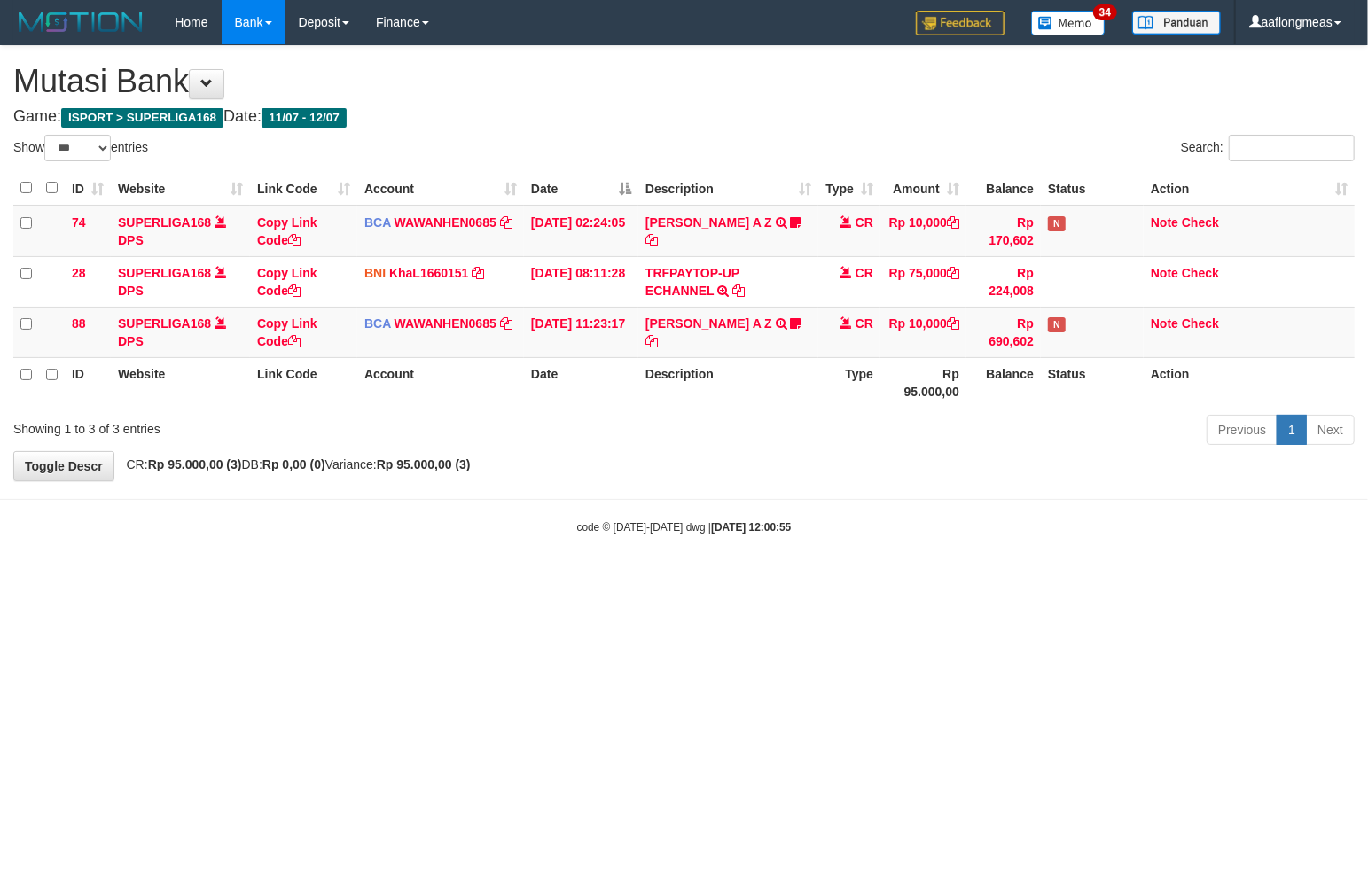 click on "**********" at bounding box center [684, 263] 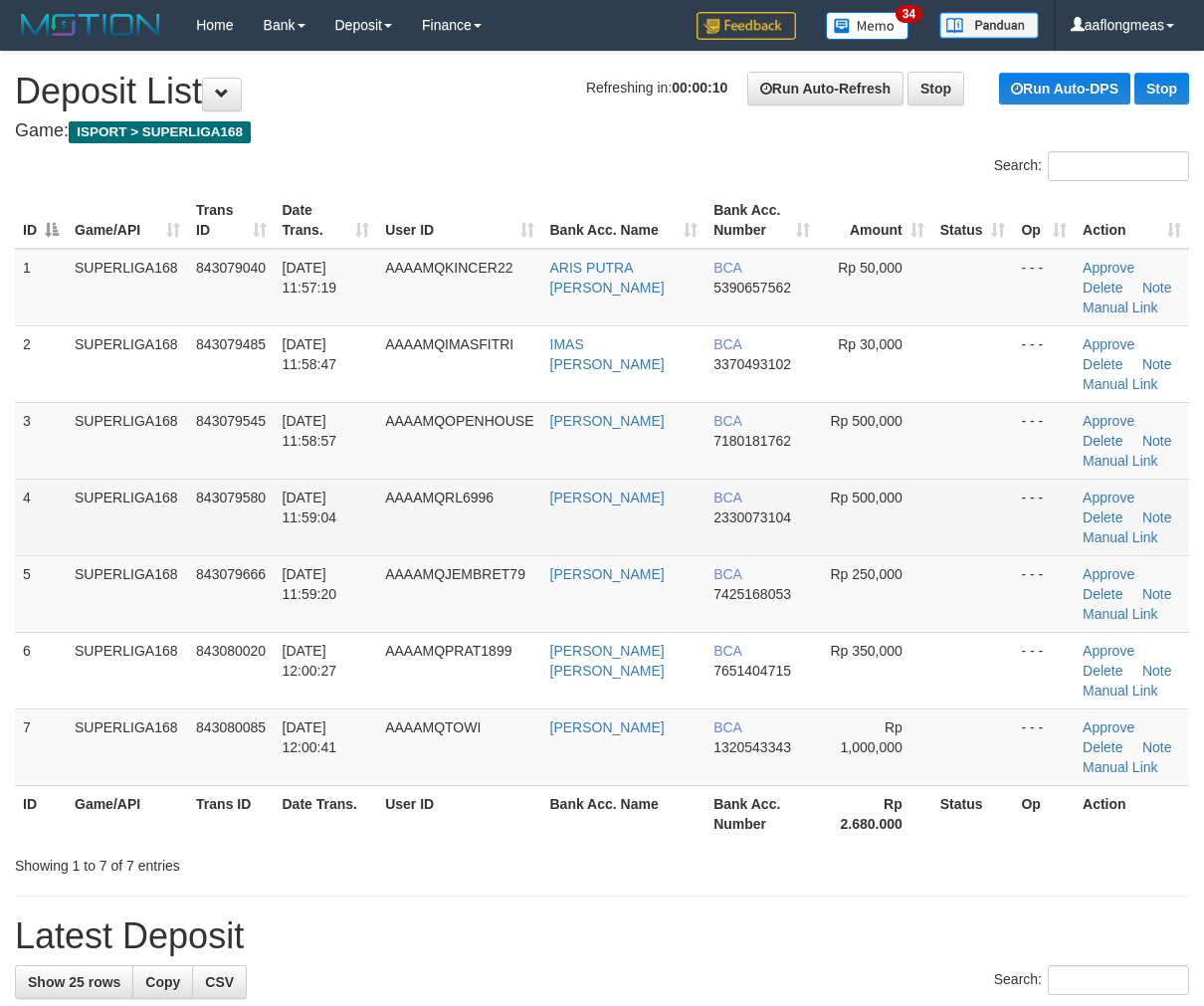 scroll, scrollTop: 0, scrollLeft: 0, axis: both 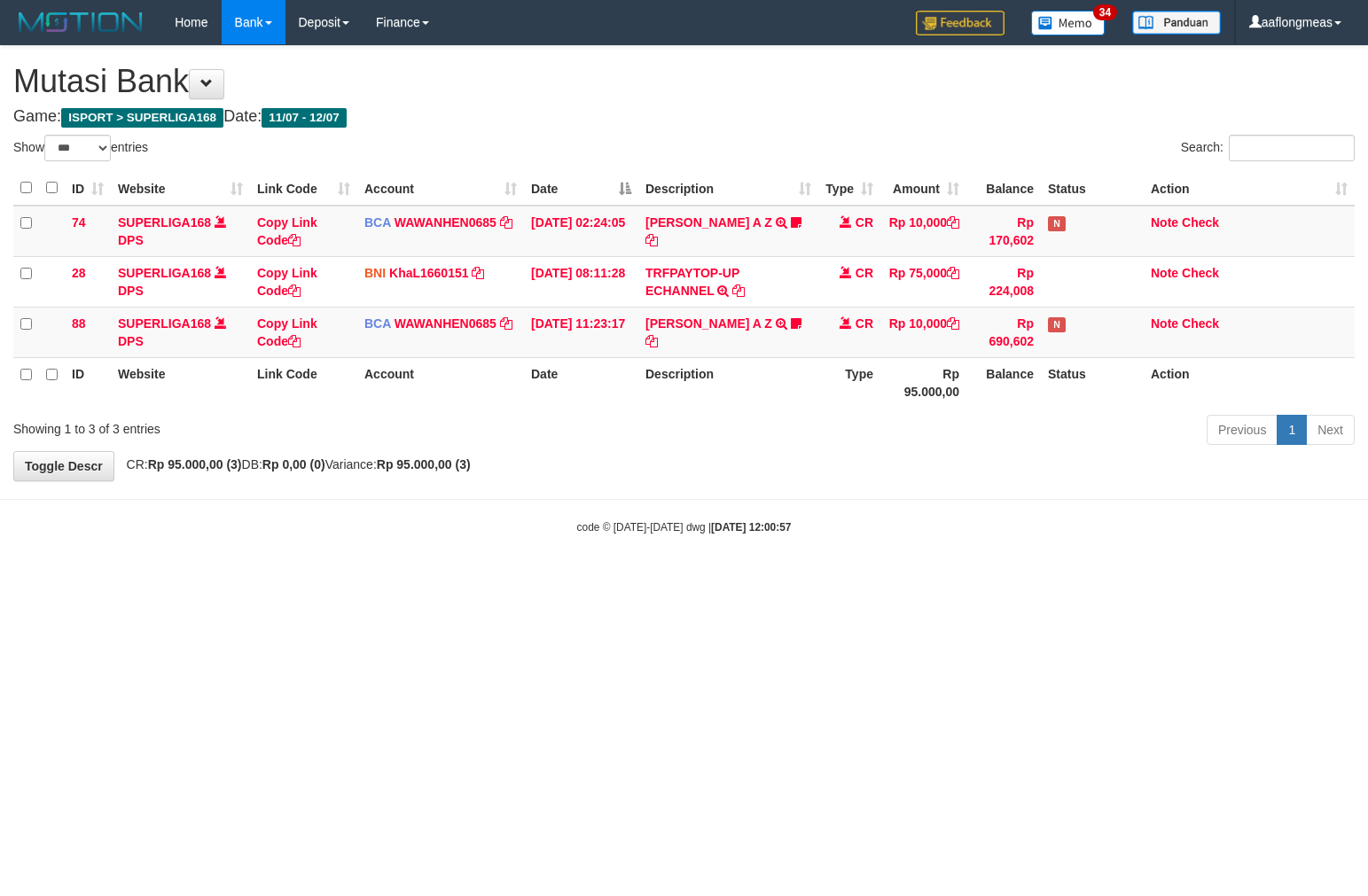 select on "***" 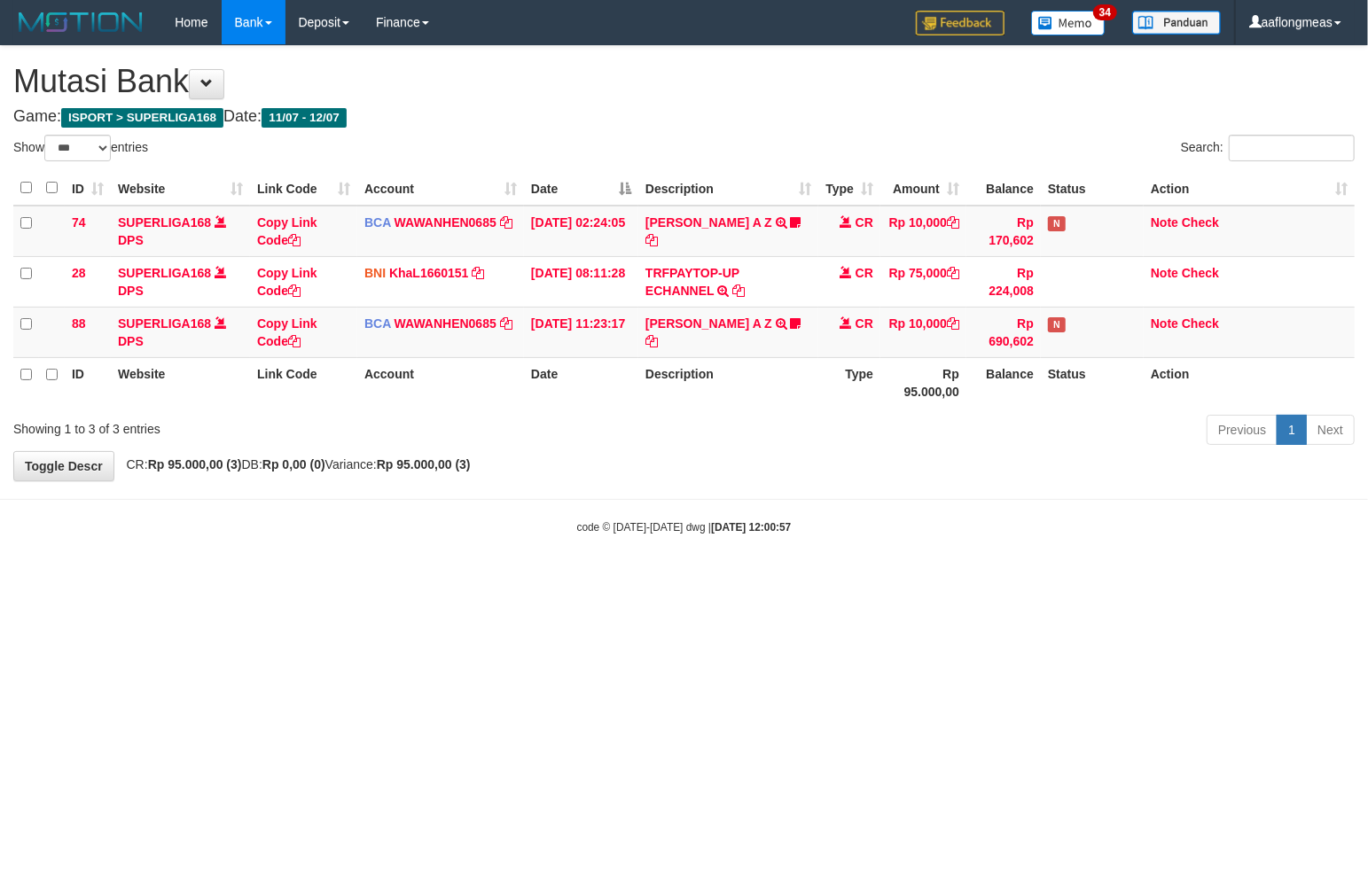 click on "Previous 1 Next" at bounding box center [969, 432] 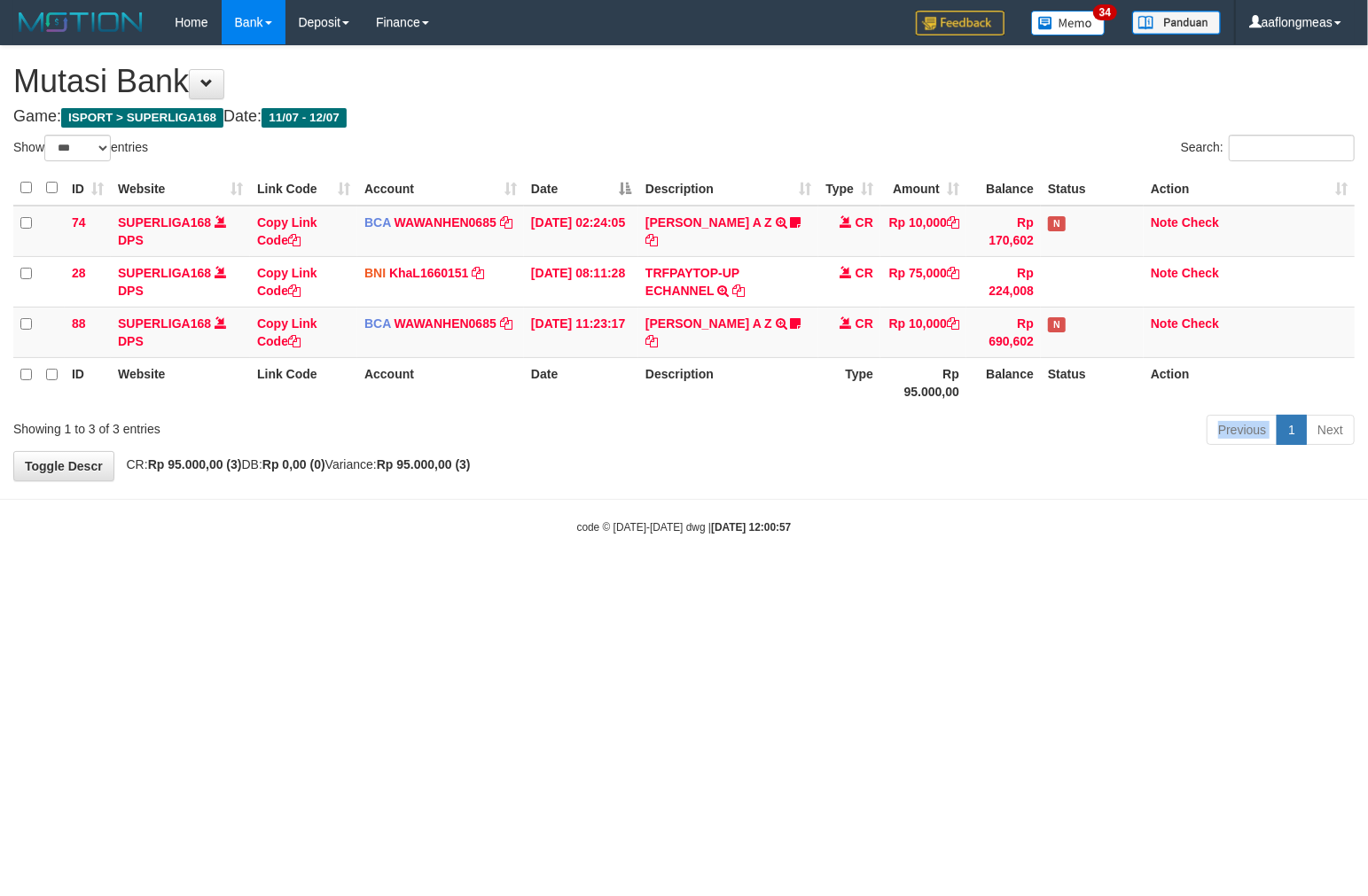 click on "Previous 1 Next" at bounding box center [969, 432] 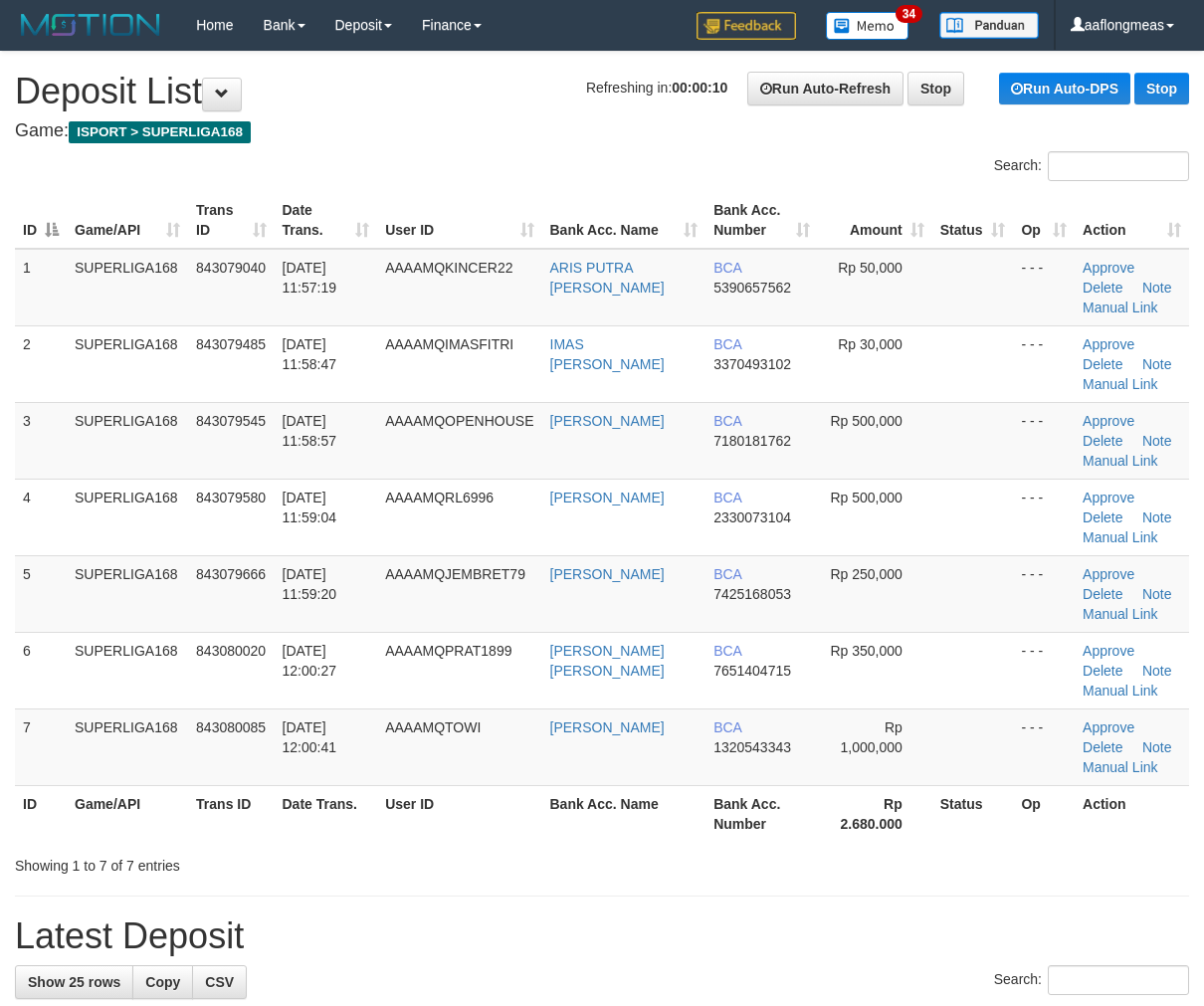 scroll, scrollTop: 0, scrollLeft: 0, axis: both 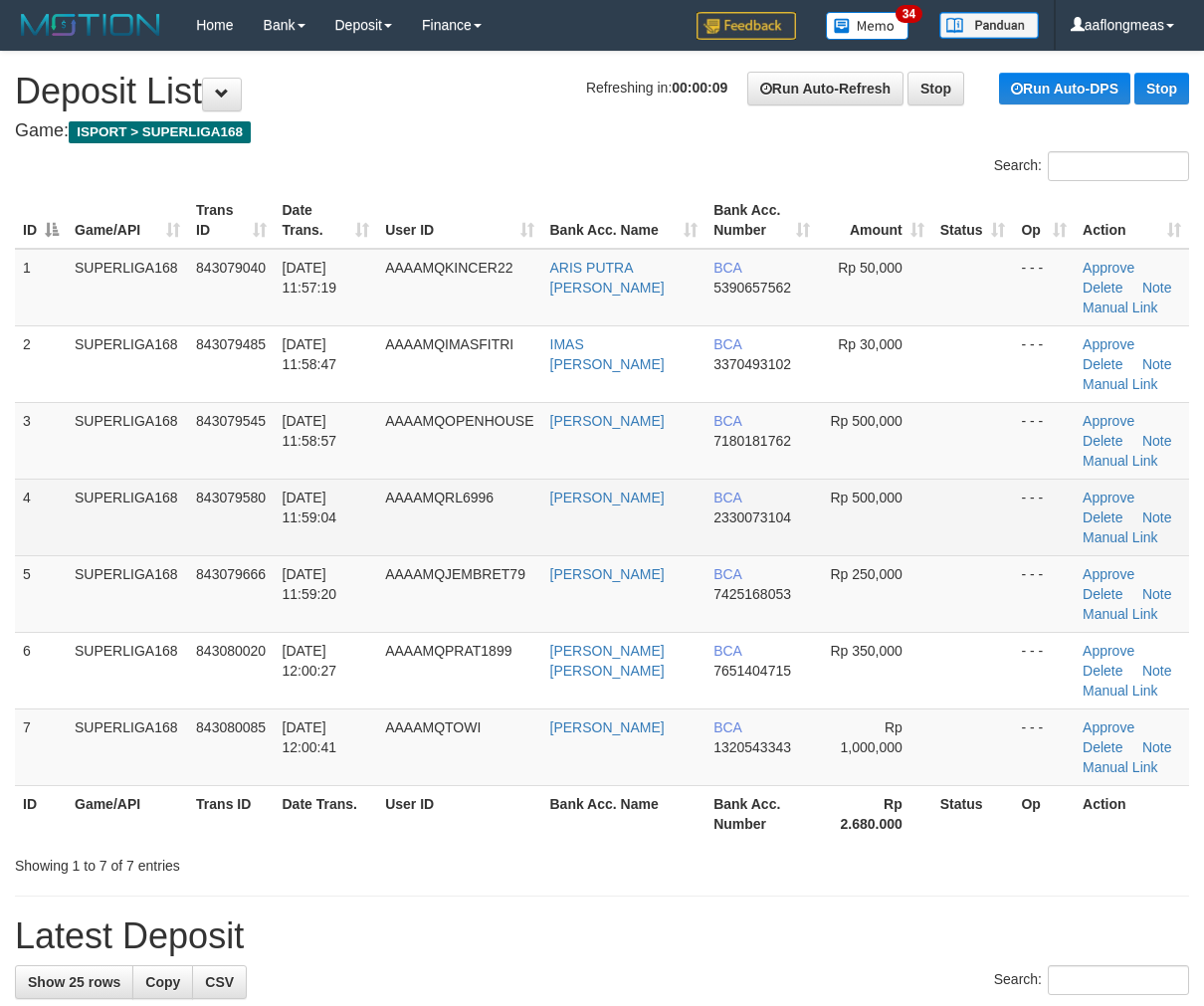 drag, startPoint x: 911, startPoint y: 475, endPoint x: 1180, endPoint y: 508, distance: 271.0166 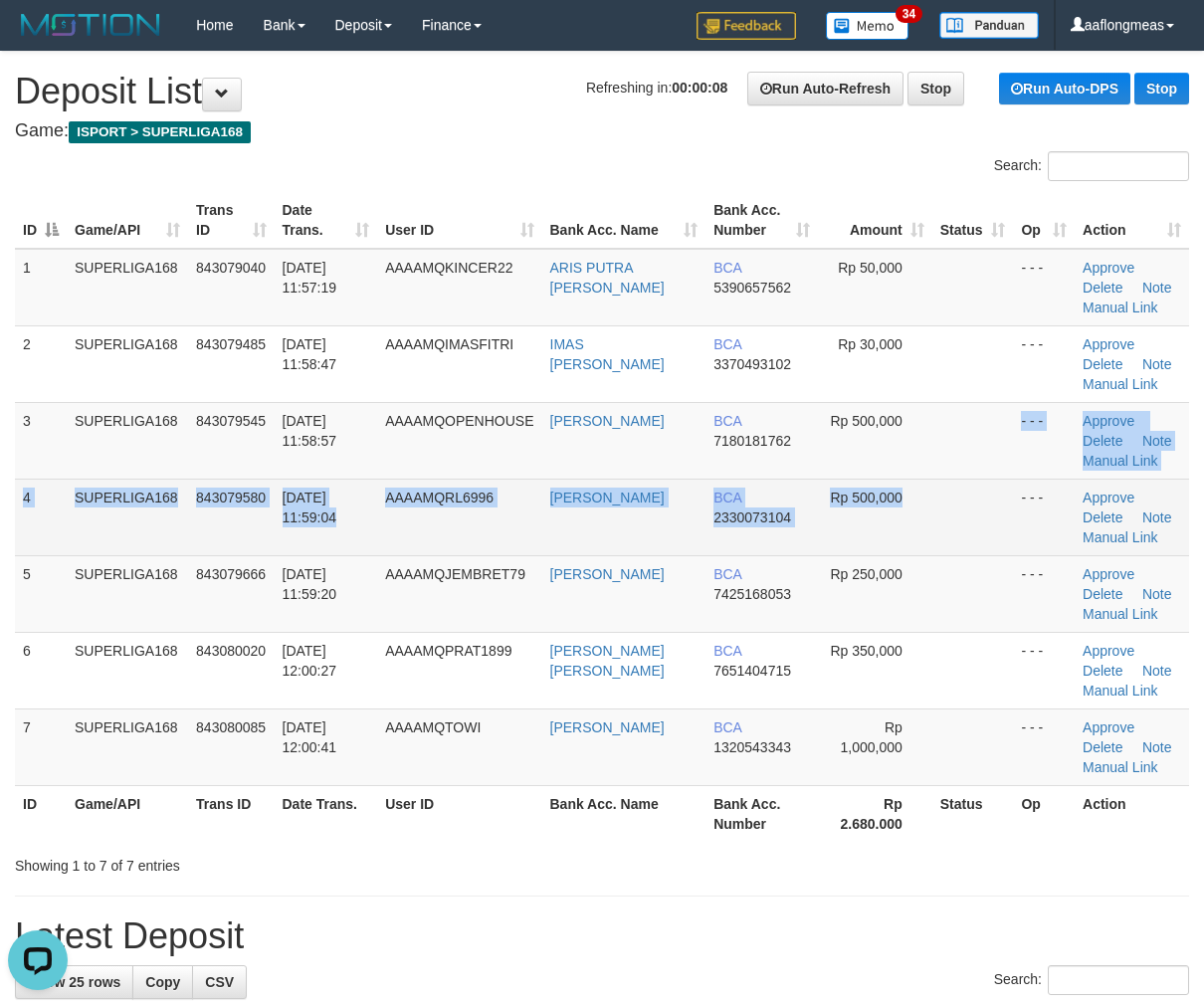 scroll, scrollTop: 0, scrollLeft: 0, axis: both 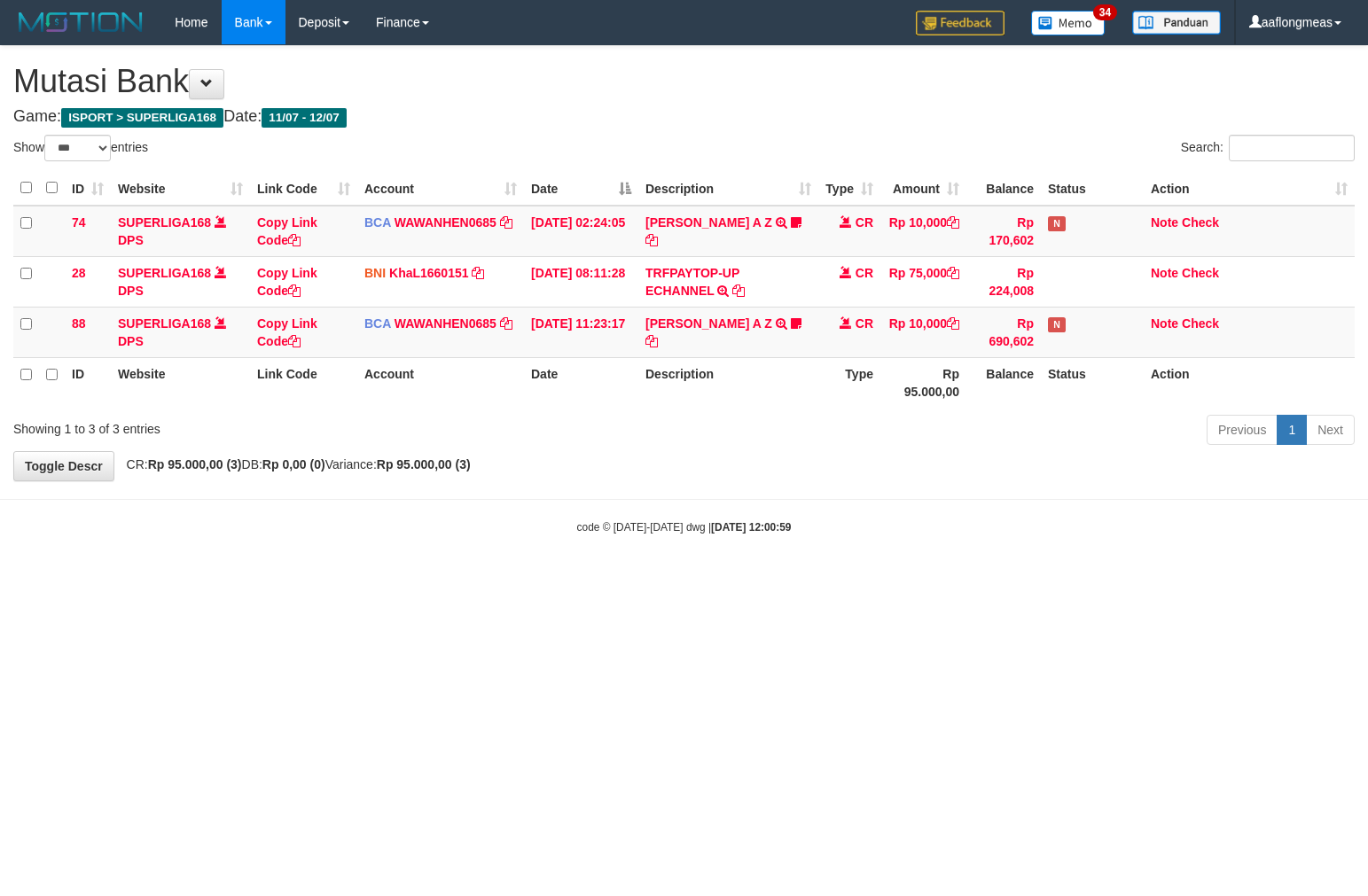select on "***" 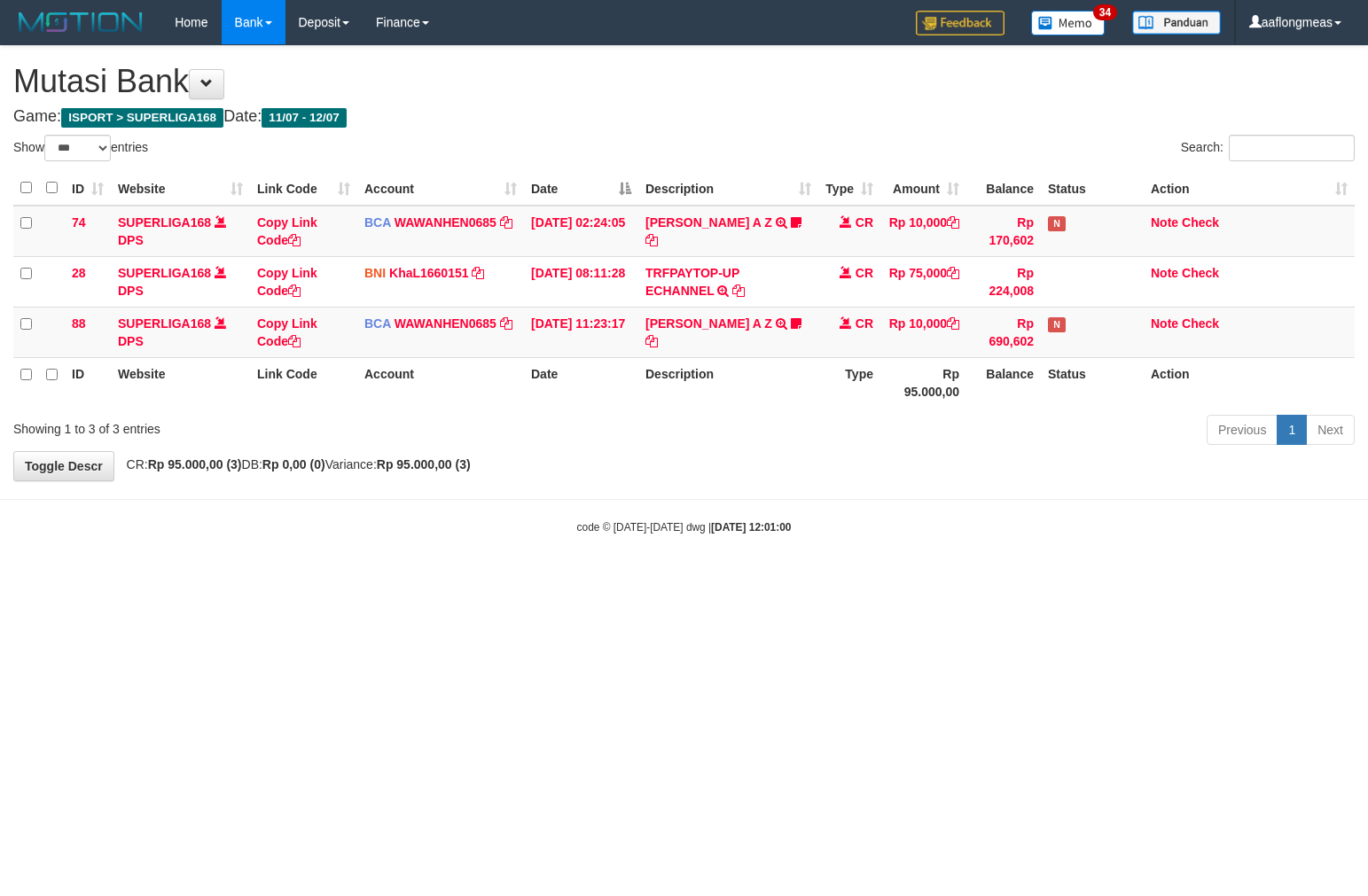 select on "***" 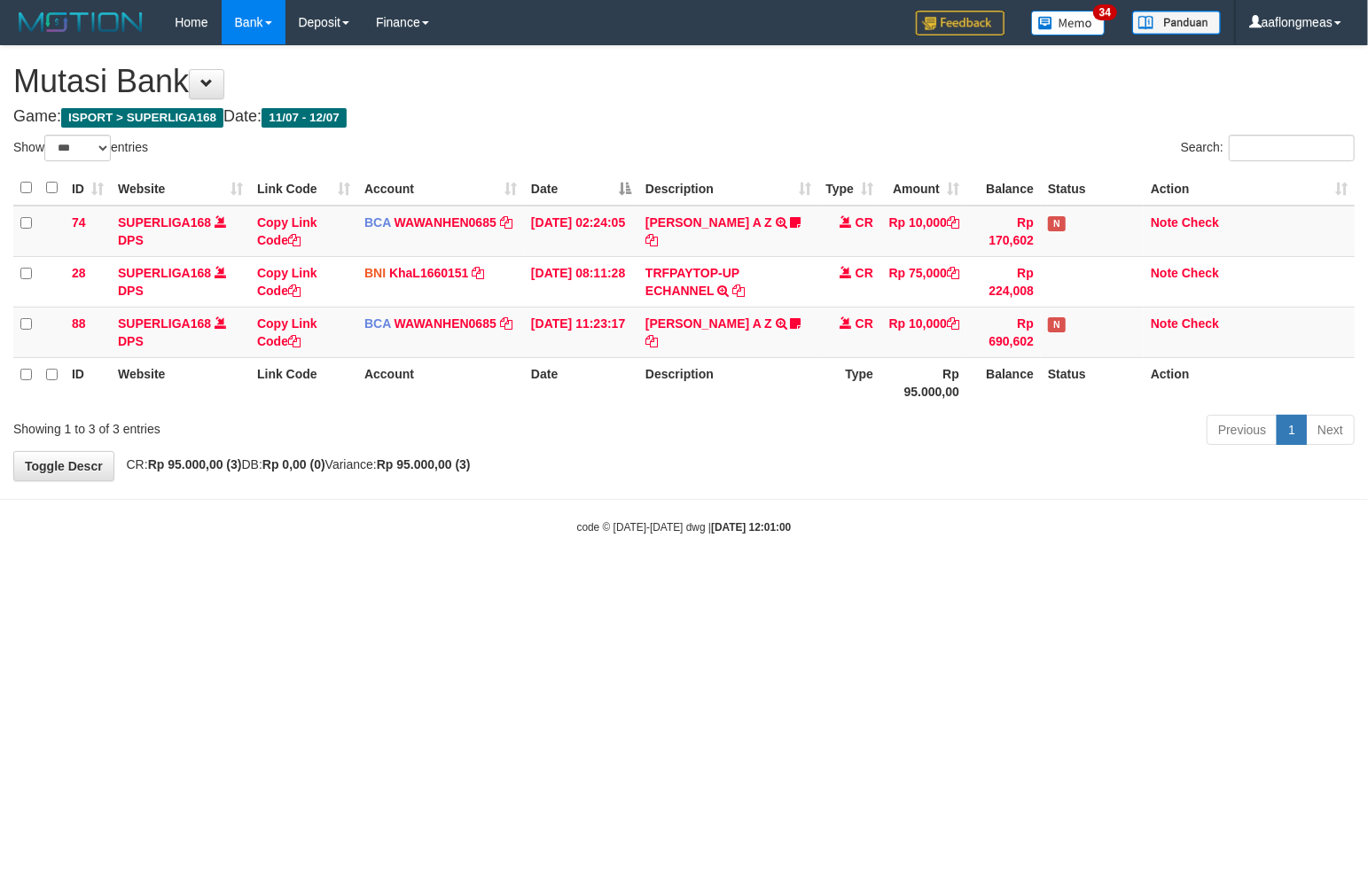 click on "Toggle navigation
Home
Bank
Account List
Load
By Website
Group
[ISPORT]													SUPERLIGA168
By Load Group (DPS)
34" at bounding box center (684, 290) 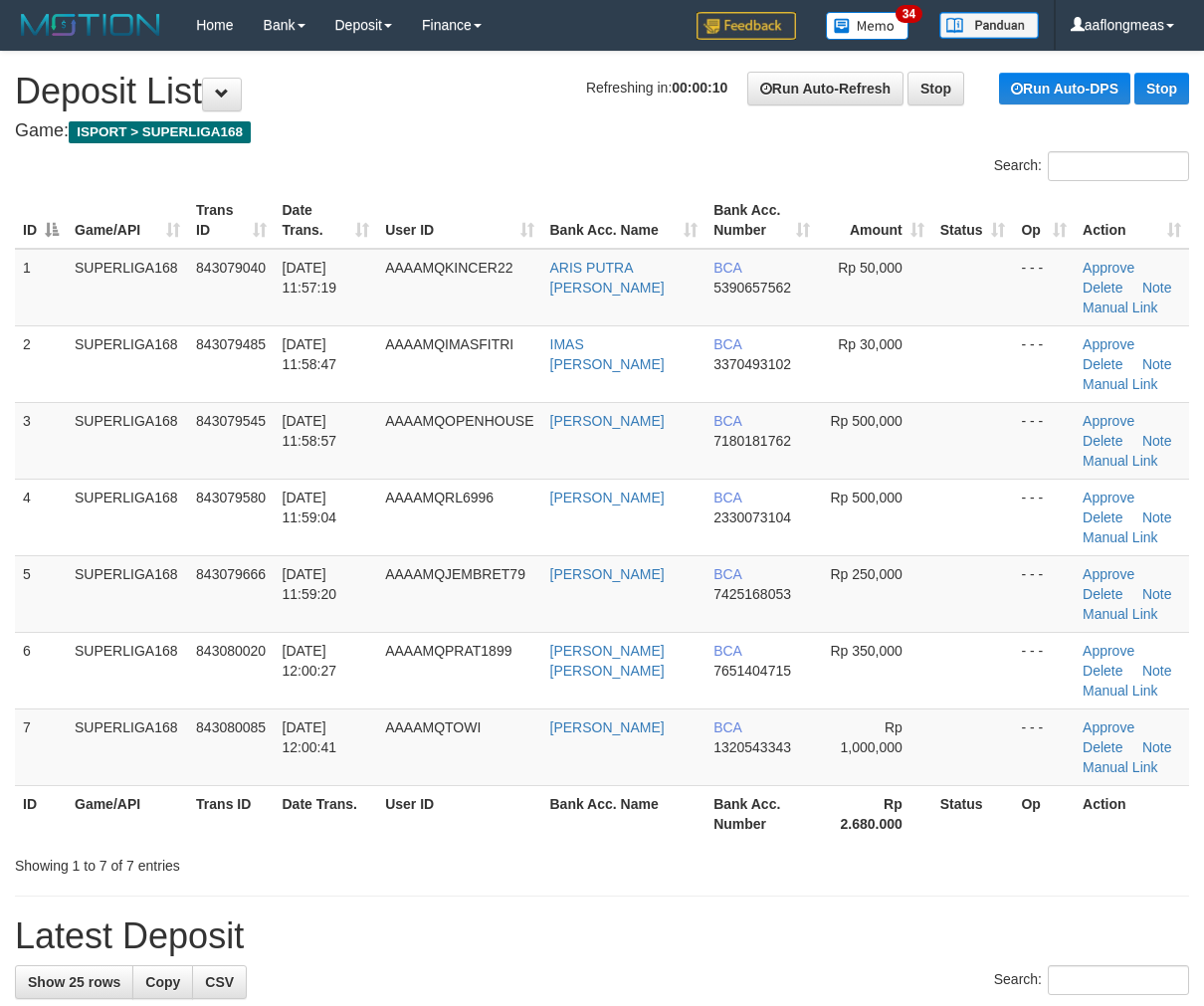 scroll, scrollTop: 0, scrollLeft: 0, axis: both 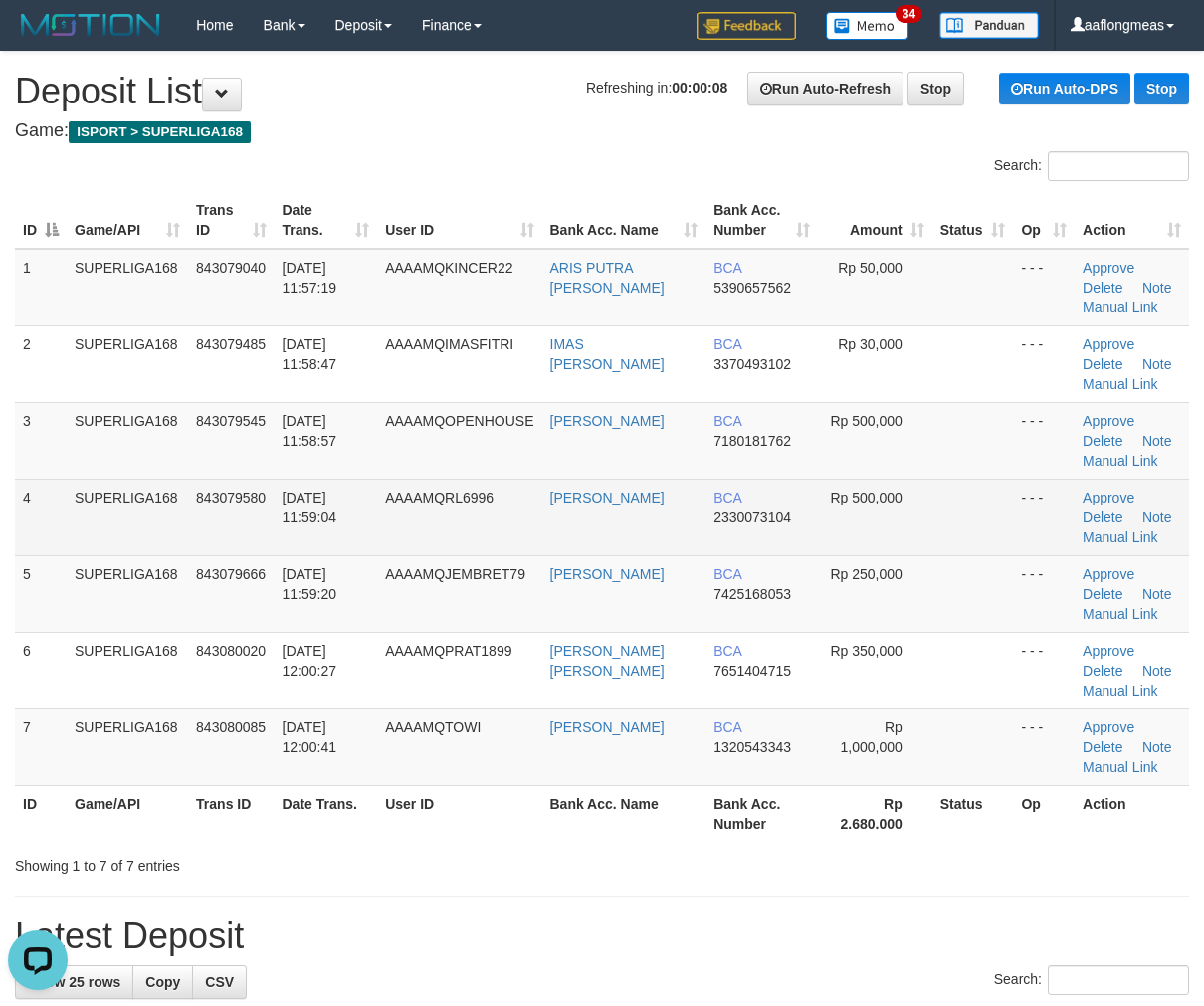 click at bounding box center [973, 516] 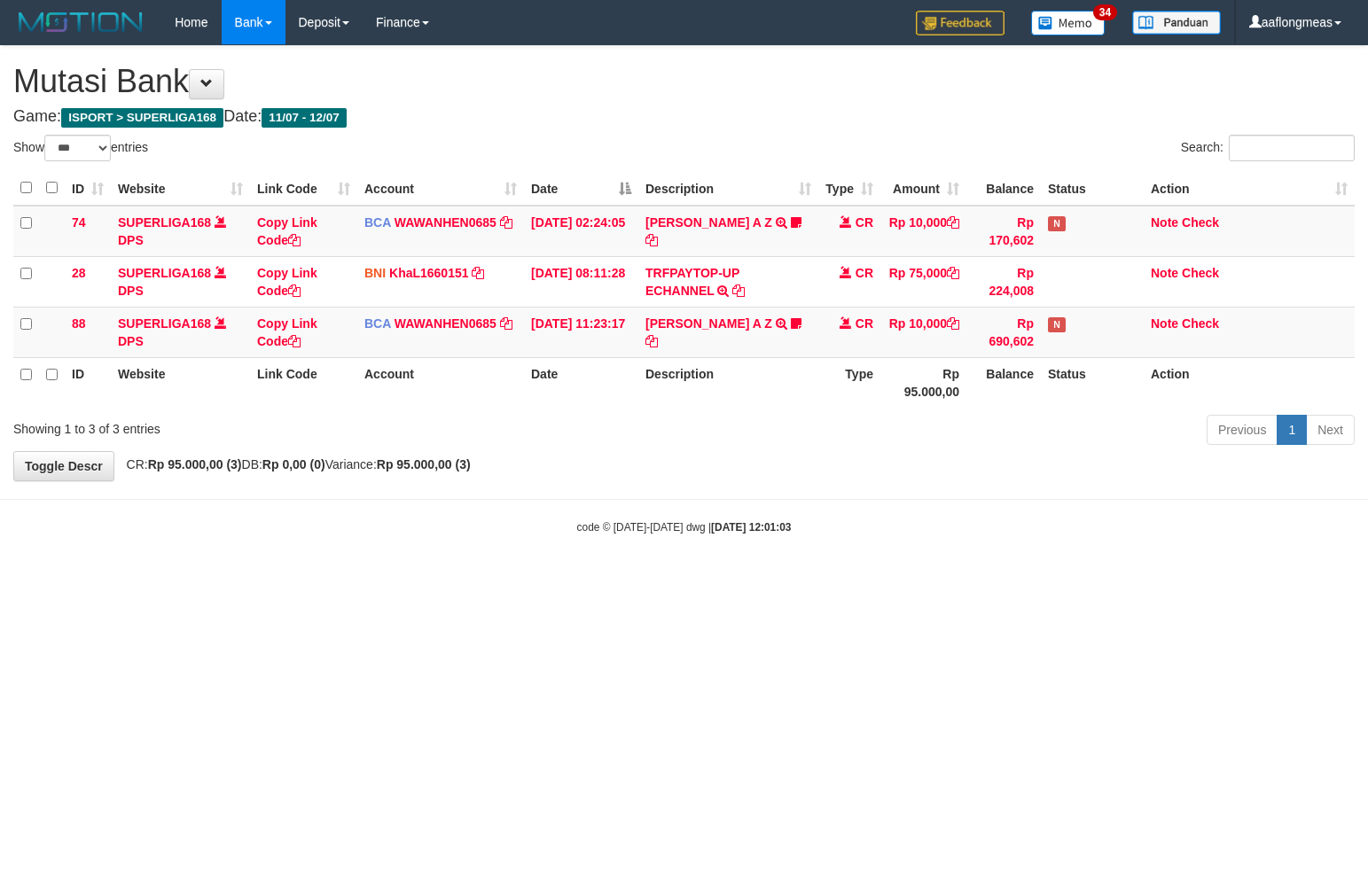 select on "***" 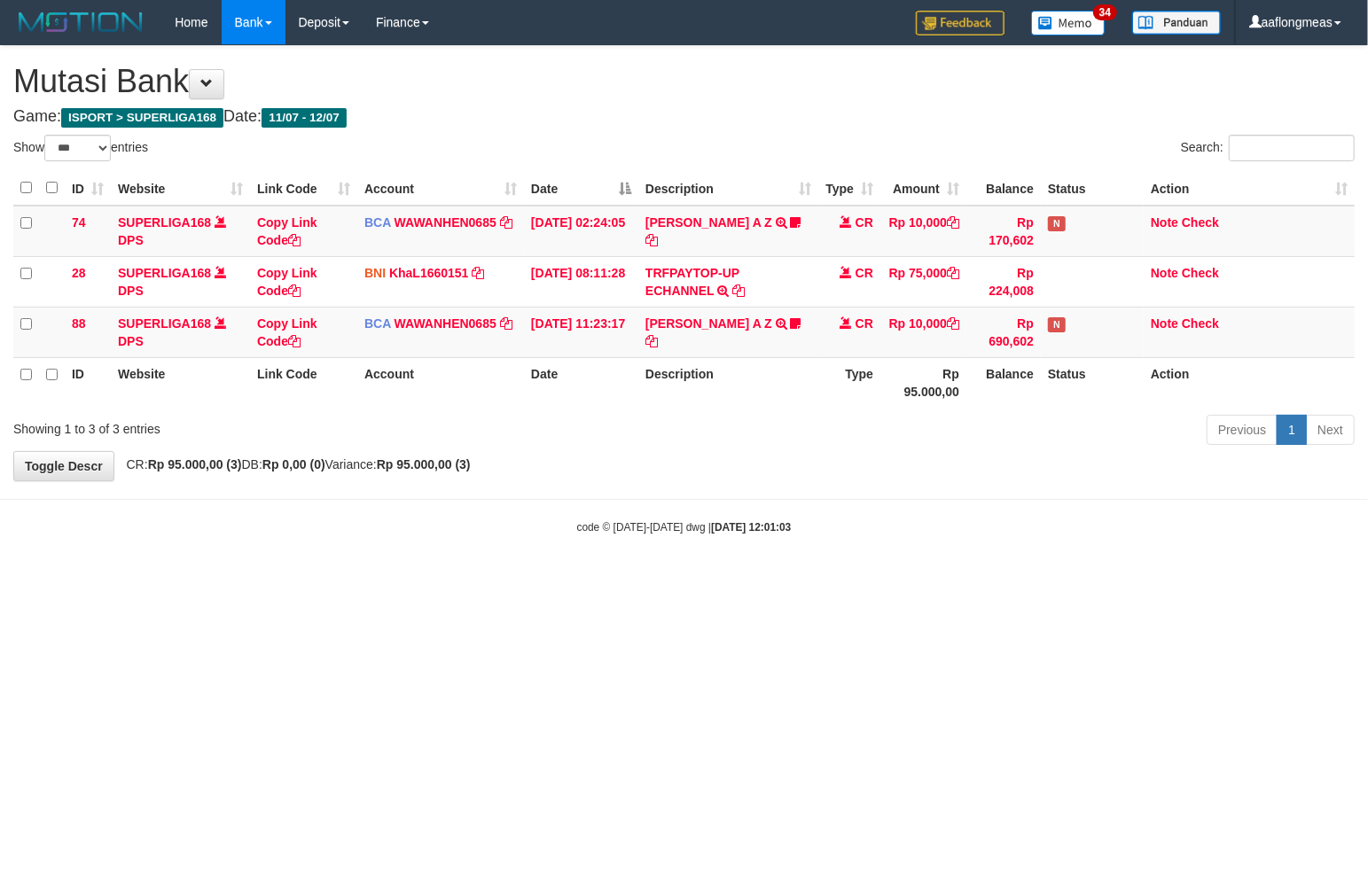 drag, startPoint x: 754, startPoint y: 450, endPoint x: 754, endPoint y: 464, distance: 14 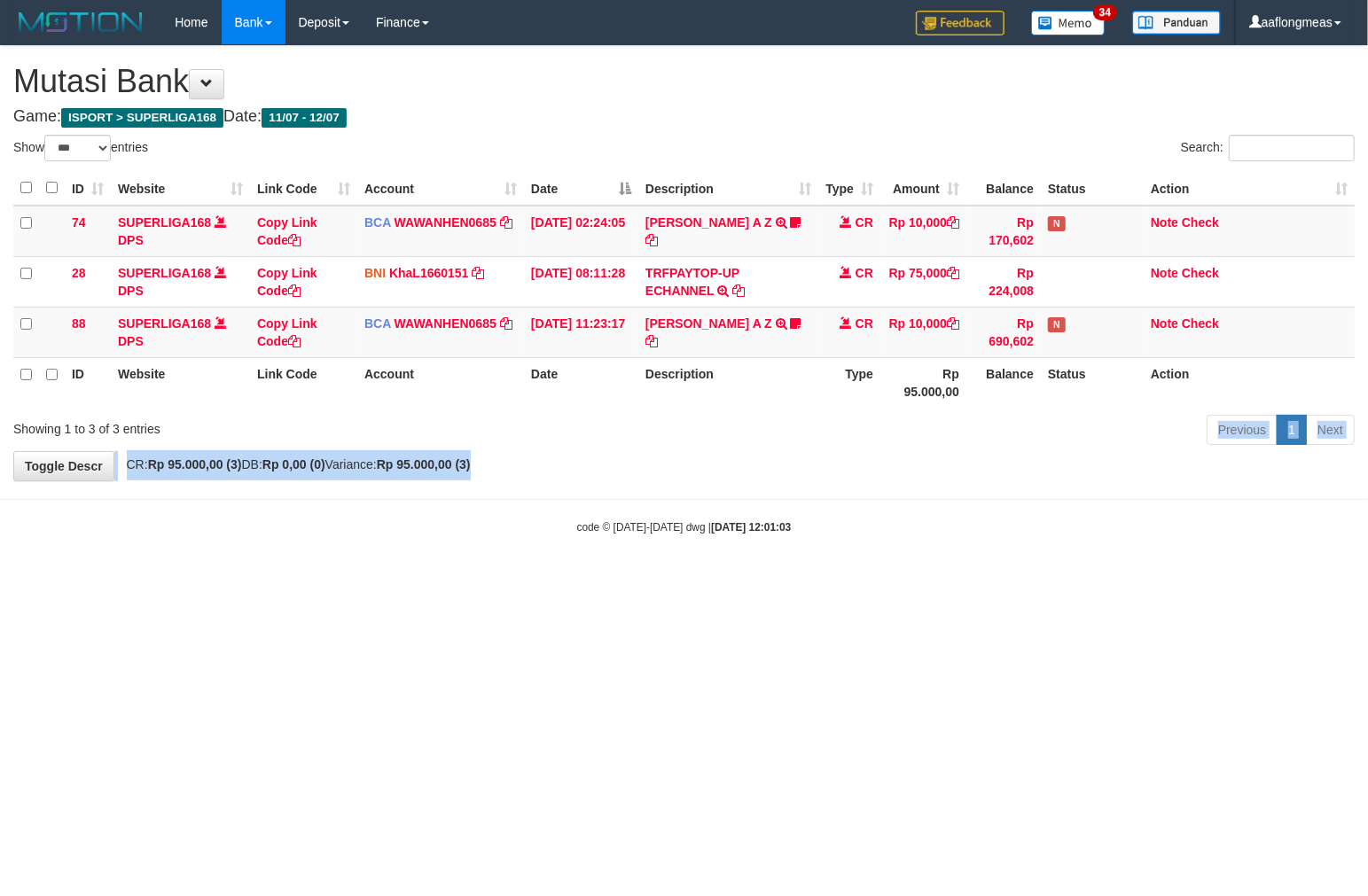 click on "**********" at bounding box center [684, 263] 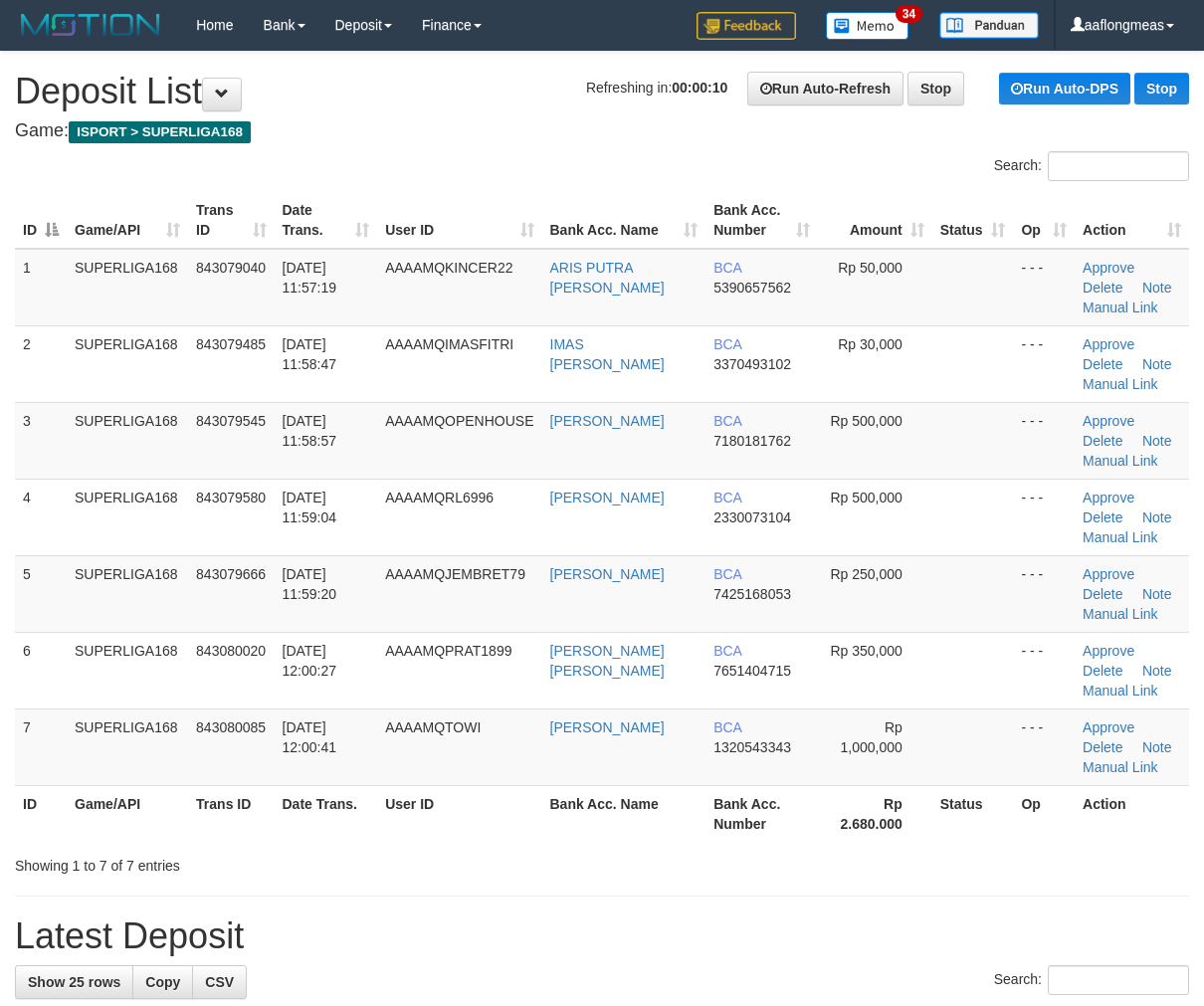 scroll, scrollTop: 0, scrollLeft: 0, axis: both 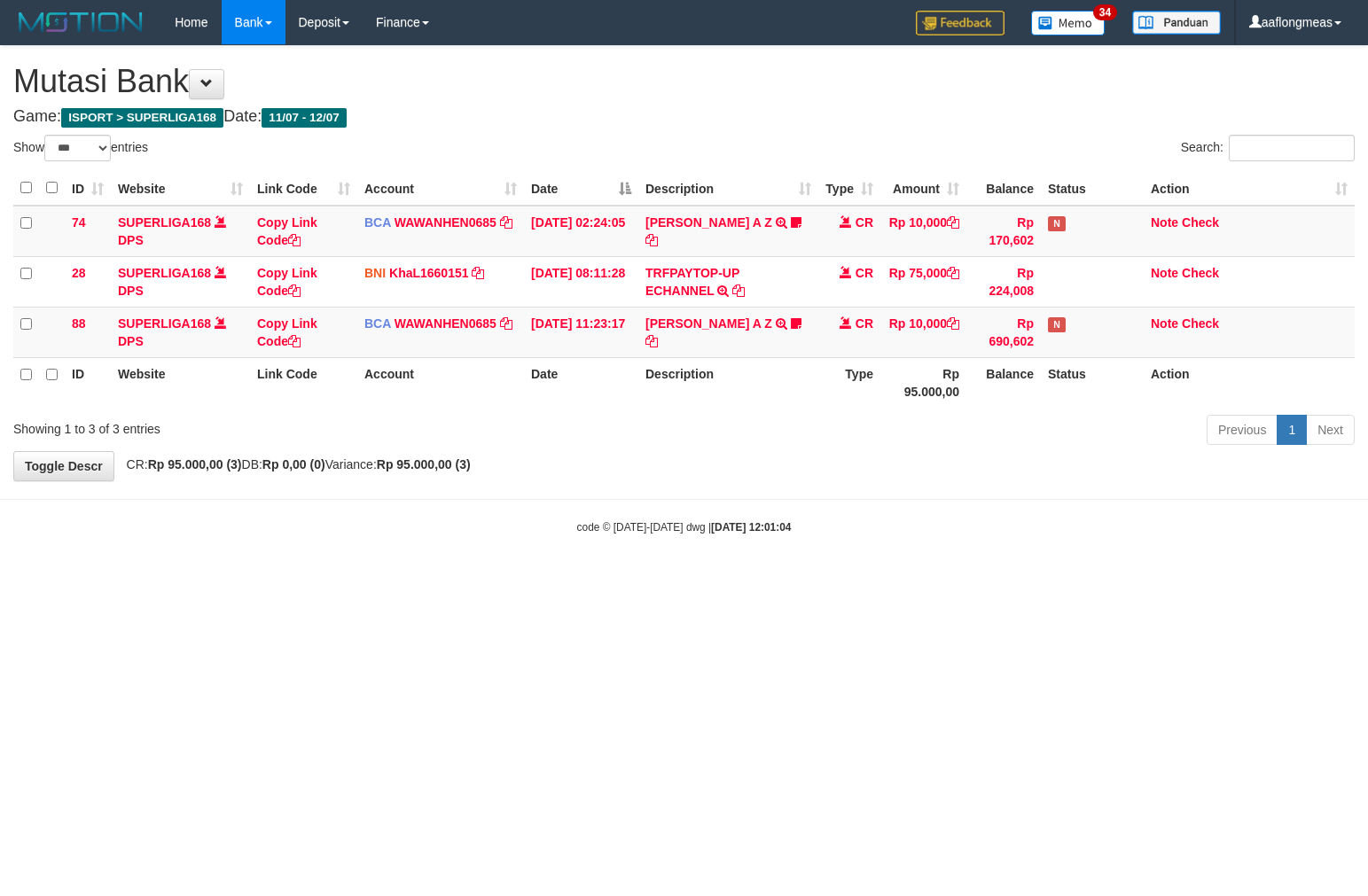 select on "***" 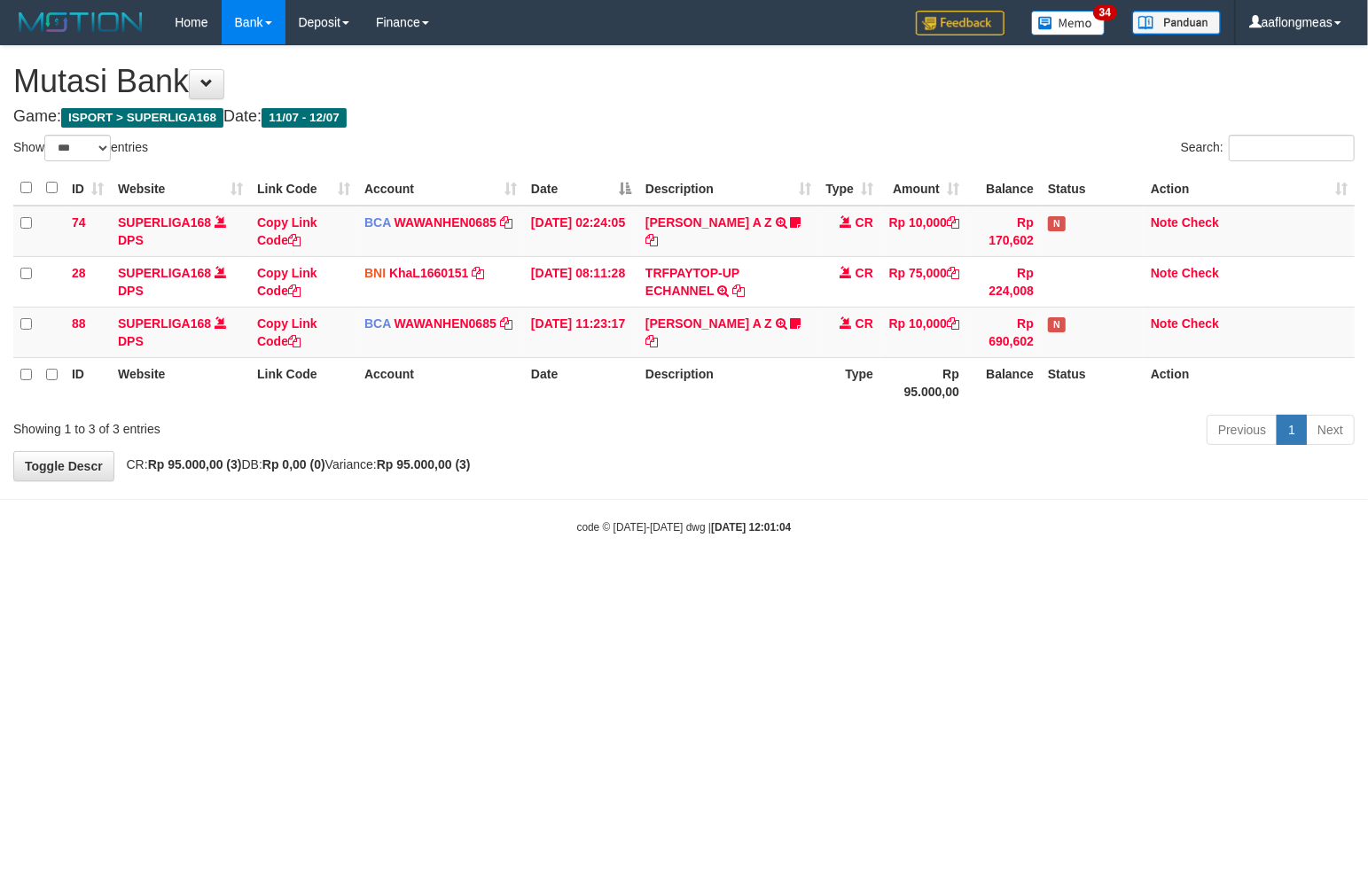 drag, startPoint x: 663, startPoint y: 483, endPoint x: 672, endPoint y: 479, distance: 9.848858 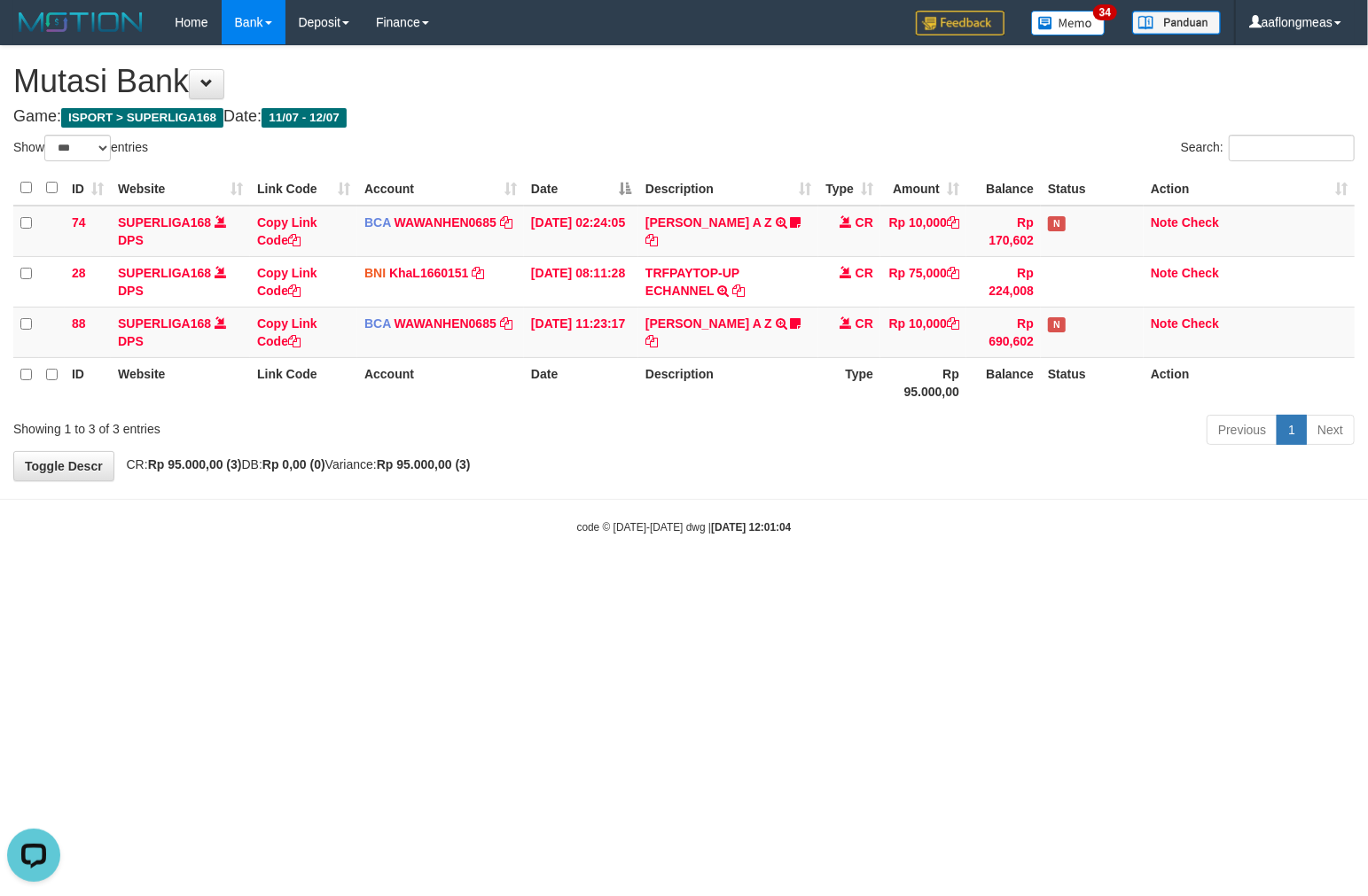 drag, startPoint x: 802, startPoint y: 448, endPoint x: 5, endPoint y: 534, distance: 801.62647 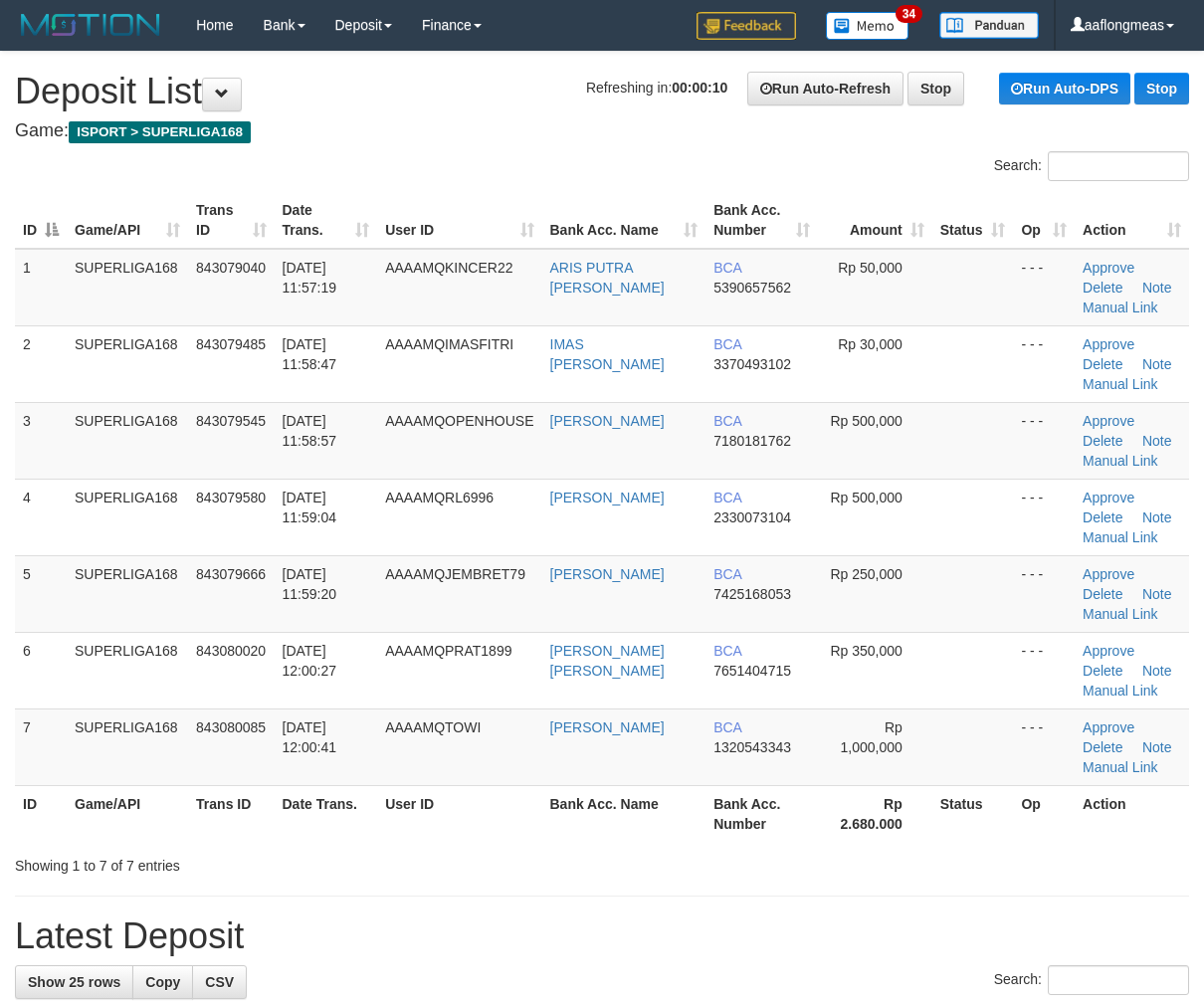 scroll, scrollTop: 0, scrollLeft: 0, axis: both 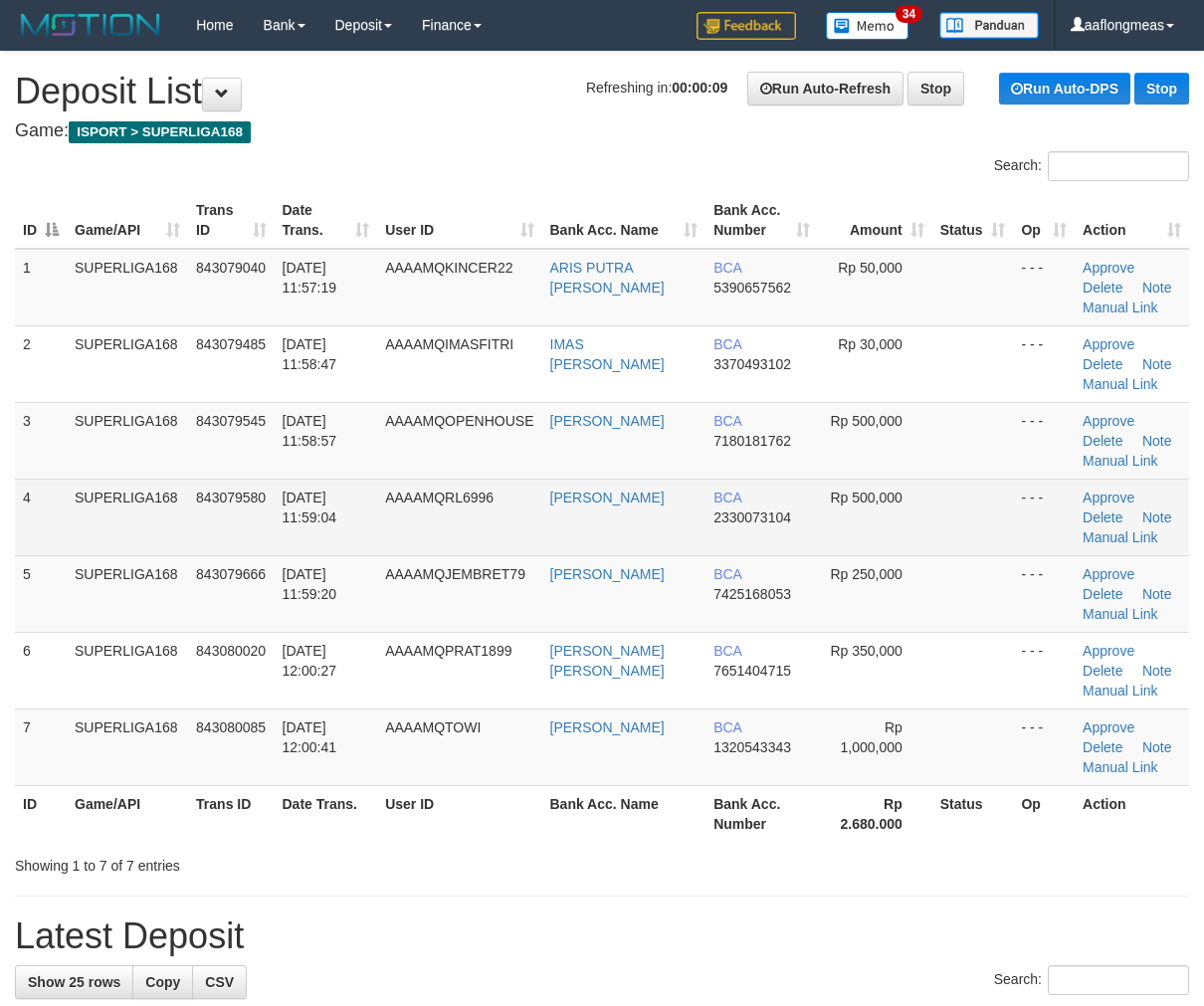 click on "- - -" at bounding box center [1044, 516] 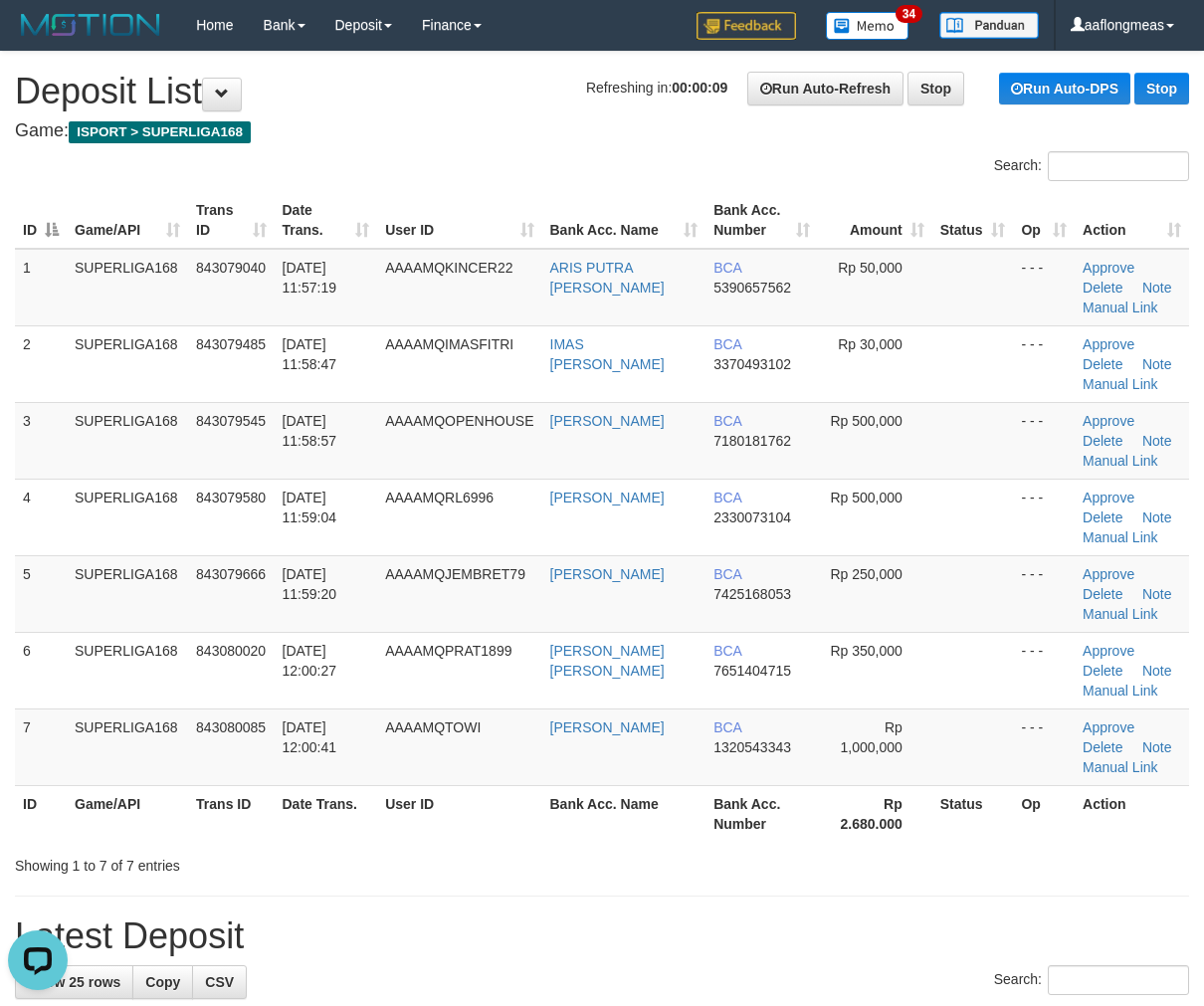 scroll, scrollTop: 0, scrollLeft: 0, axis: both 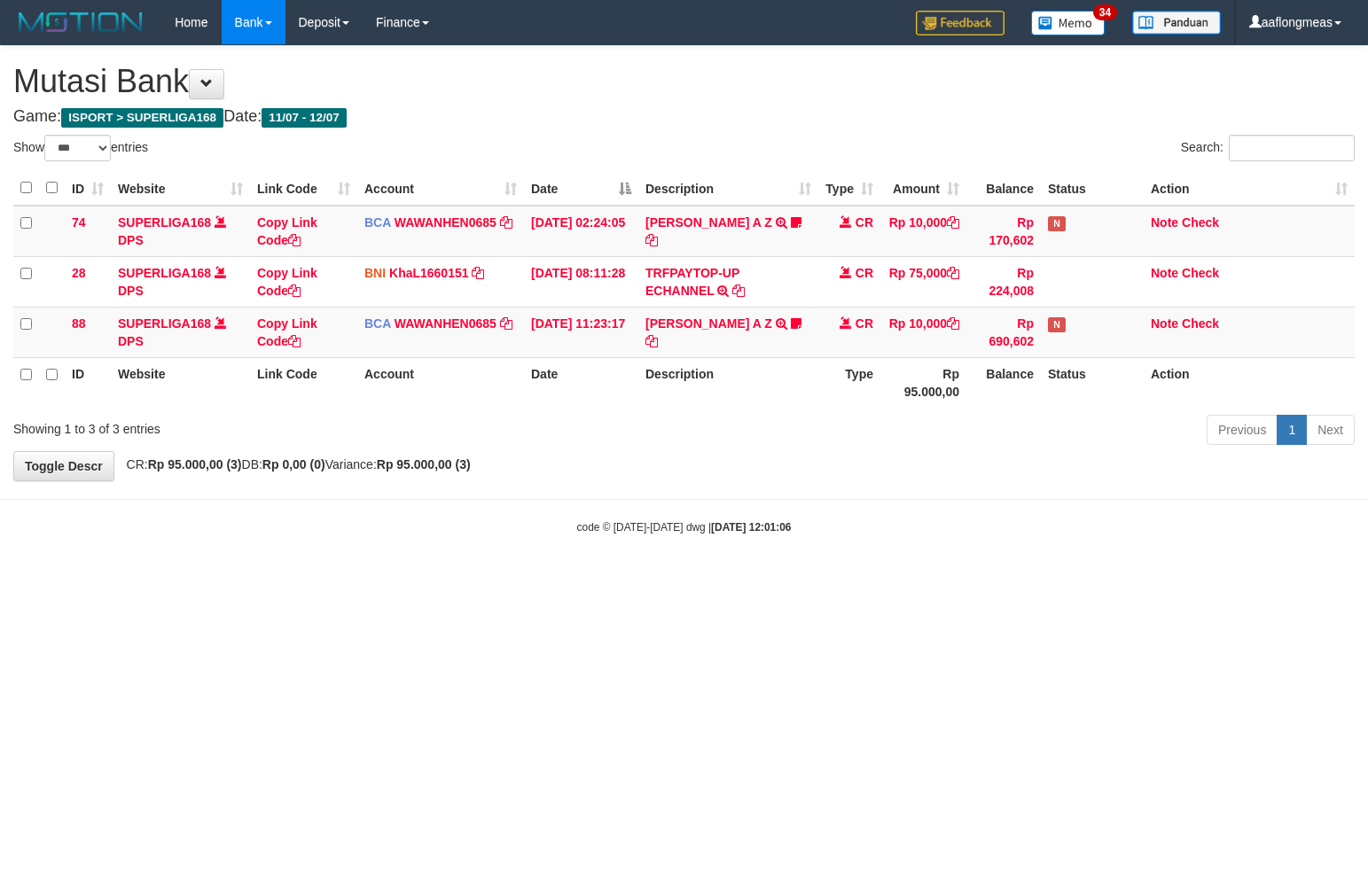 select on "***" 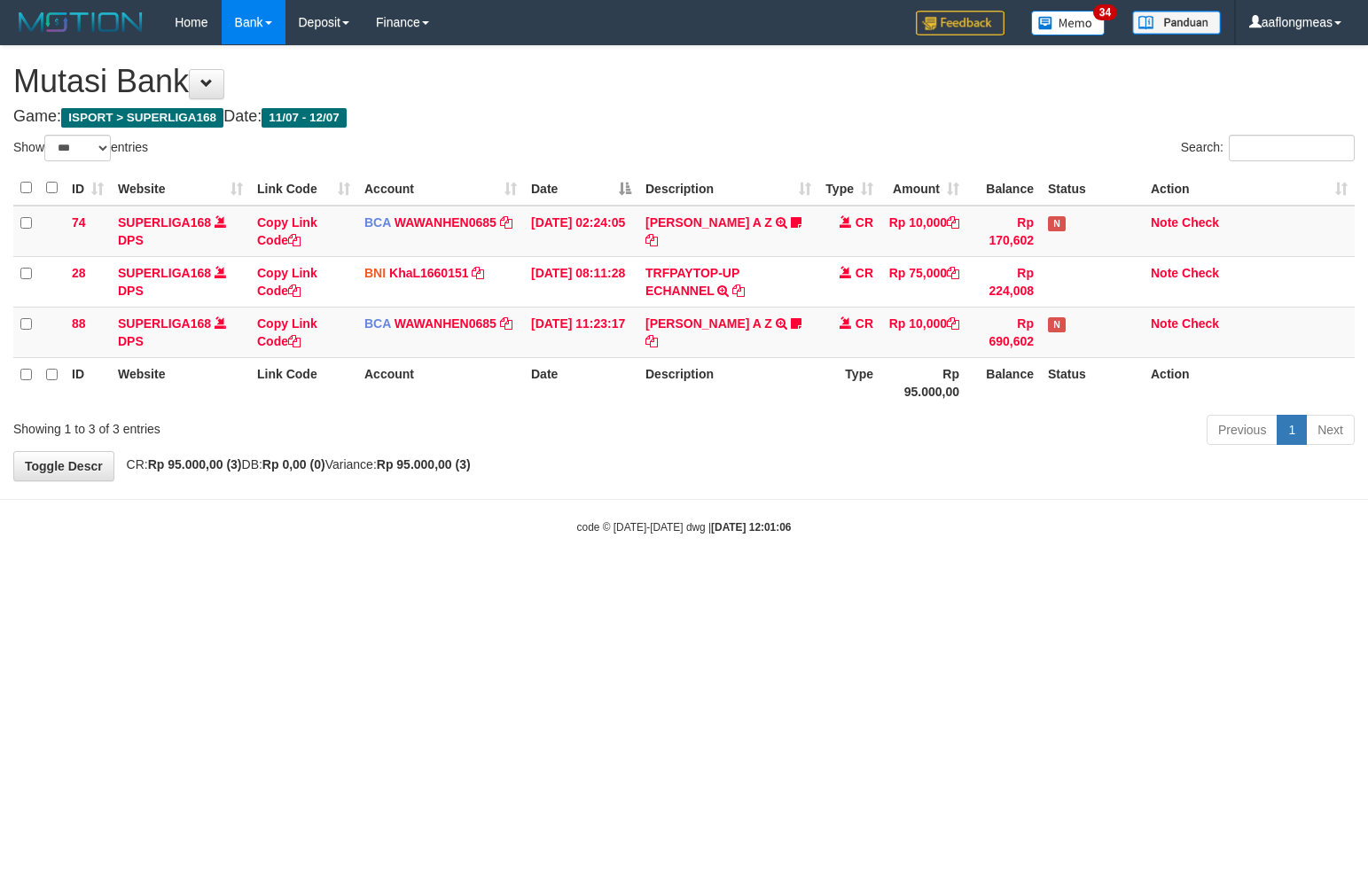 scroll, scrollTop: 0, scrollLeft: 0, axis: both 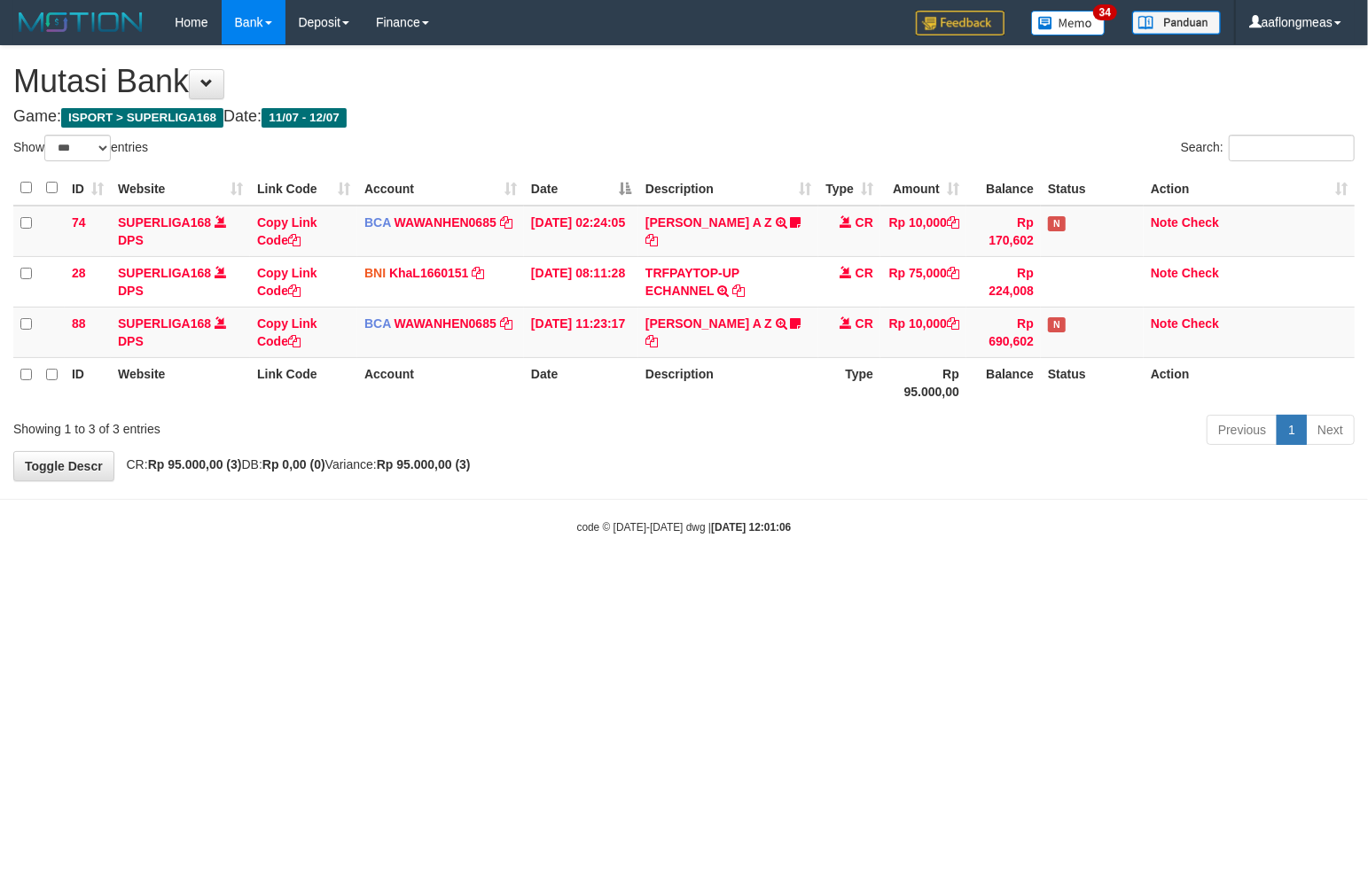 click on "Toggle navigation
Home
Bank
Account List
Load
By Website
Group
[ISPORT]													SUPERLIGA168
By Load Group (DPS)
34" at bounding box center [684, 290] 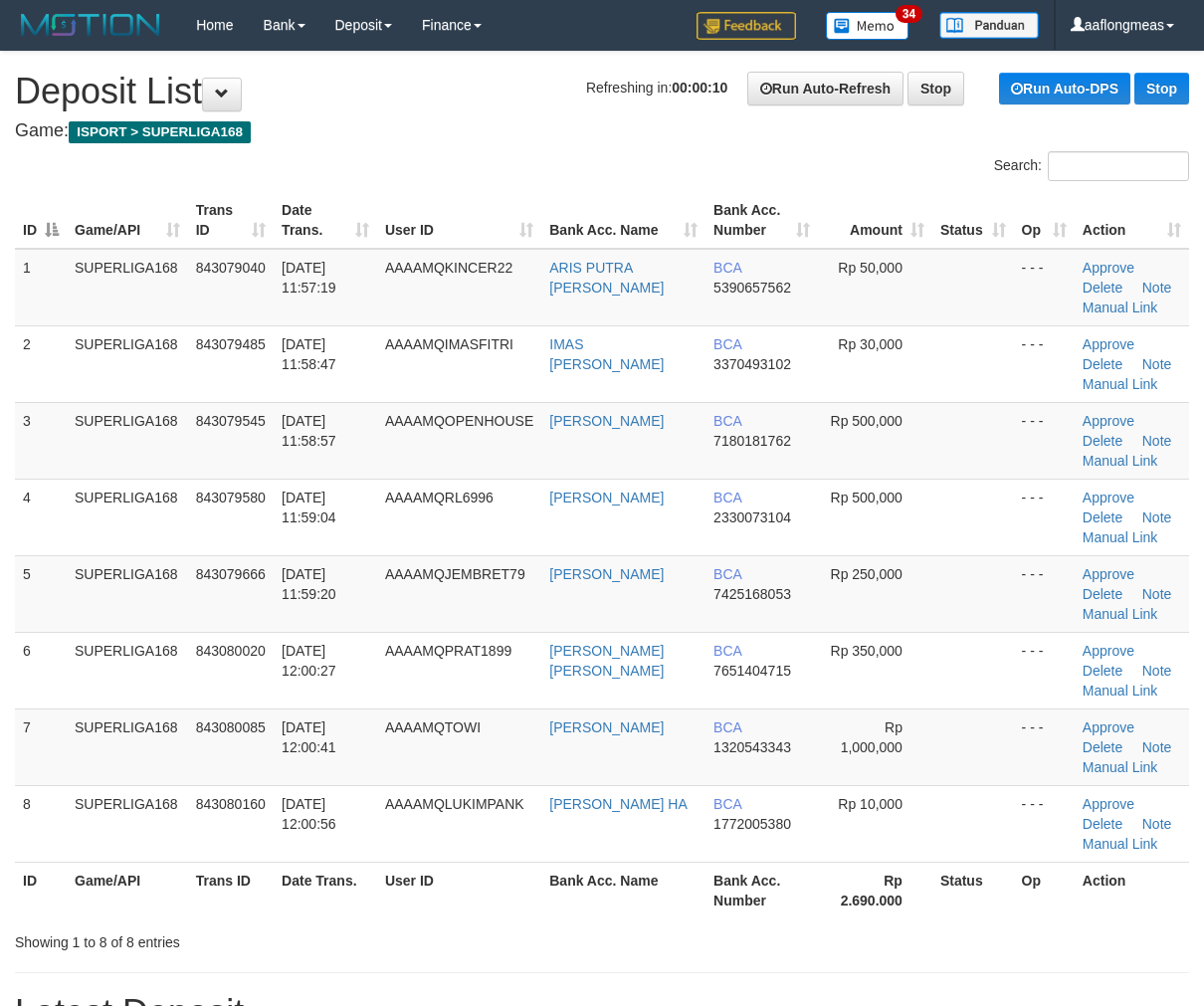 scroll, scrollTop: 0, scrollLeft: 0, axis: both 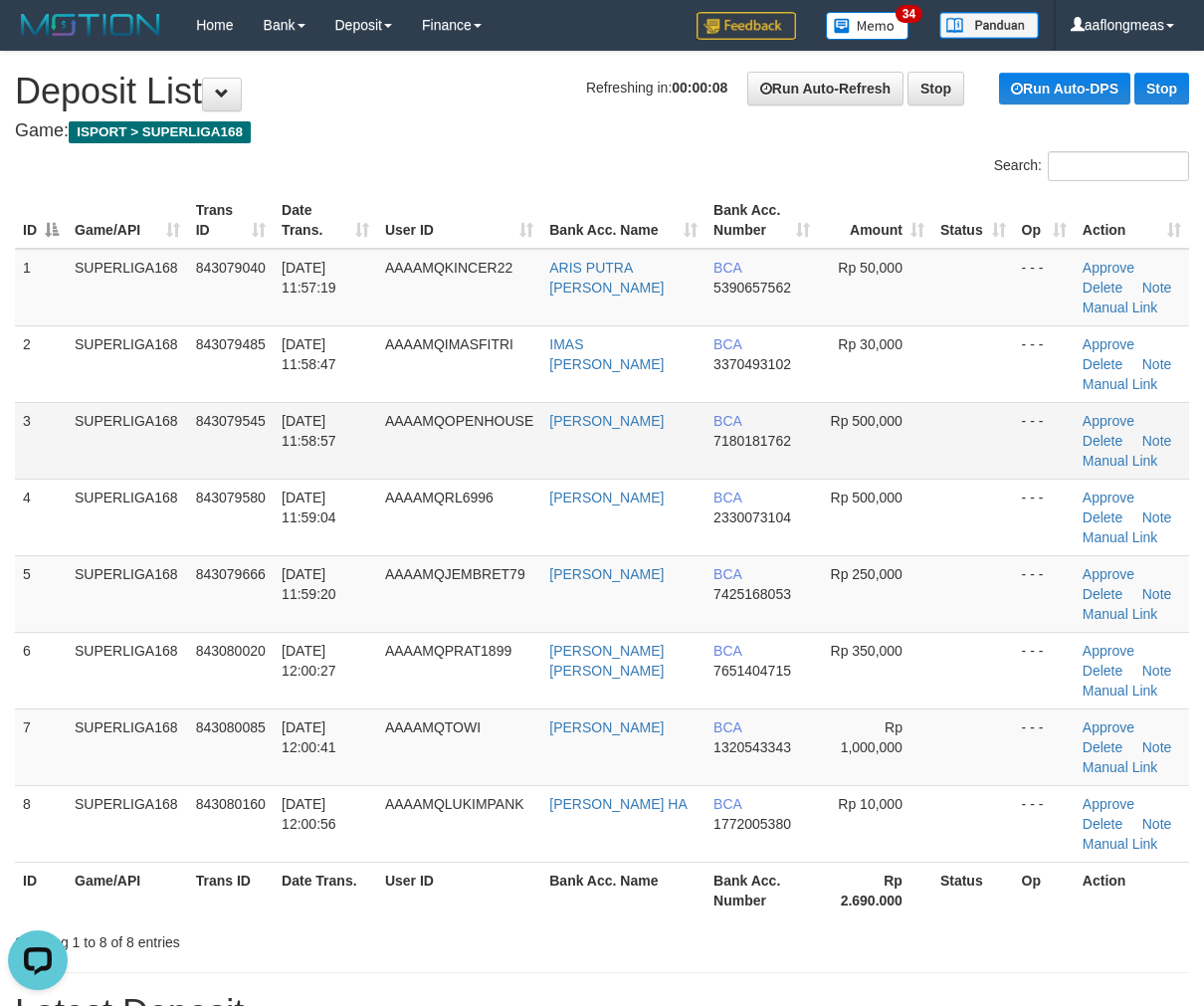 click at bounding box center (973, 440) 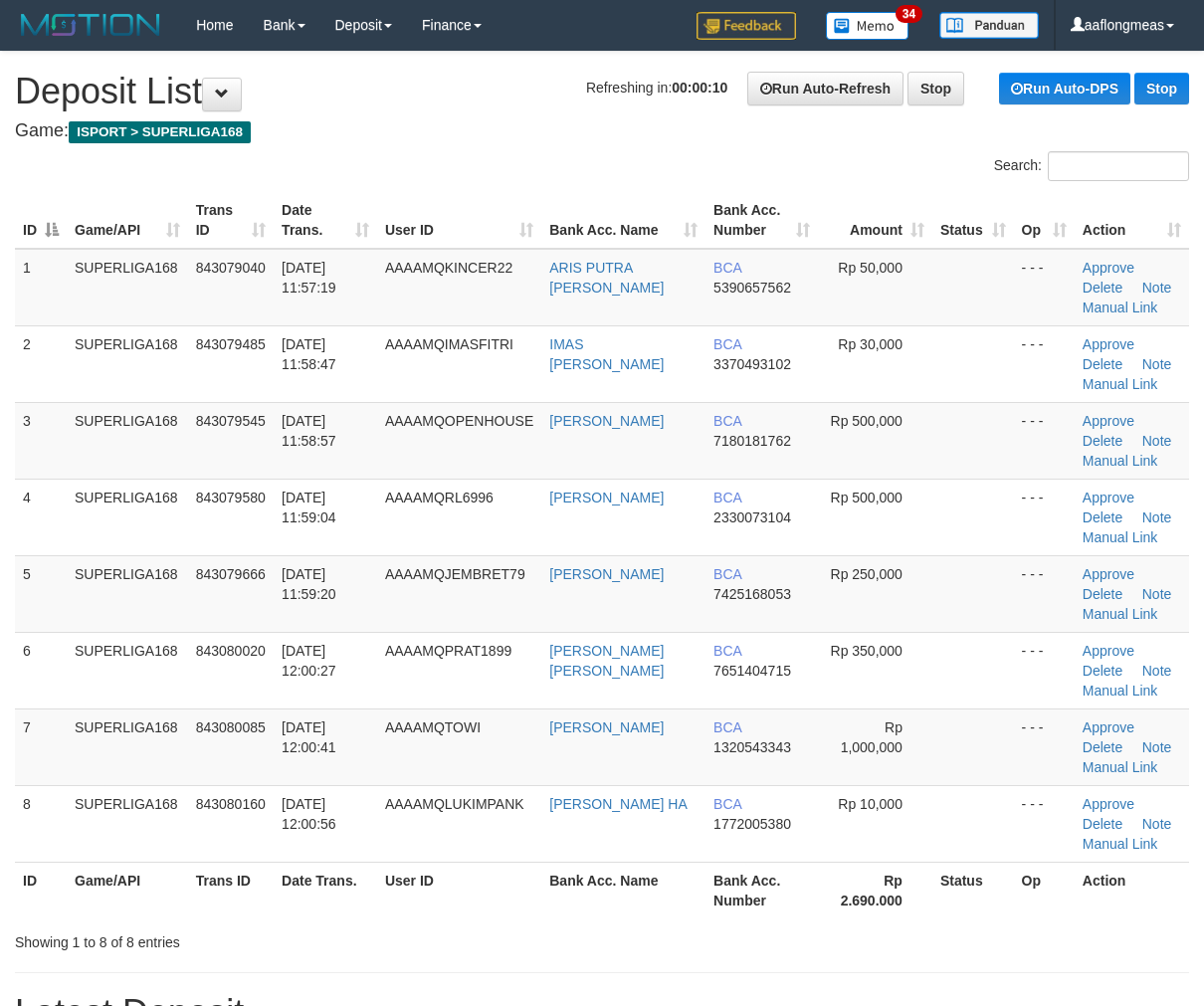 scroll, scrollTop: 0, scrollLeft: 0, axis: both 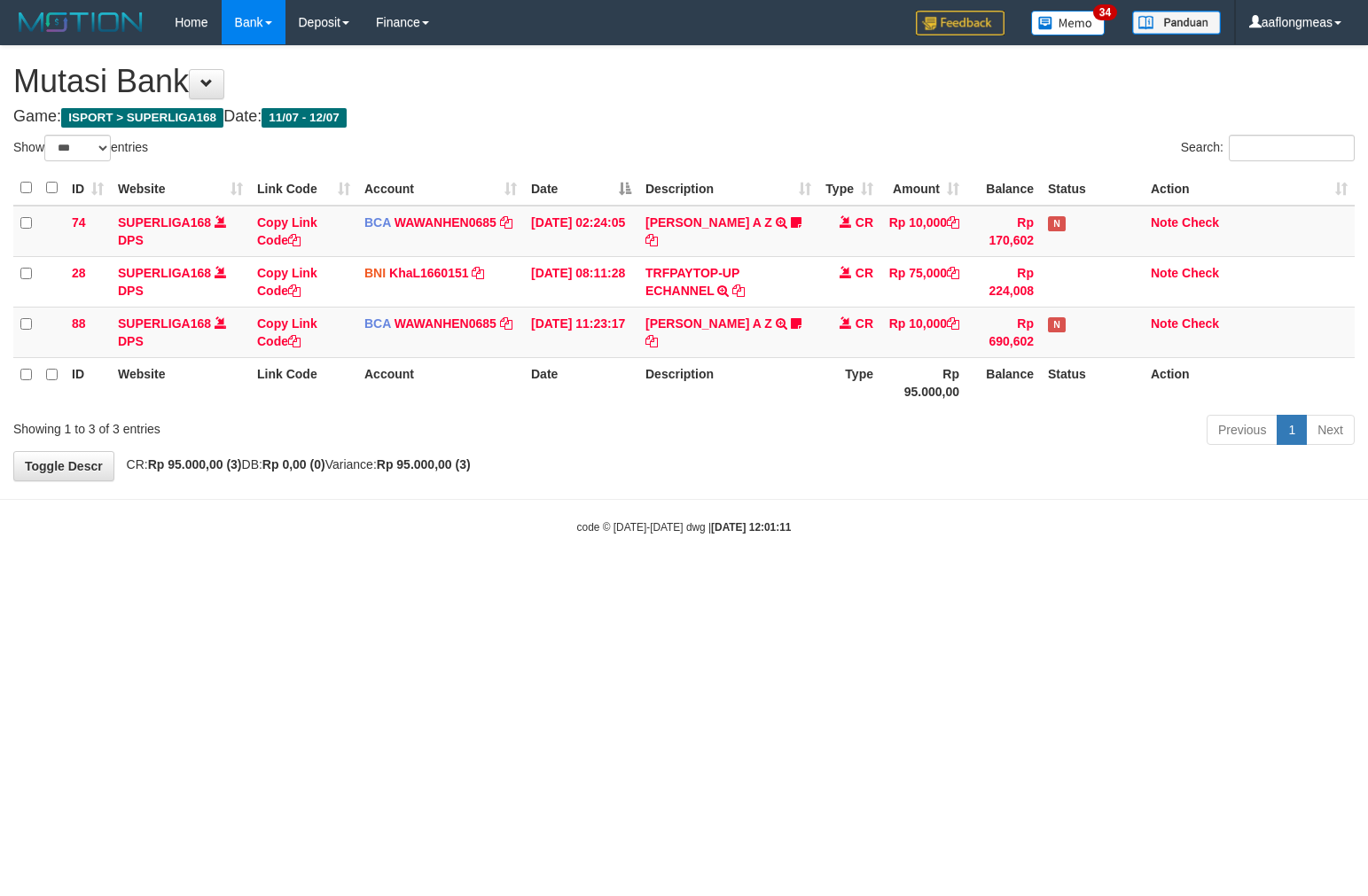 select on "***" 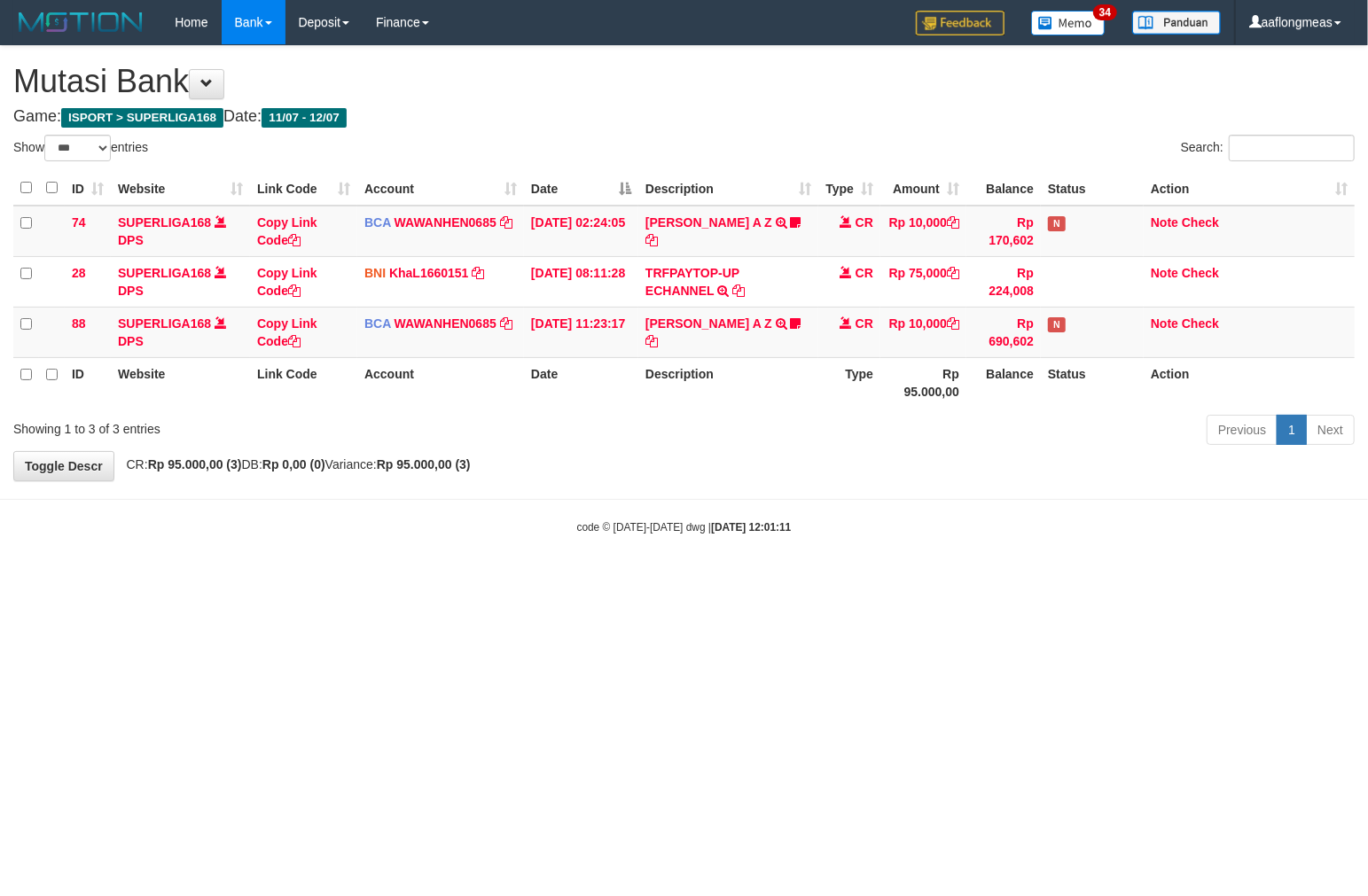 click on "**********" at bounding box center (684, 263) 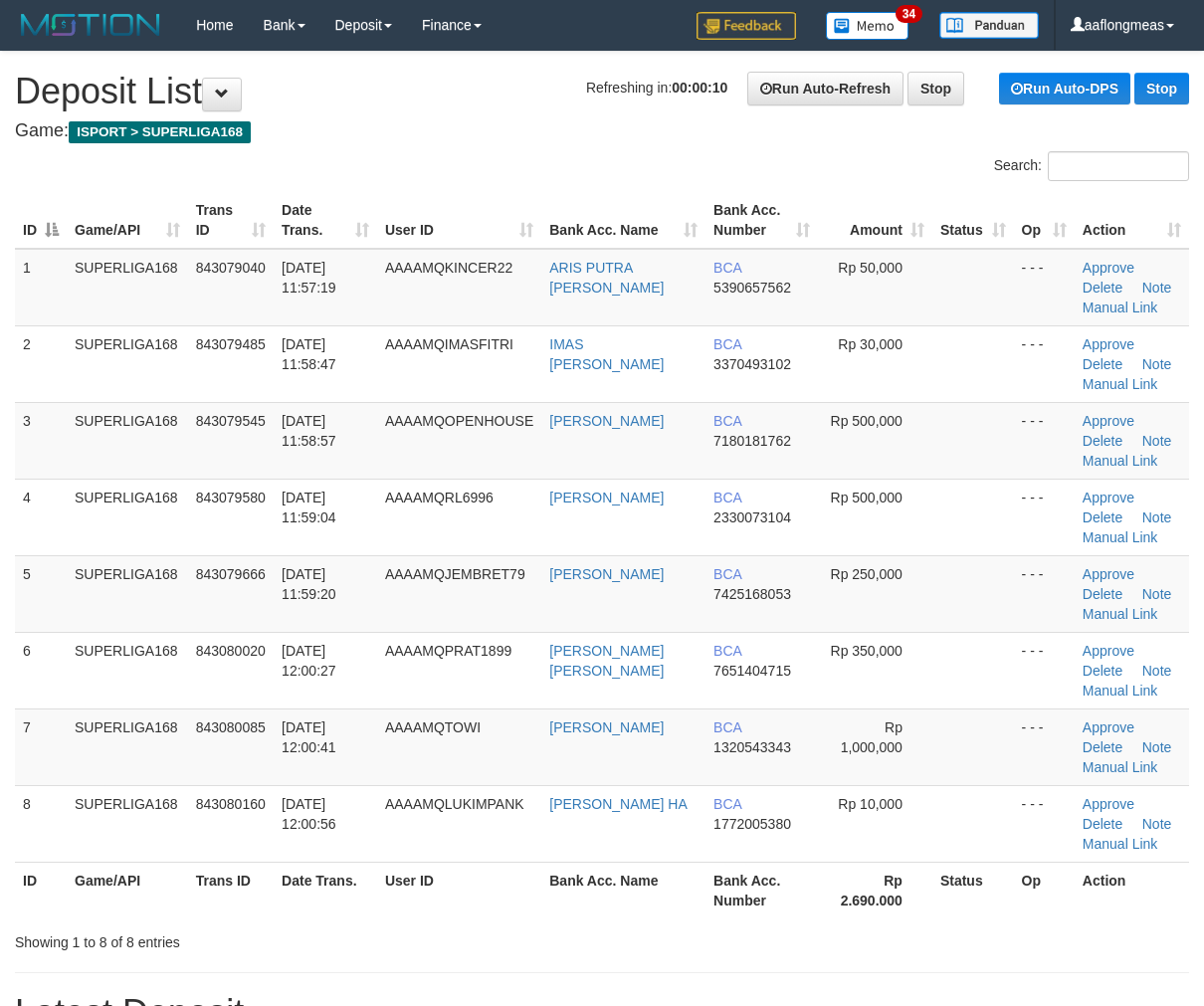 scroll, scrollTop: 0, scrollLeft: 0, axis: both 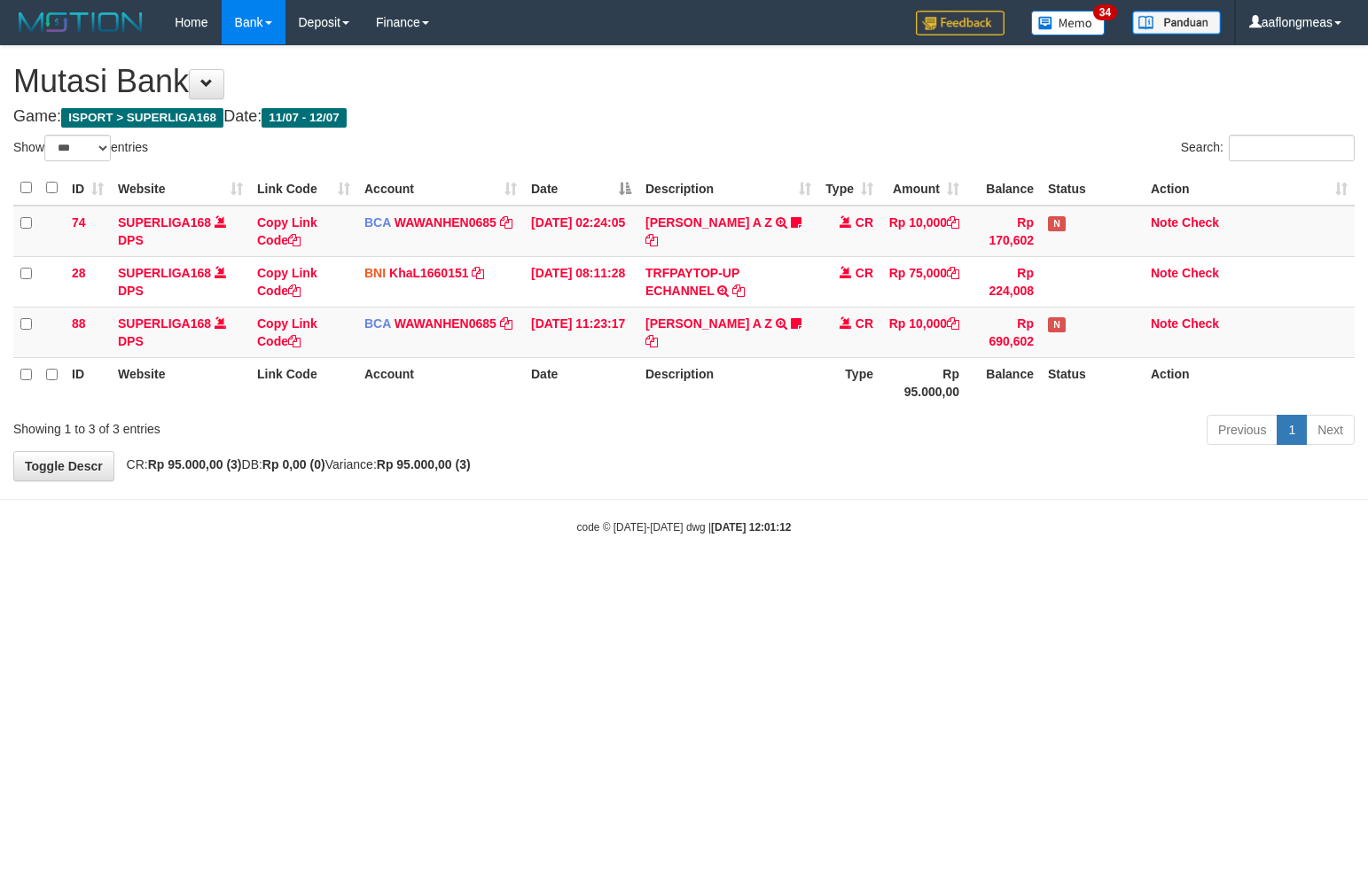 select on "***" 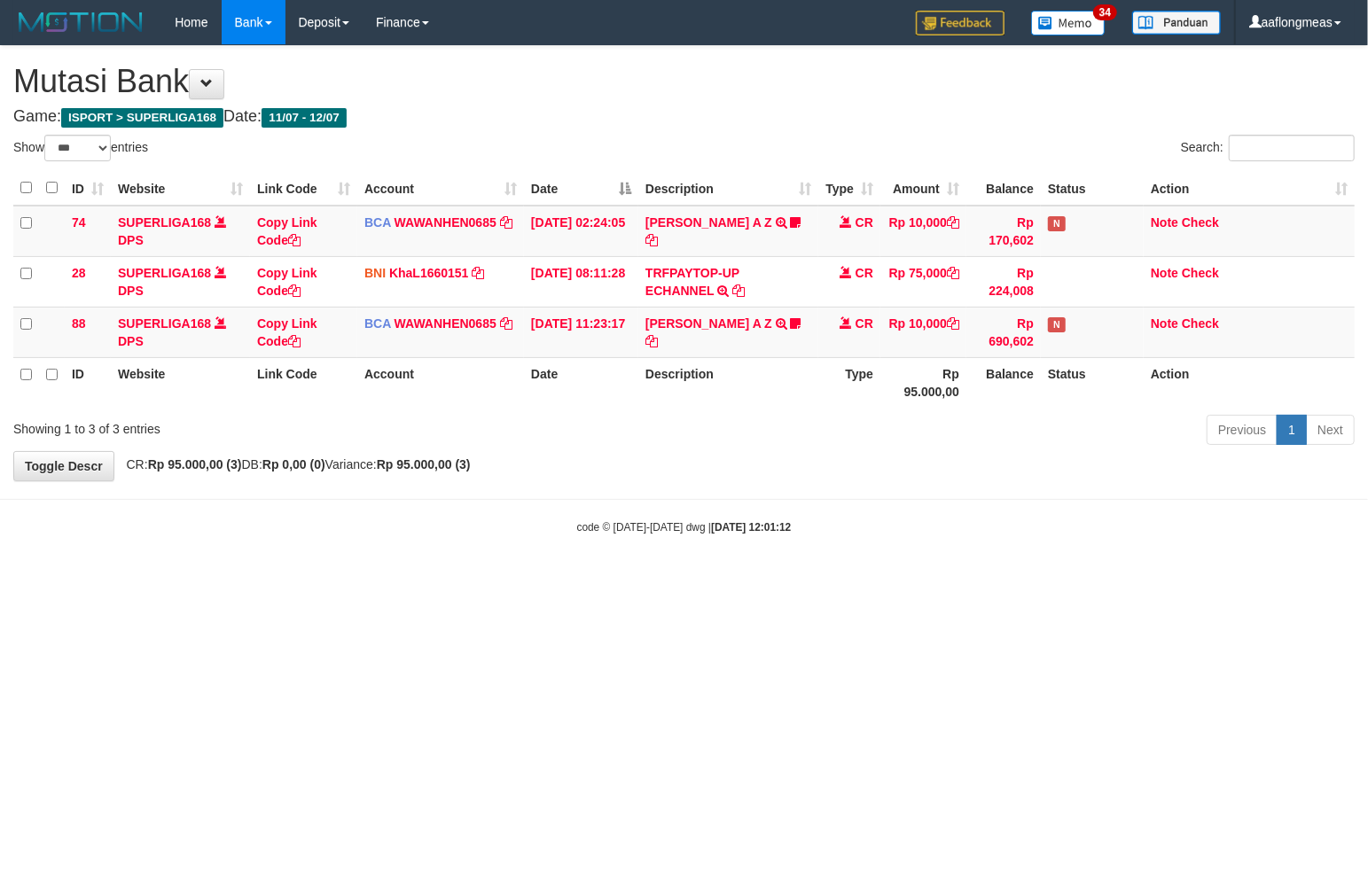 click on "Toggle navigation
Home
Bank
Account List
Load
By Website
Group
[ISPORT]													SUPERLIGA168
By Load Group (DPS)
34" at bounding box center [684, 290] 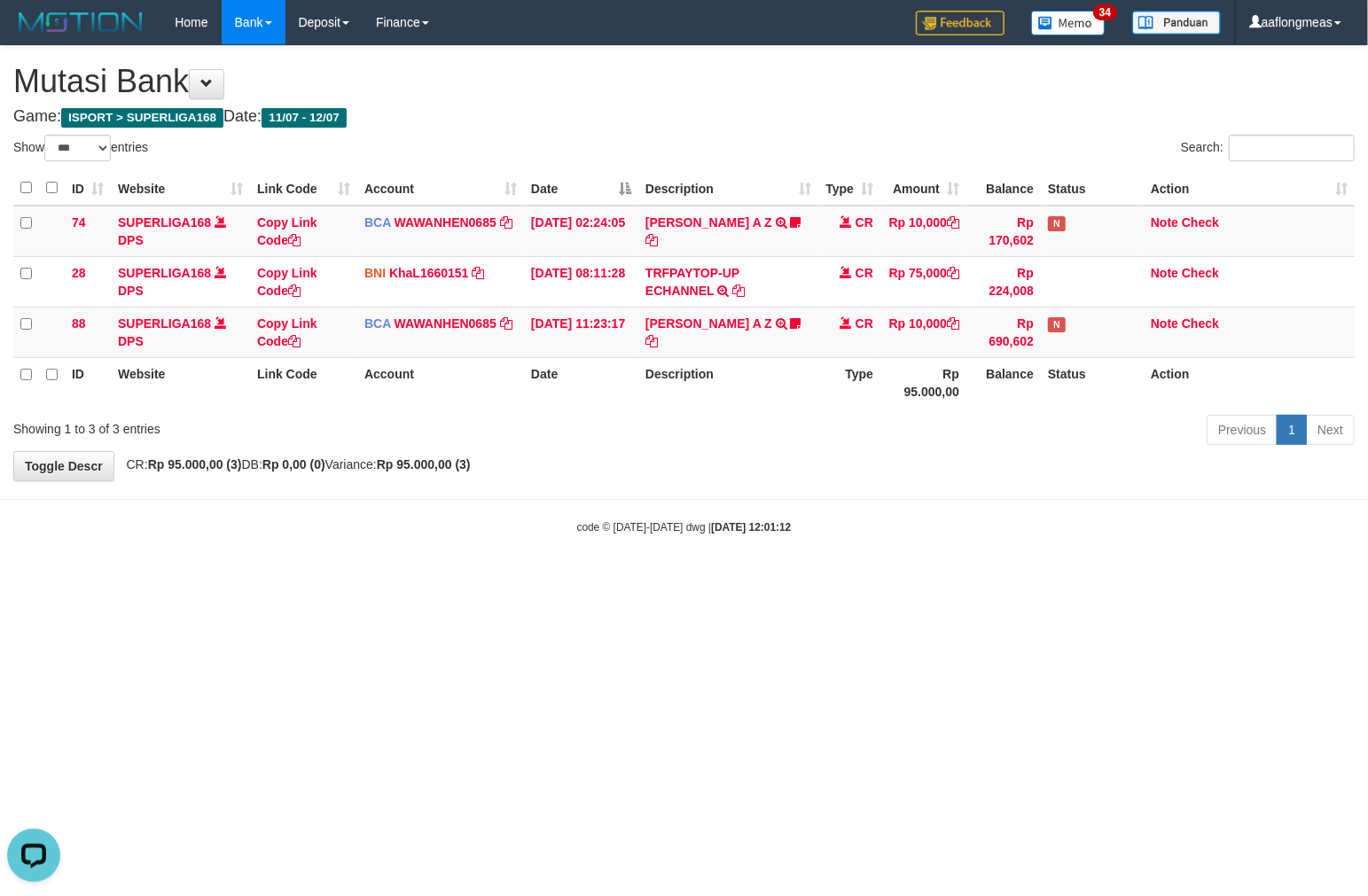 scroll, scrollTop: 0, scrollLeft: 0, axis: both 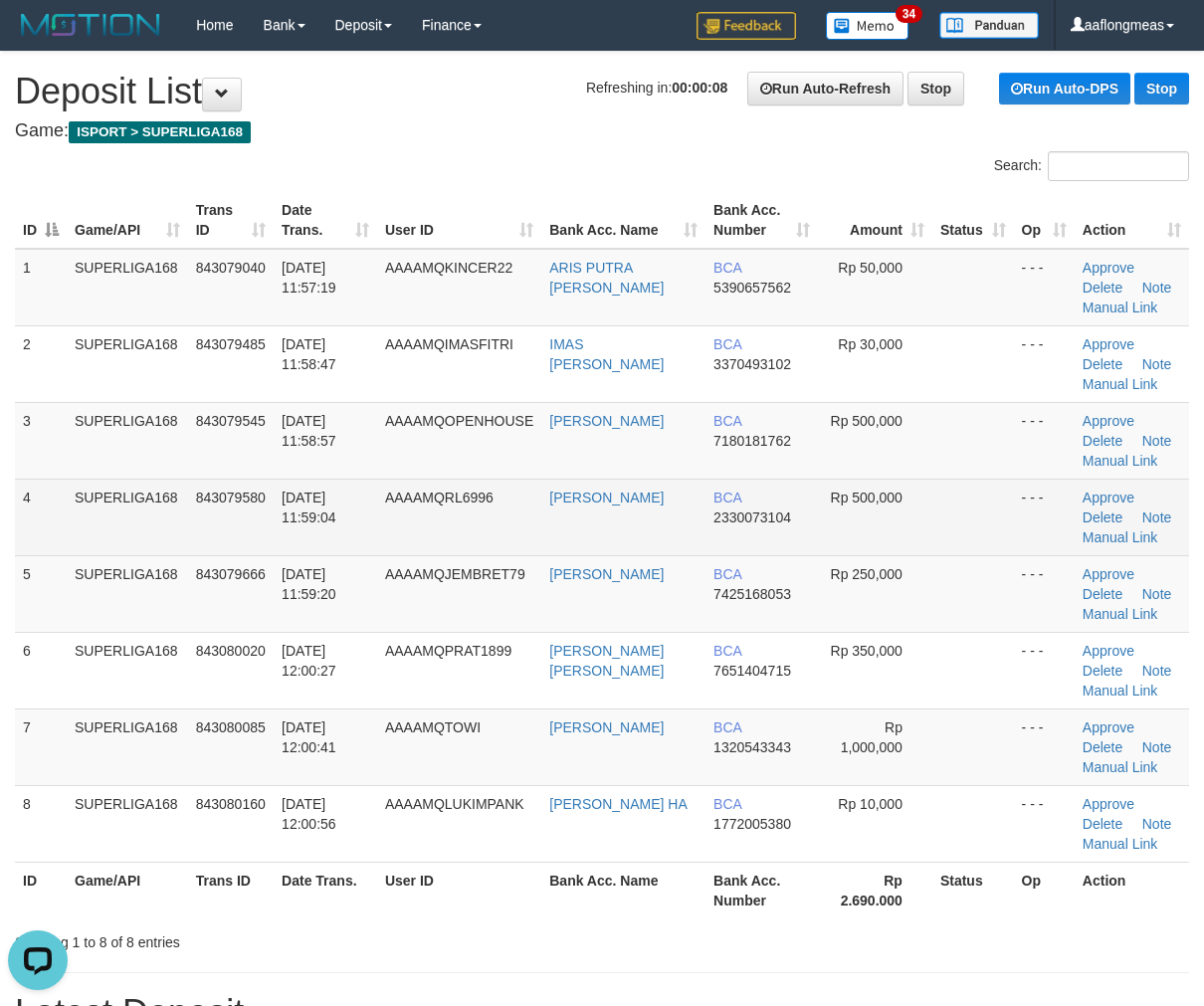 click at bounding box center (973, 516) 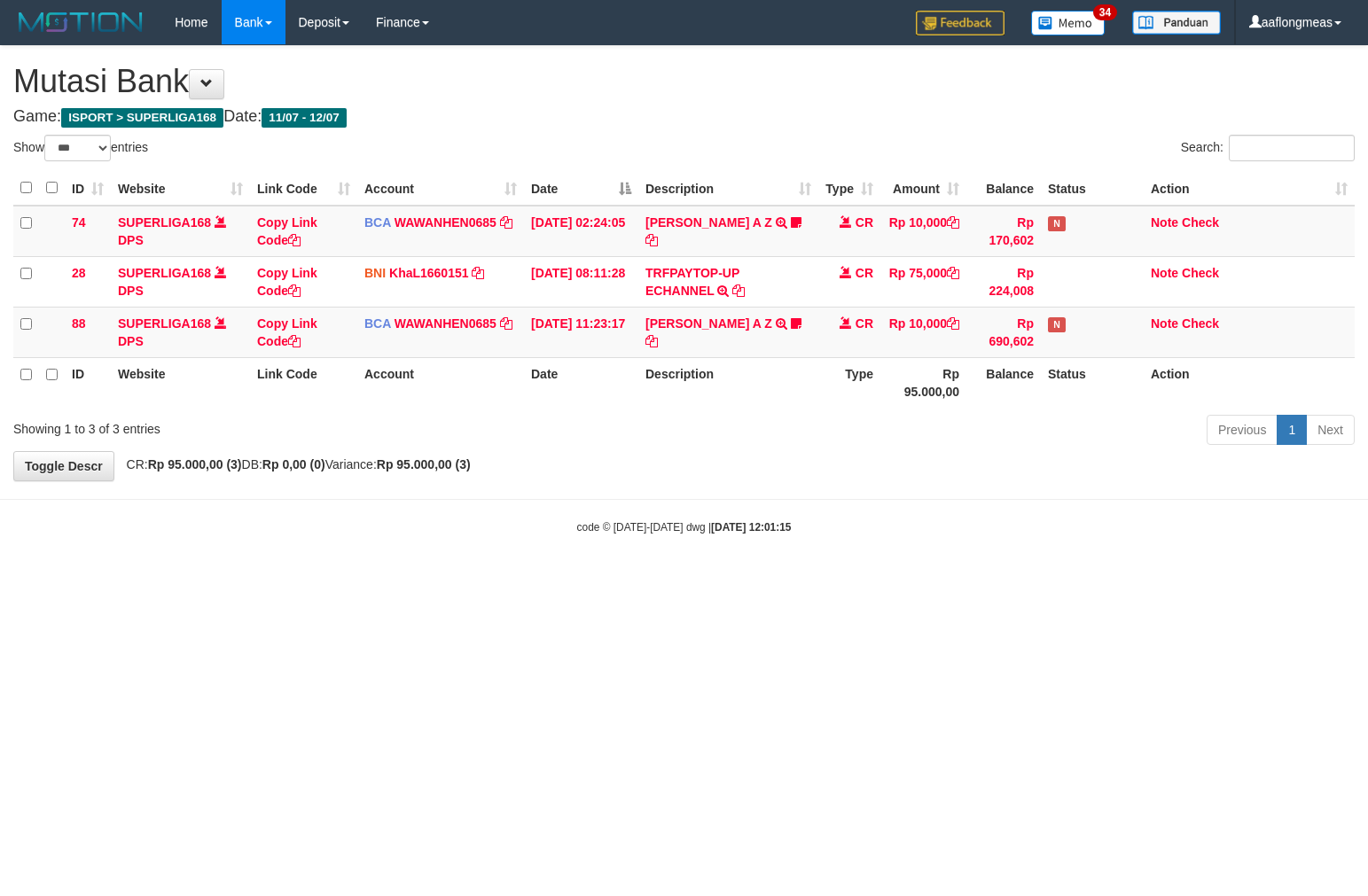 select on "***" 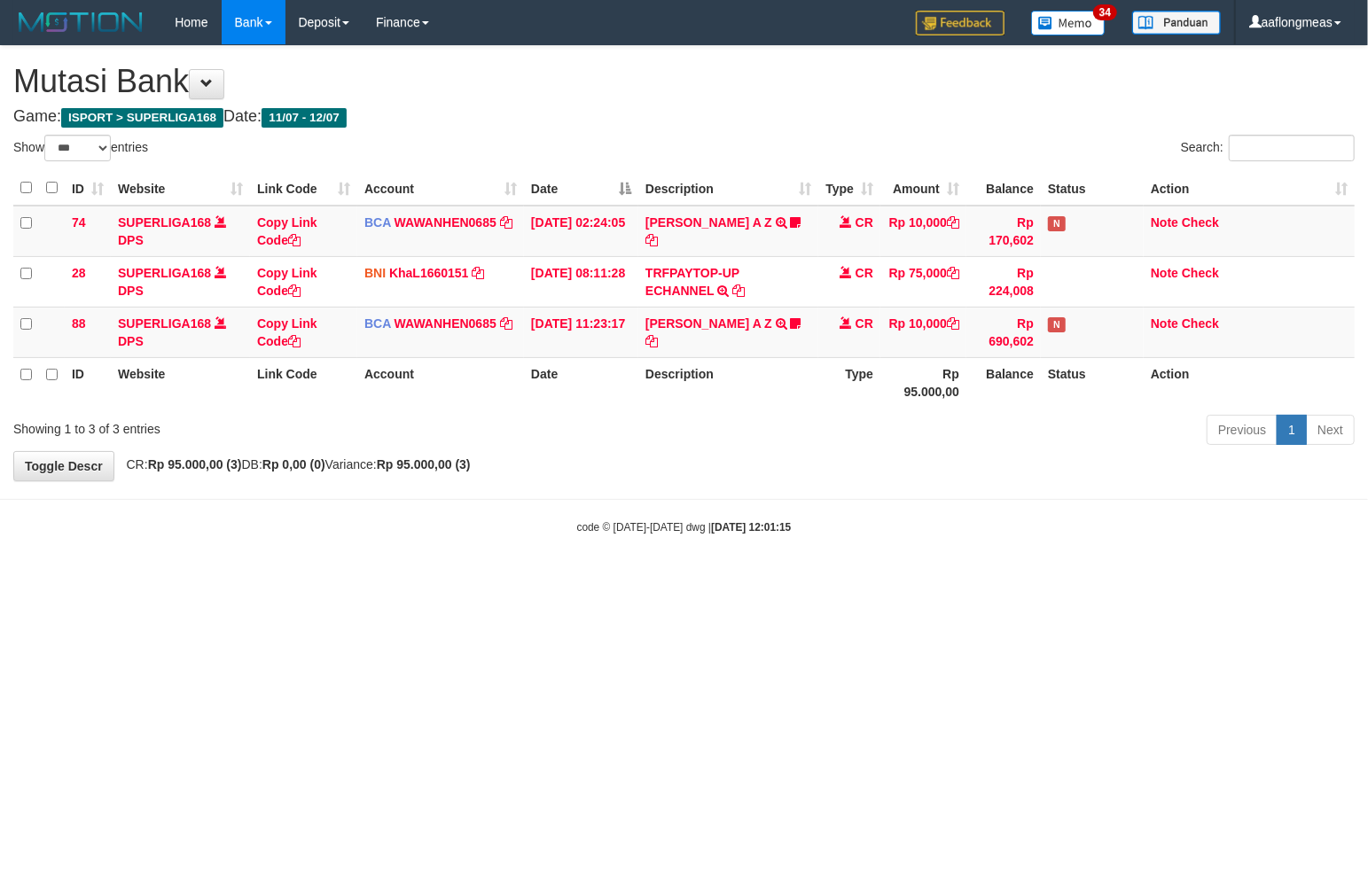 drag, startPoint x: 763, startPoint y: 457, endPoint x: 632, endPoint y: 498, distance: 137.26616 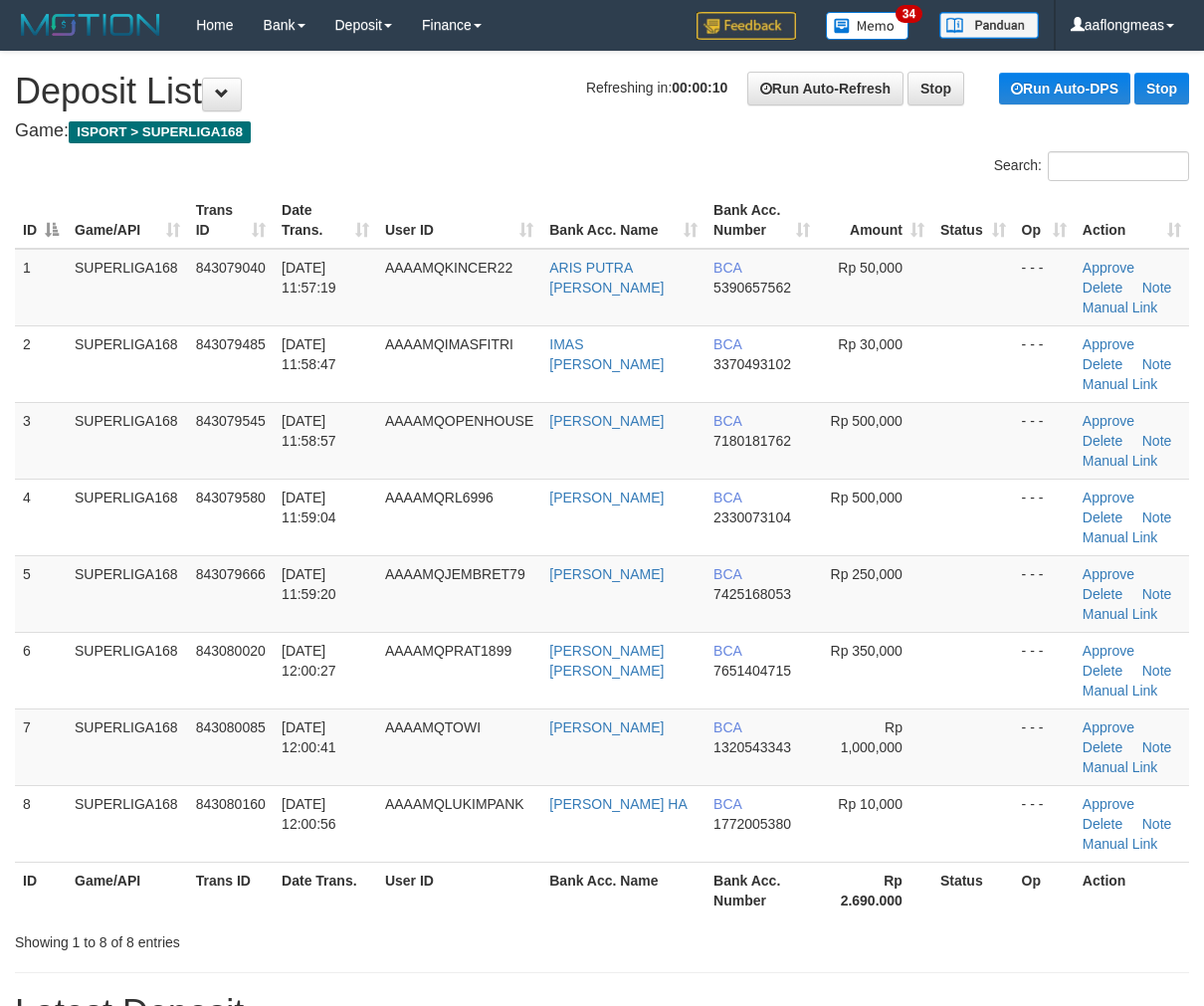 scroll, scrollTop: 0, scrollLeft: 0, axis: both 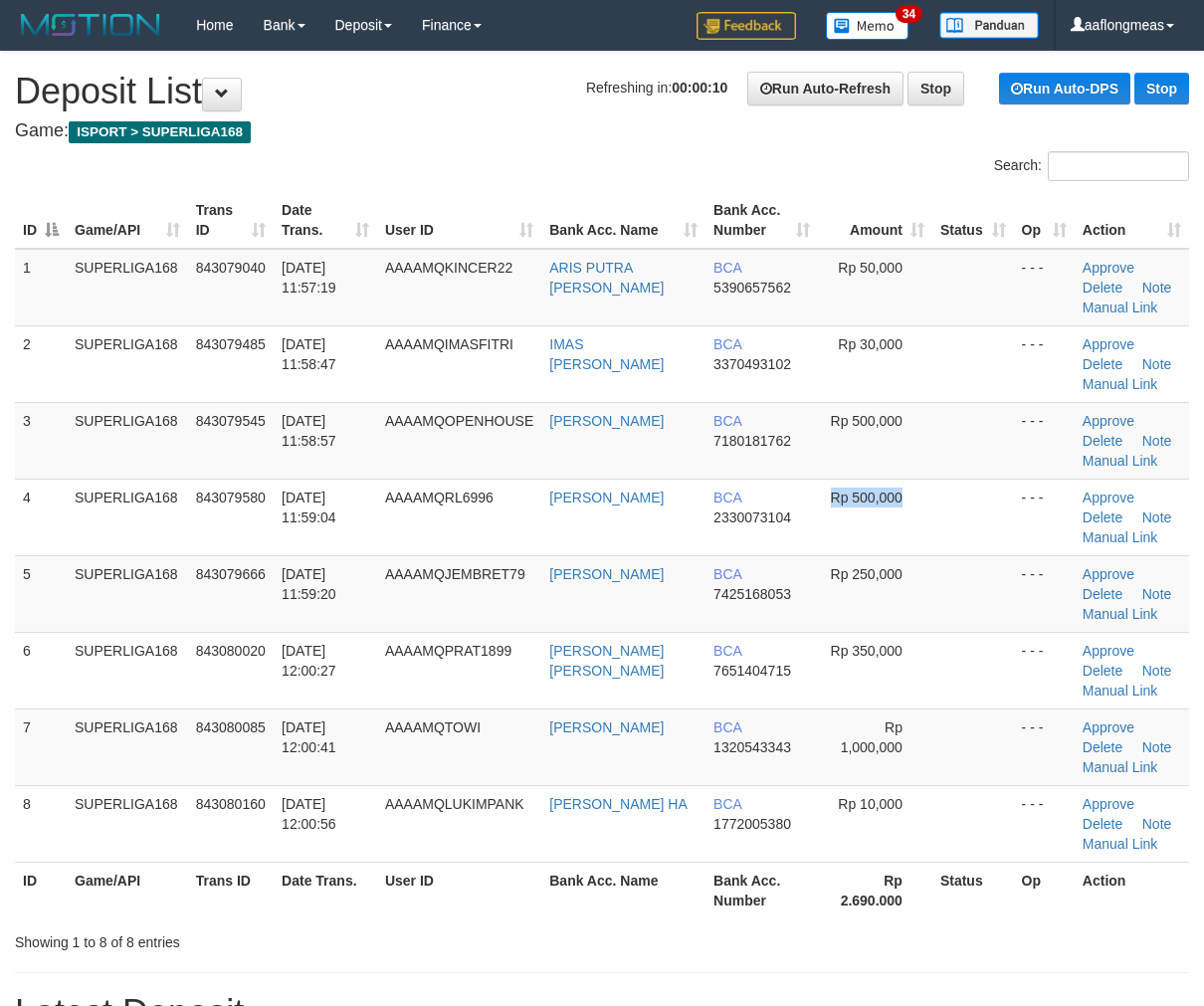 click on "Rp 500,000" at bounding box center [875, 516] 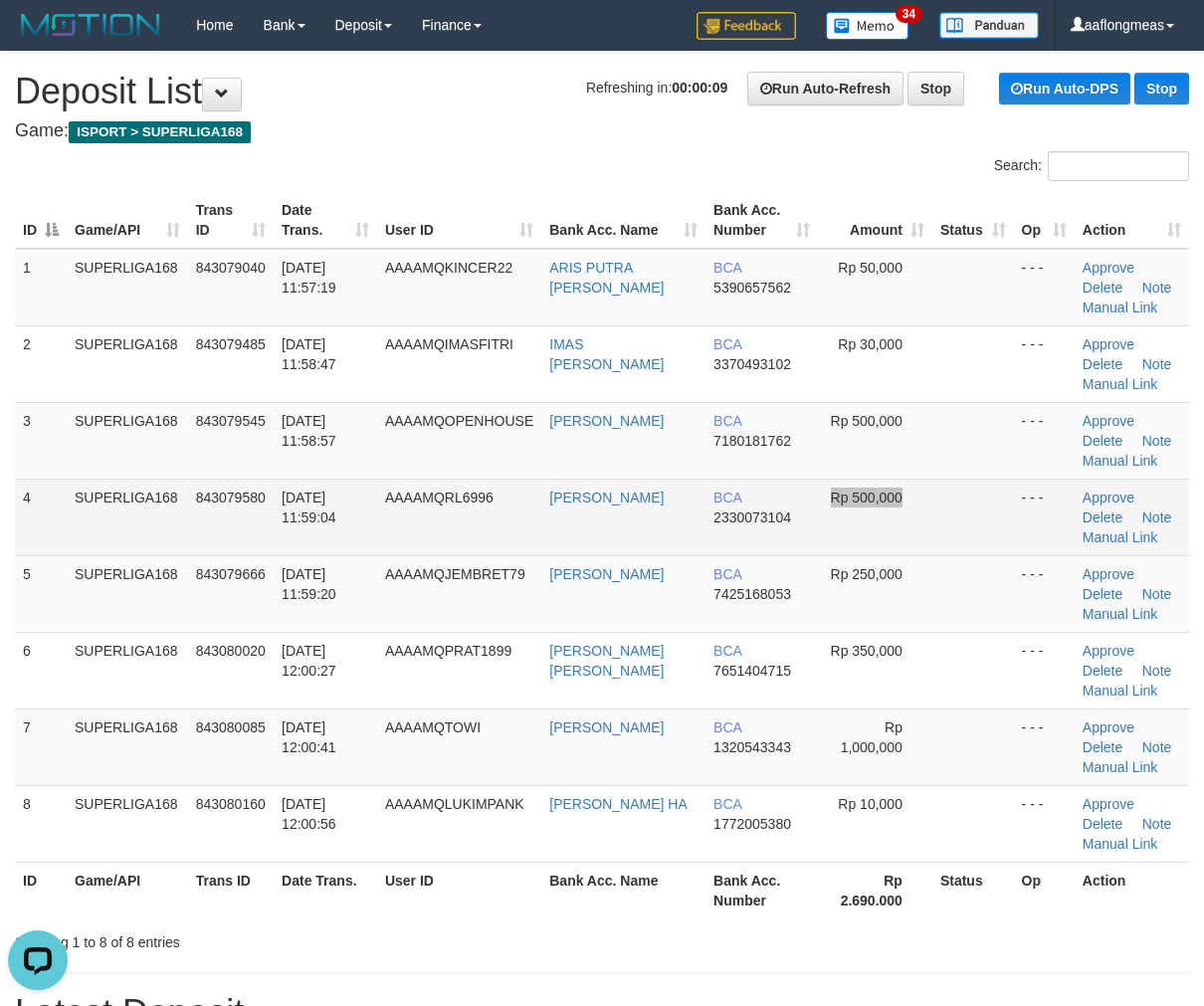 scroll, scrollTop: 0, scrollLeft: 0, axis: both 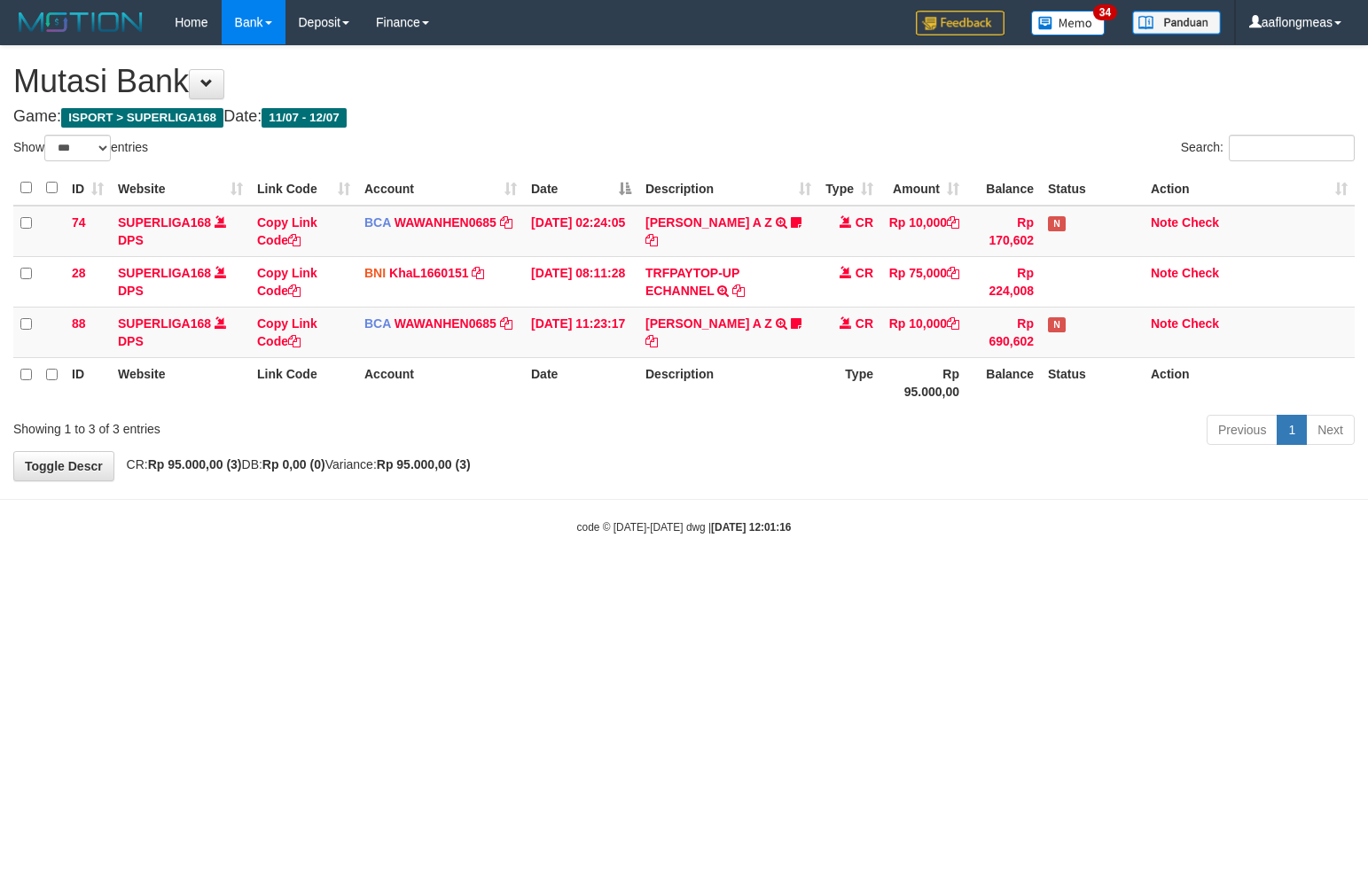 select on "***" 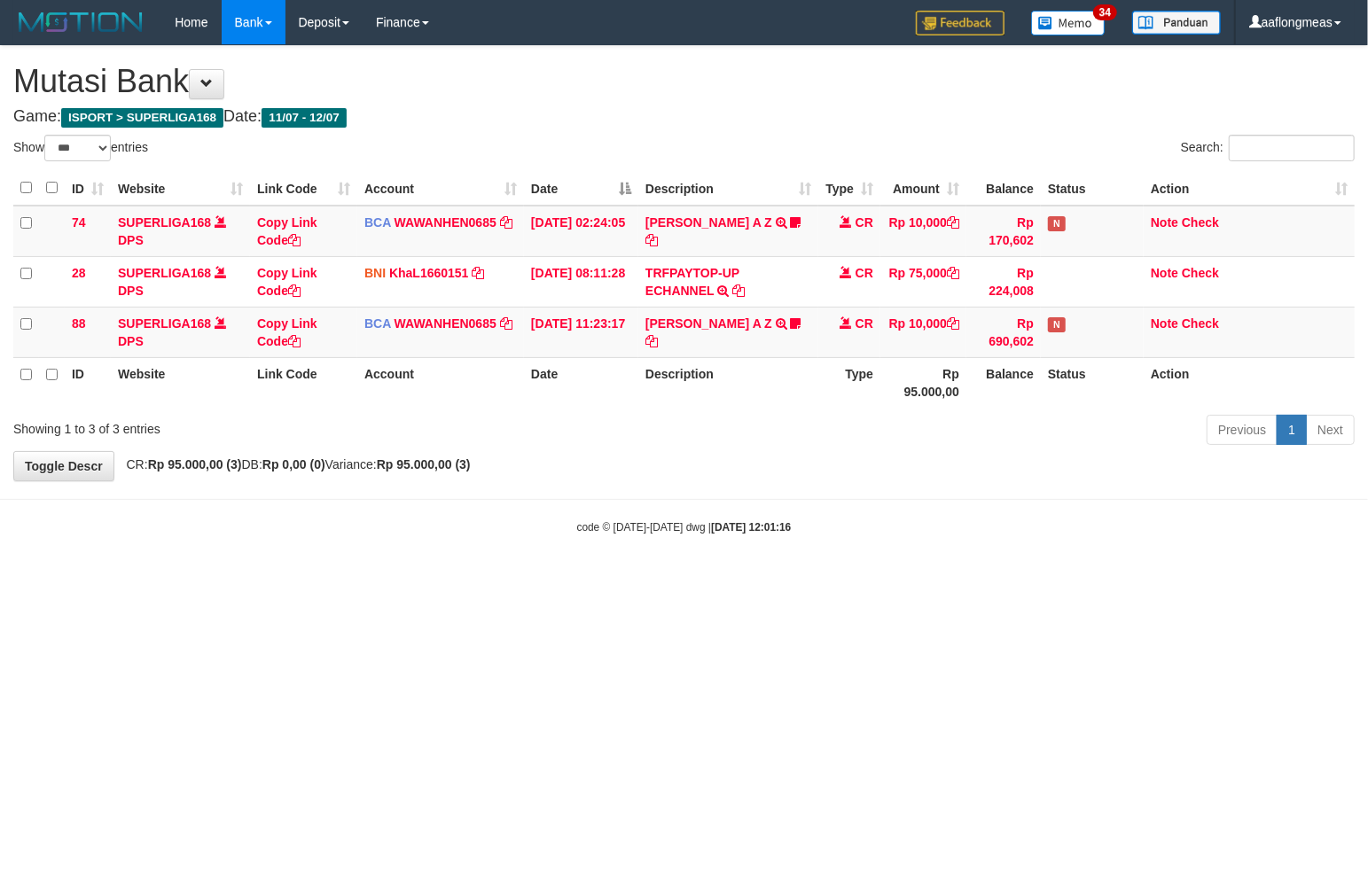 click on "**********" at bounding box center [684, 263] 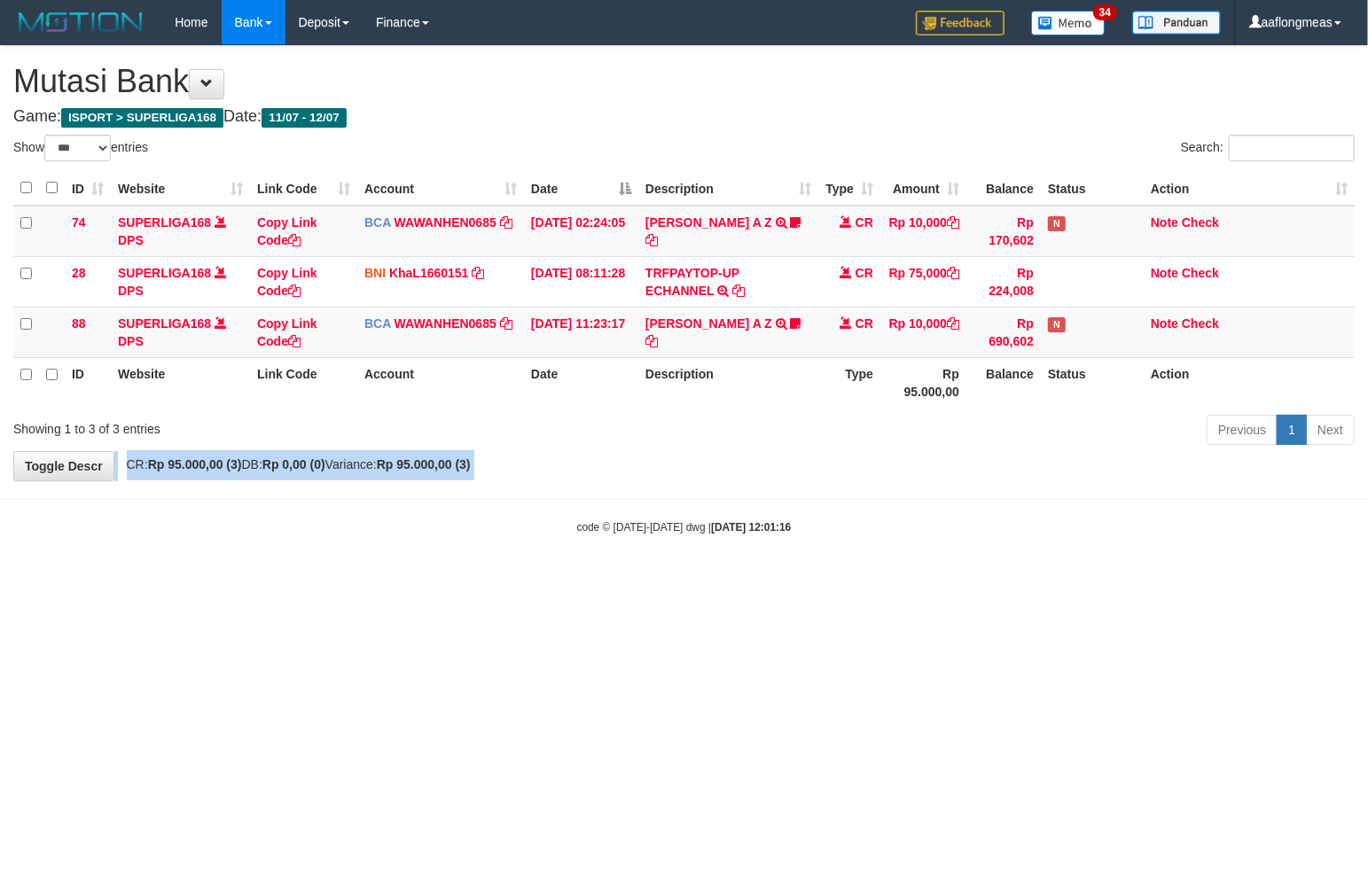 click on "**********" at bounding box center [684, 263] 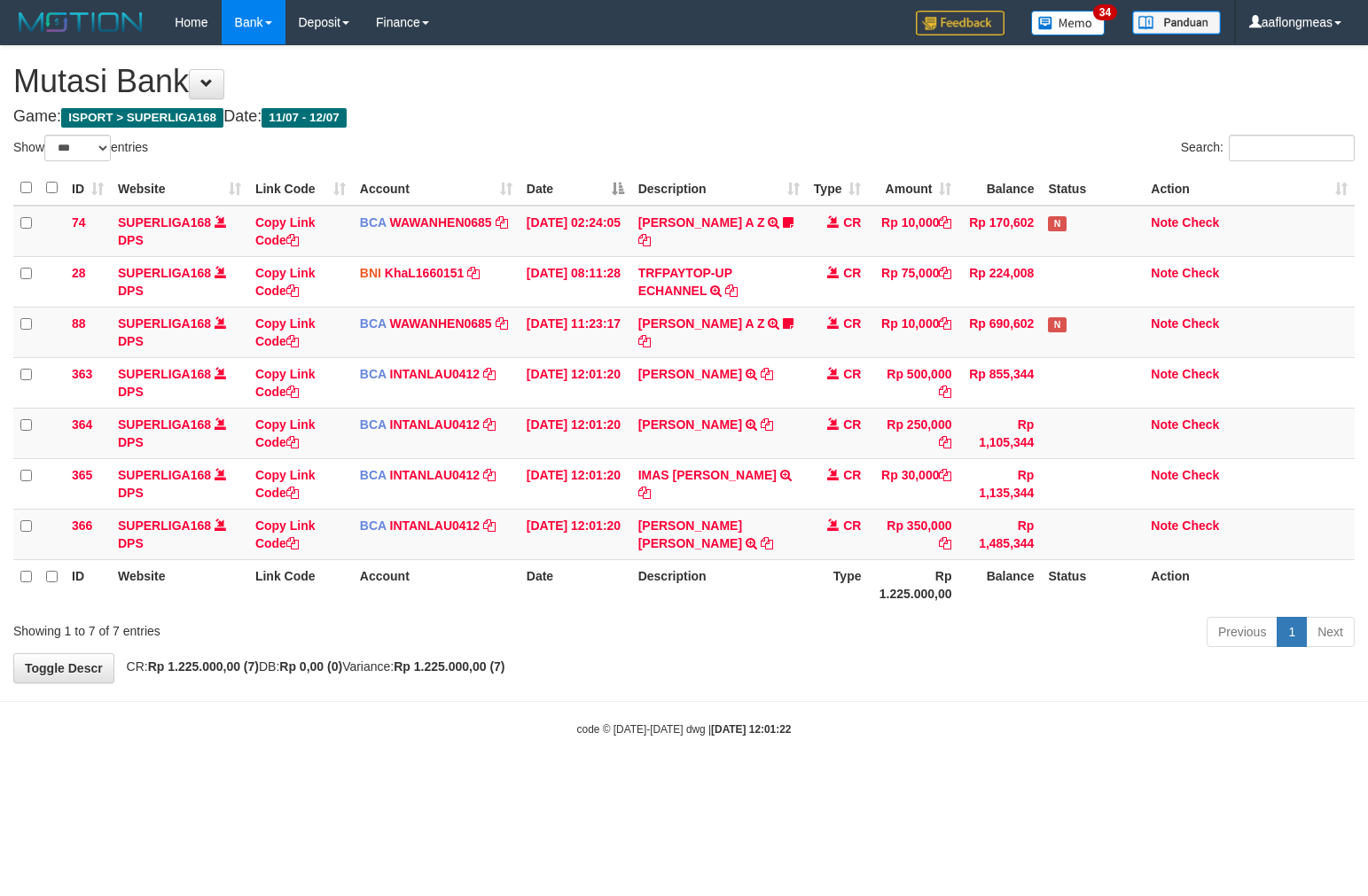 select on "***" 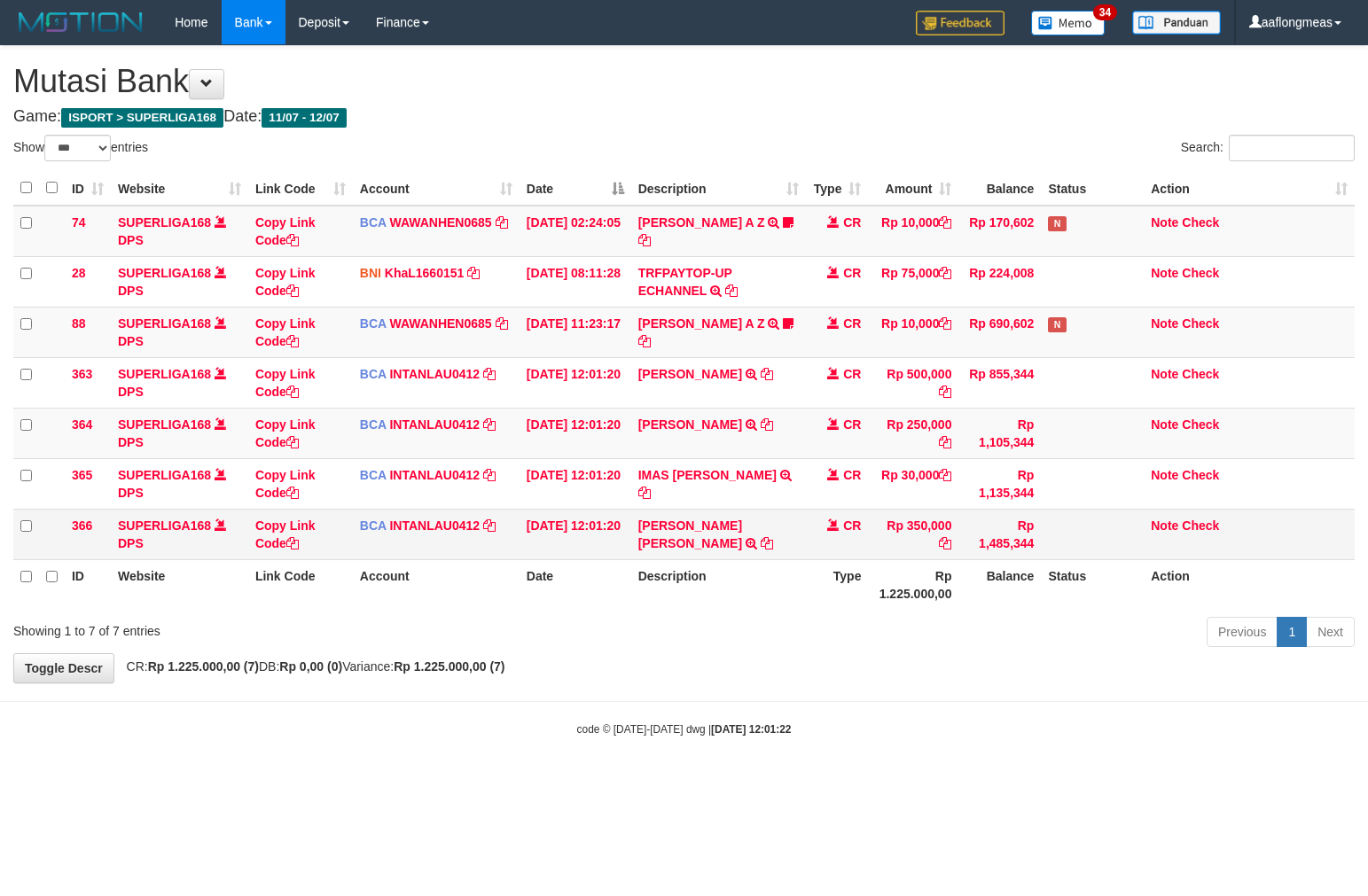scroll, scrollTop: 0, scrollLeft: 0, axis: both 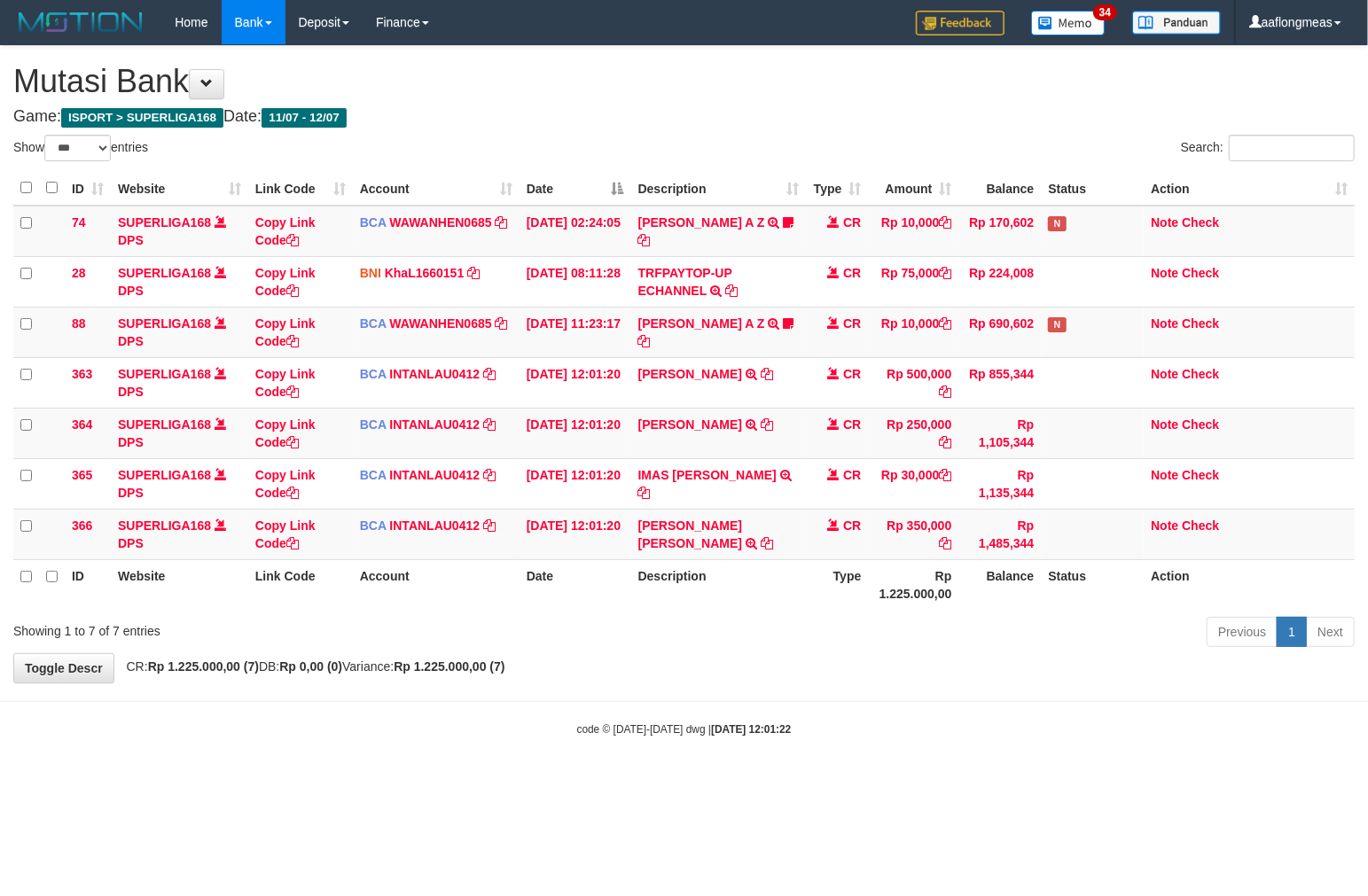 click on "Show  ** ** ** ***  entries Search:
ID Website Link Code Account Date Description Type Amount Balance Status Action
74
SUPERLIGA168    DPS
Copy Link Code
BCA
WAWANHEN0685
DPS
WAWAN HENDRATNO
mutasi_20250712_3096 | 74
mutasi_20250712_3096 | 74
12/07/2025 02:24:05
ACHMAD MAULANA A Z            TRSF E-BANKING CR 1207/FTSCY/WS95031
10000.00ACHMAD MAULANA A Z    achmdmaul WAIT LOGIN
CR
Rp 10,000
Rp 170,602
N
Note
Check
28
SUPERLIGA168    DPS
Copy Link Code" at bounding box center (684, 393) 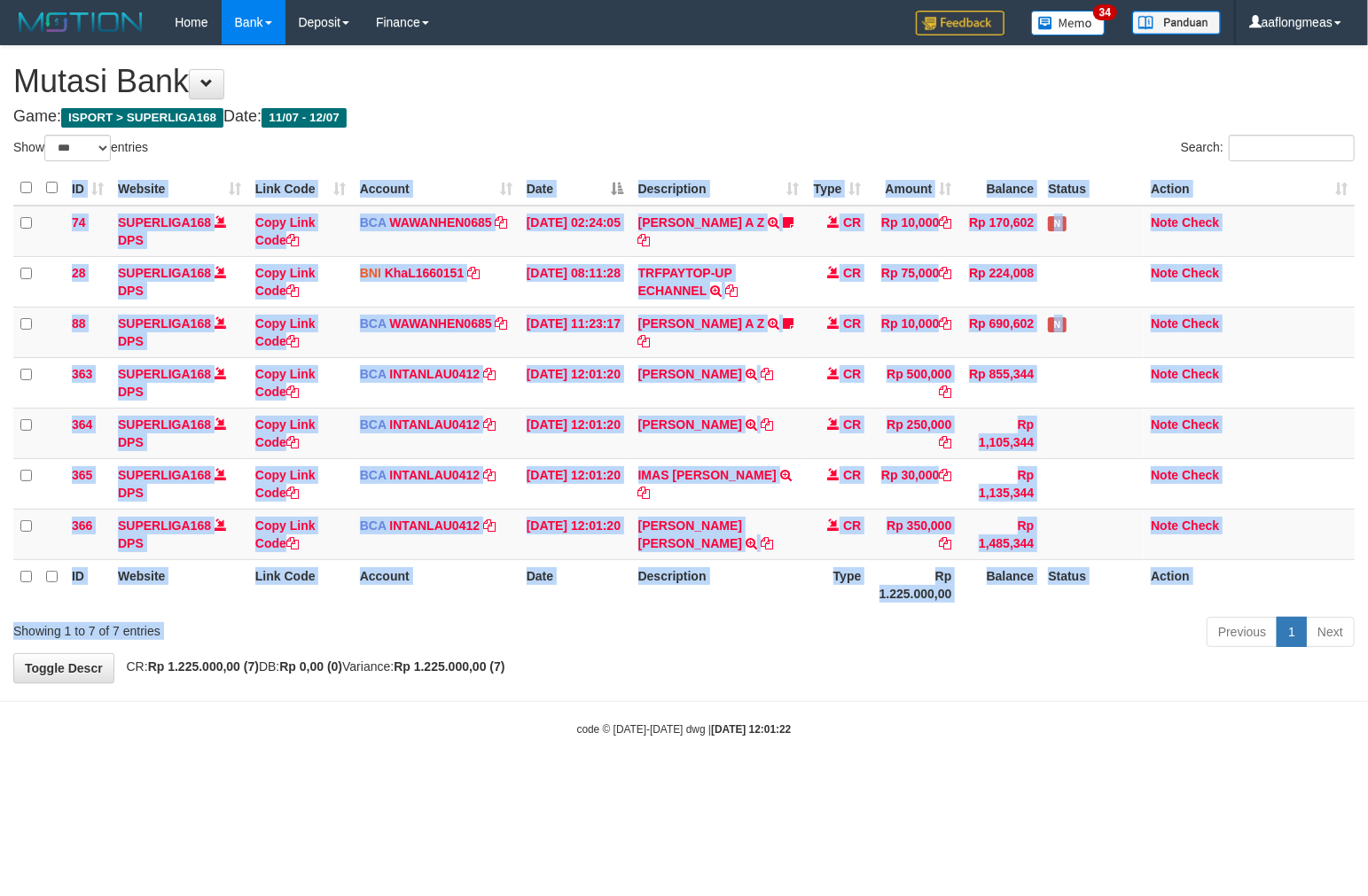 drag, startPoint x: 741, startPoint y: 617, endPoint x: 5, endPoint y: 570, distance: 737.4992 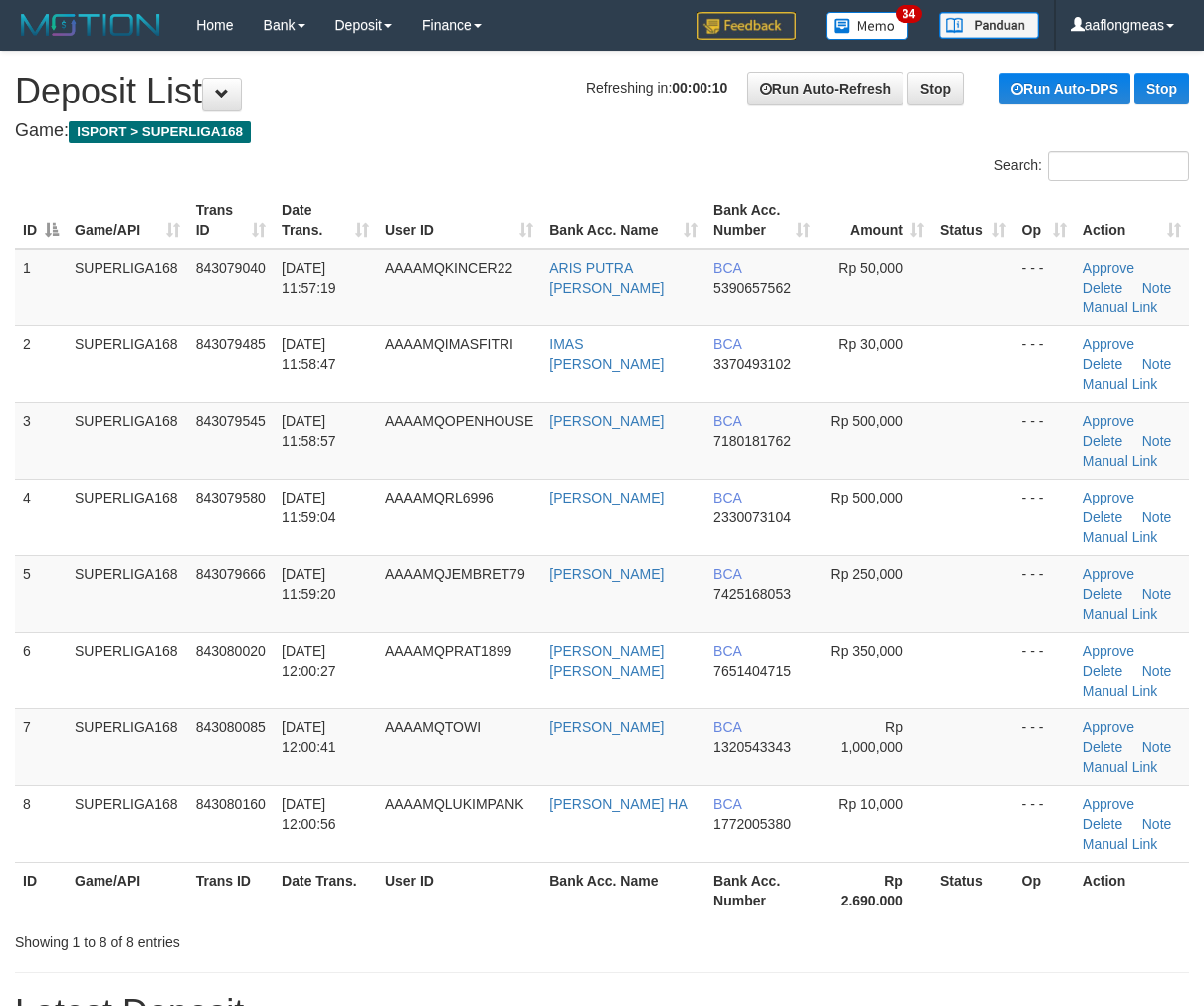 scroll, scrollTop: 0, scrollLeft: 0, axis: both 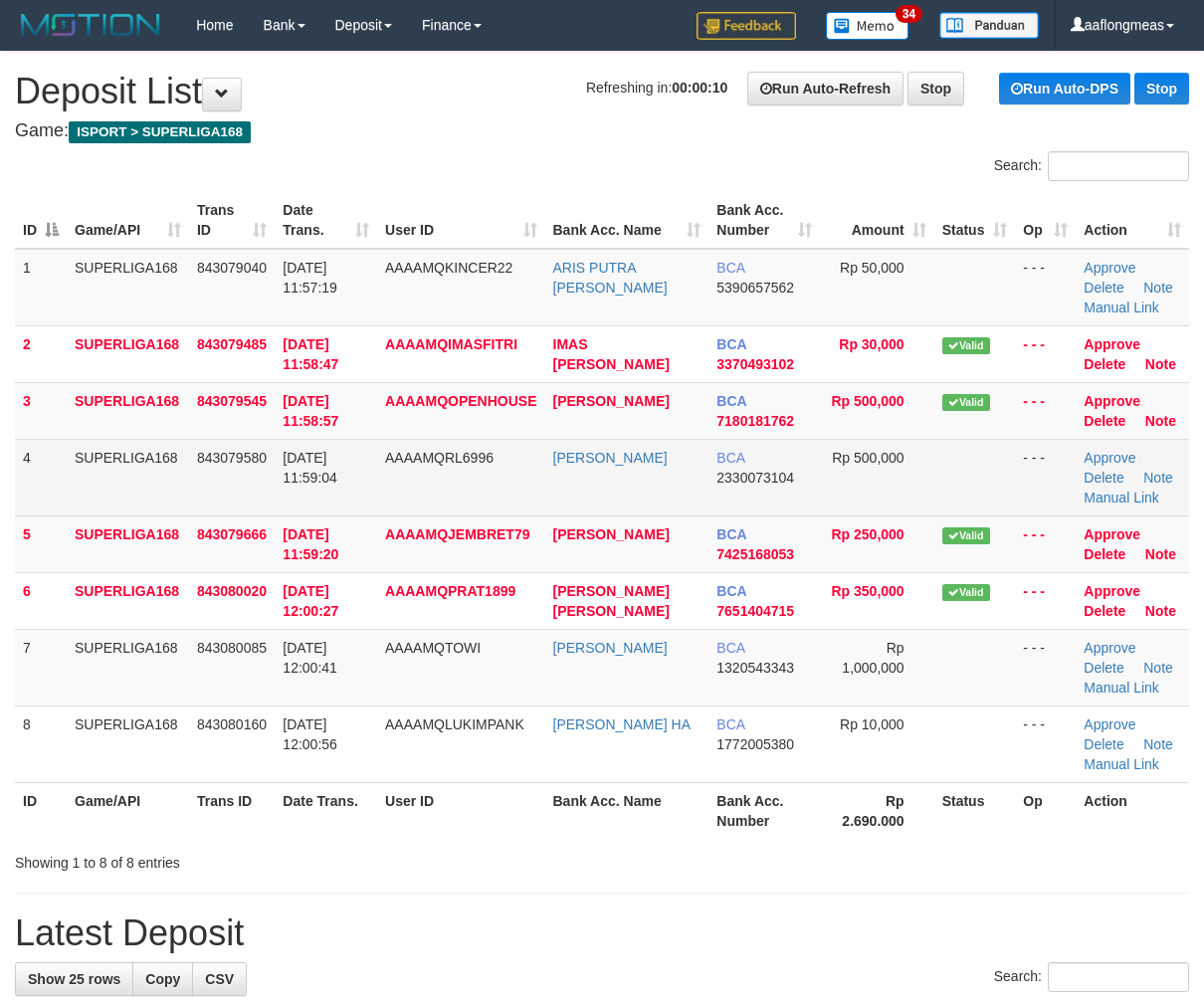 click at bounding box center (975, 477) 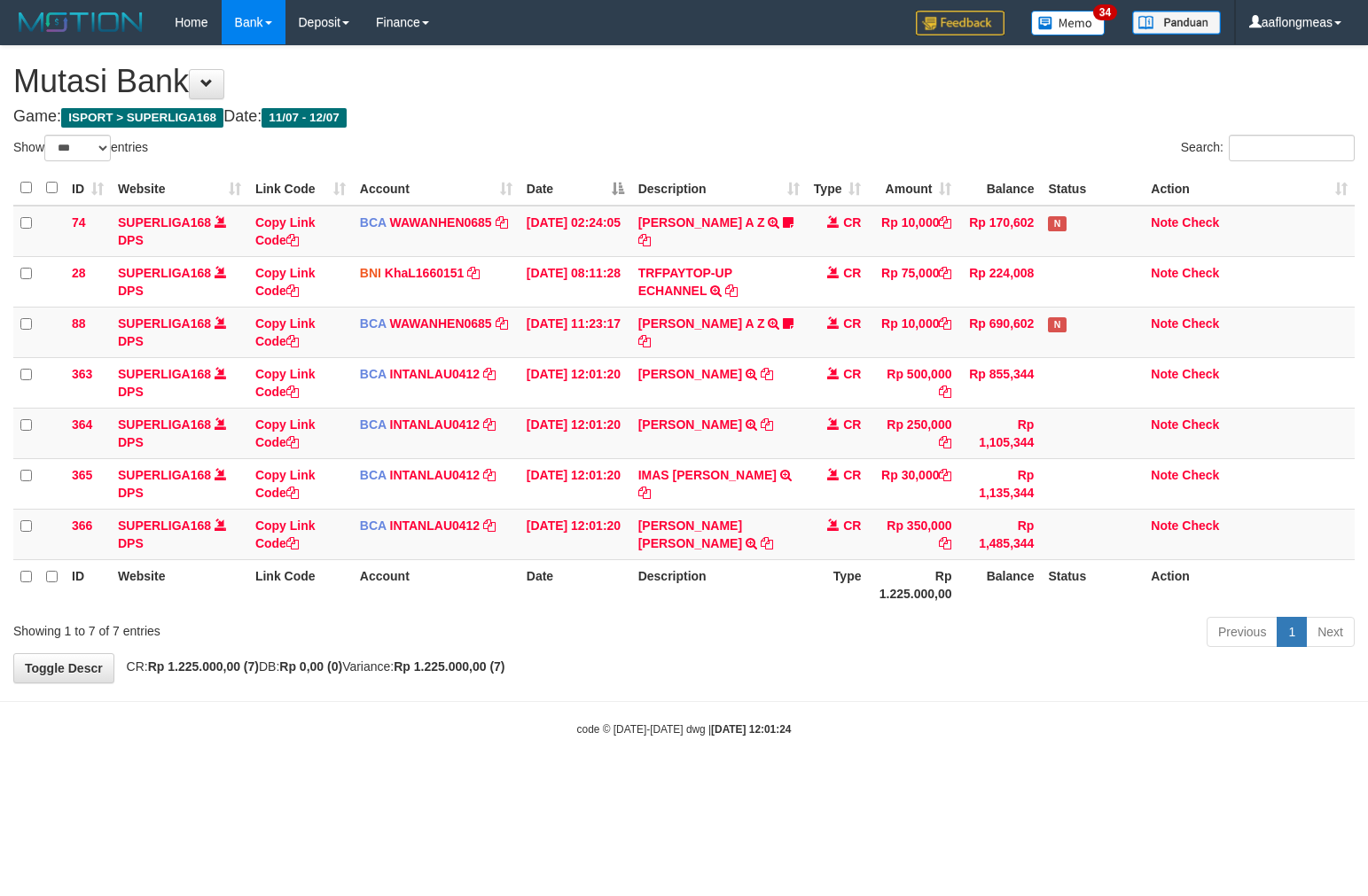 select on "***" 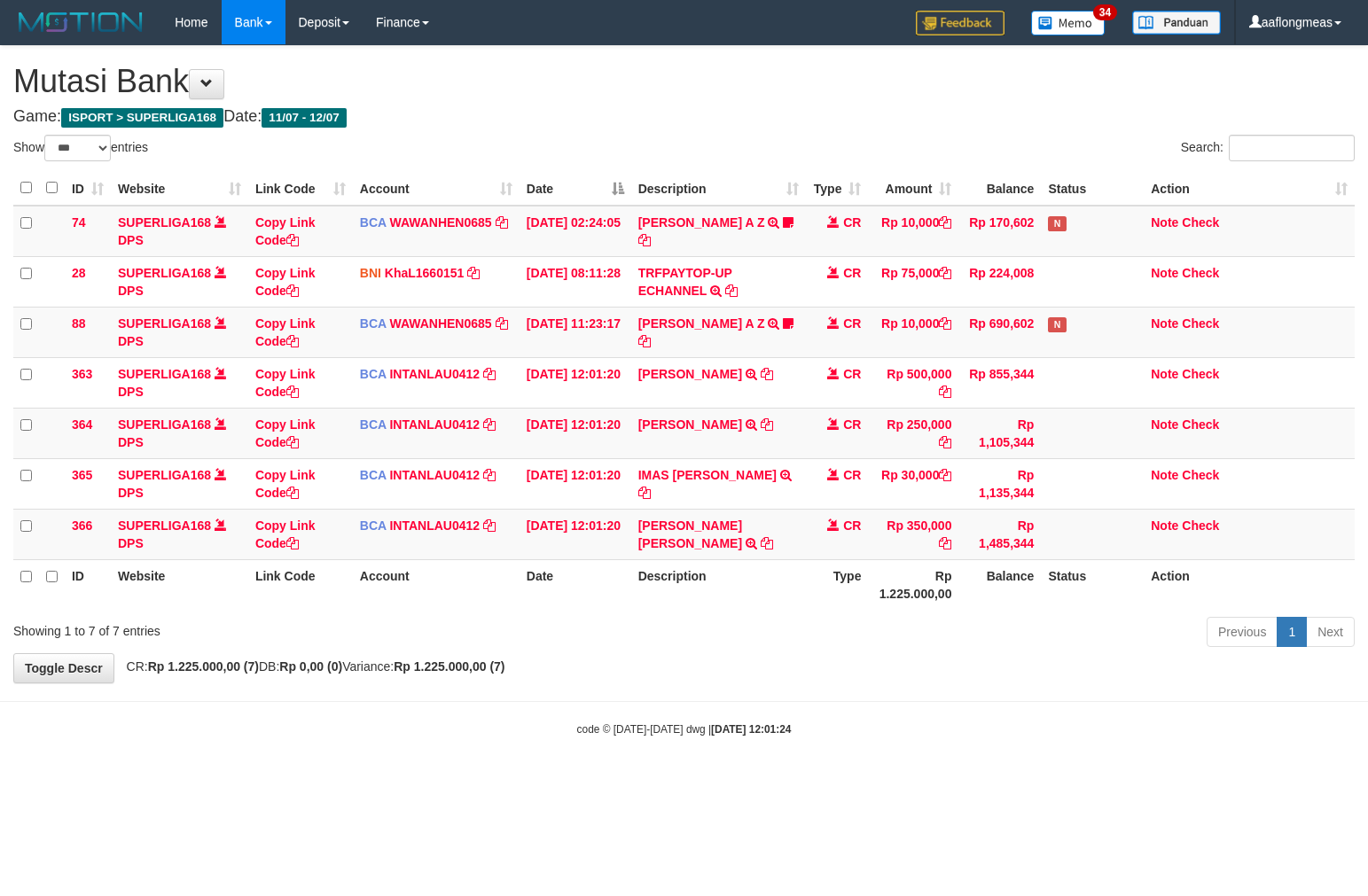 scroll, scrollTop: 0, scrollLeft: 0, axis: both 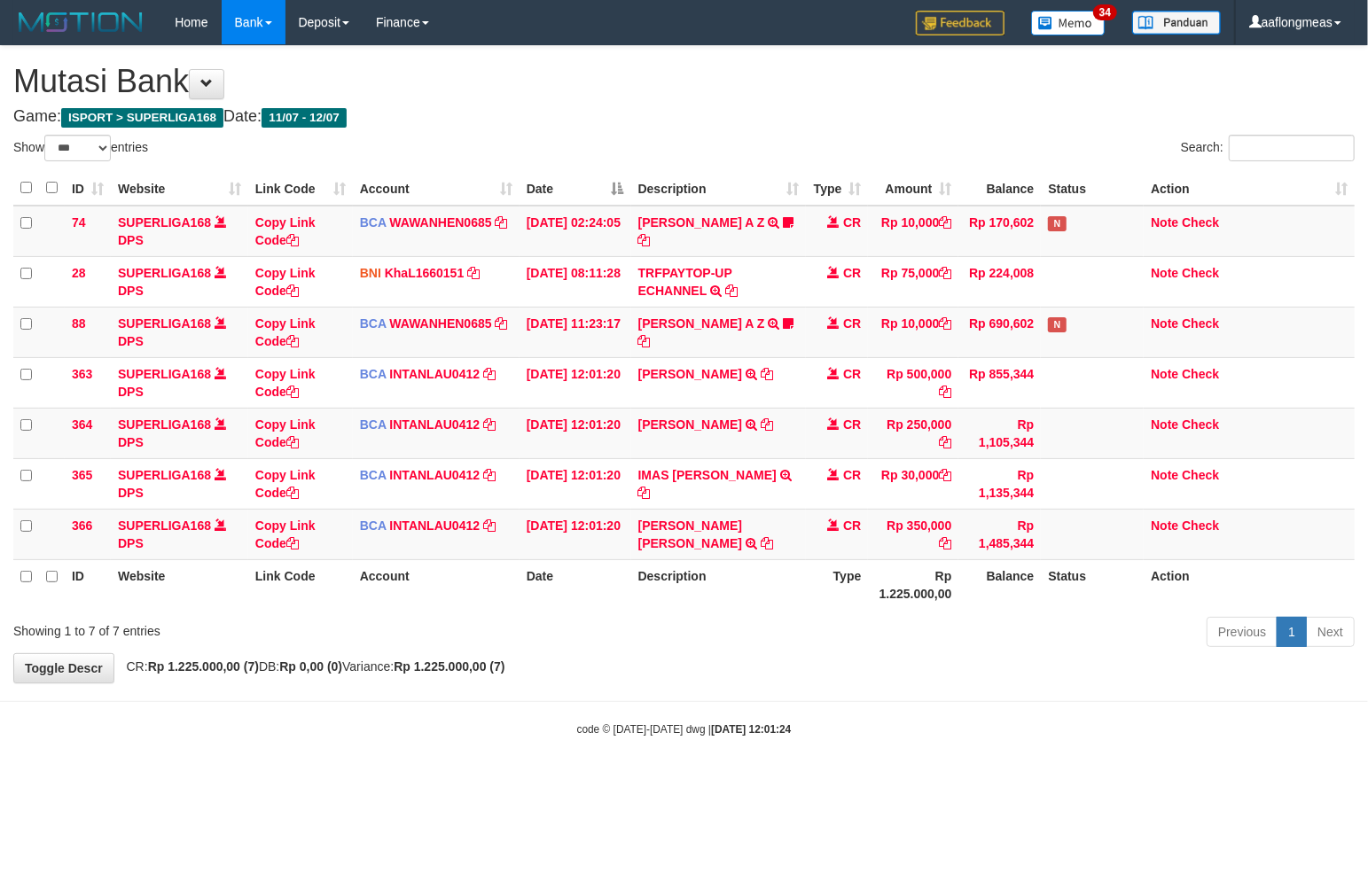click on "Previous 1 Next" at bounding box center (969, 634) 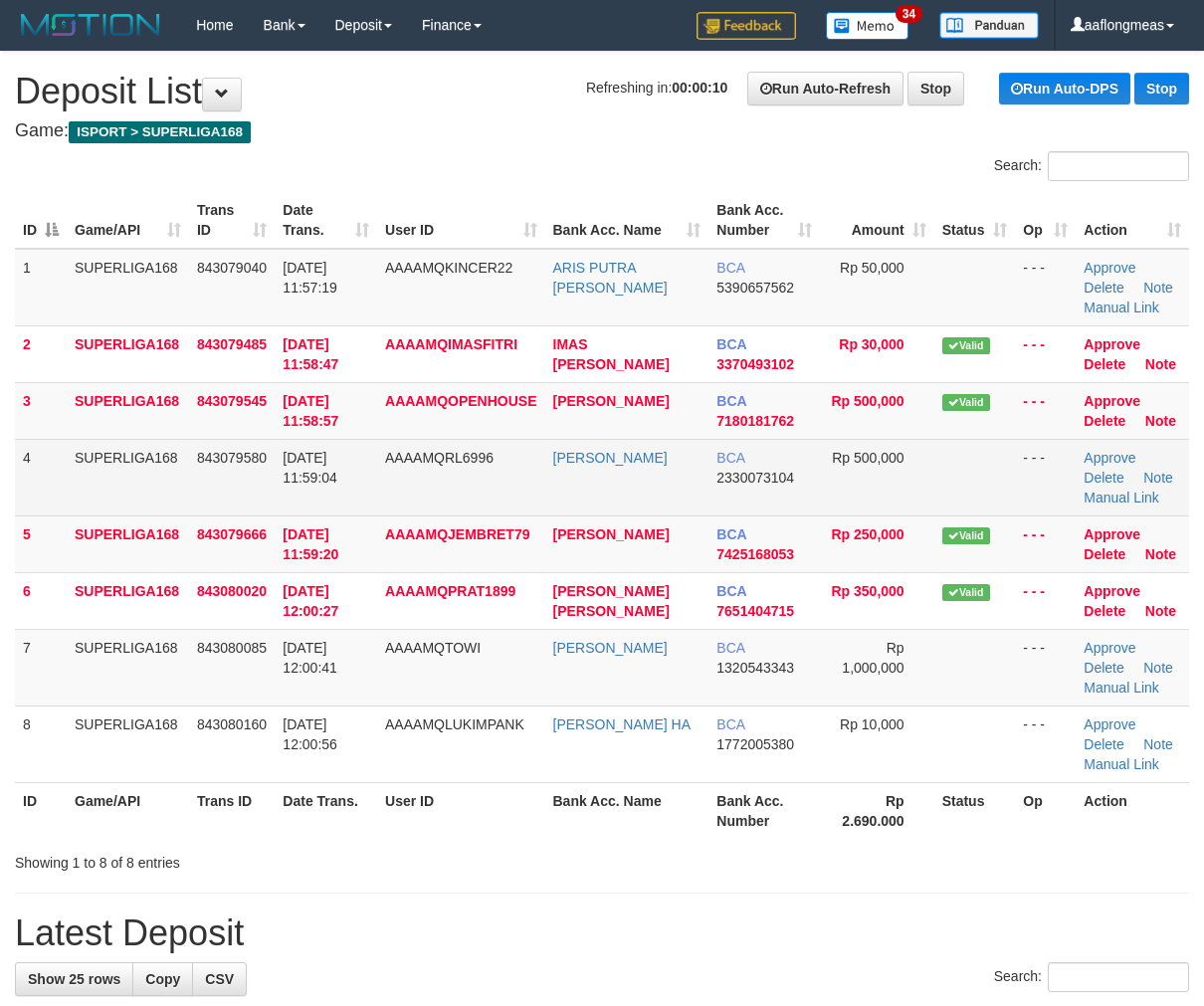 scroll, scrollTop: 0, scrollLeft: 0, axis: both 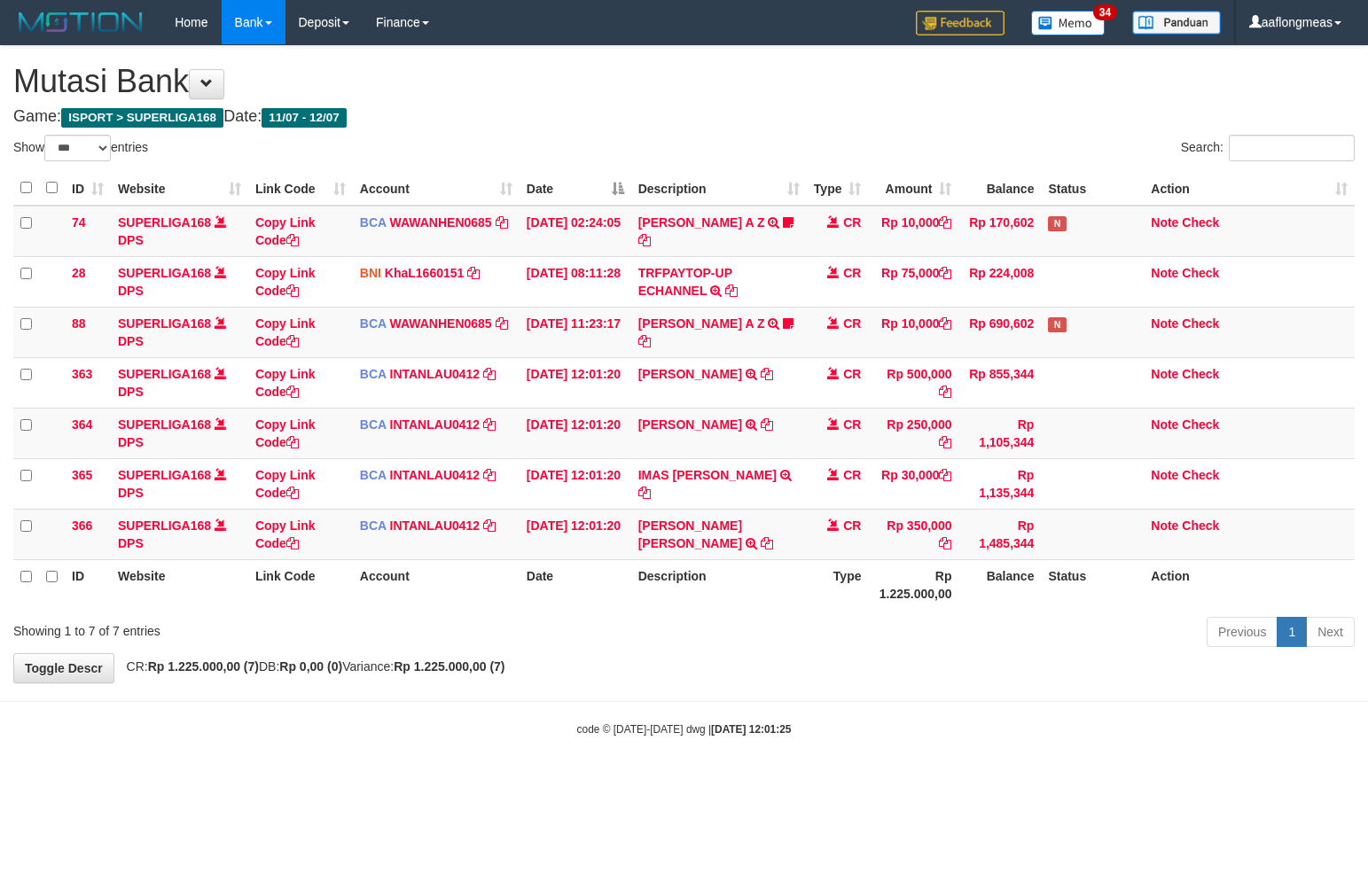 select on "***" 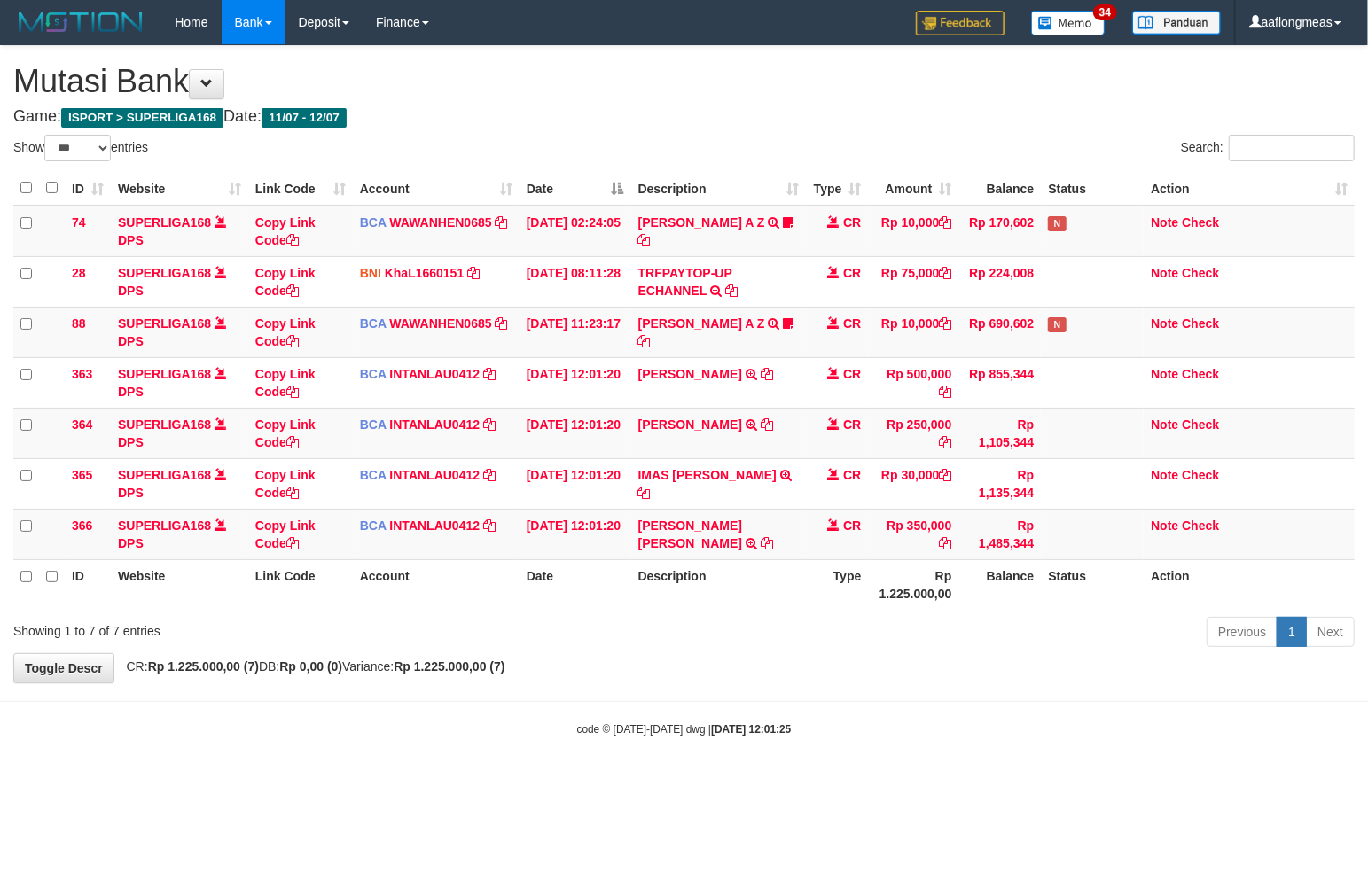 click on "Toggle navigation
Home
Bank
Account List
Load
By Website
Group
[ISPORT]													SUPERLIGA168
By Load Group (DPS)
34" at bounding box center [684, 391] 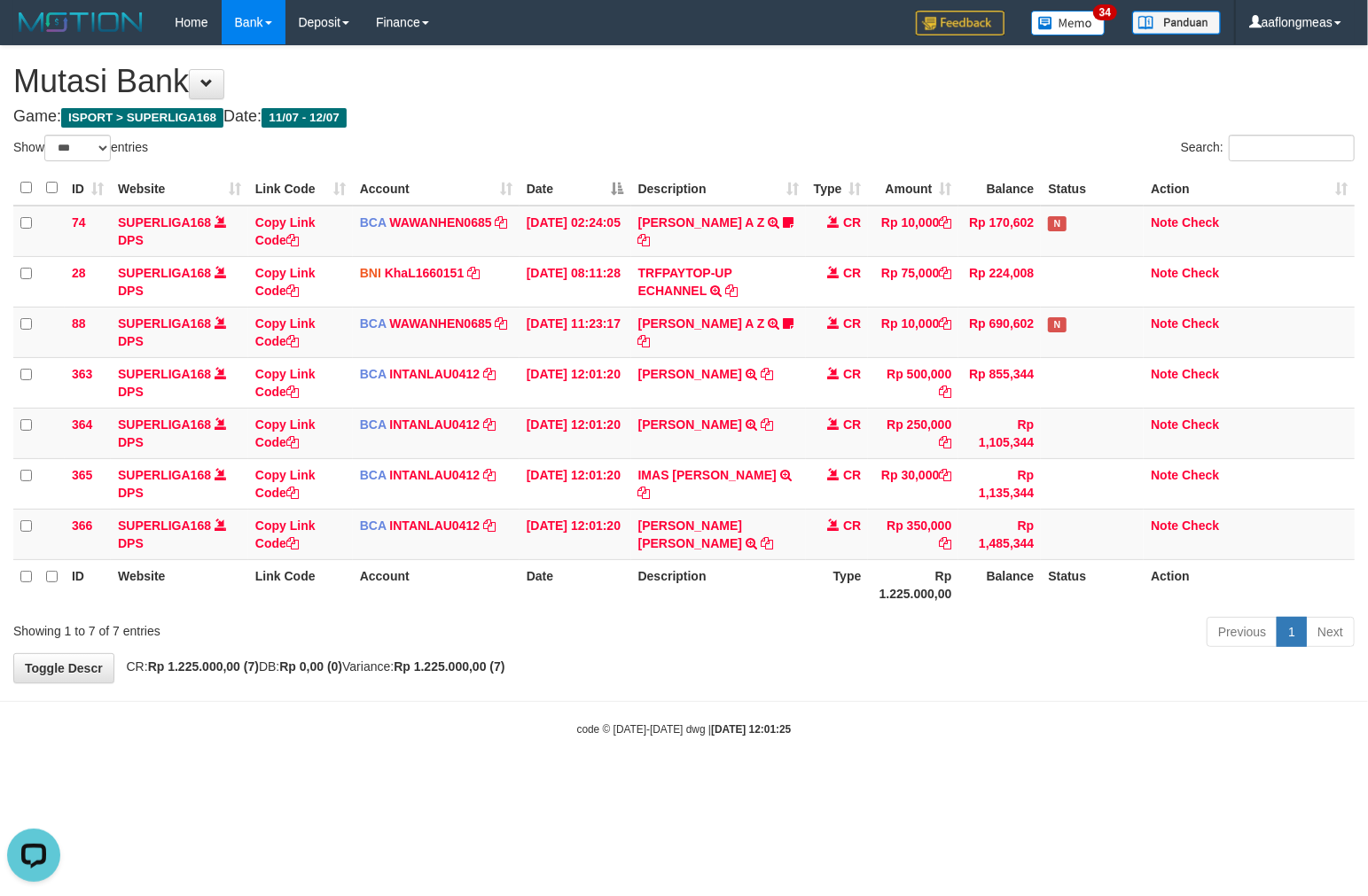 scroll, scrollTop: 0, scrollLeft: 0, axis: both 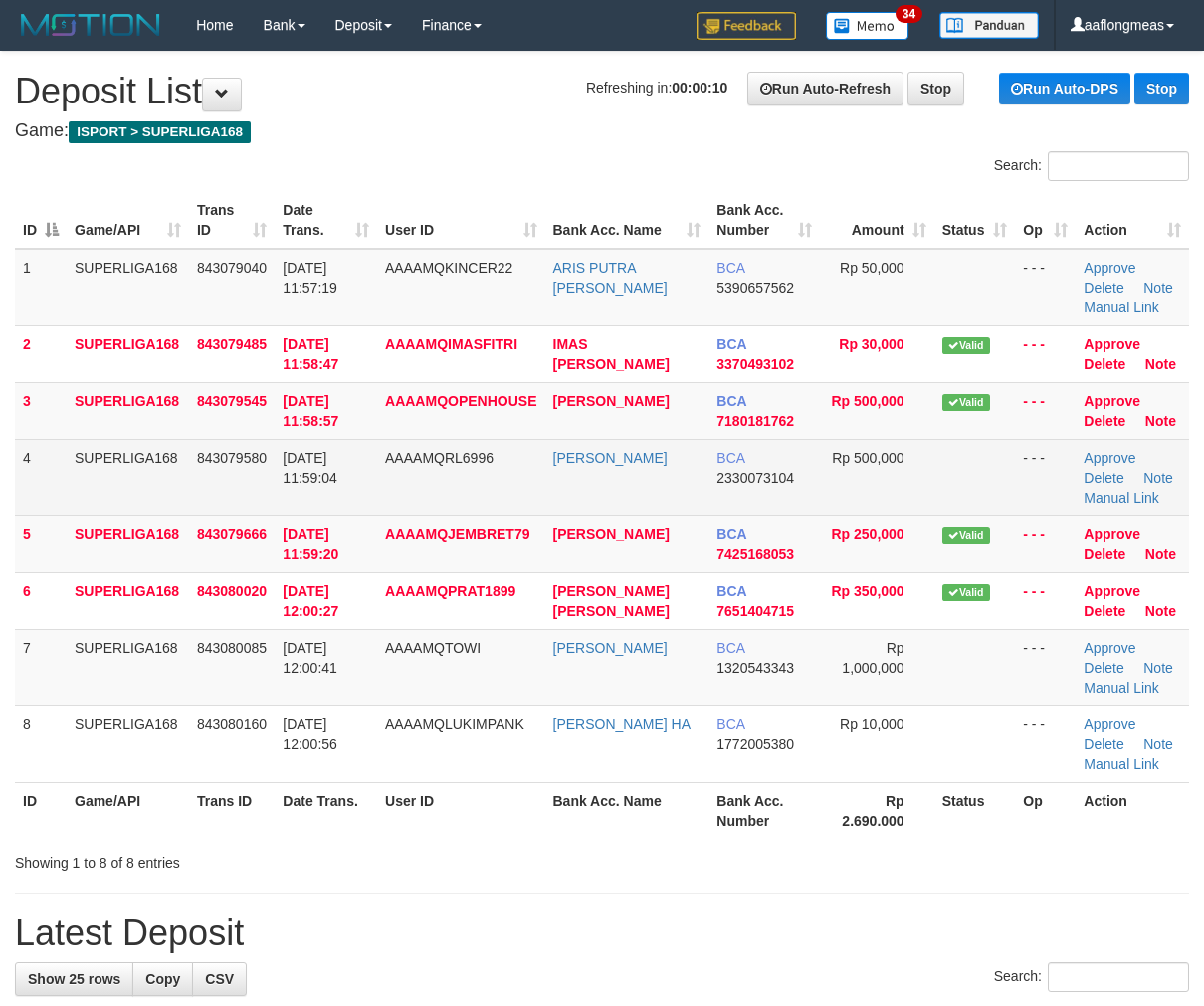 click at bounding box center (975, 477) 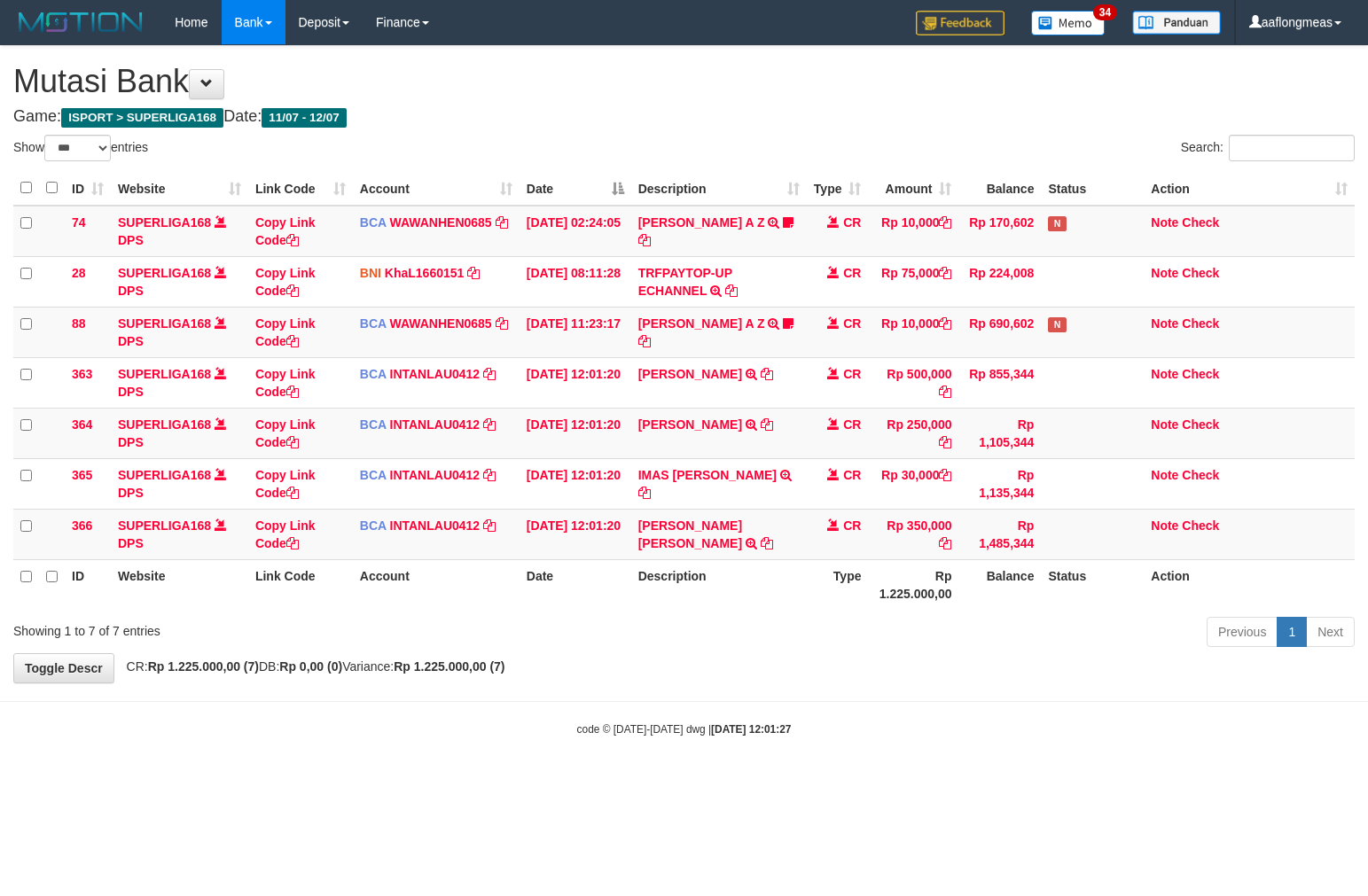 select on "***" 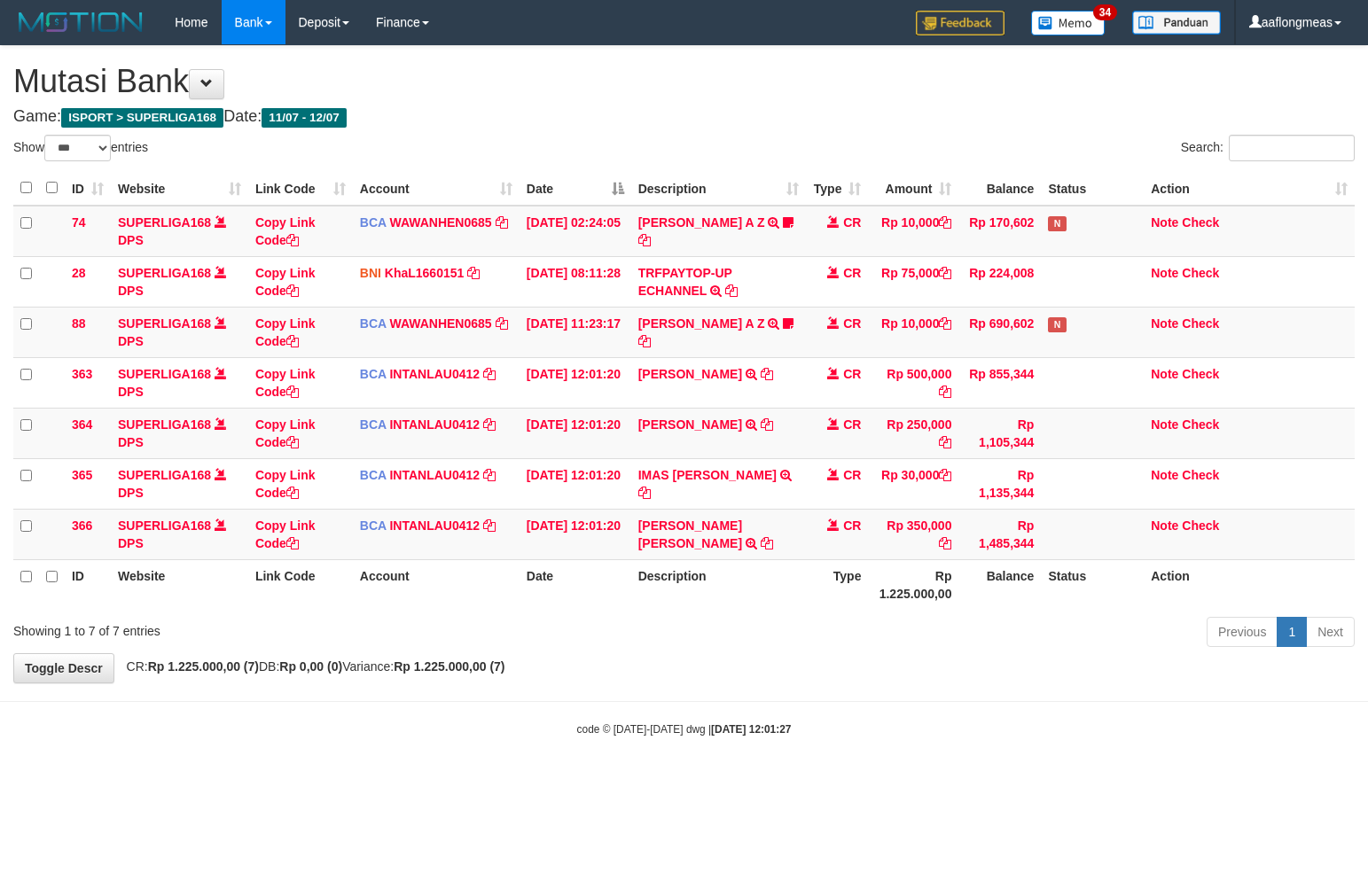 scroll, scrollTop: 0, scrollLeft: 0, axis: both 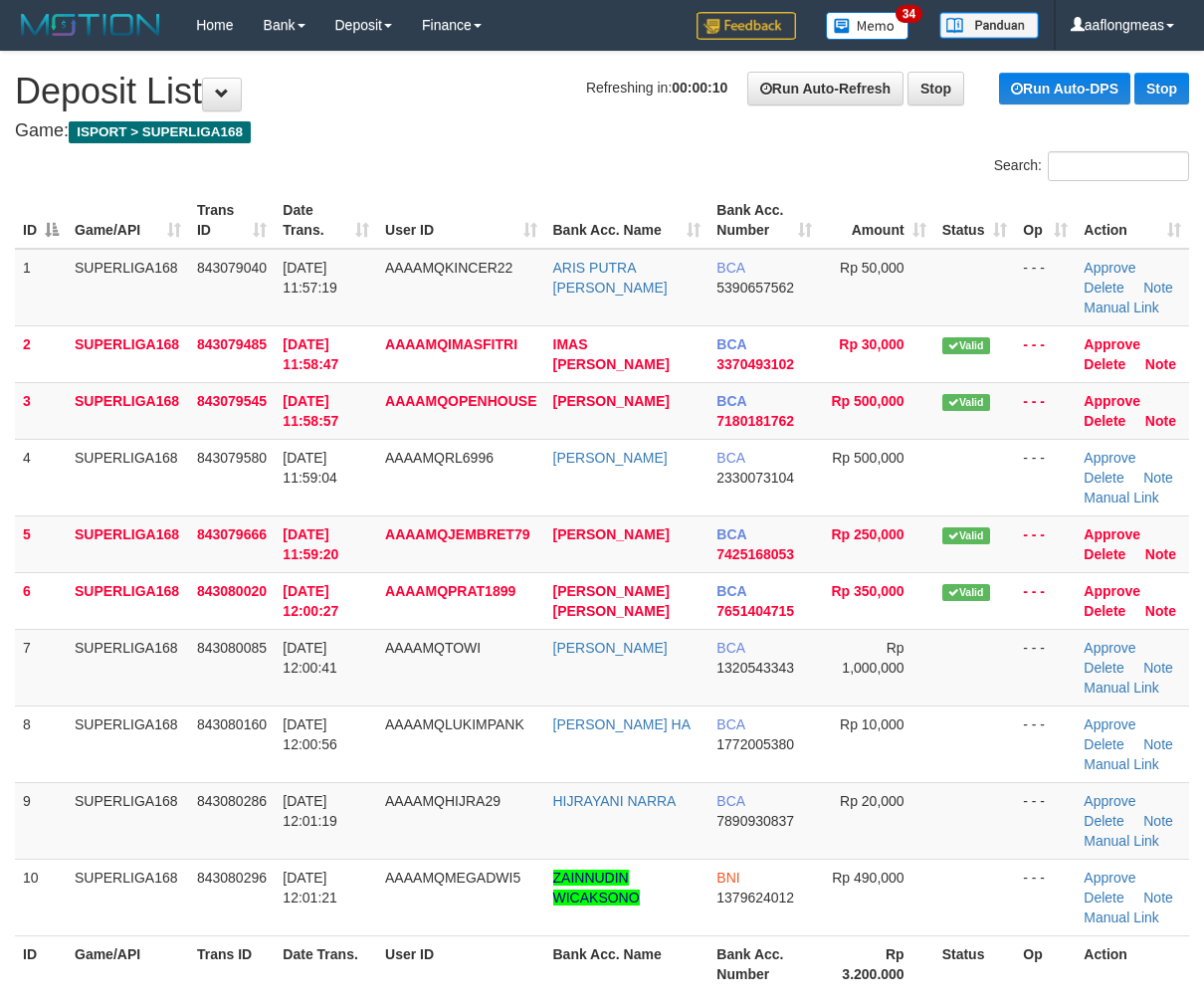click at bounding box center [975, 477] 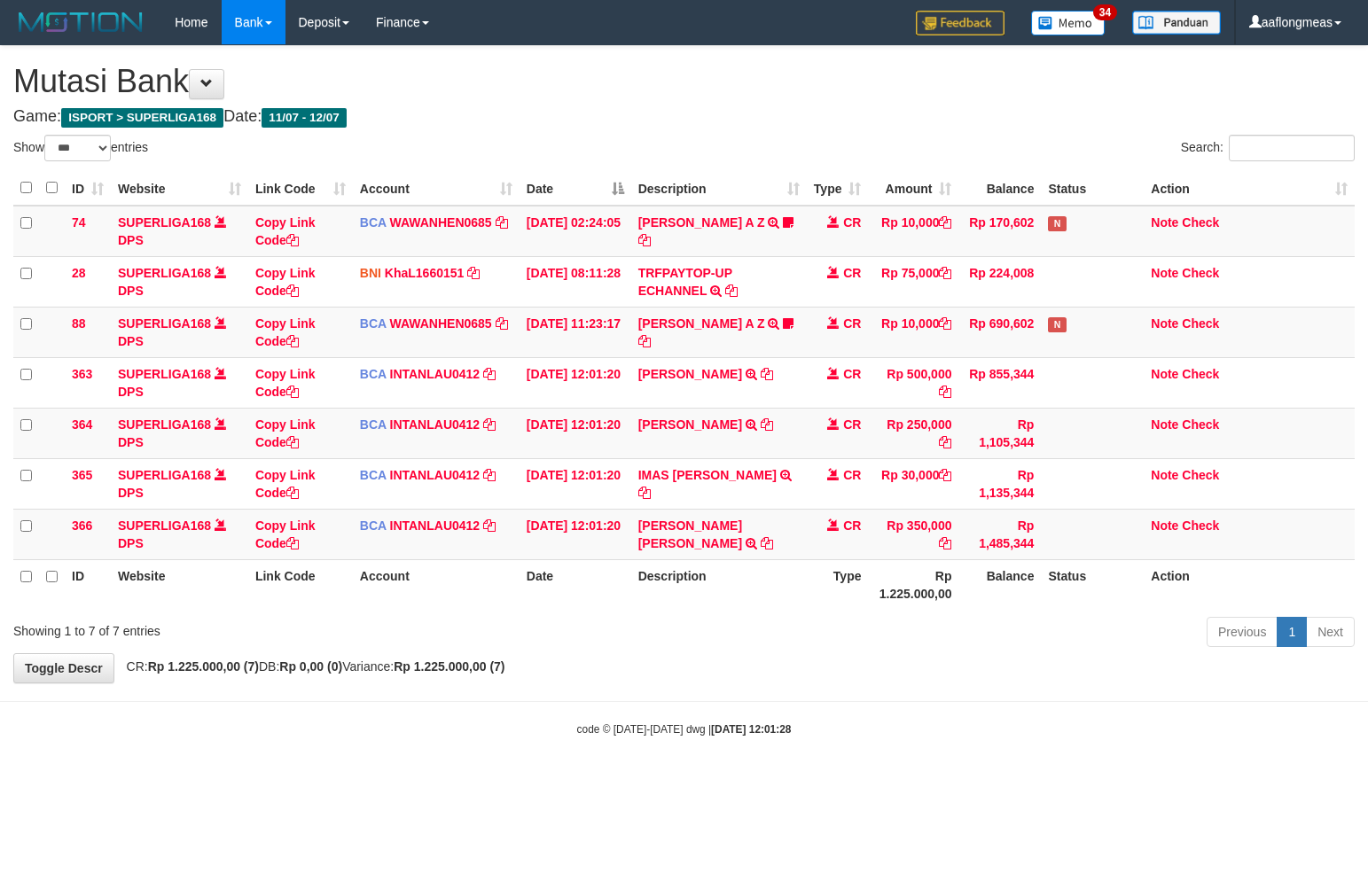 select on "***" 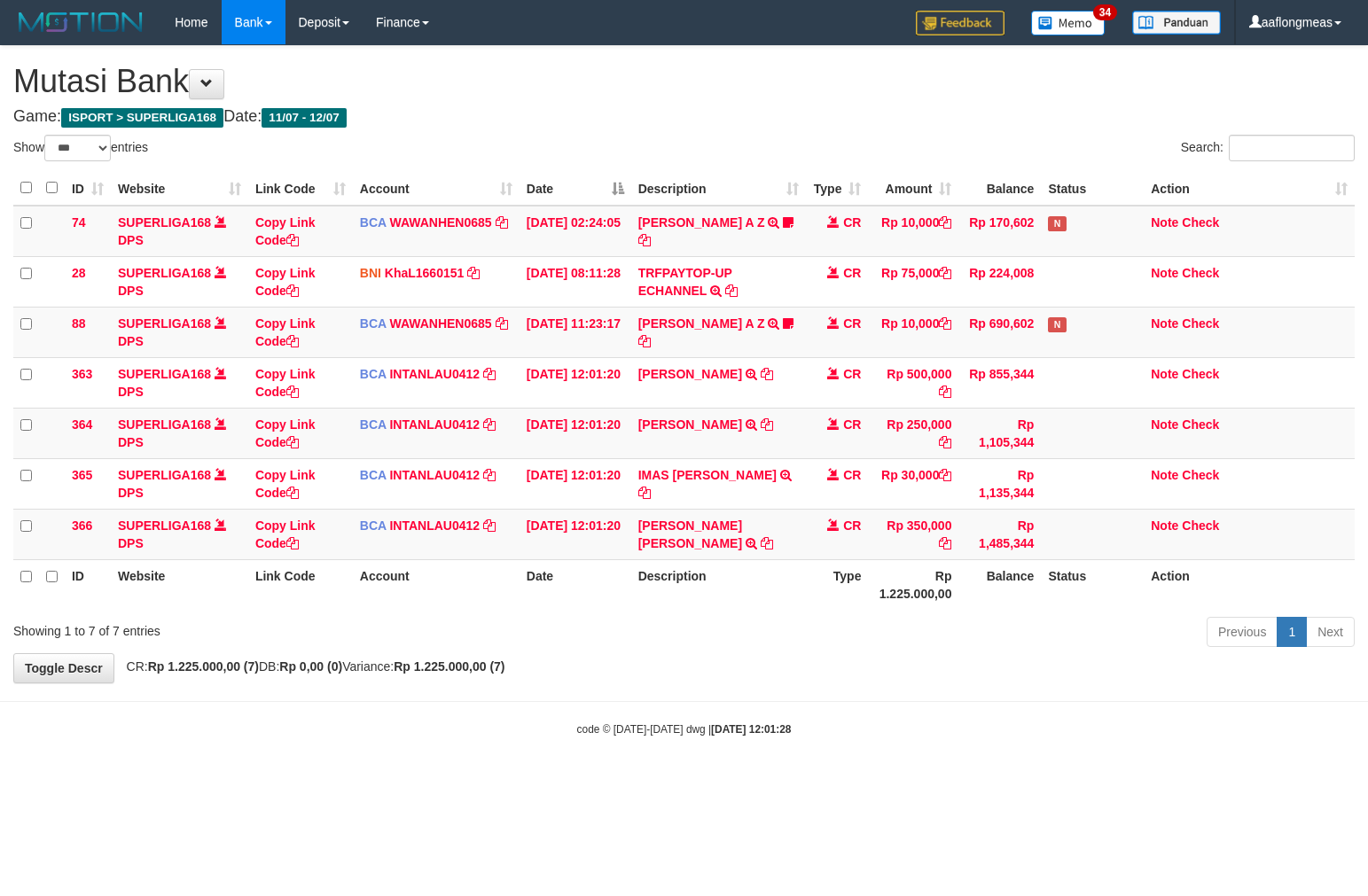 scroll, scrollTop: 0, scrollLeft: 0, axis: both 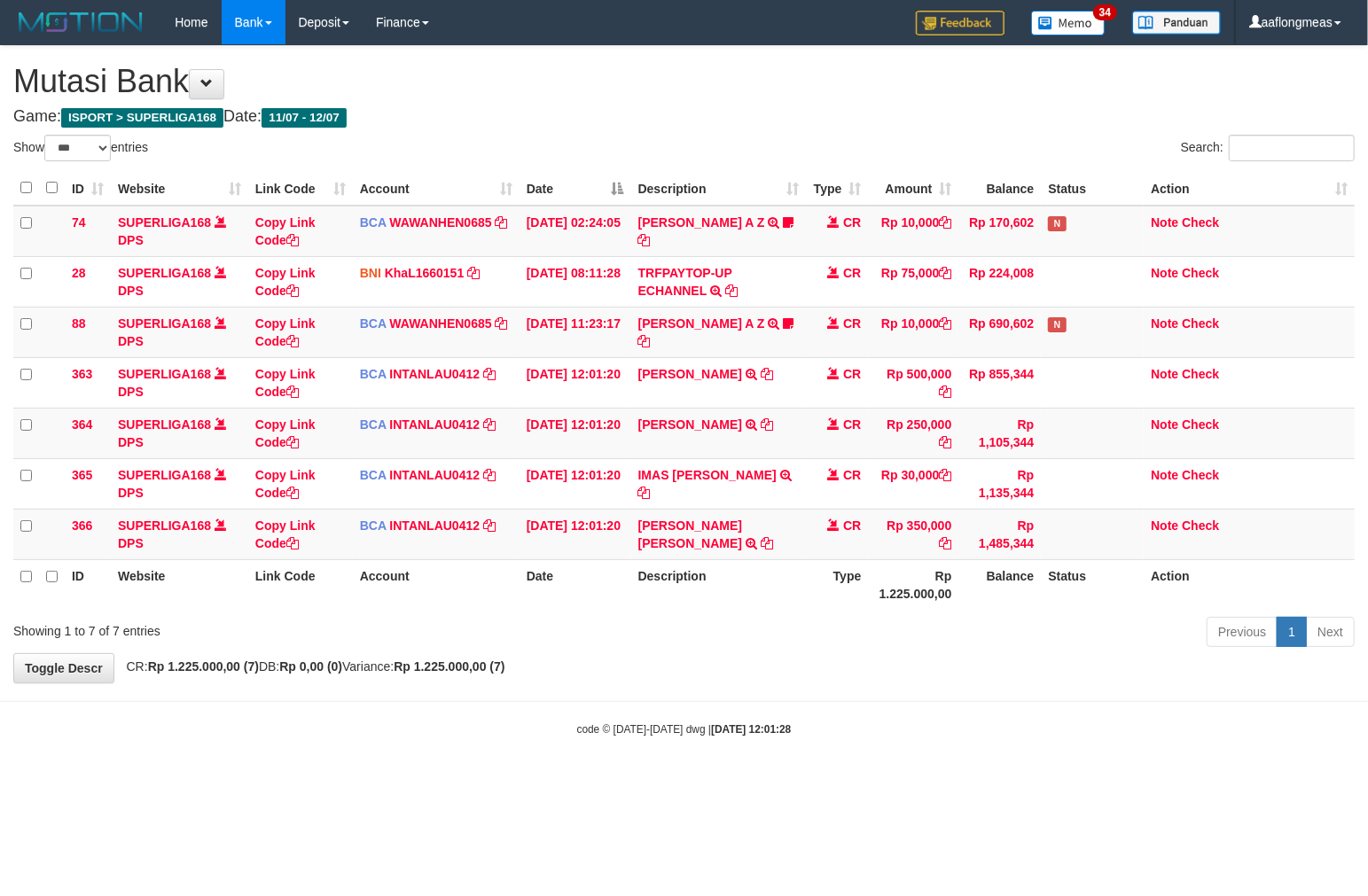 click on "Toggle navigation
Home
Bank
Account List
Load
By Website
Group
[ISPORT]													SUPERLIGA168
By Load Group (DPS)
34" at bounding box center [684, 391] 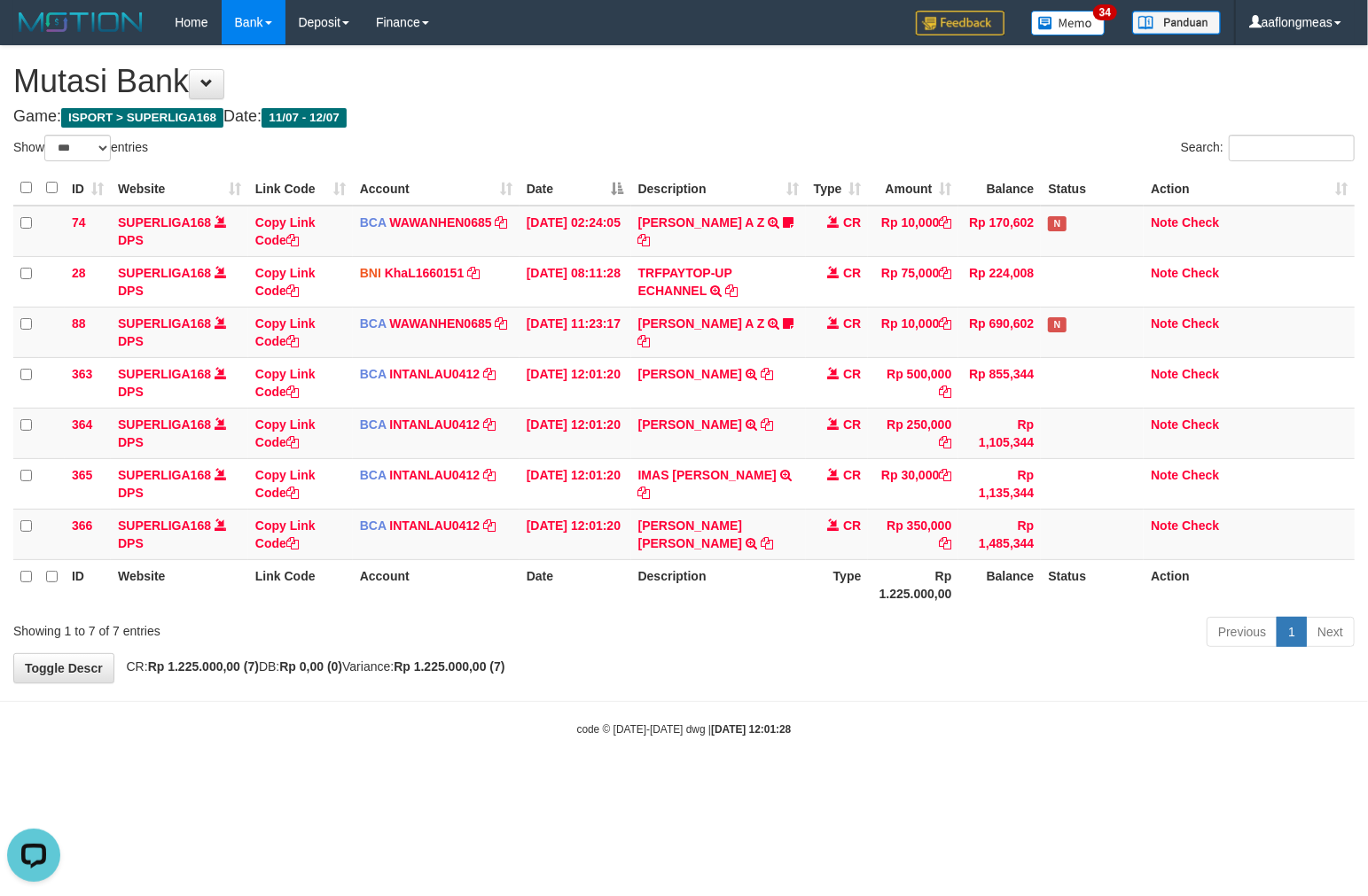 scroll, scrollTop: 0, scrollLeft: 0, axis: both 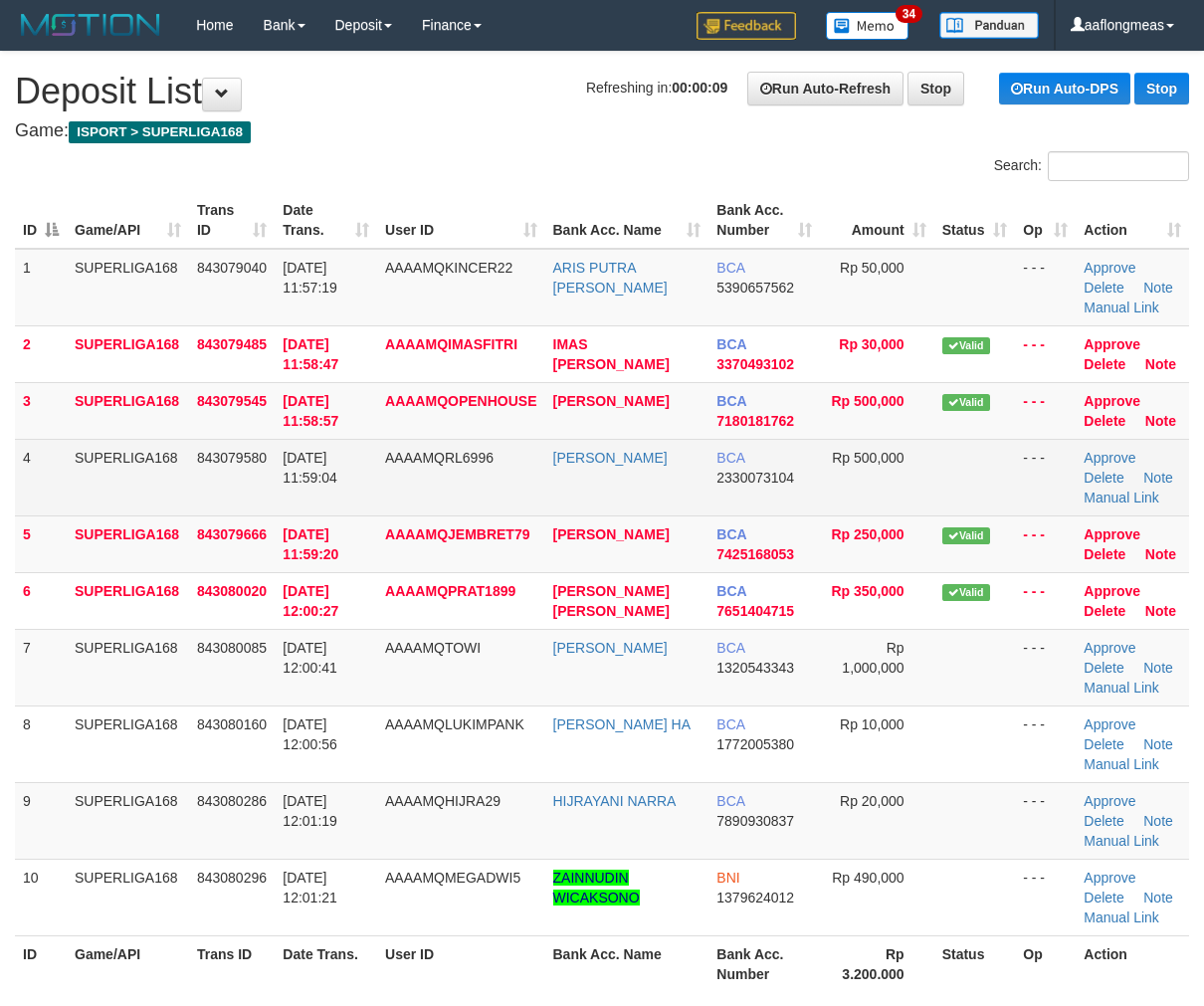 click at bounding box center (975, 477) 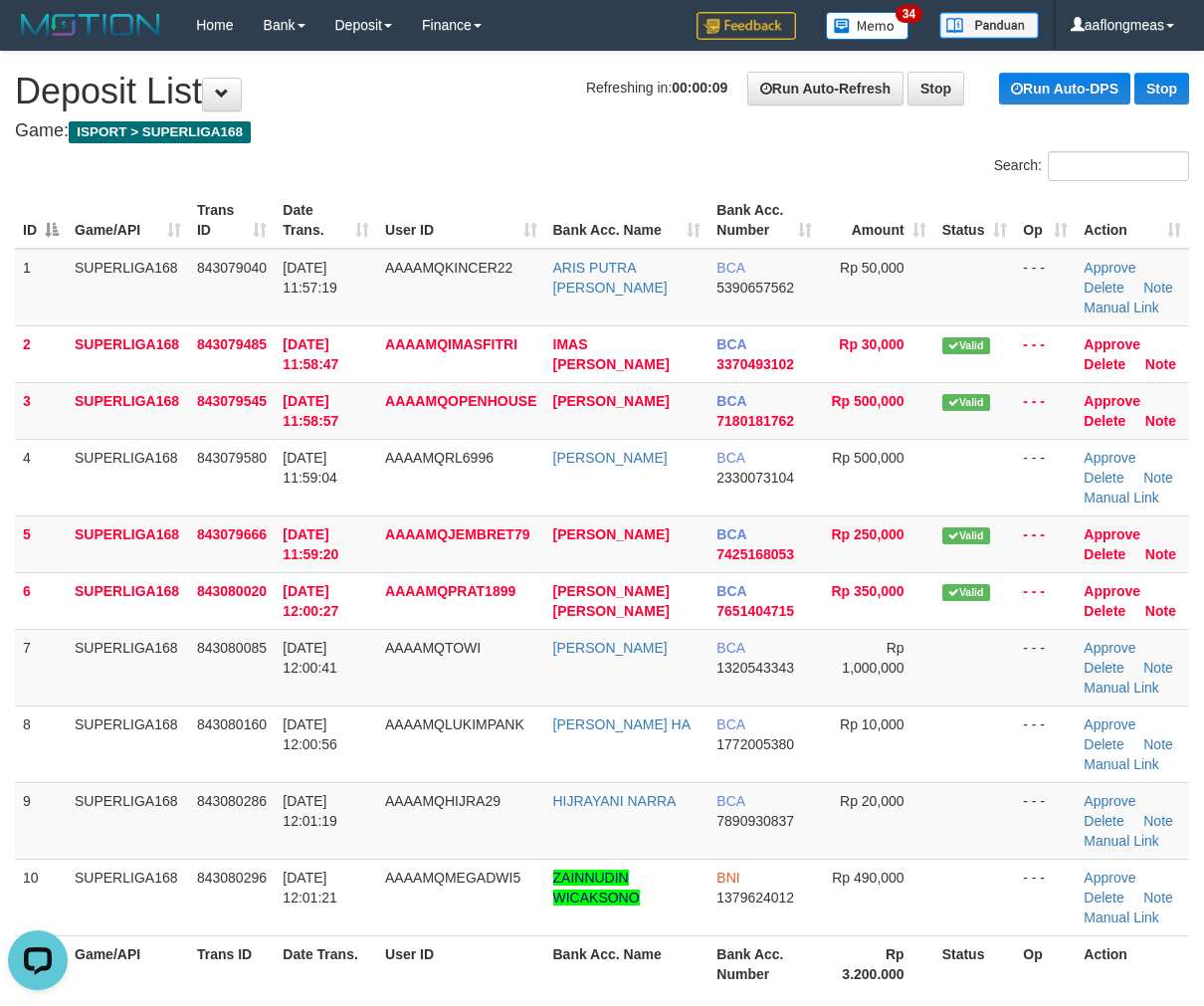 scroll, scrollTop: 0, scrollLeft: 0, axis: both 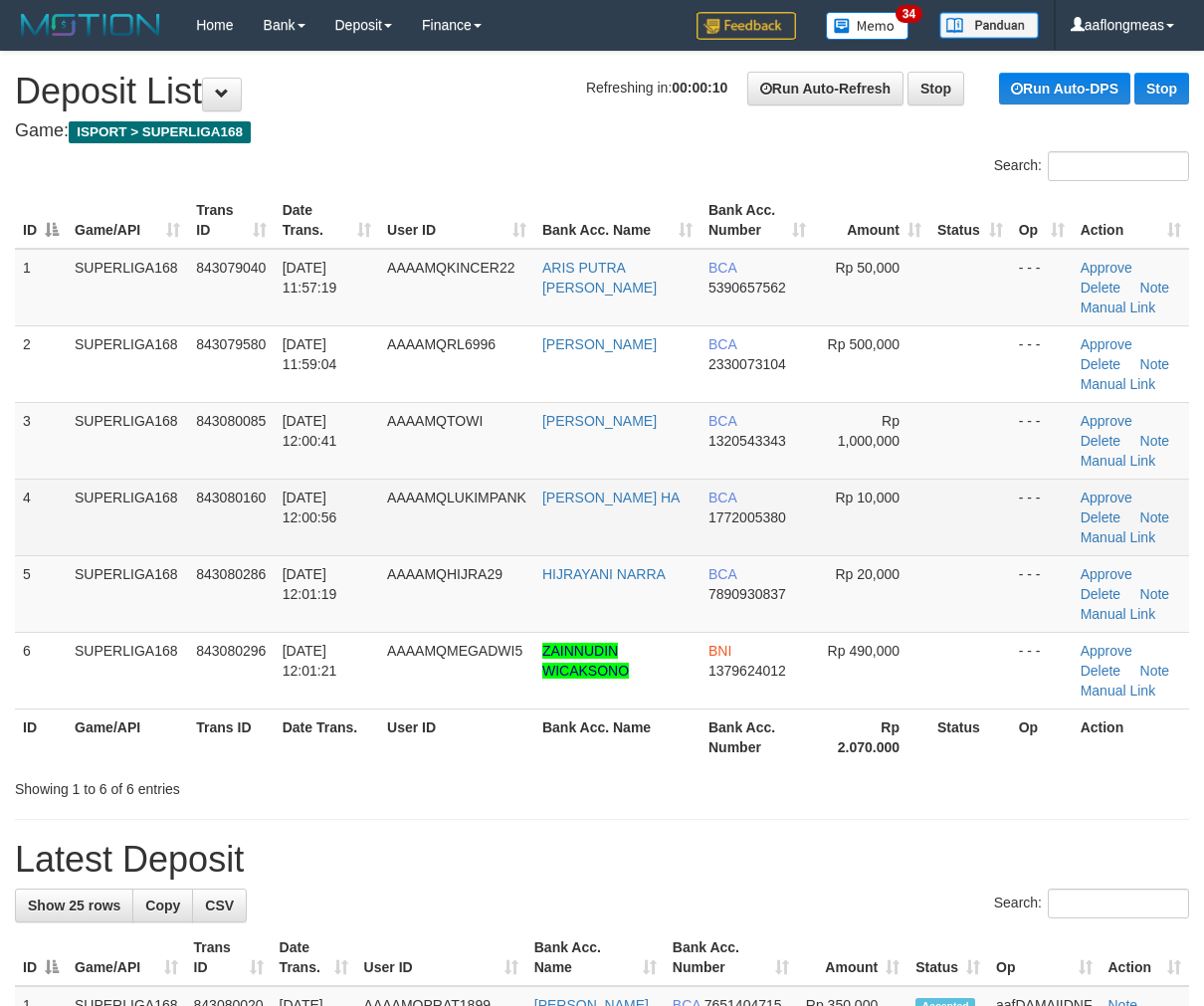 drag, startPoint x: 0, startPoint y: 0, endPoint x: 946, endPoint y: 485, distance: 1063.0809 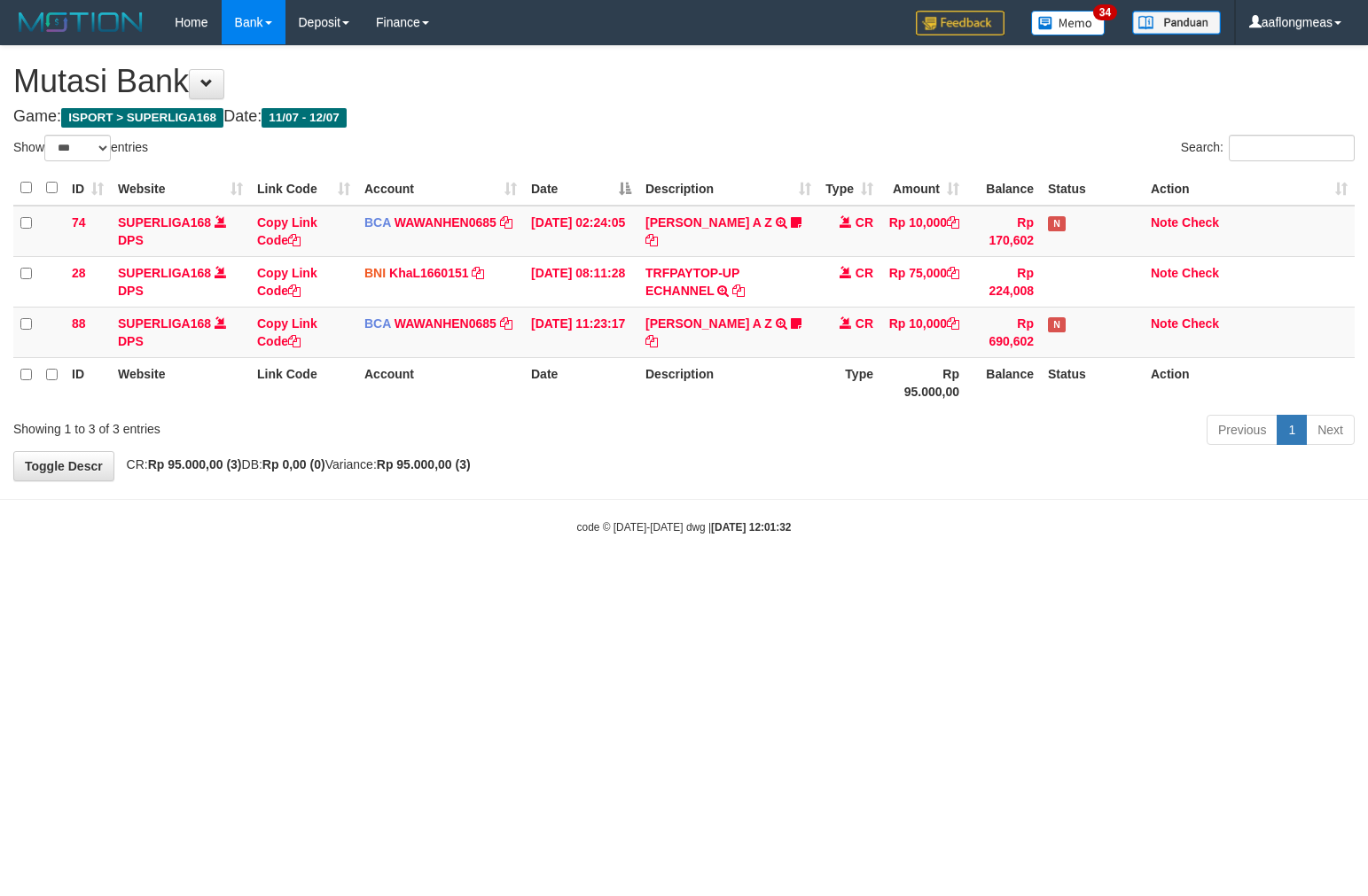 select on "***" 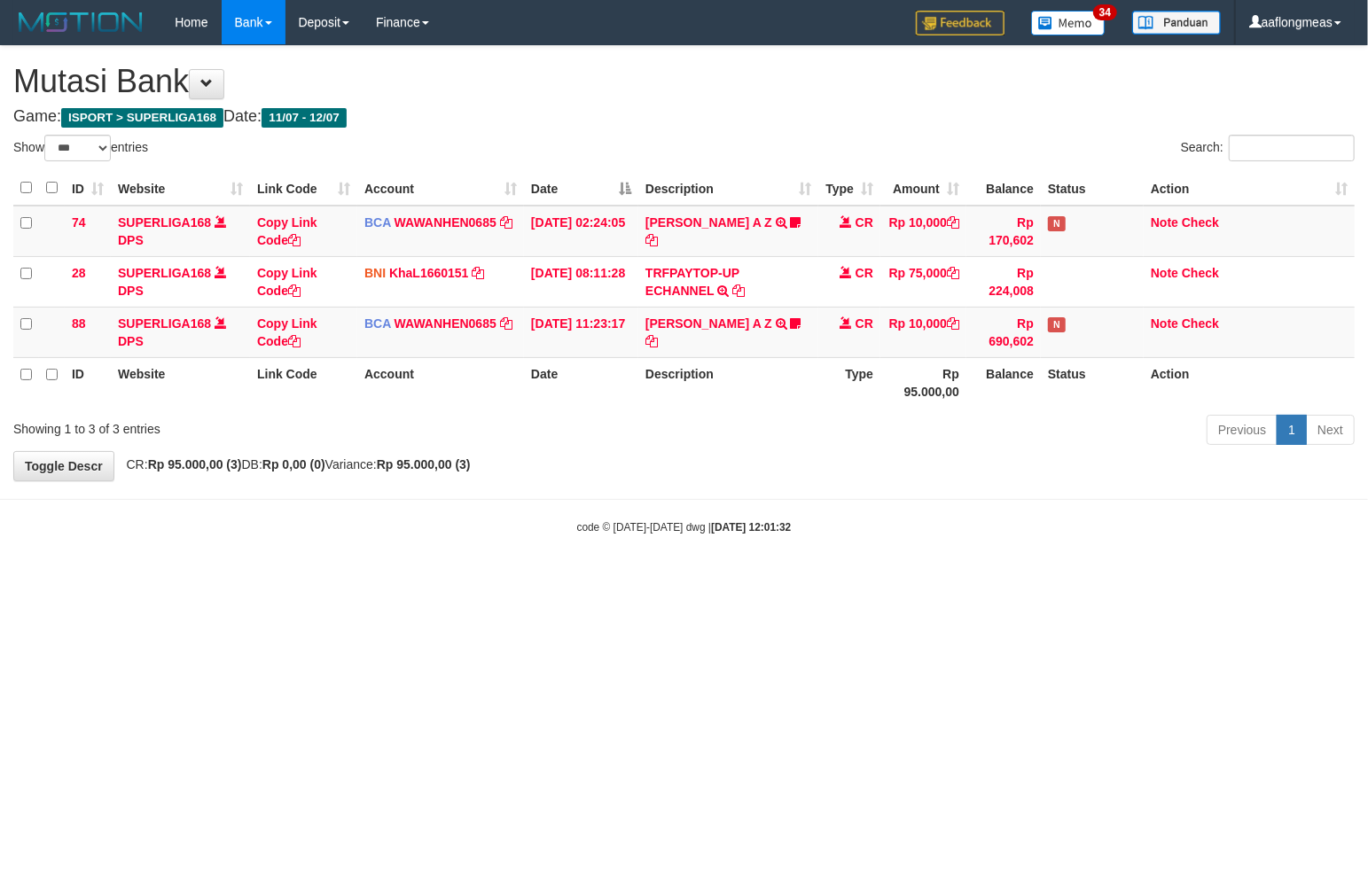 click on "Toggle navigation
Home
Bank
Account List
Load
By Website
Group
[ISPORT]													SUPERLIGA168
By Load Group (DPS)
34" at bounding box center [684, 290] 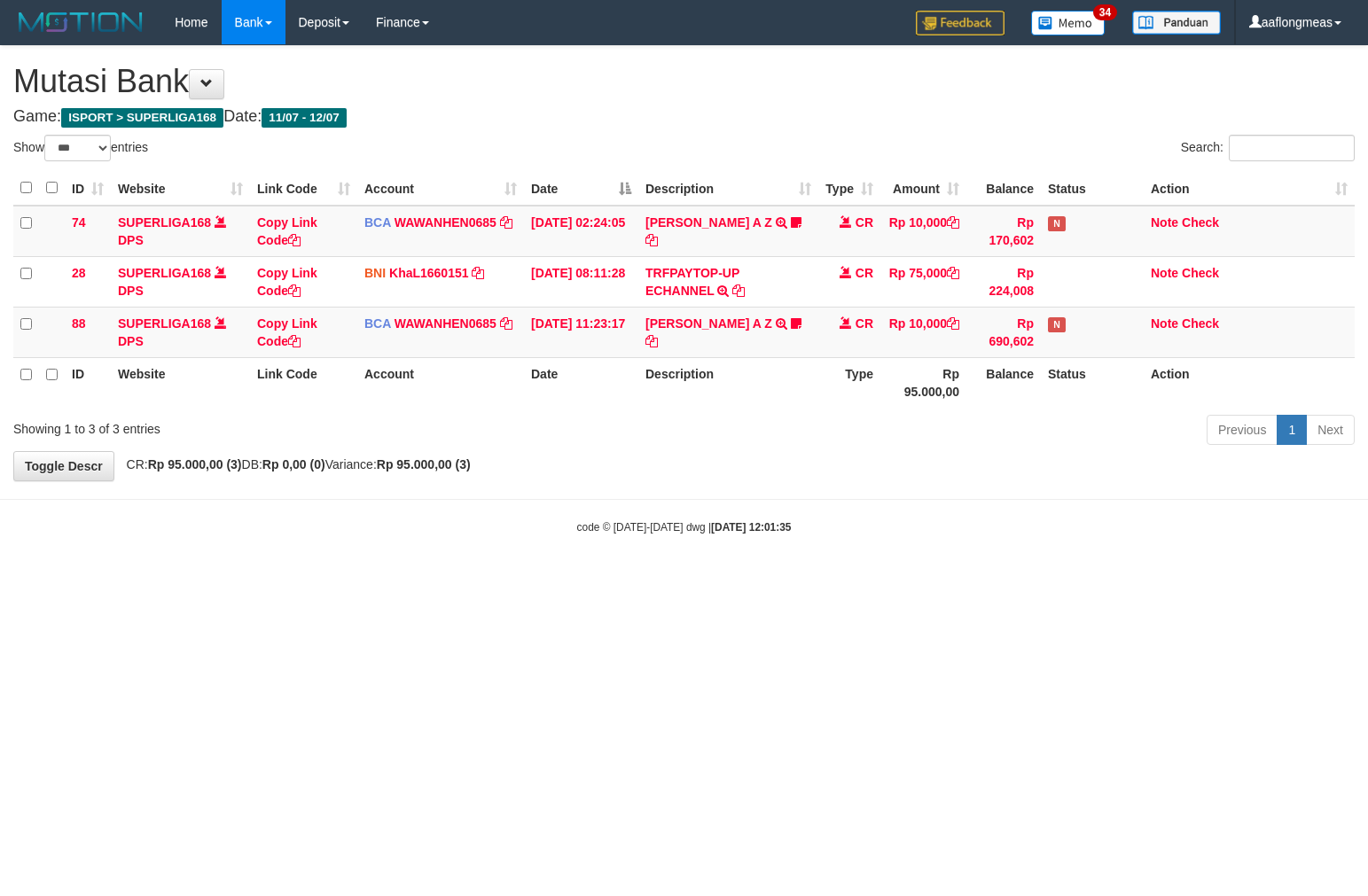 select on "***" 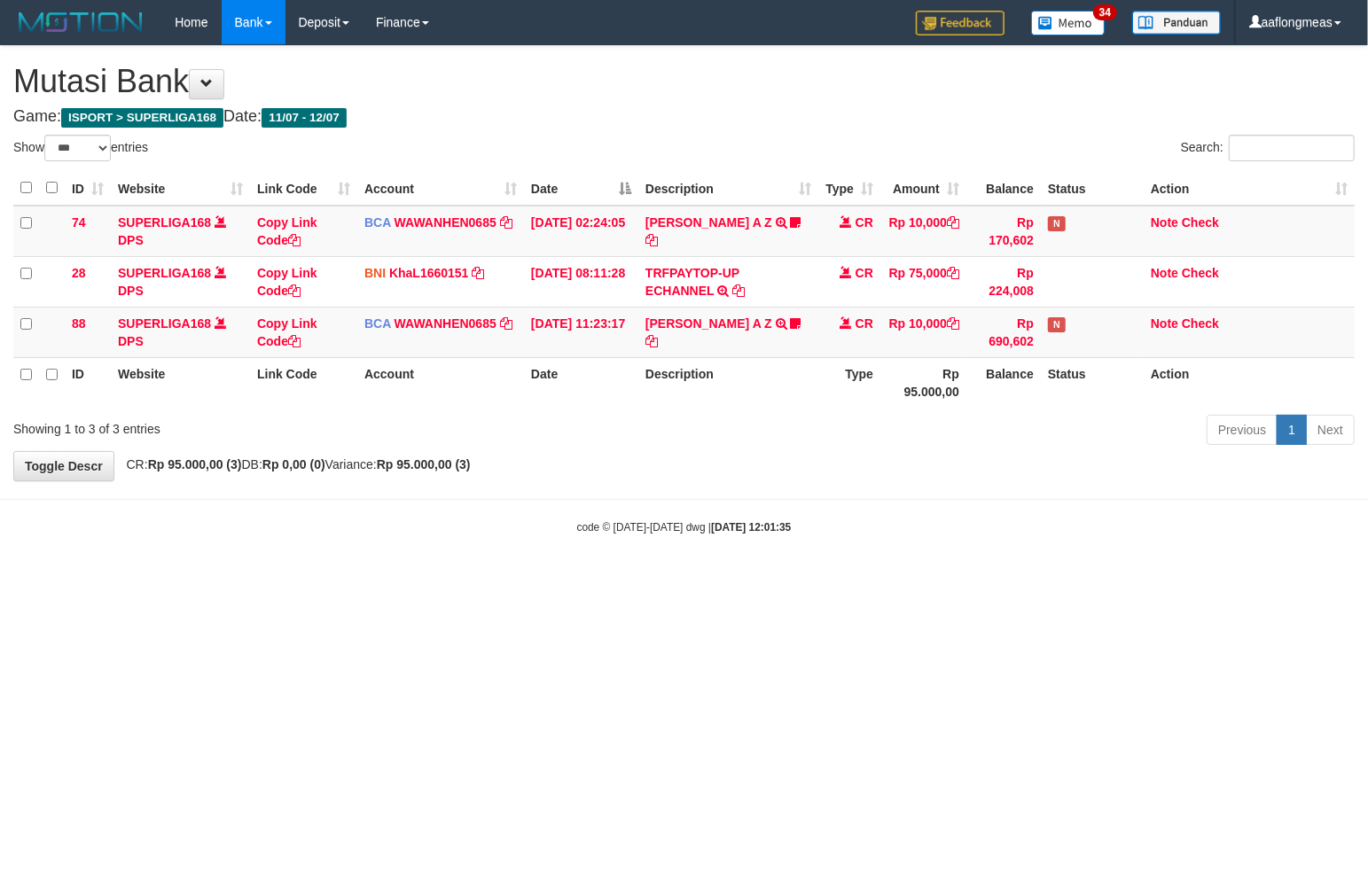 drag, startPoint x: 730, startPoint y: 465, endPoint x: 5, endPoint y: 509, distance: 726.3339 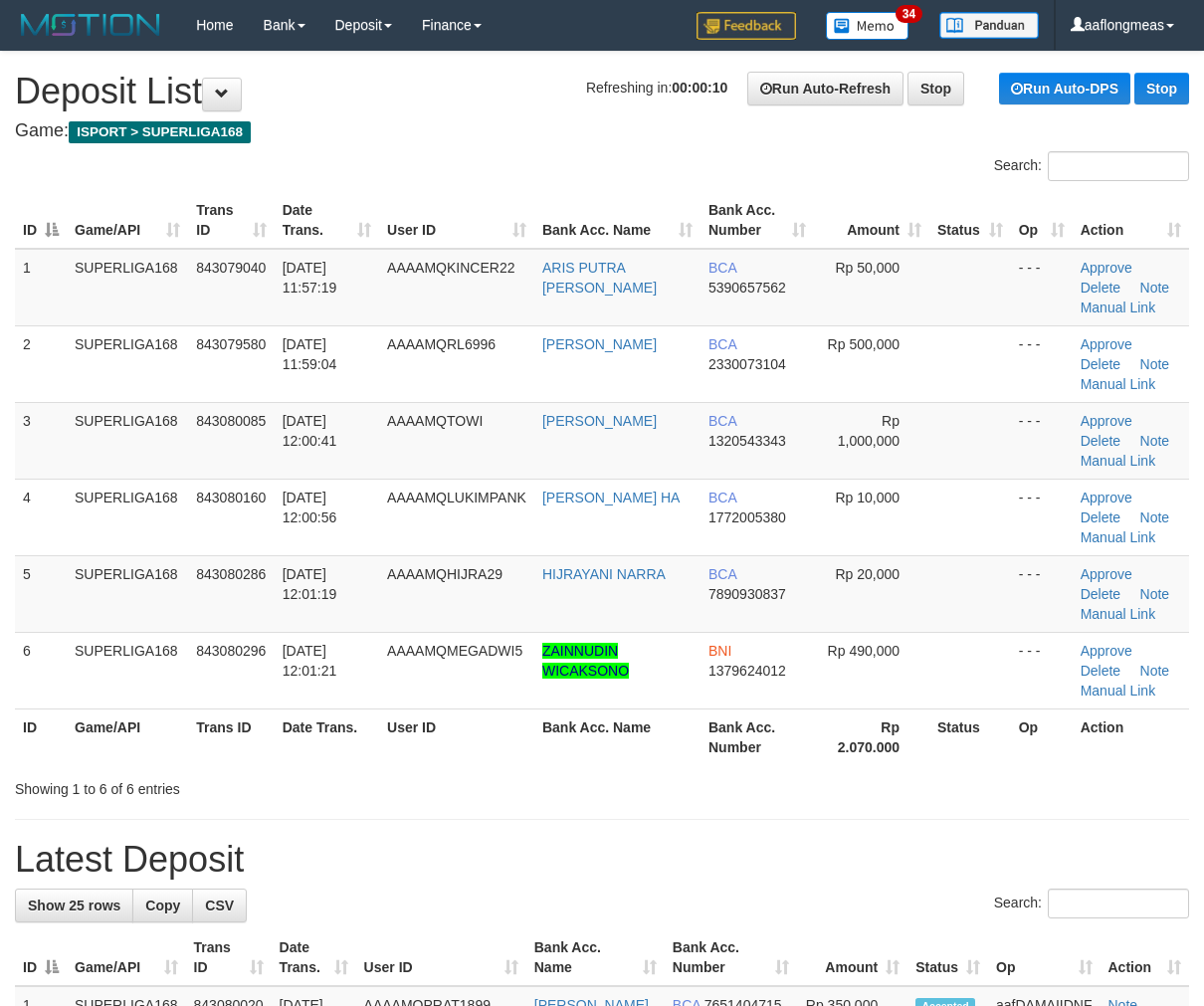 click at bounding box center [970, 440] 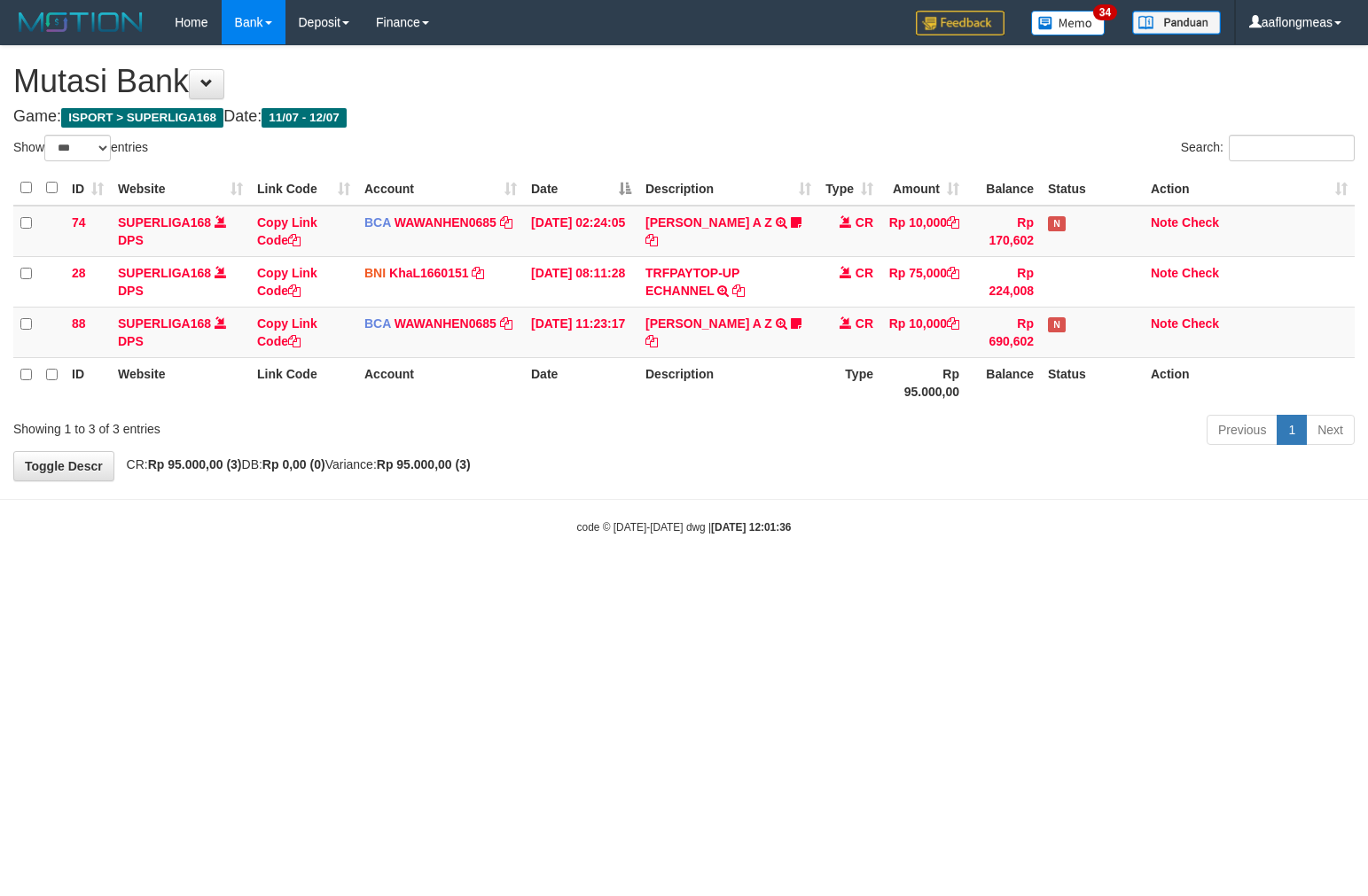 select on "***" 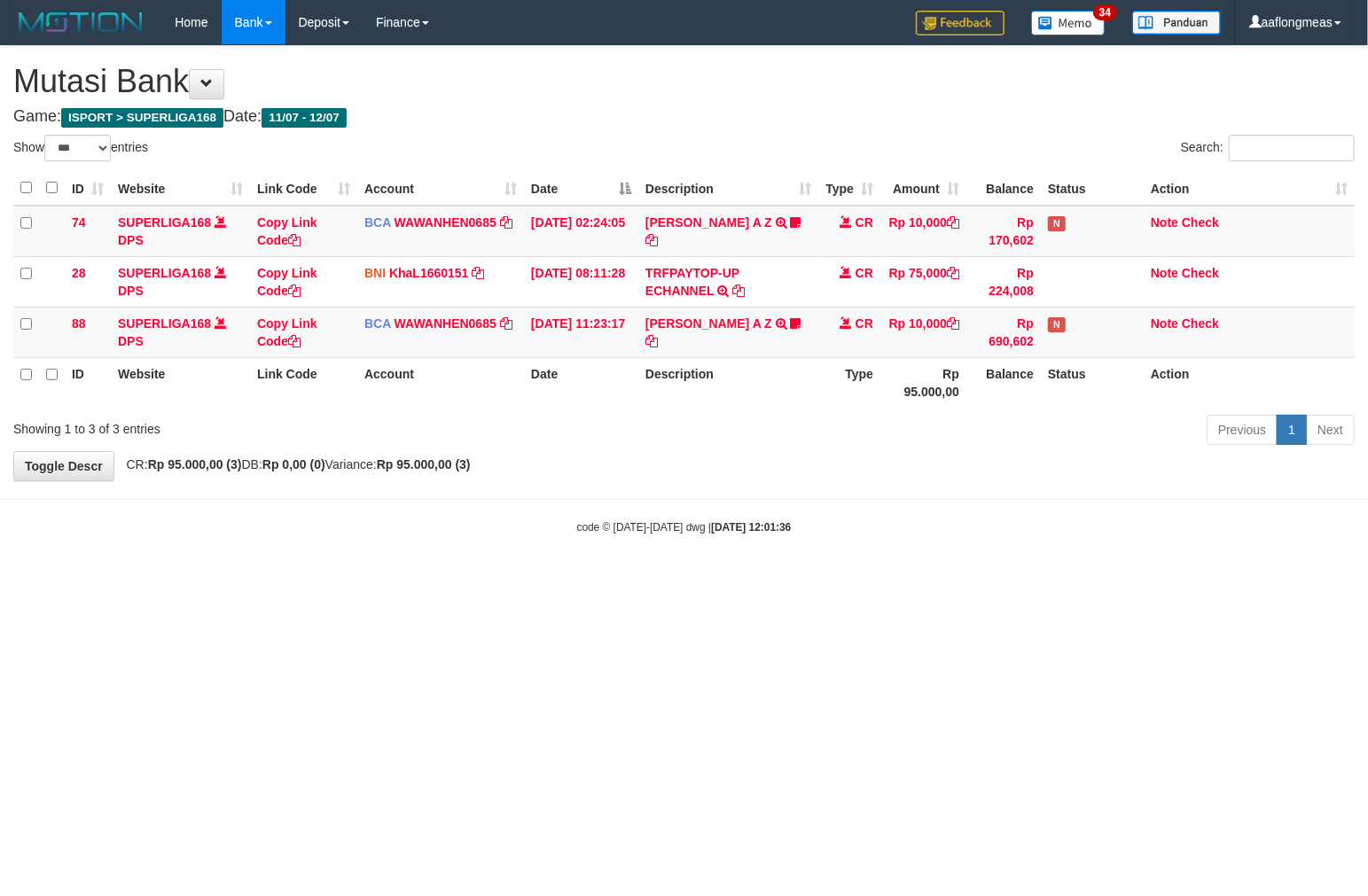 click on "**********" at bounding box center (684, 263) 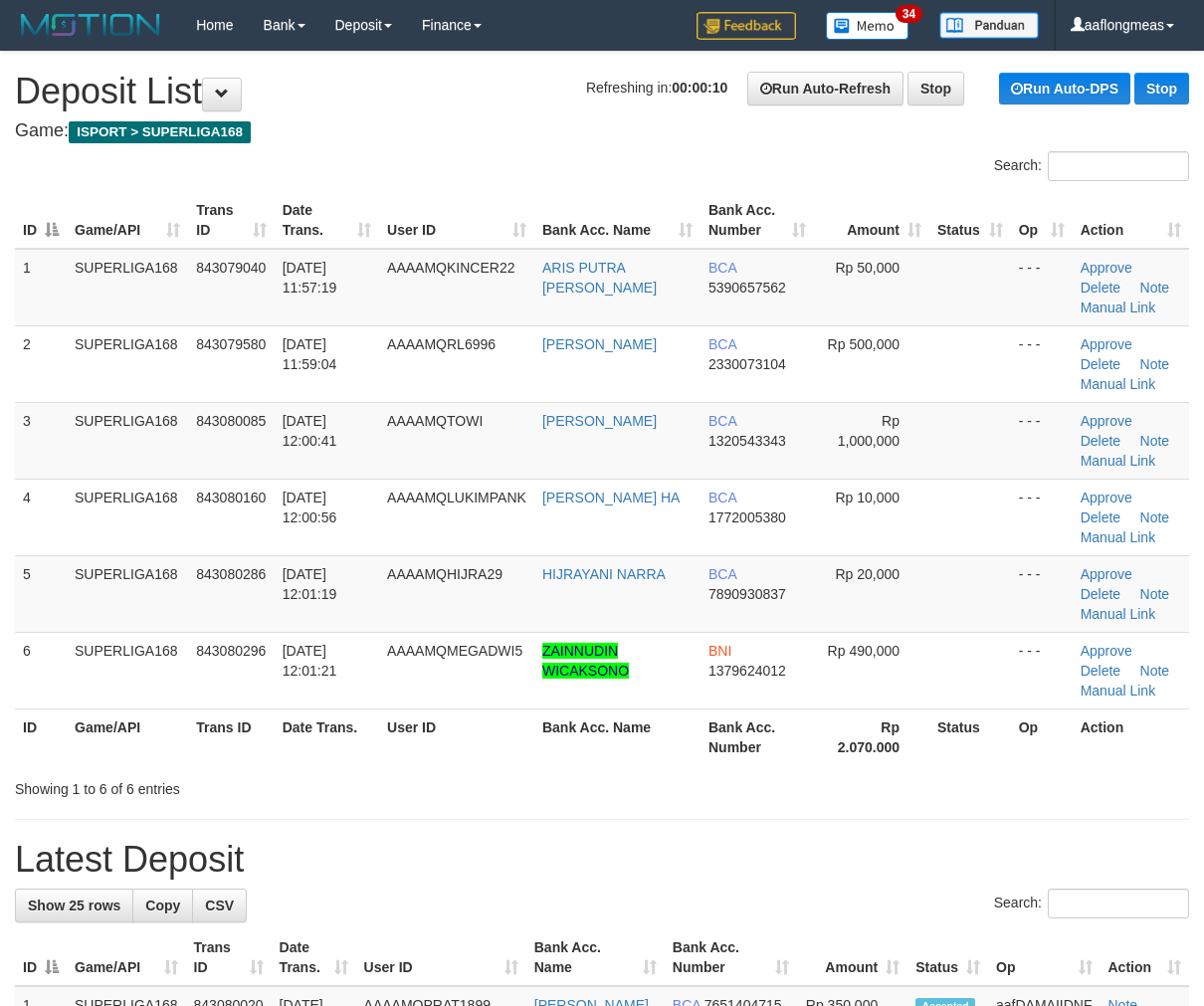 scroll, scrollTop: 0, scrollLeft: 0, axis: both 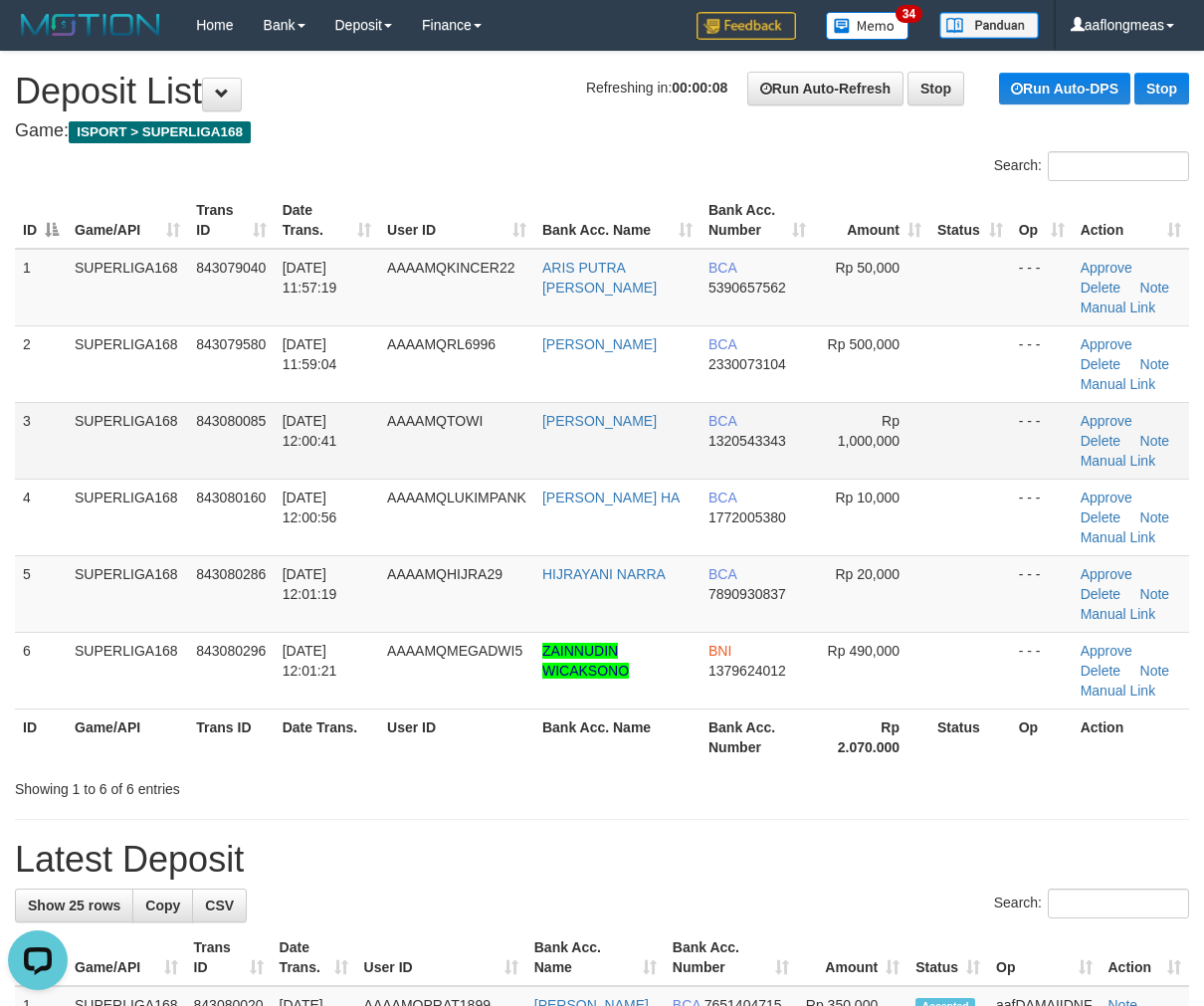 click at bounding box center [970, 440] 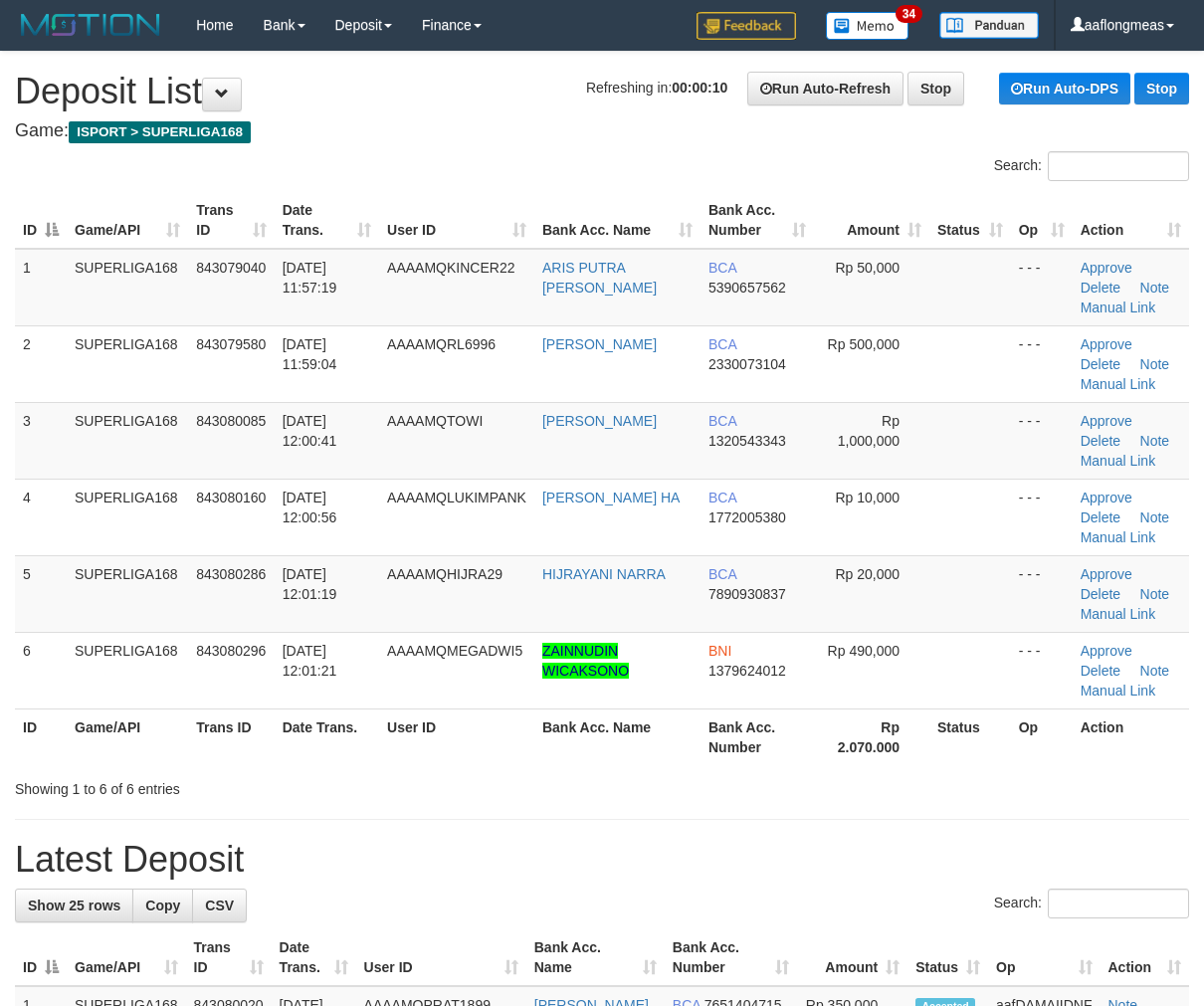 scroll, scrollTop: 0, scrollLeft: 0, axis: both 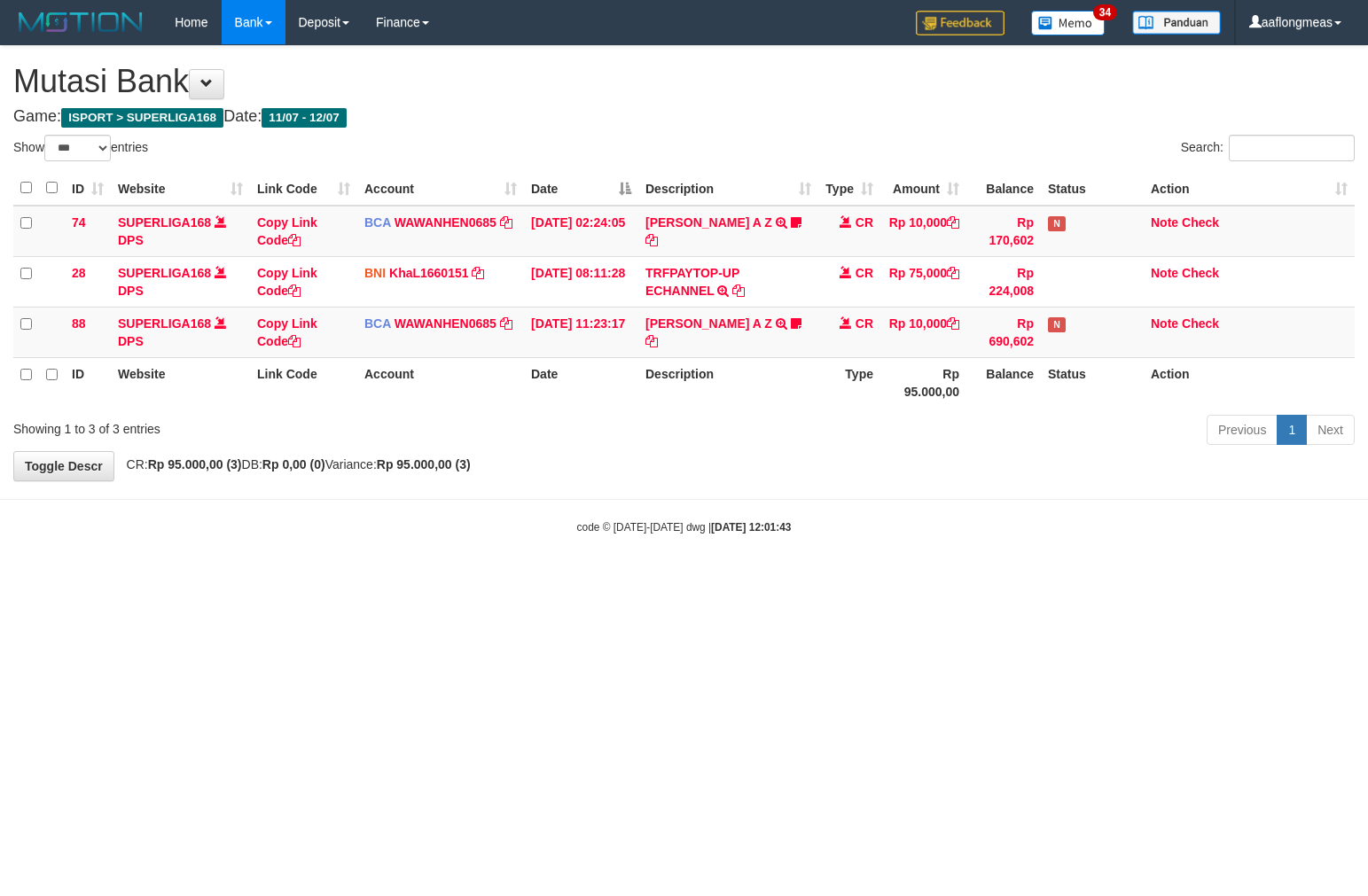 select on "***" 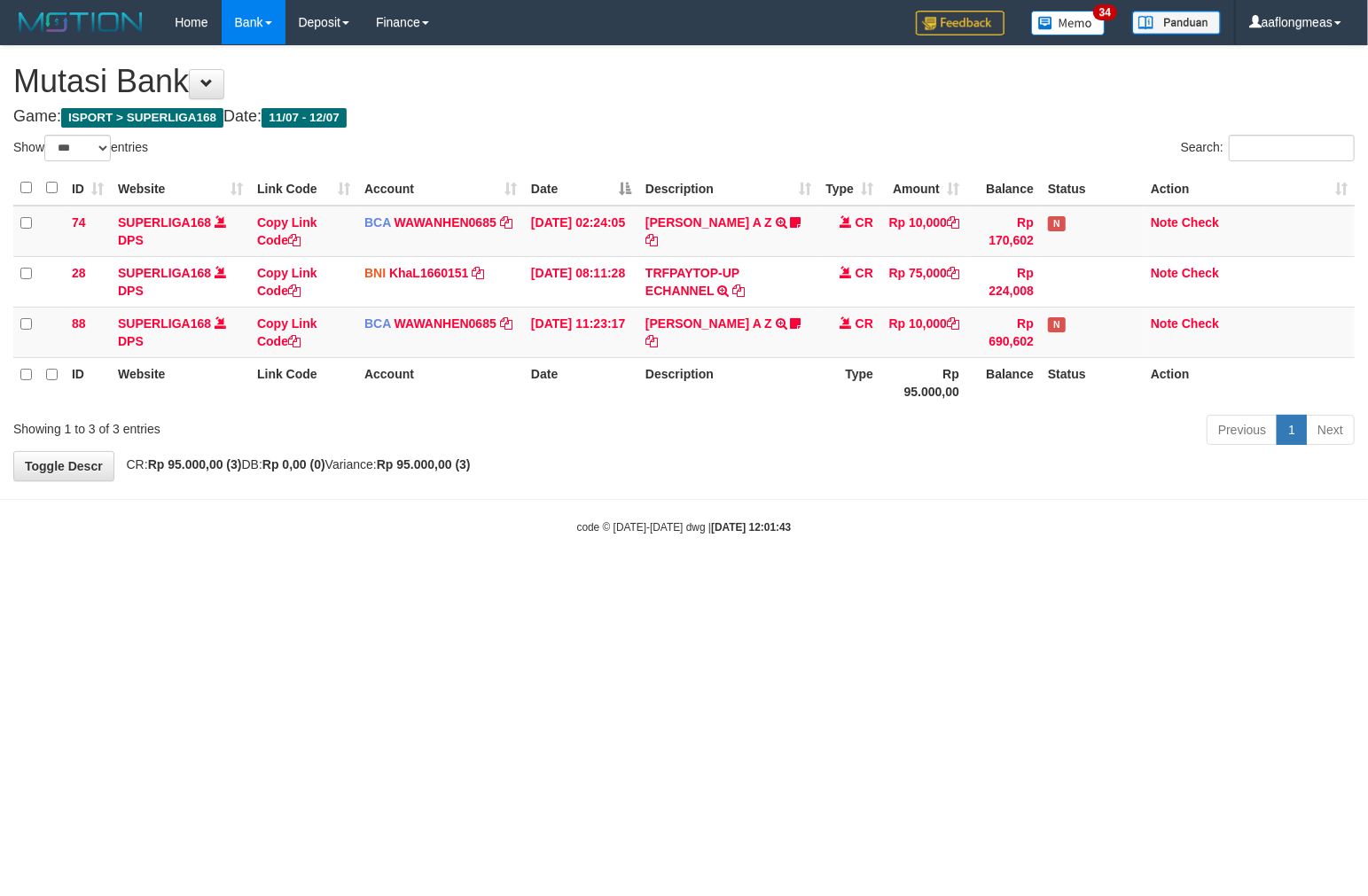 click on "**********" at bounding box center [684, 263] 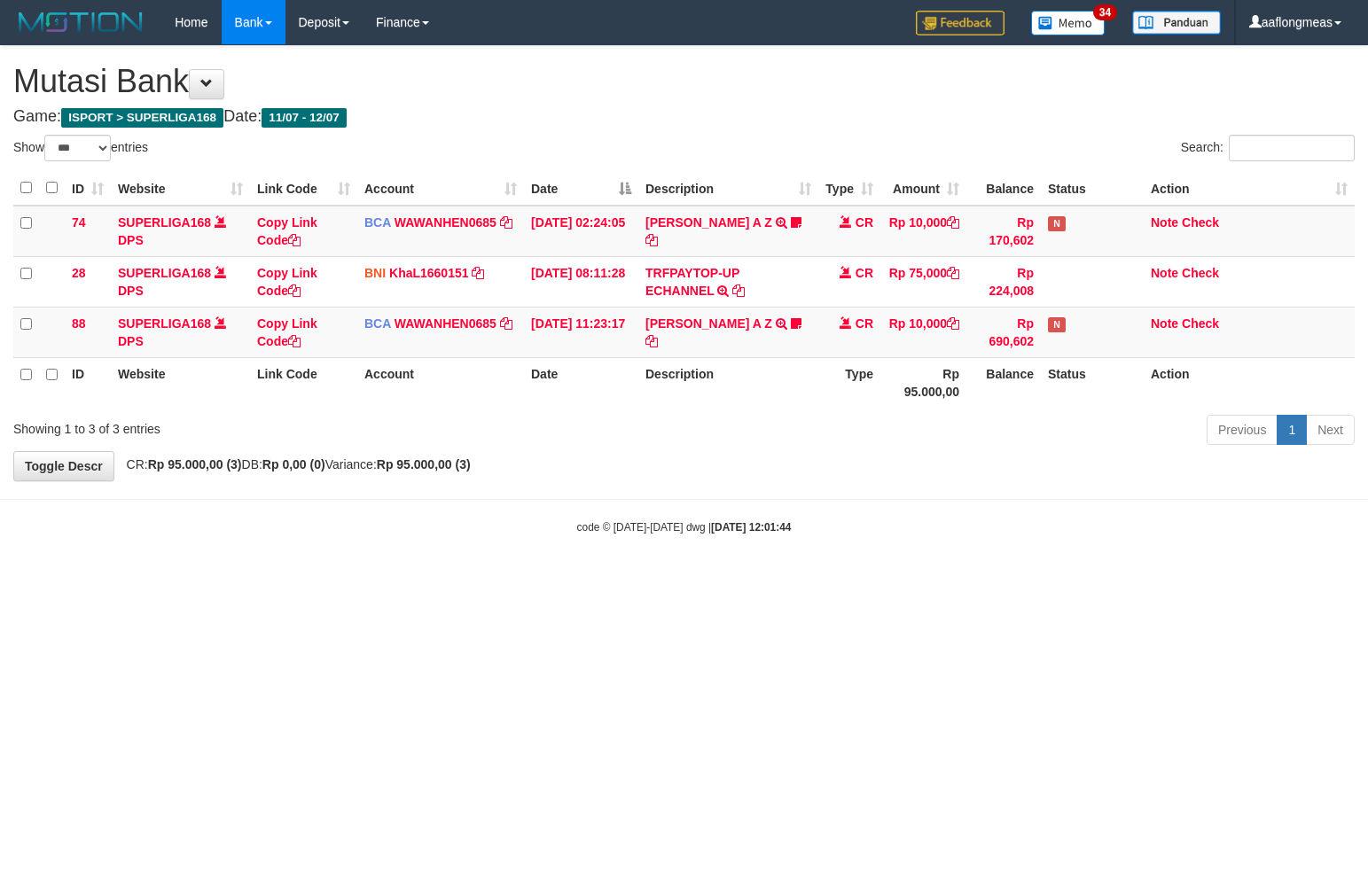 select on "***" 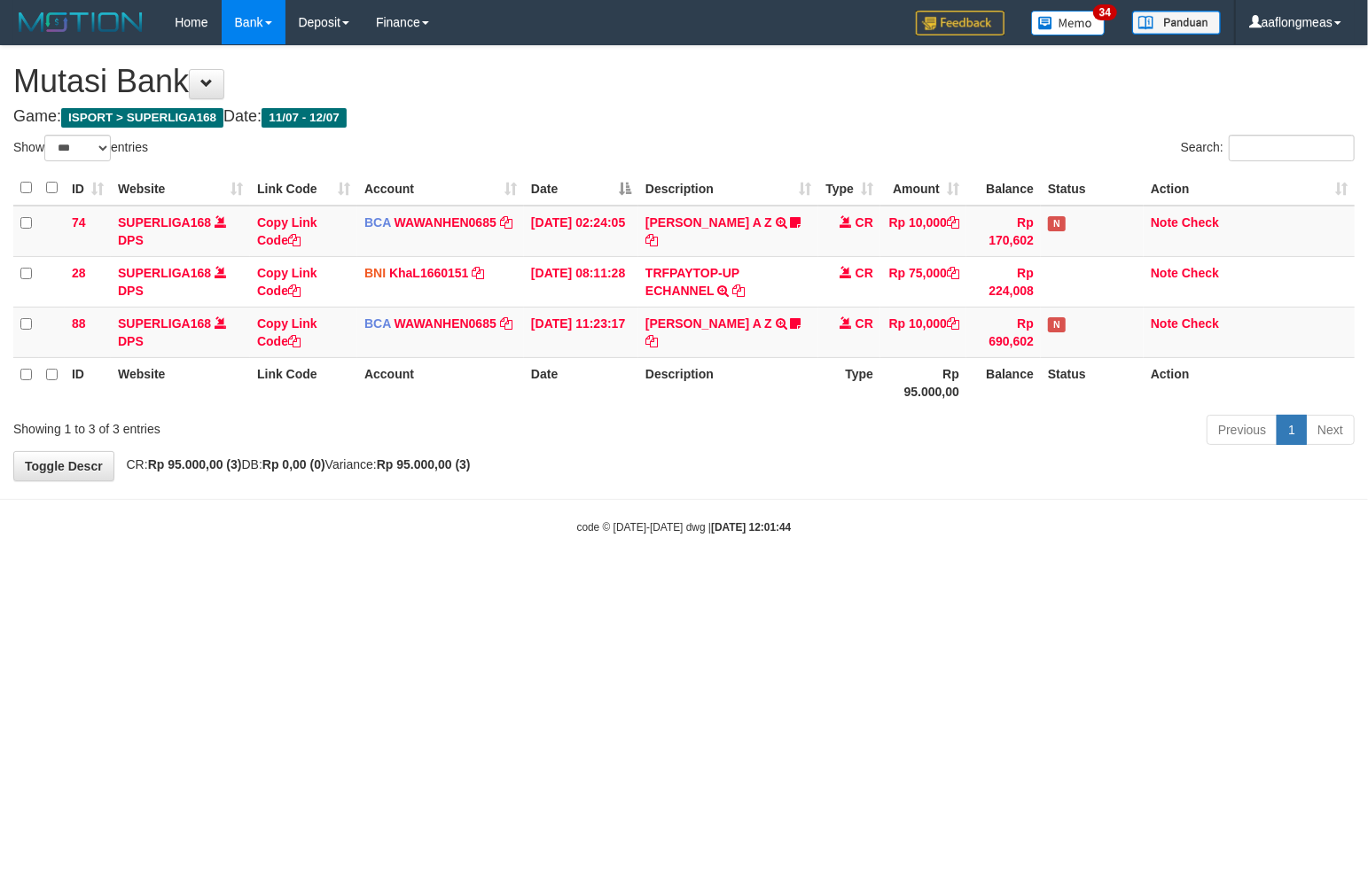 click on "Previous 1 Next" at bounding box center (969, 432) 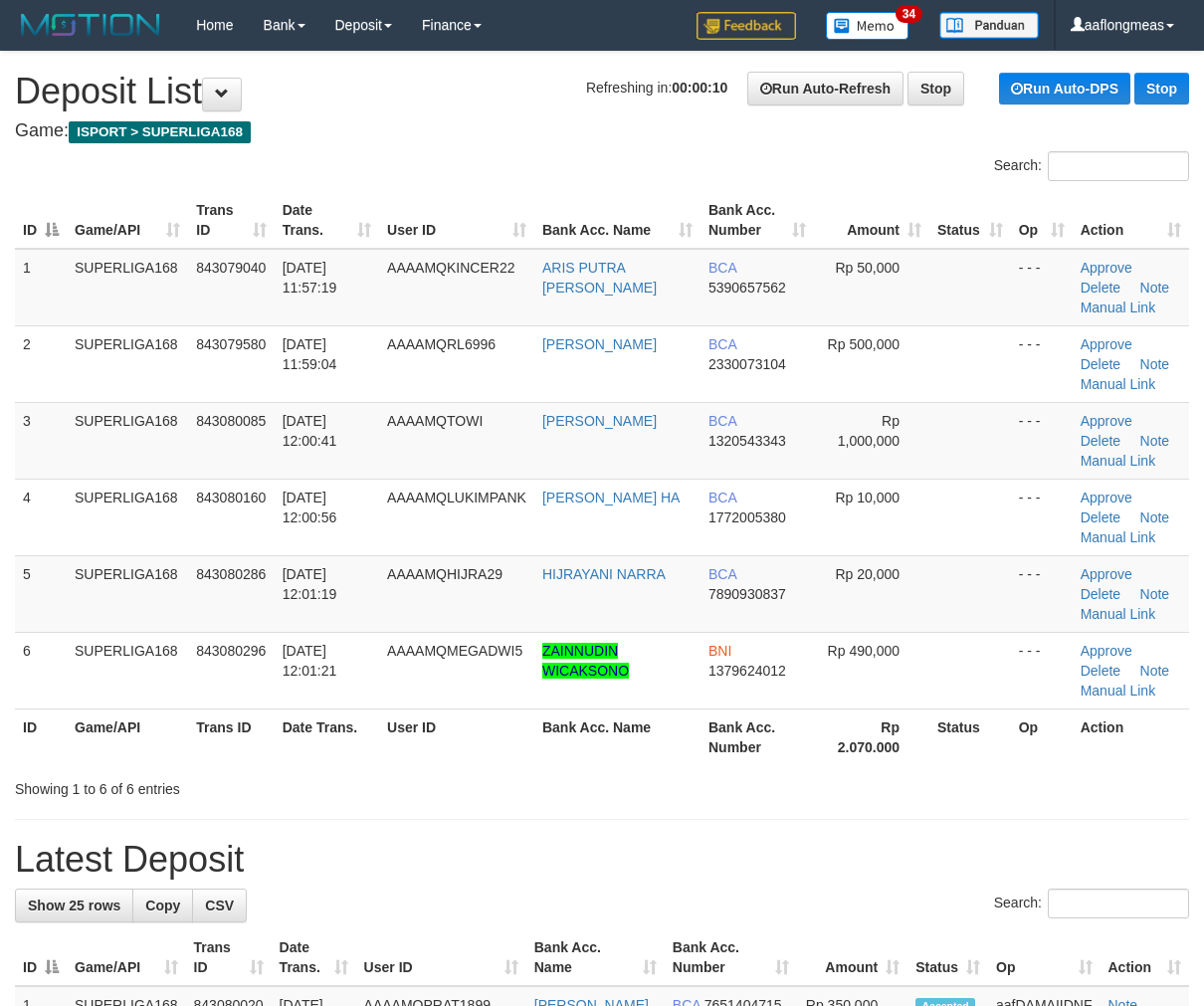 scroll, scrollTop: 0, scrollLeft: 0, axis: both 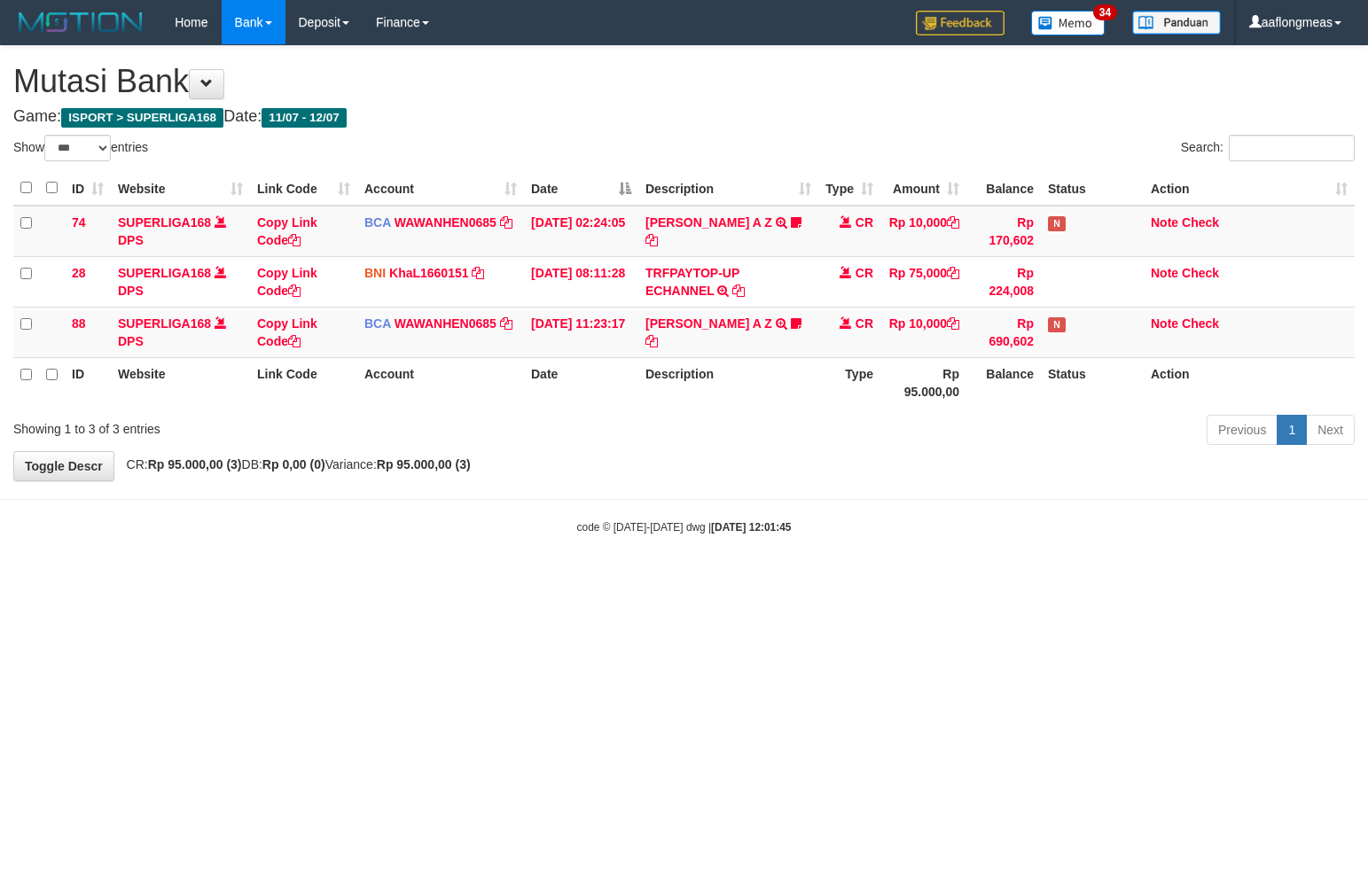 select on "***" 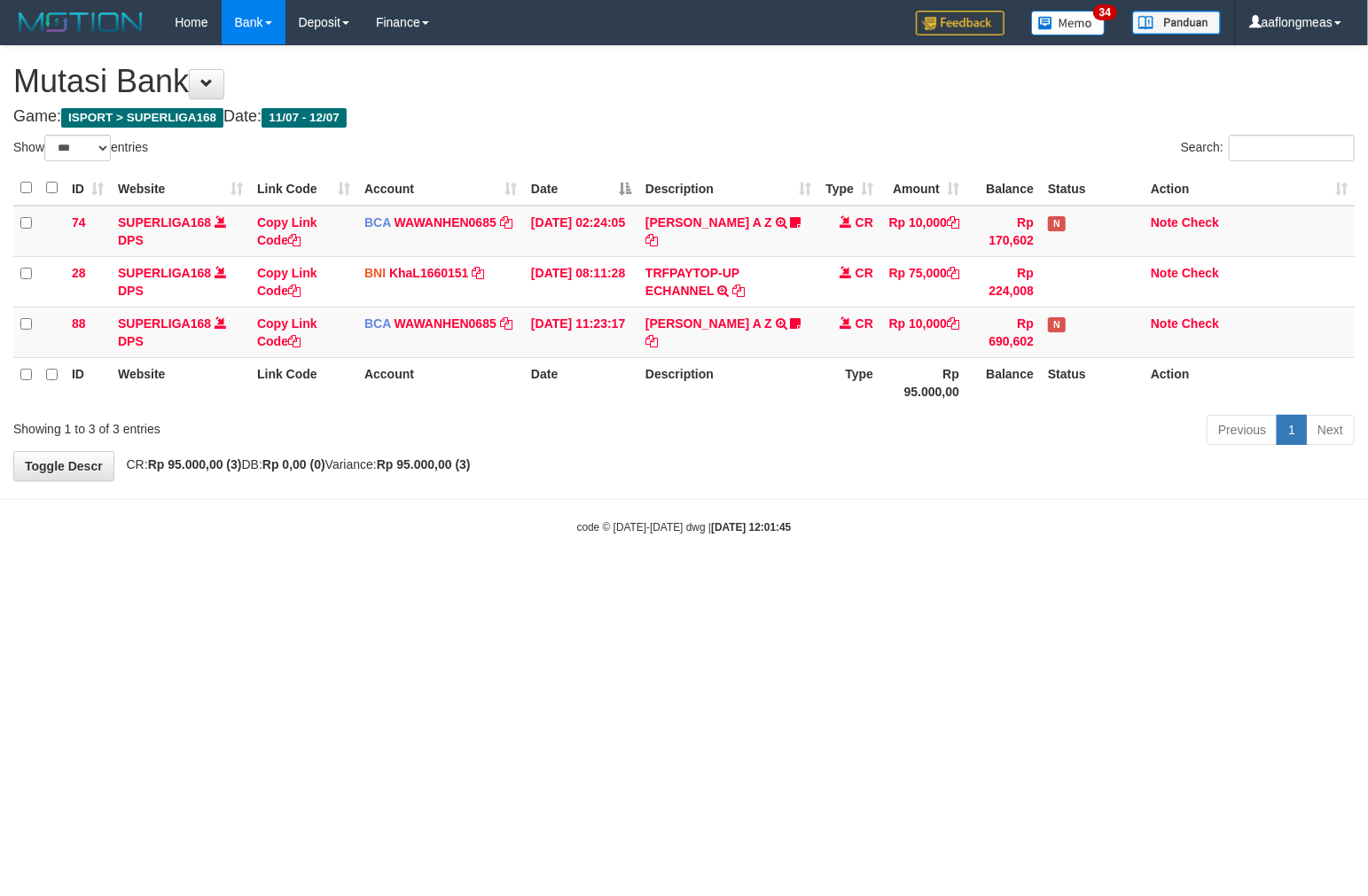 click on "**********" at bounding box center [684, 263] 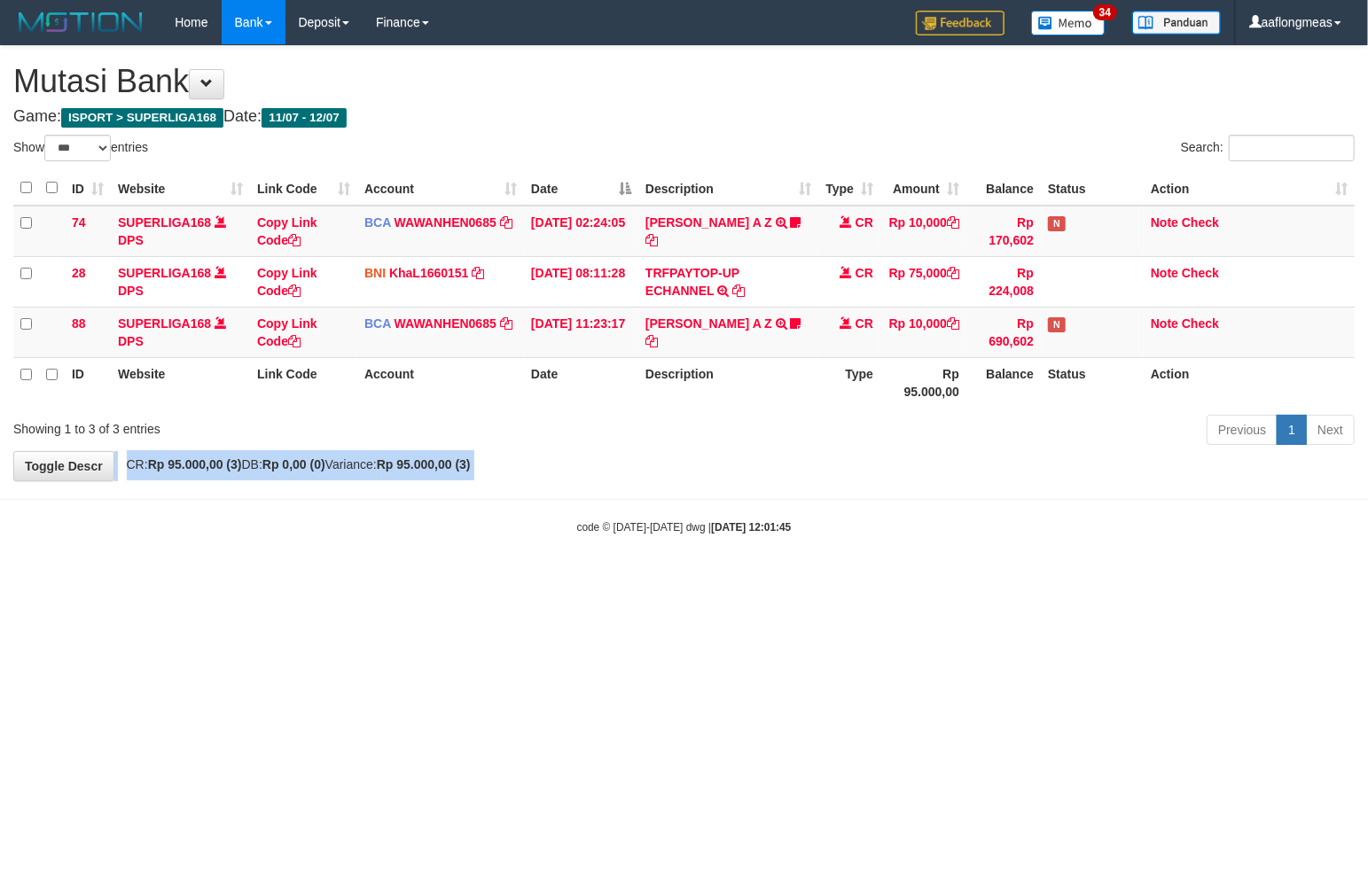 click on "**********" at bounding box center [684, 263] 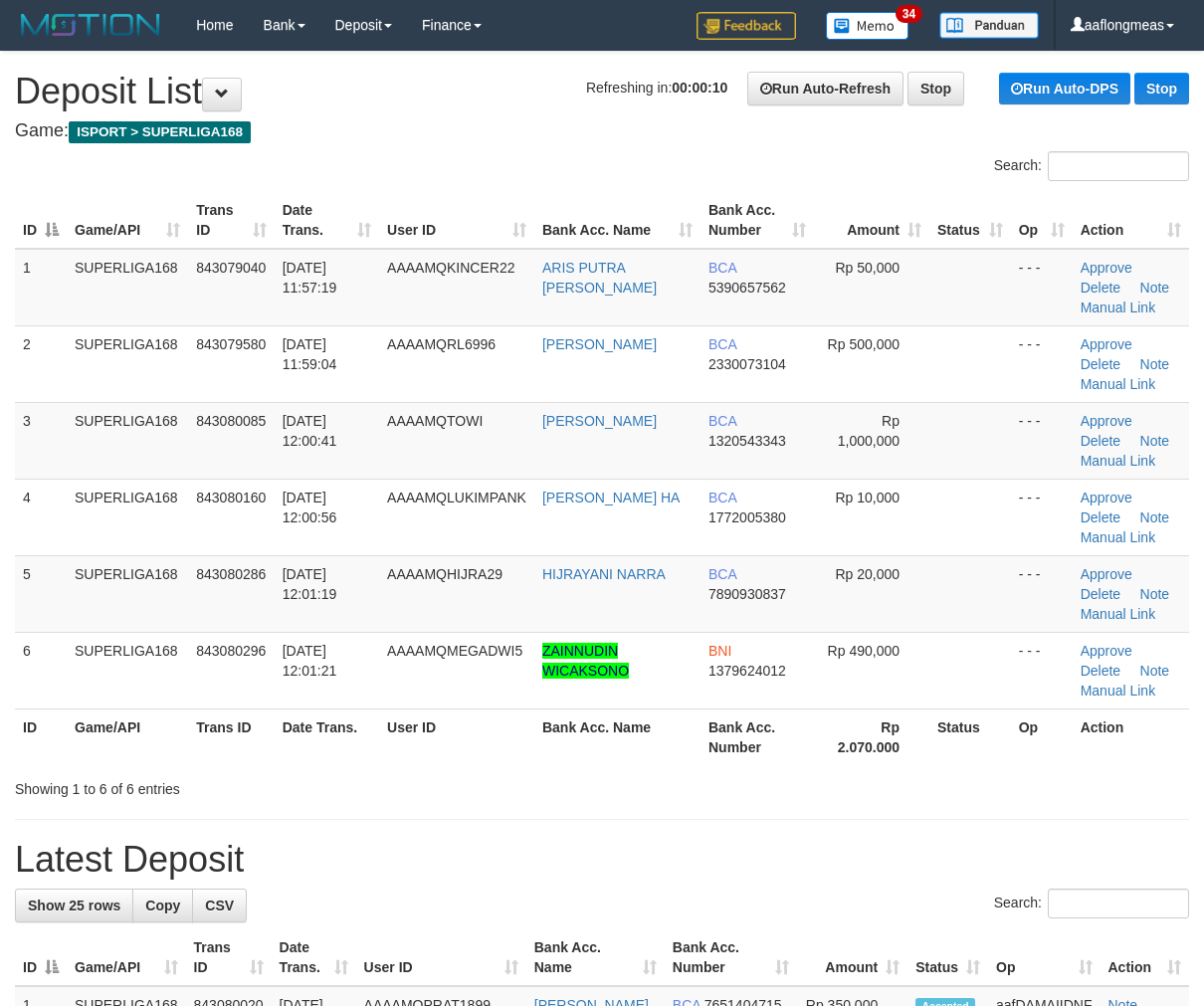 scroll, scrollTop: 0, scrollLeft: 0, axis: both 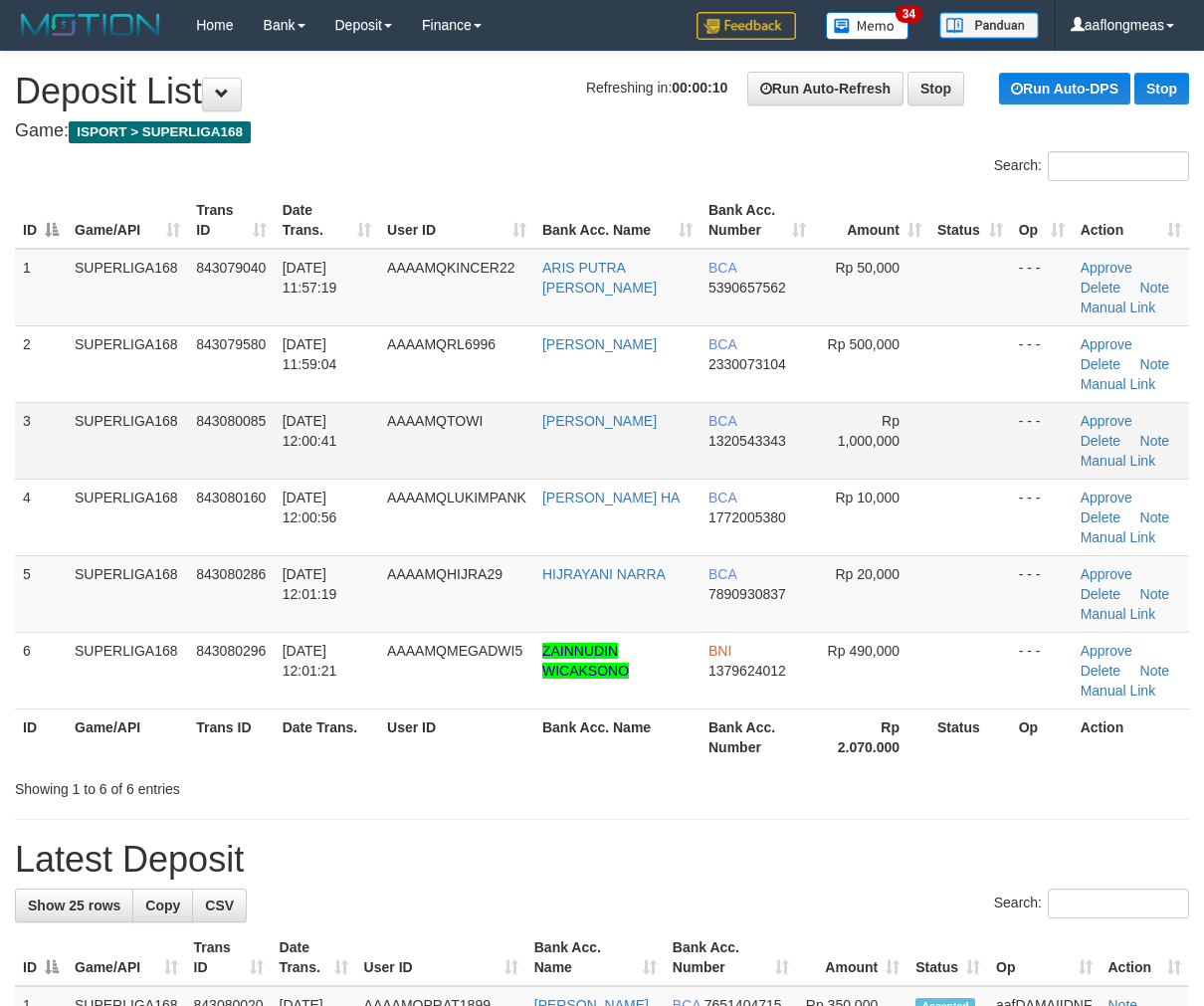 drag, startPoint x: 926, startPoint y: 412, endPoint x: 1212, endPoint y: 429, distance: 286.5048 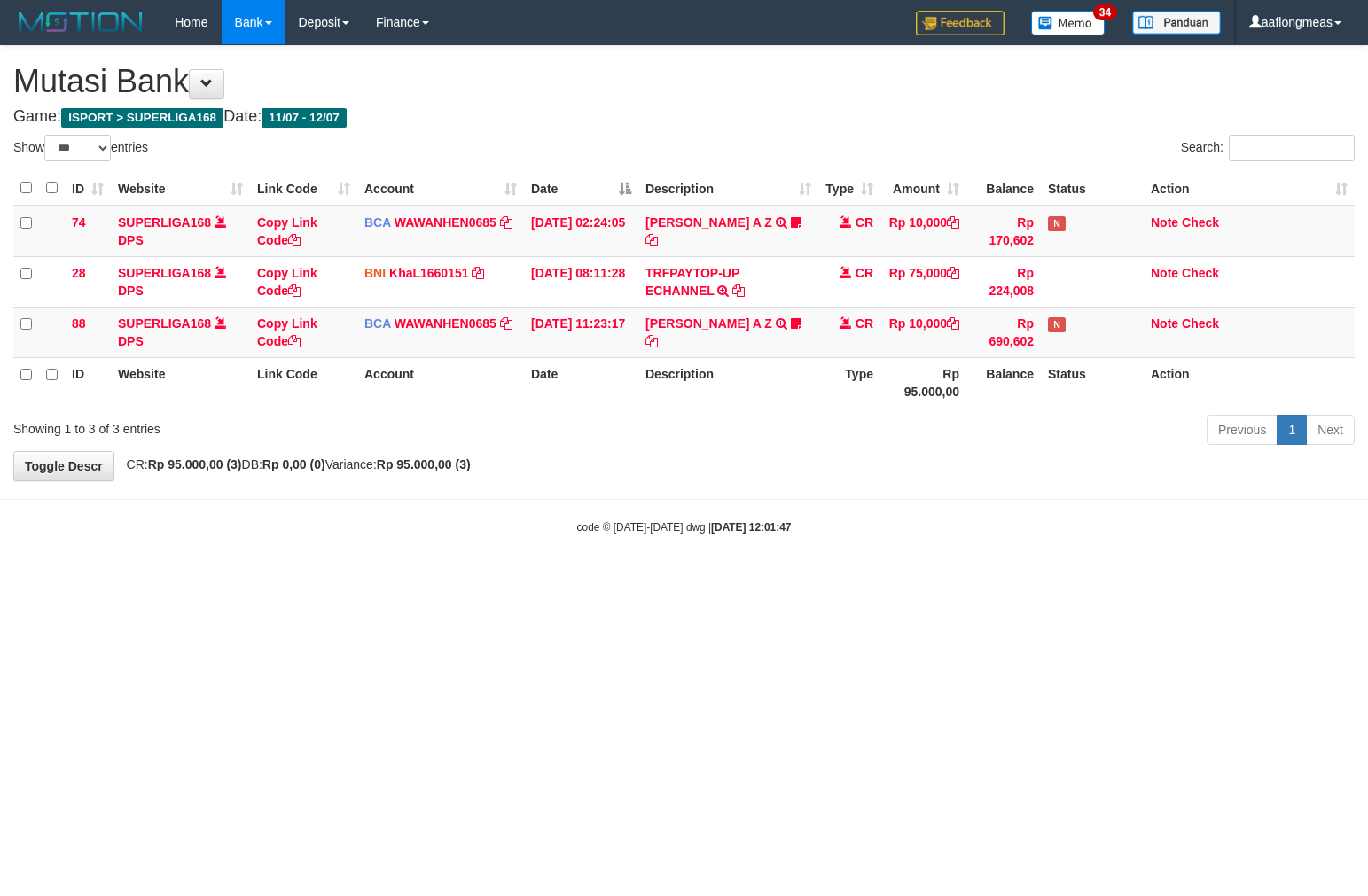 select on "***" 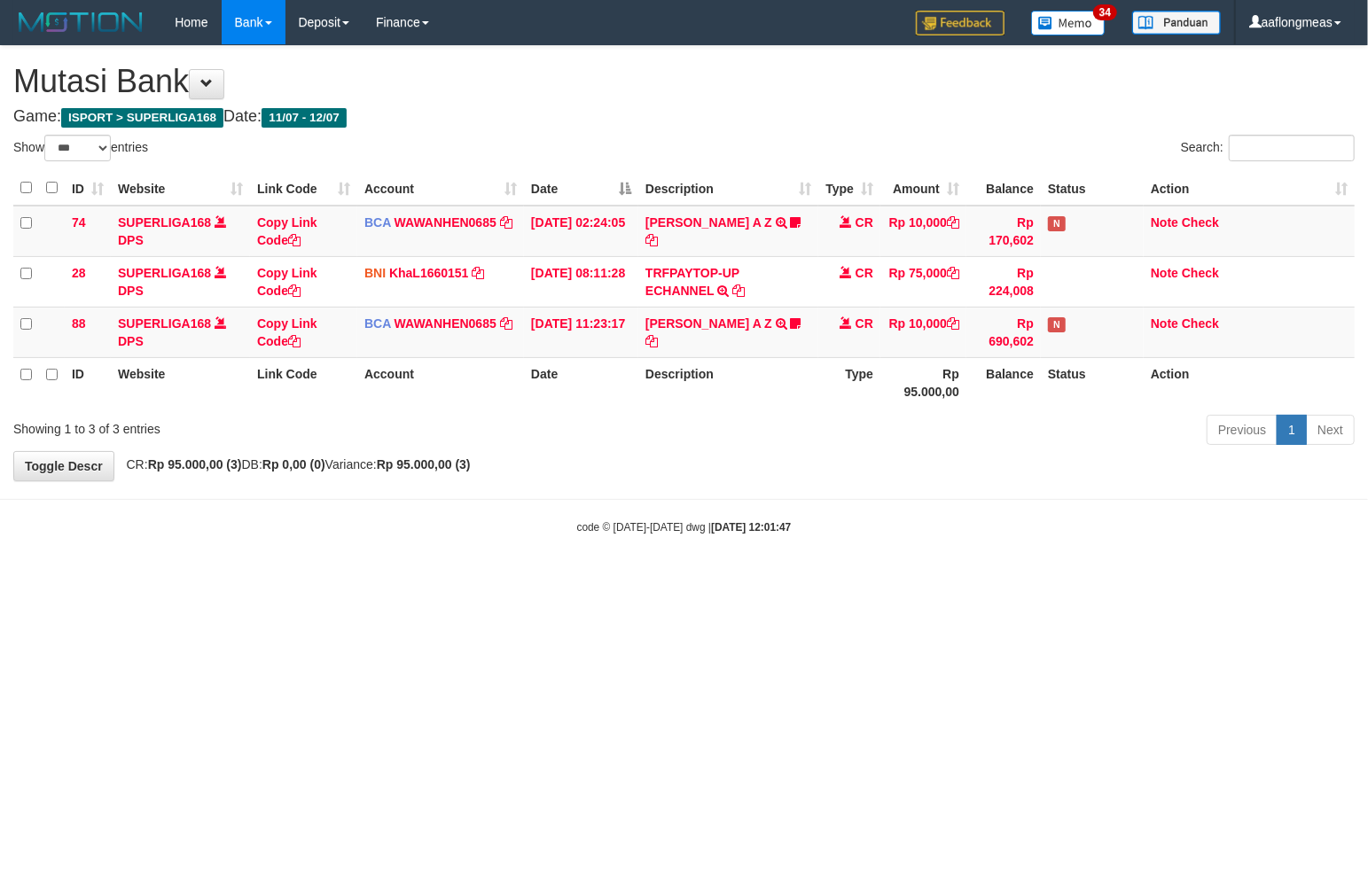 click on "**********" at bounding box center (684, 263) 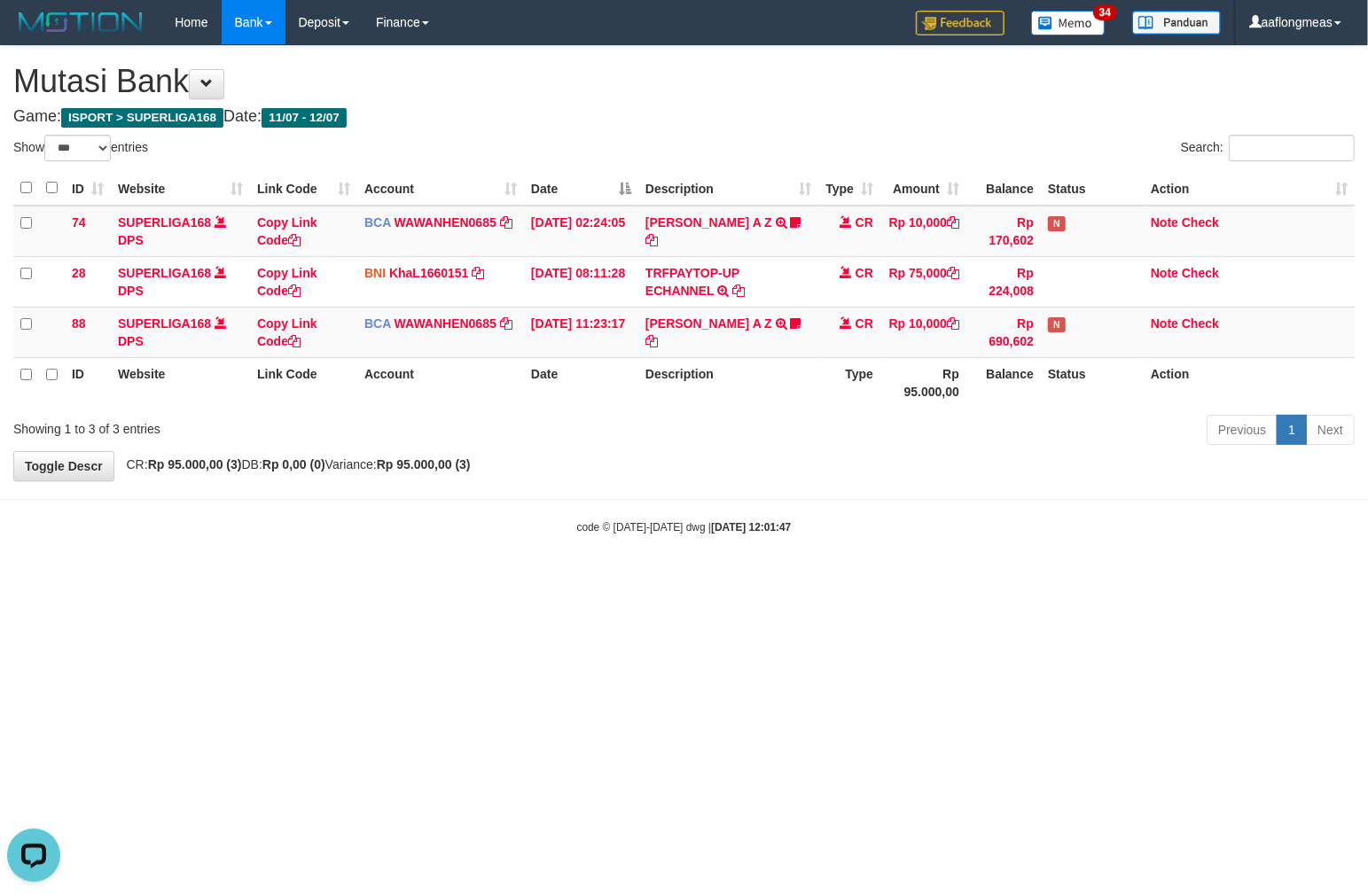 scroll, scrollTop: 0, scrollLeft: 0, axis: both 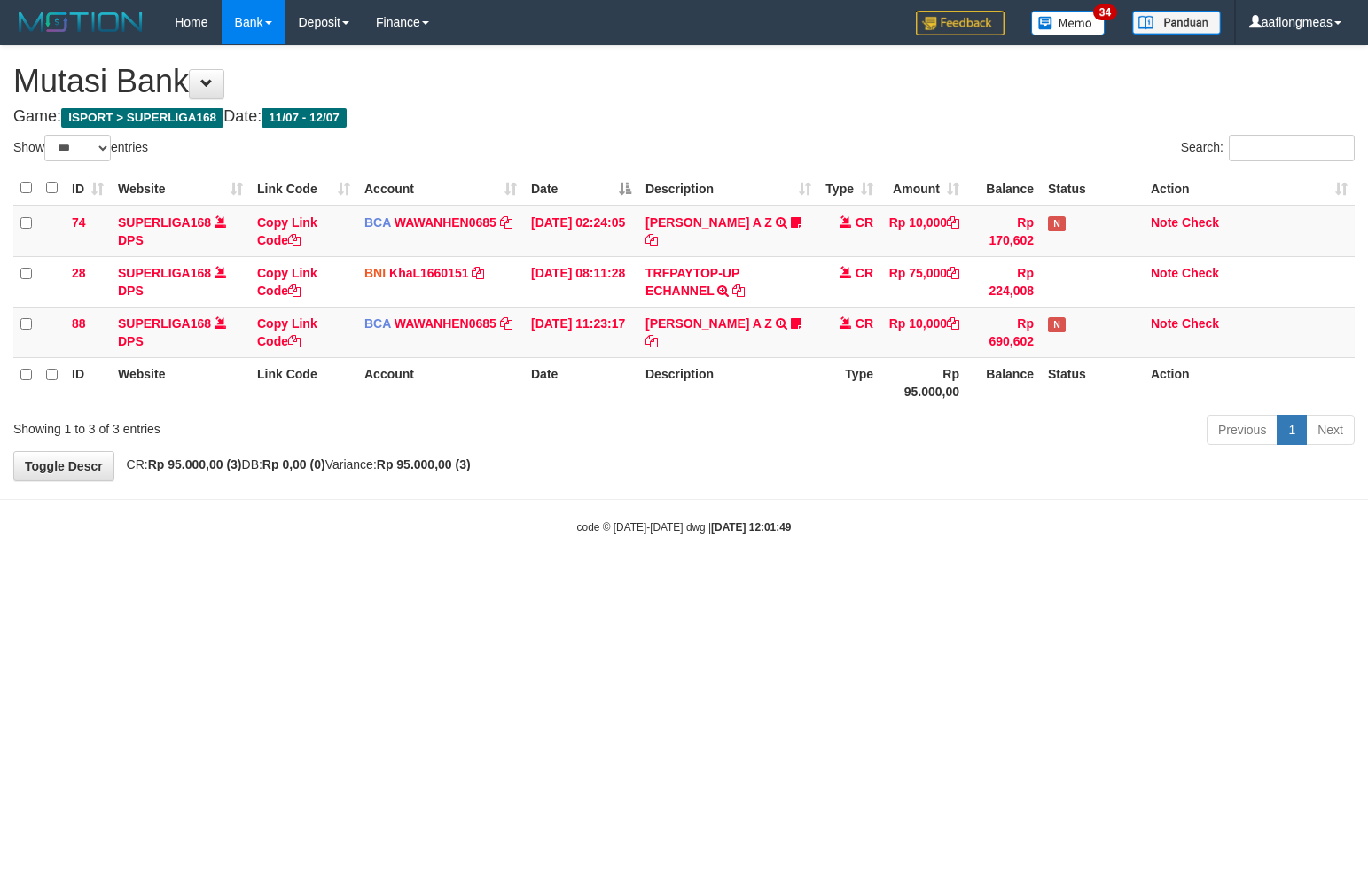 select on "***" 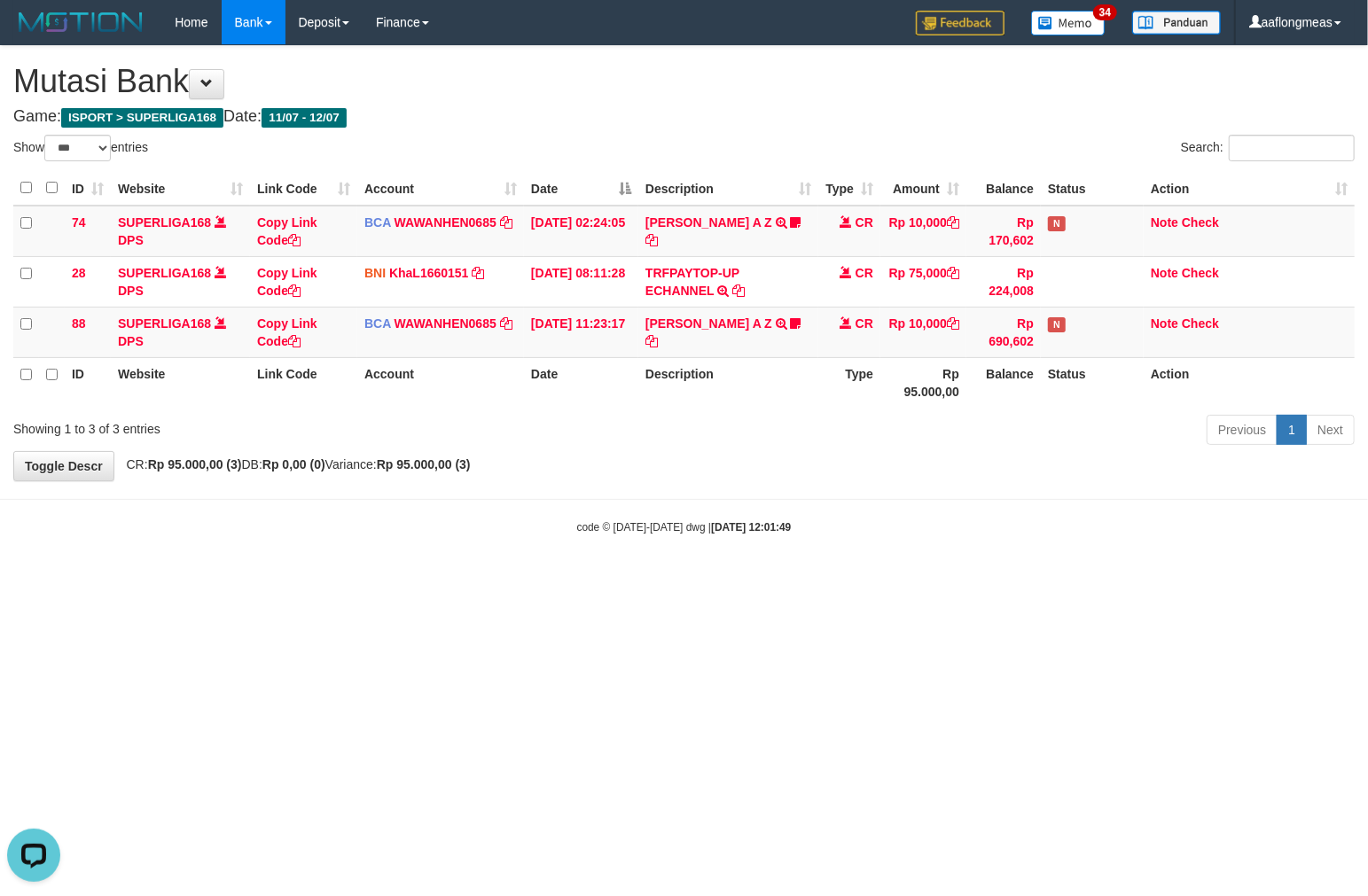 scroll, scrollTop: 0, scrollLeft: 0, axis: both 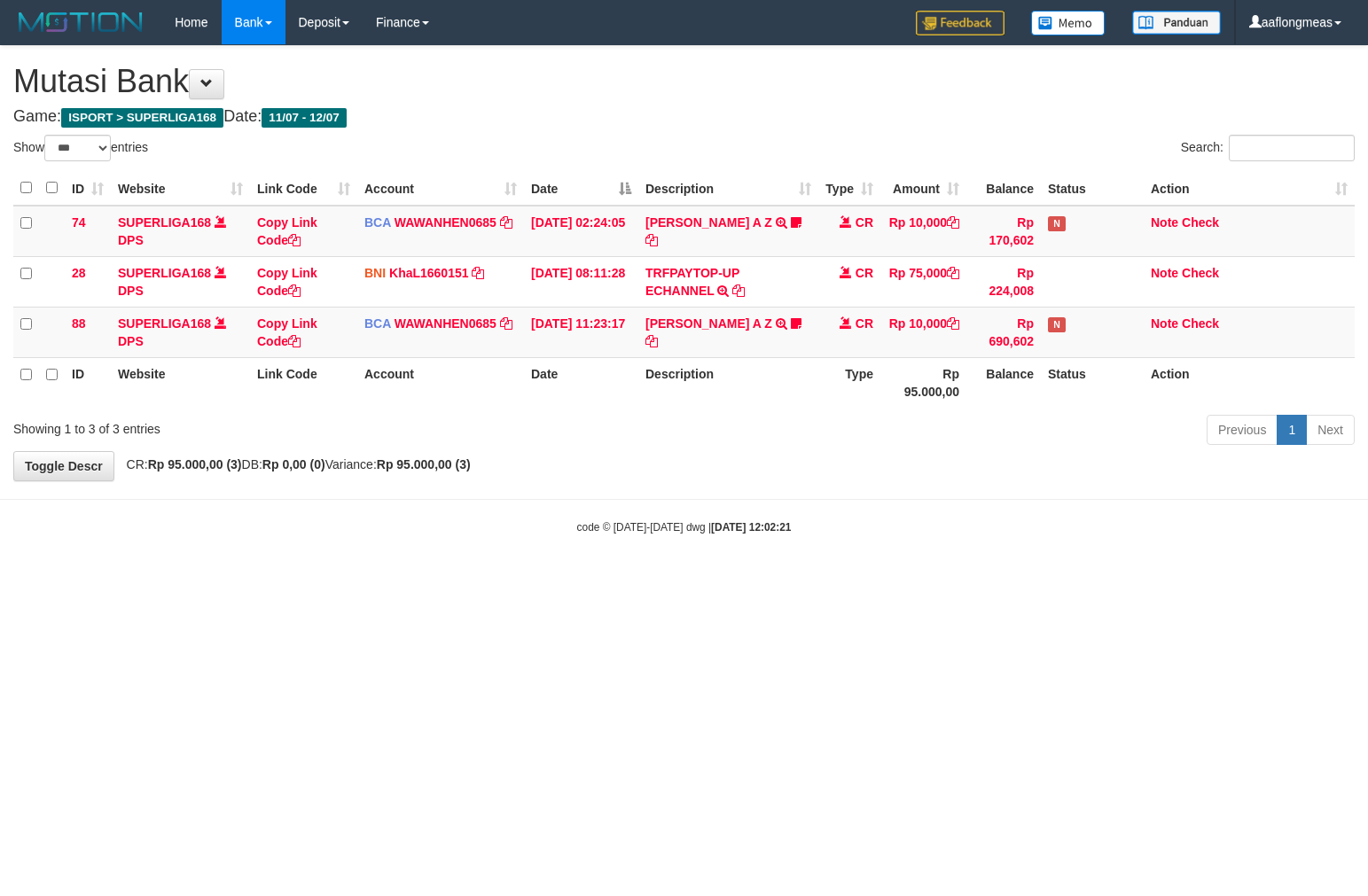 select on "***" 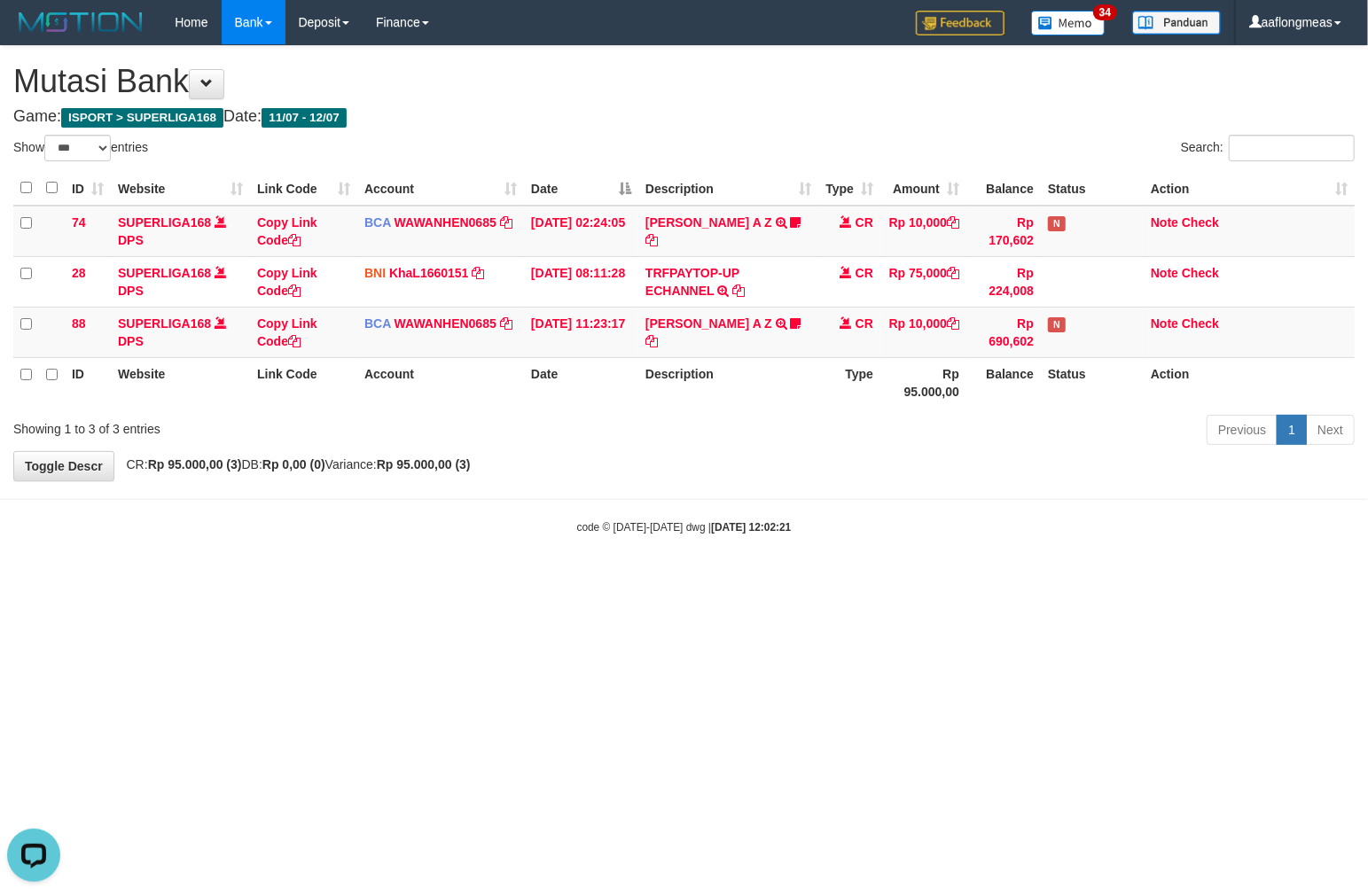 scroll, scrollTop: 0, scrollLeft: 0, axis: both 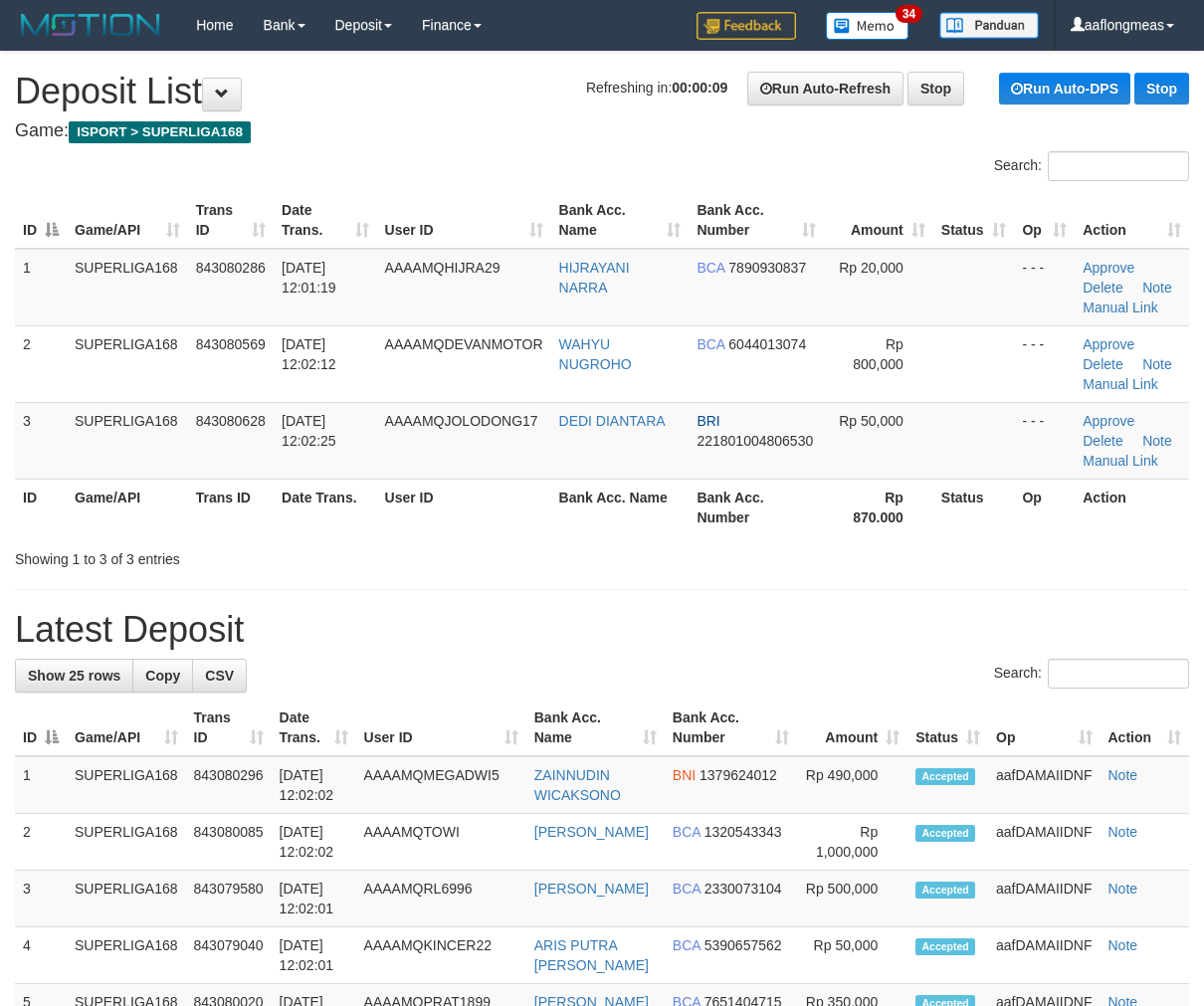 drag, startPoint x: 782, startPoint y: 613, endPoint x: 1211, endPoint y: 592, distance: 429.5137 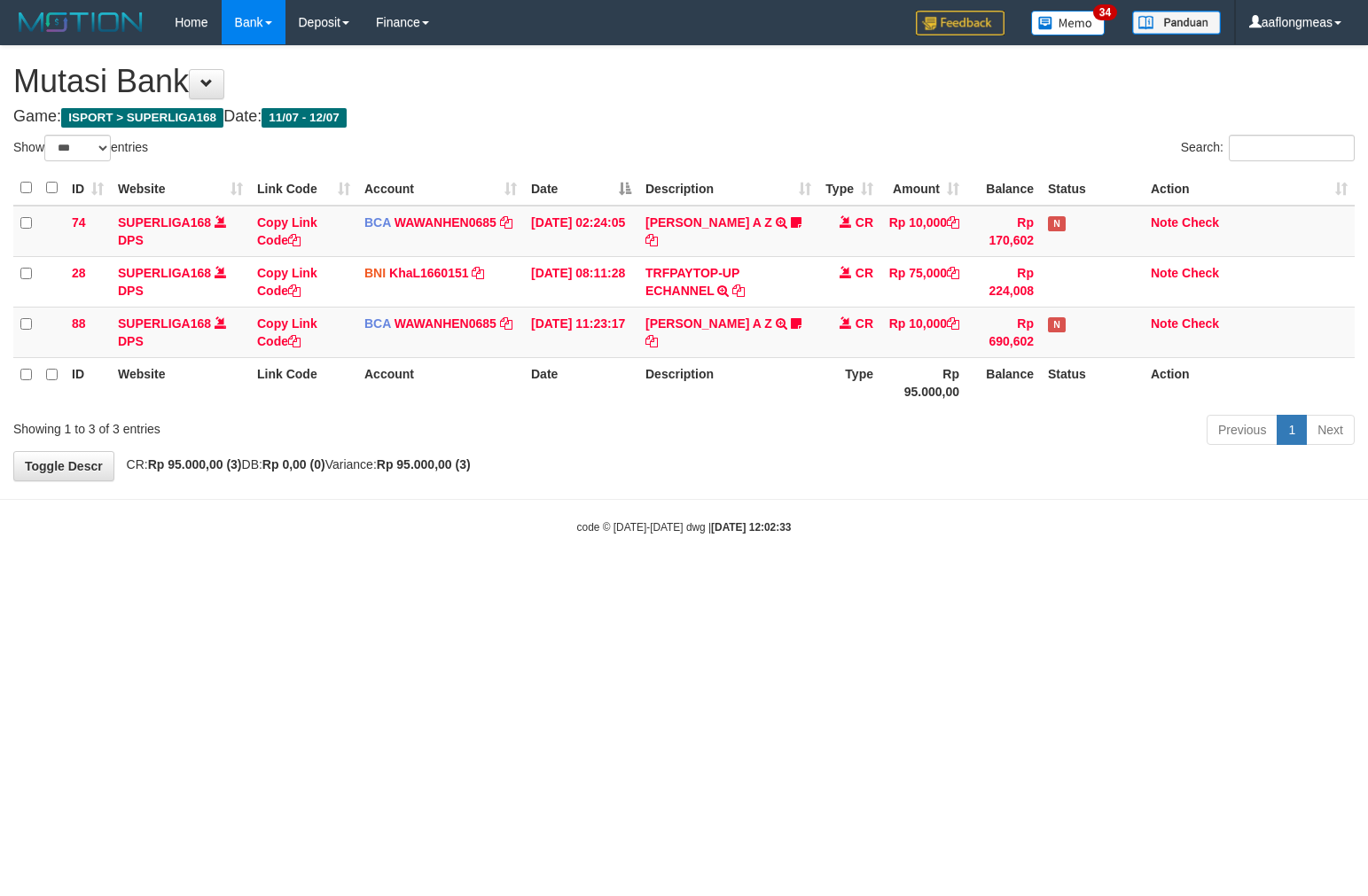 select on "***" 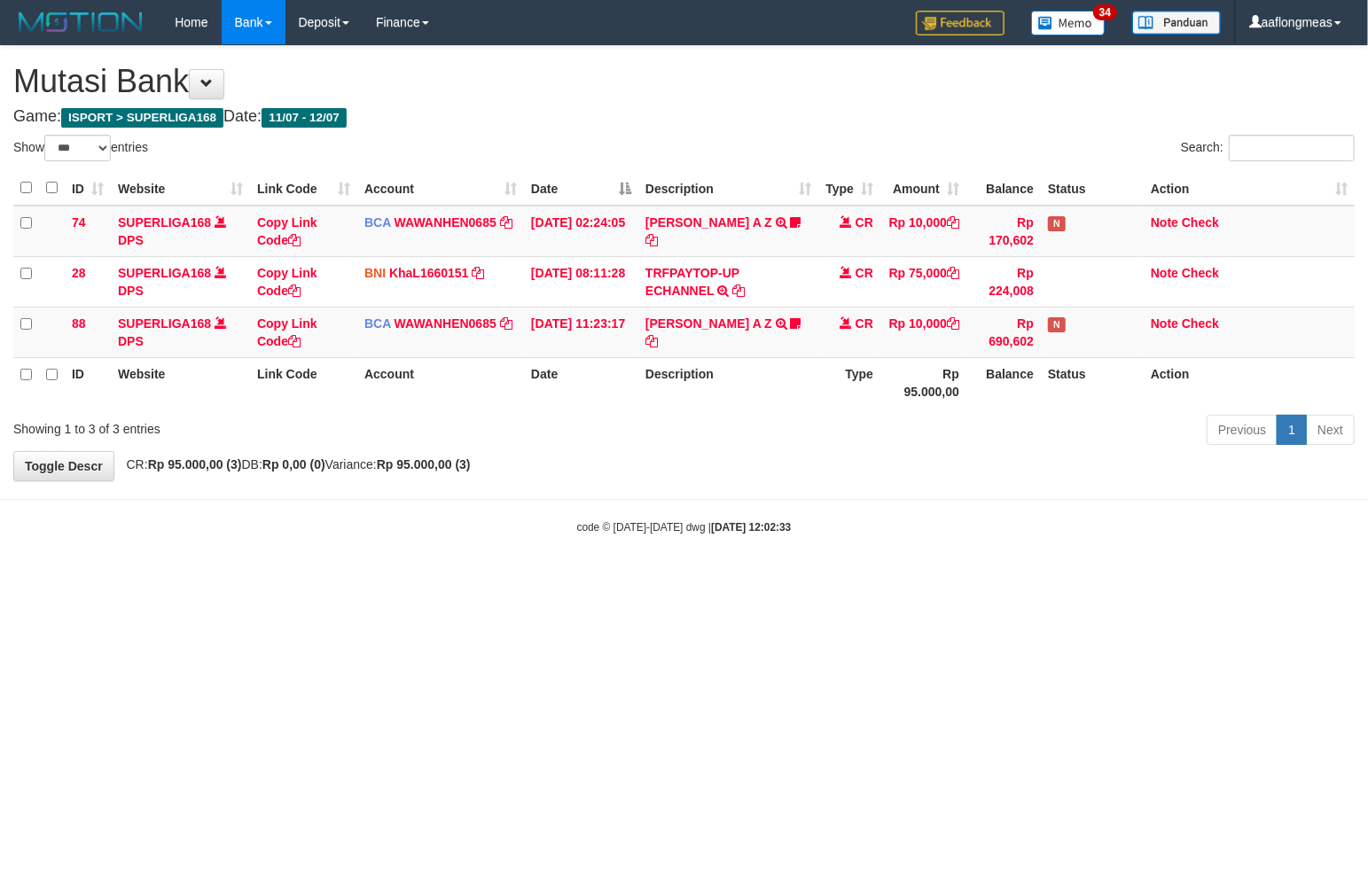 click on "**********" at bounding box center [684, 263] 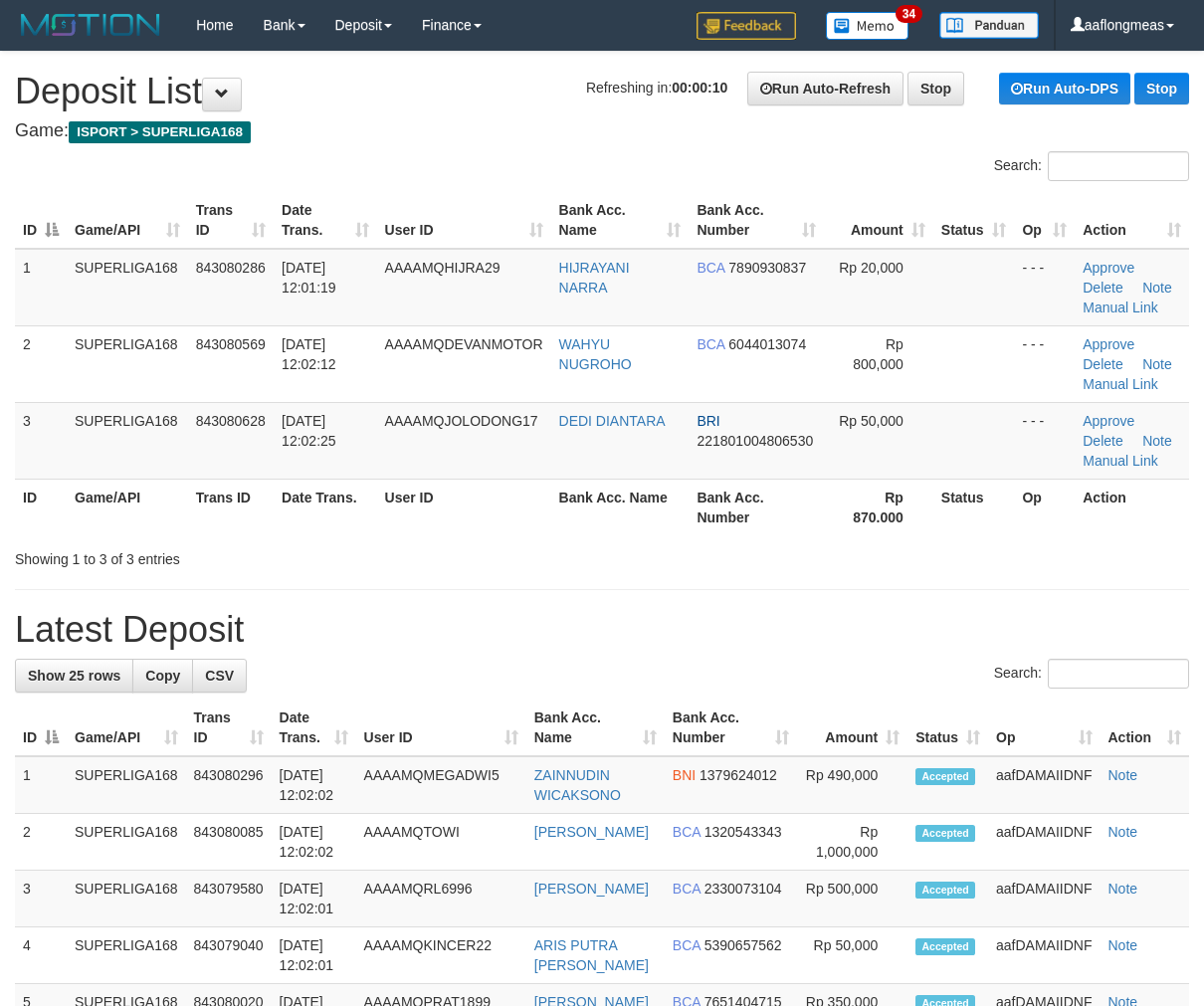 scroll, scrollTop: 0, scrollLeft: 0, axis: both 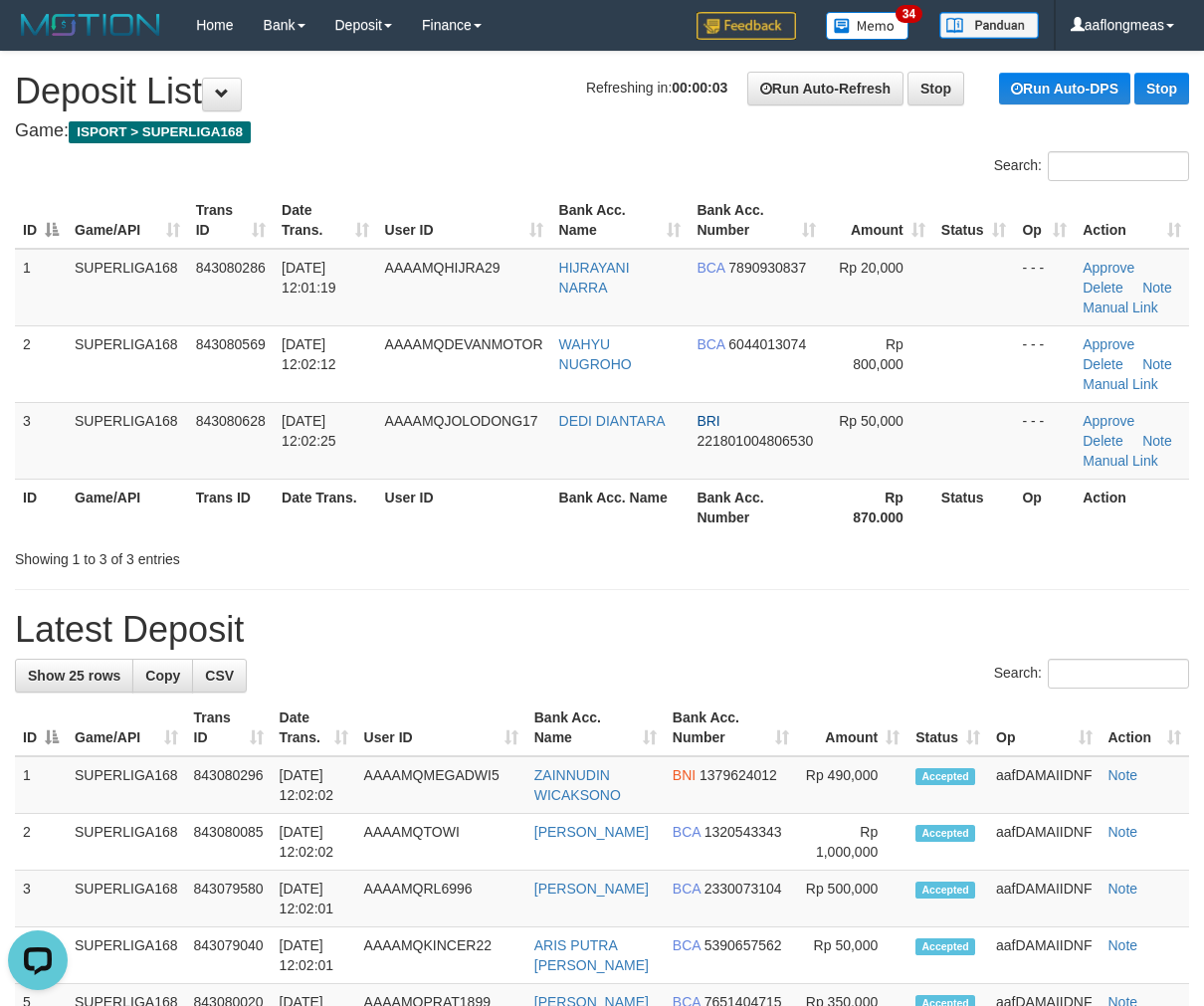 drag, startPoint x: 958, startPoint y: 524, endPoint x: 1188, endPoint y: 532, distance: 230.13909 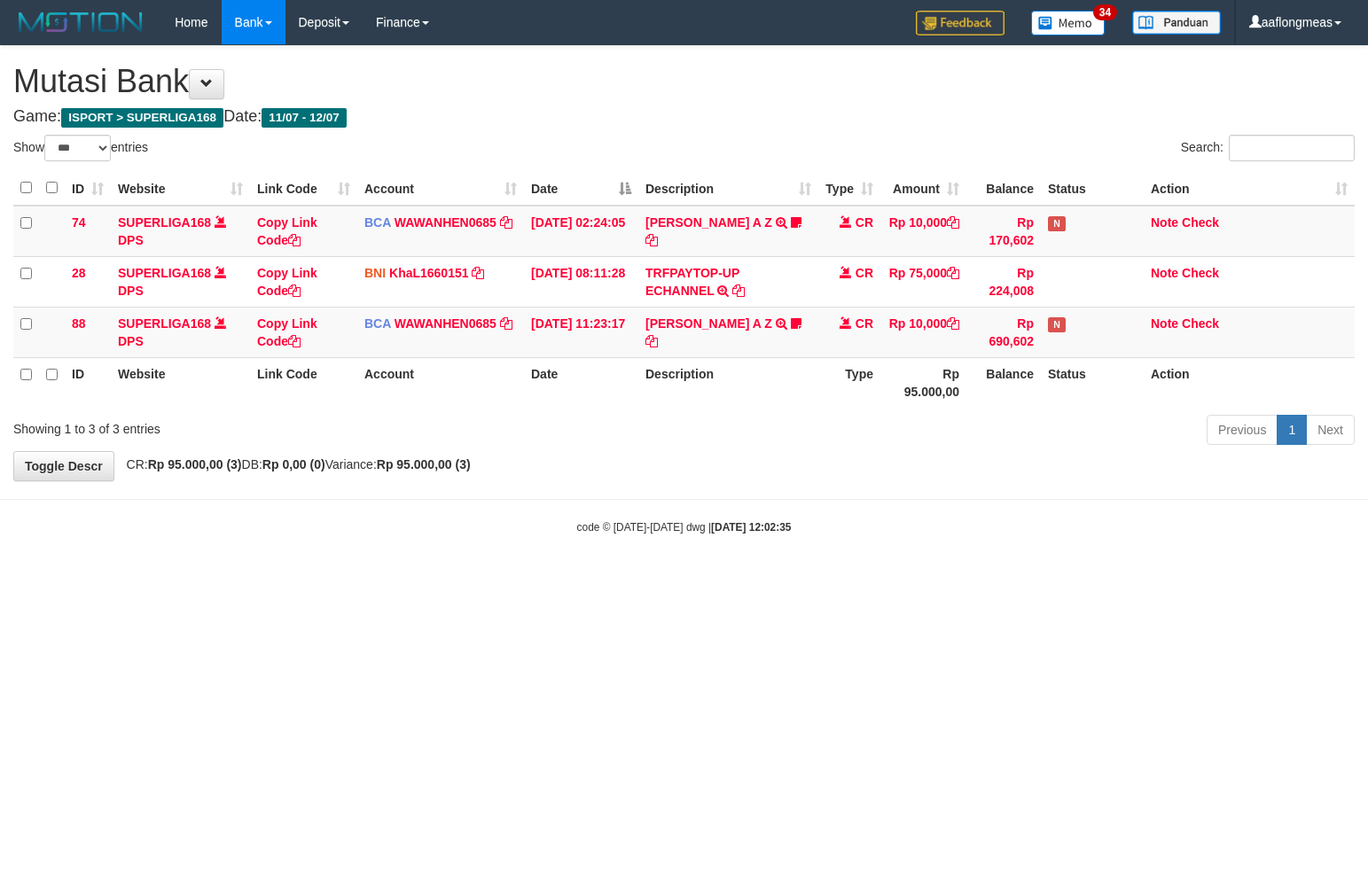 select on "***" 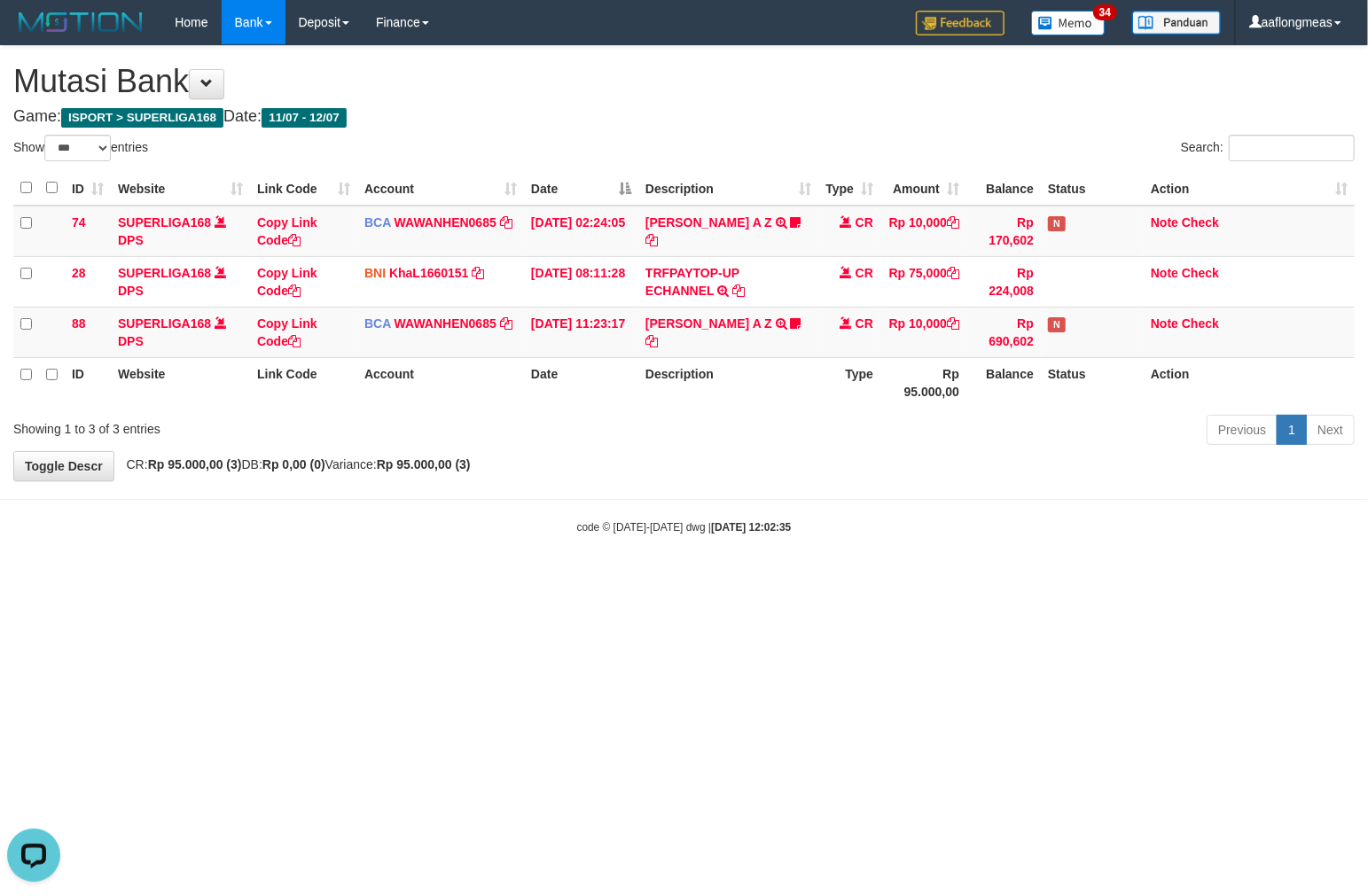 scroll, scrollTop: 0, scrollLeft: 0, axis: both 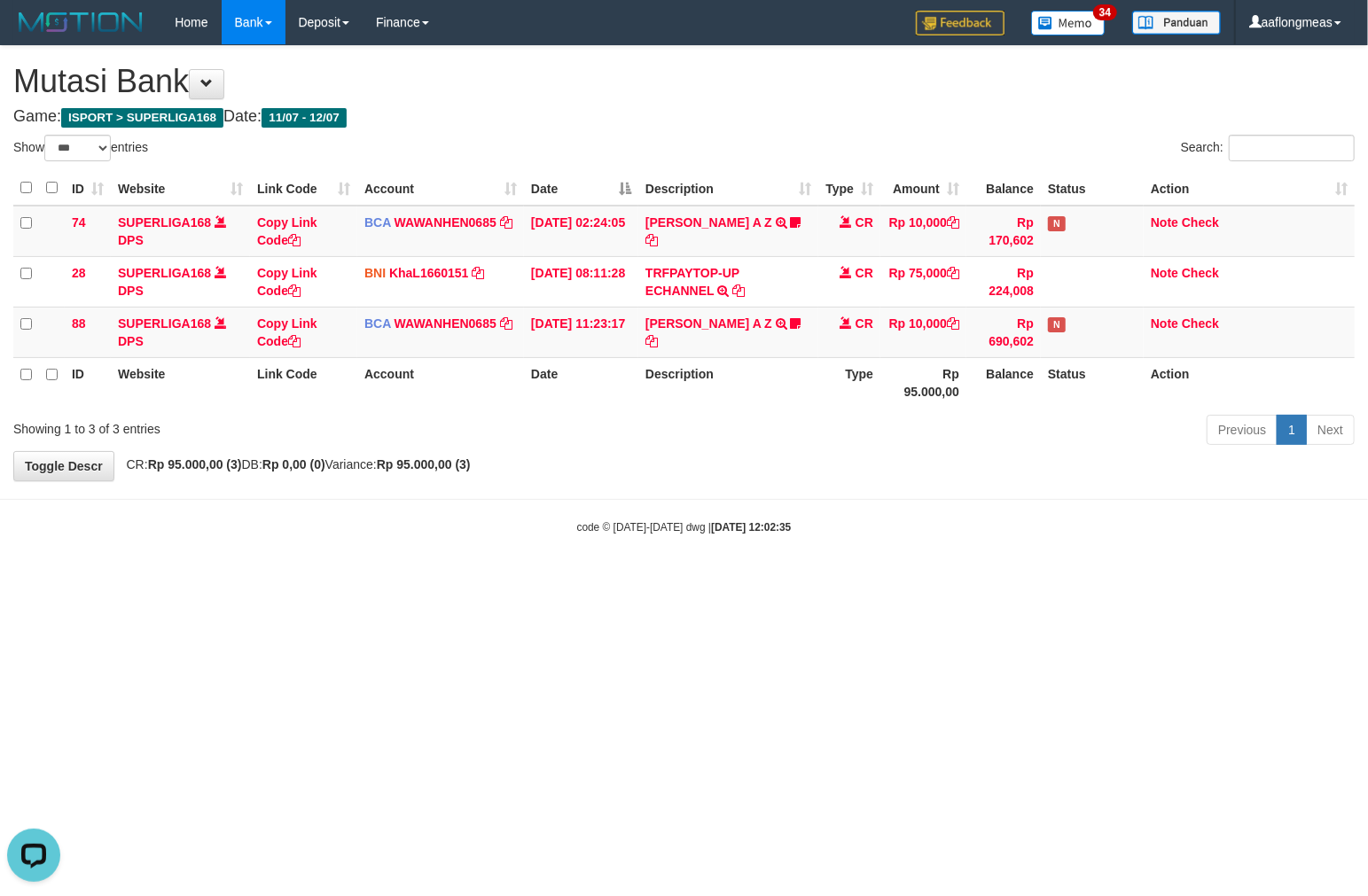 drag, startPoint x: 722, startPoint y: 497, endPoint x: 645, endPoint y: 539, distance: 87.709749 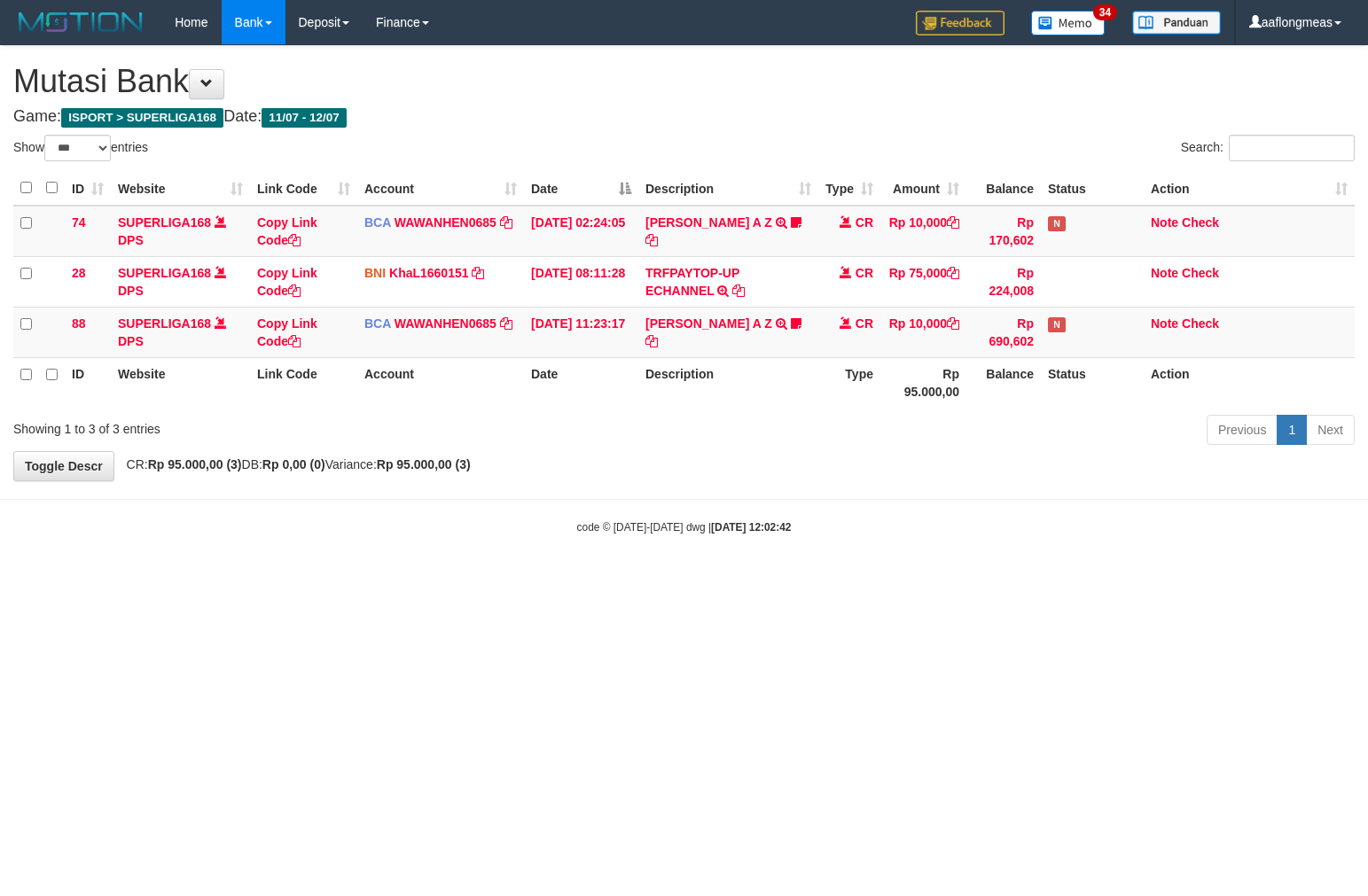 select on "***" 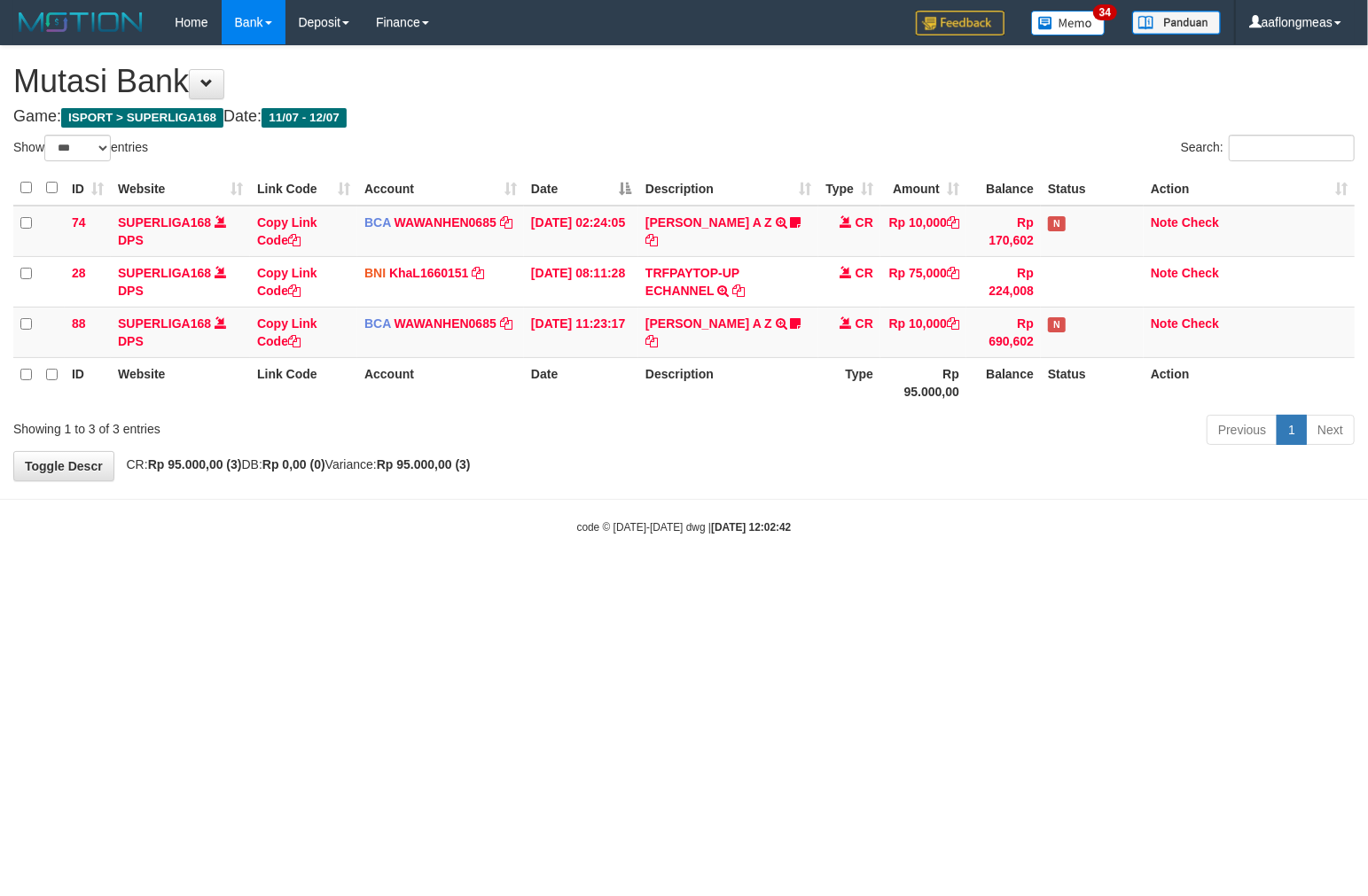 click on "Toggle navigation
Home
Bank
Account List
Load
By Website
Group
[ISPORT]													SUPERLIGA168
By Load Group (DPS)
34" at bounding box center [684, 290] 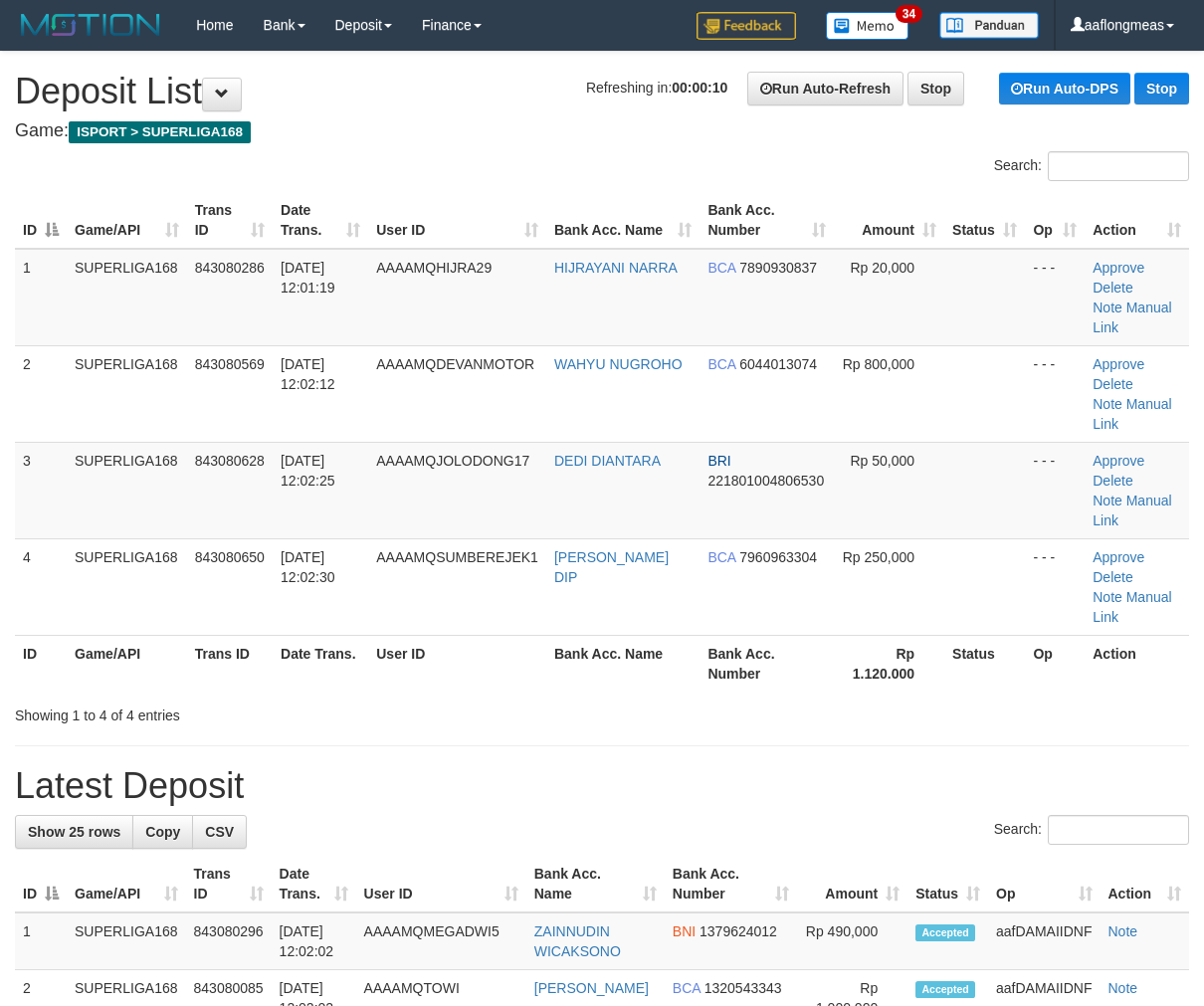 scroll, scrollTop: 0, scrollLeft: 0, axis: both 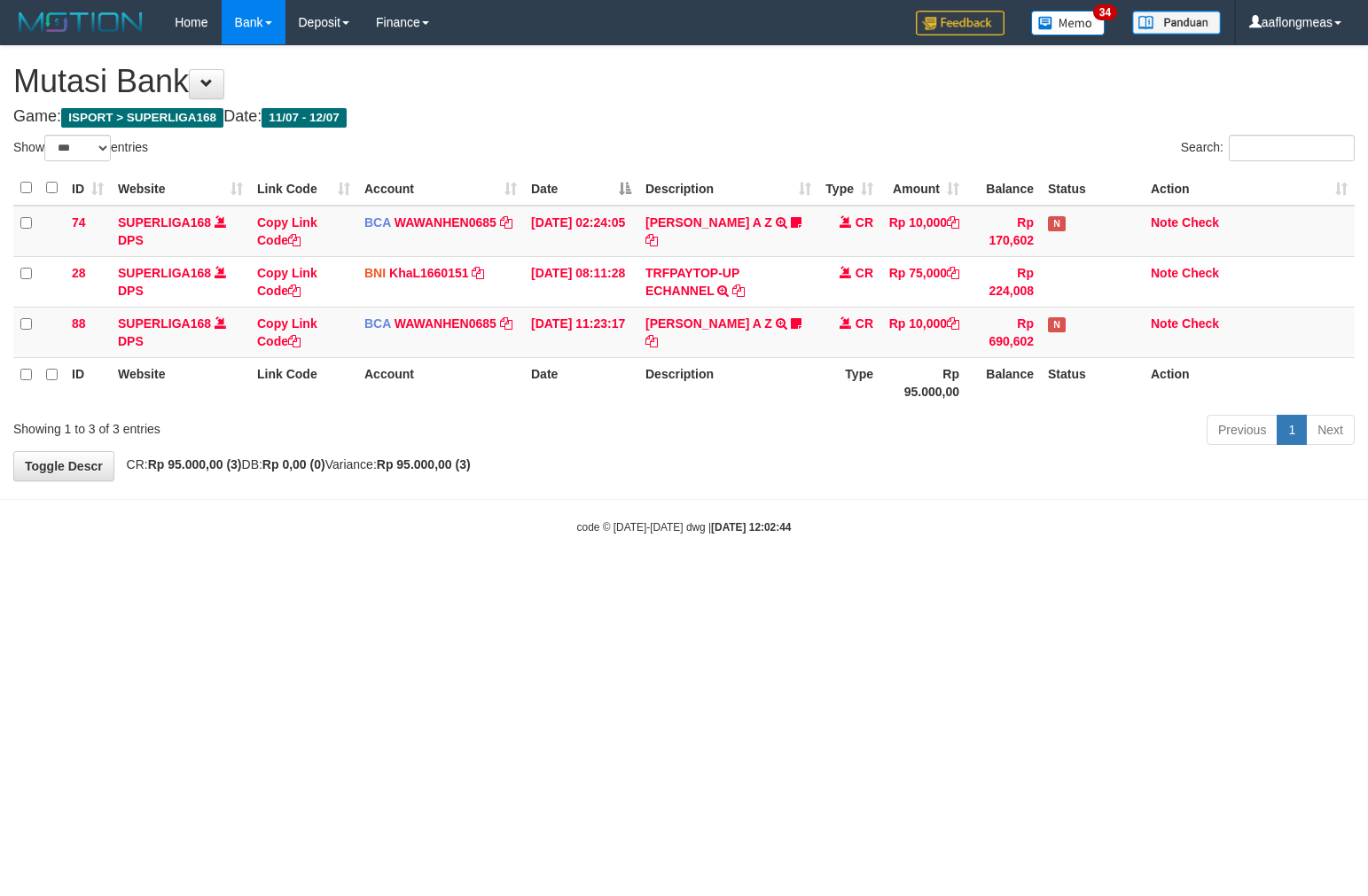 select on "***" 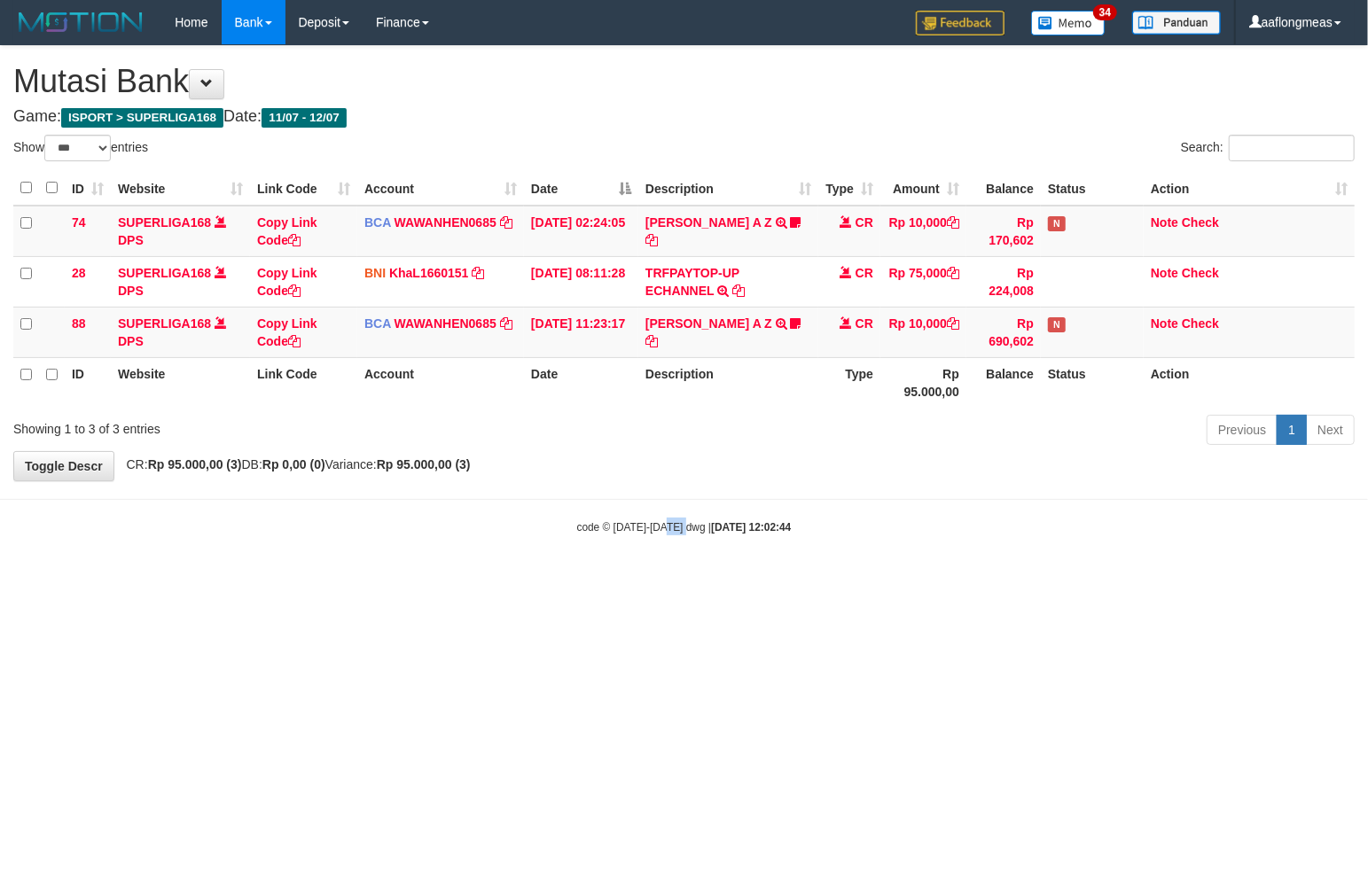 click on "Toggle navigation
Home
Bank
Account List
Load
By Website
Group
[ISPORT]													SUPERLIGA168
By Load Group (DPS)
34" at bounding box center (684, 290) 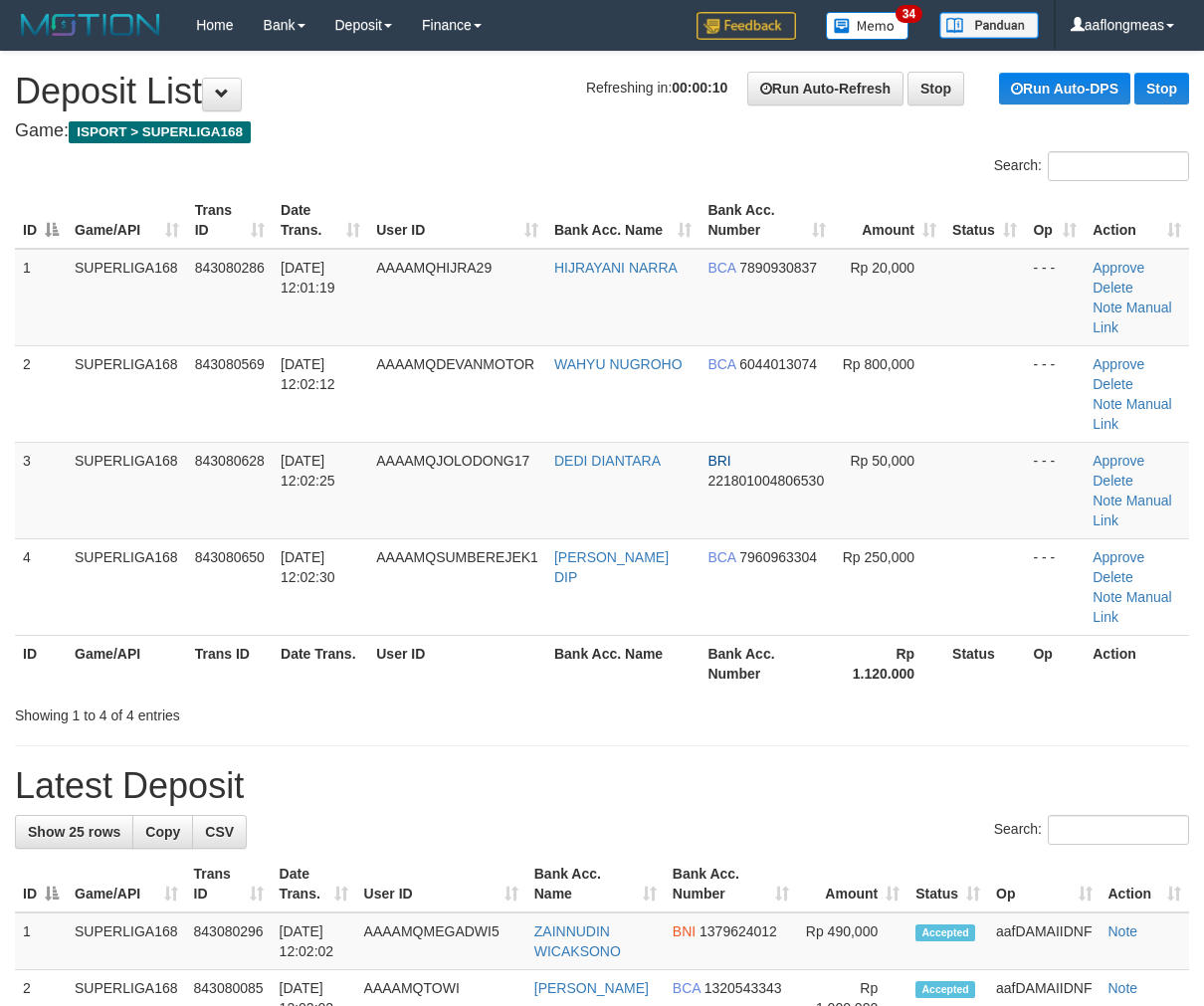 scroll, scrollTop: 0, scrollLeft: 0, axis: both 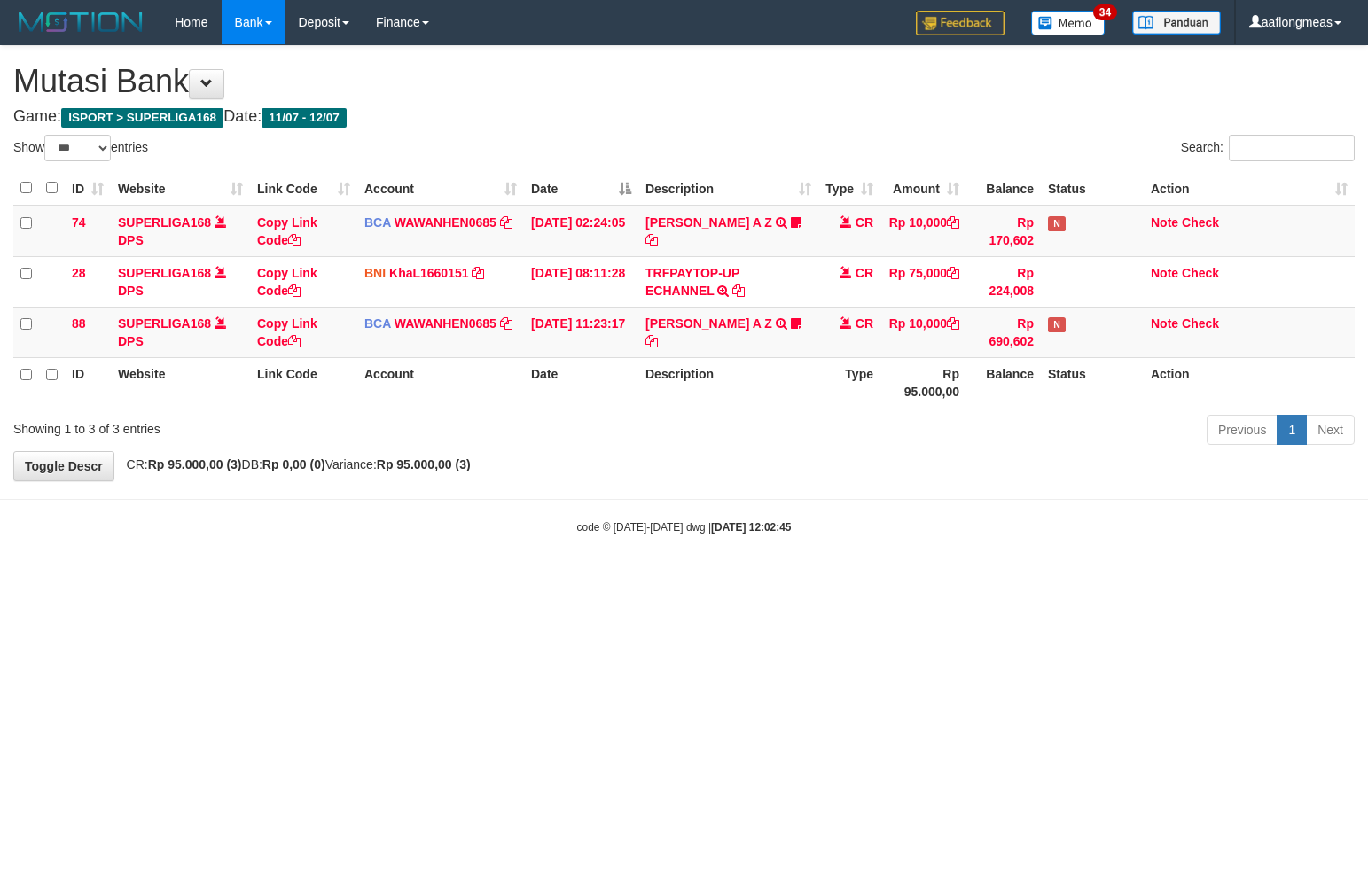 select on "***" 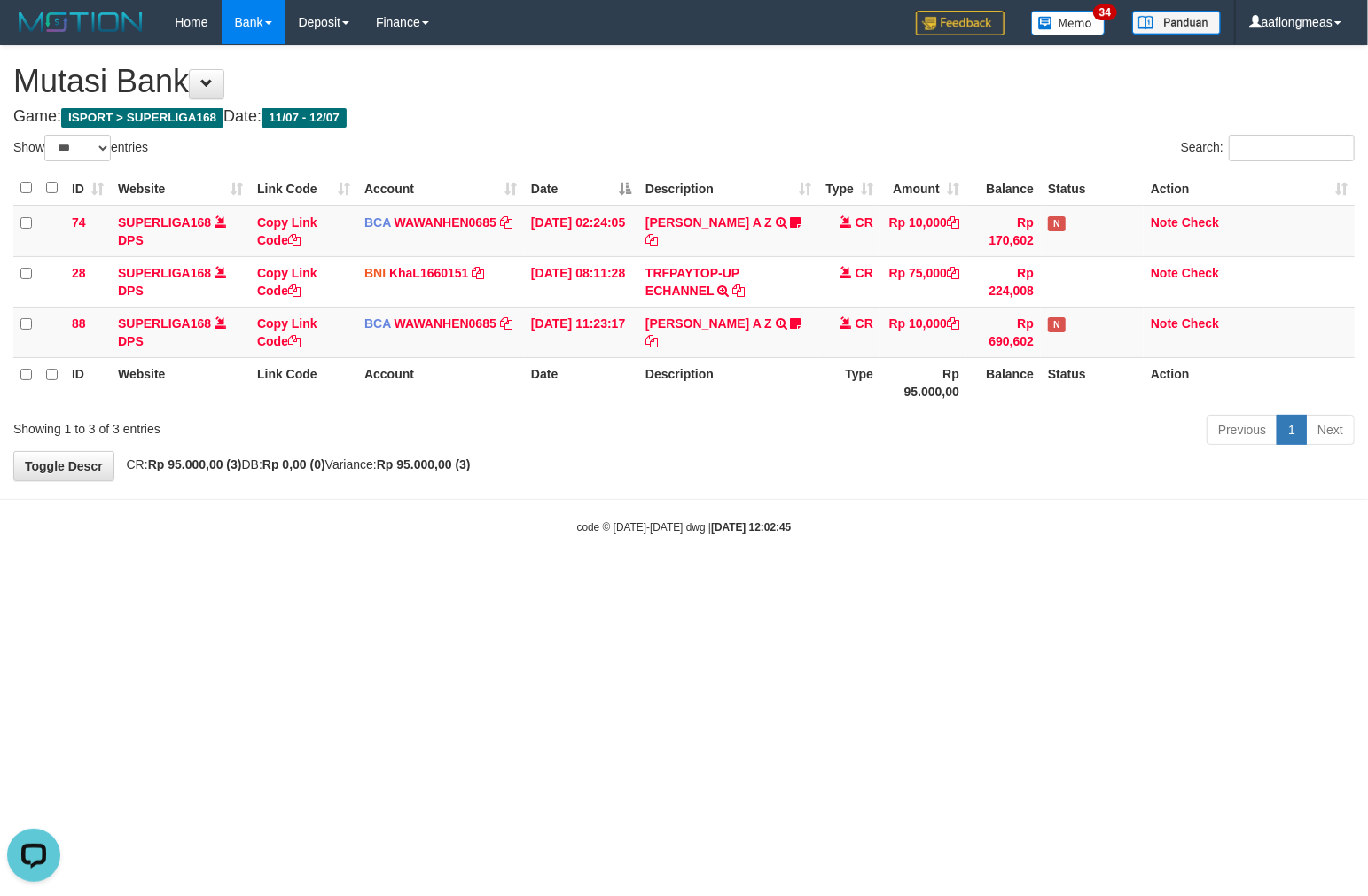 scroll, scrollTop: 0, scrollLeft: 0, axis: both 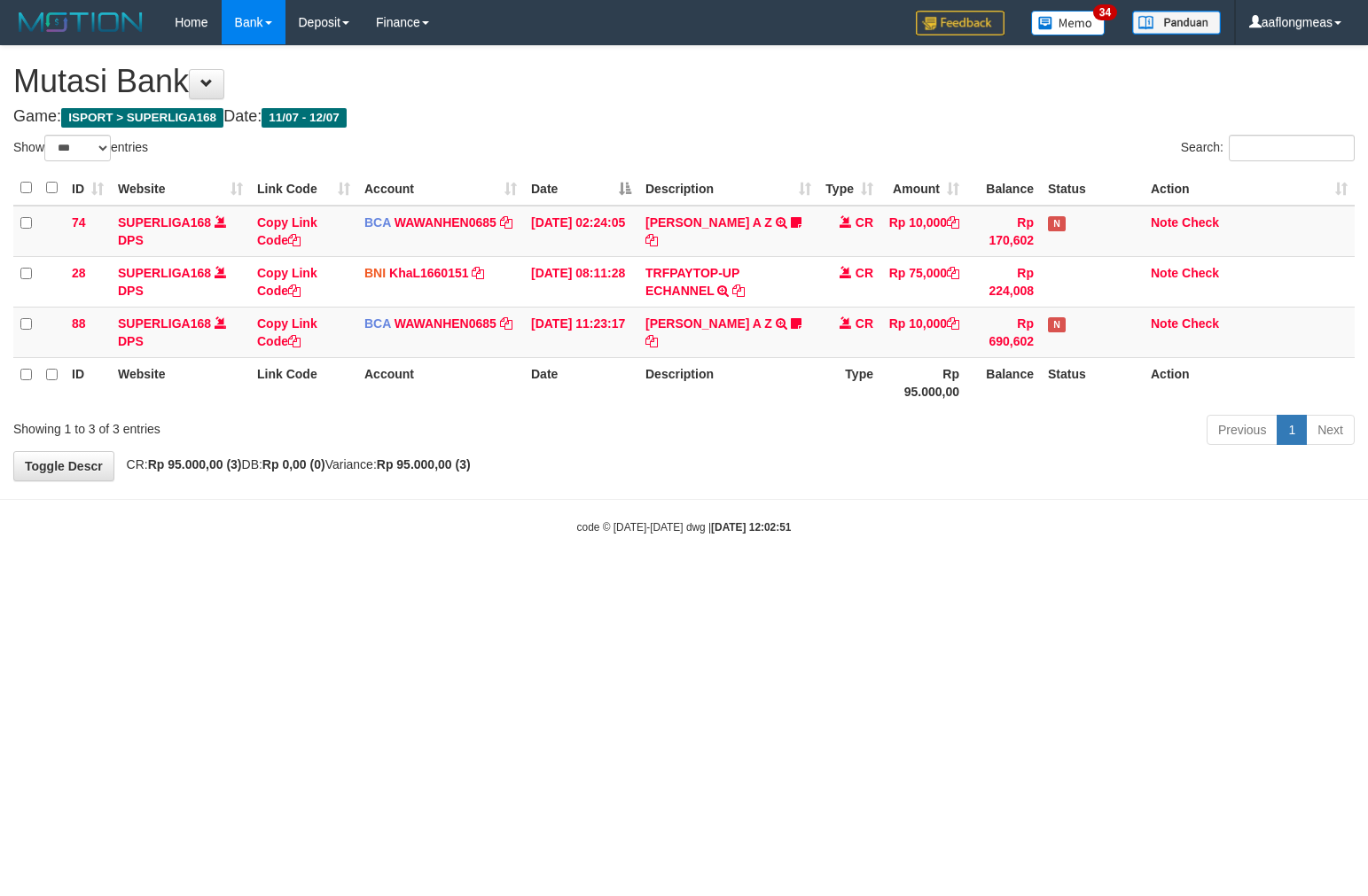 select on "***" 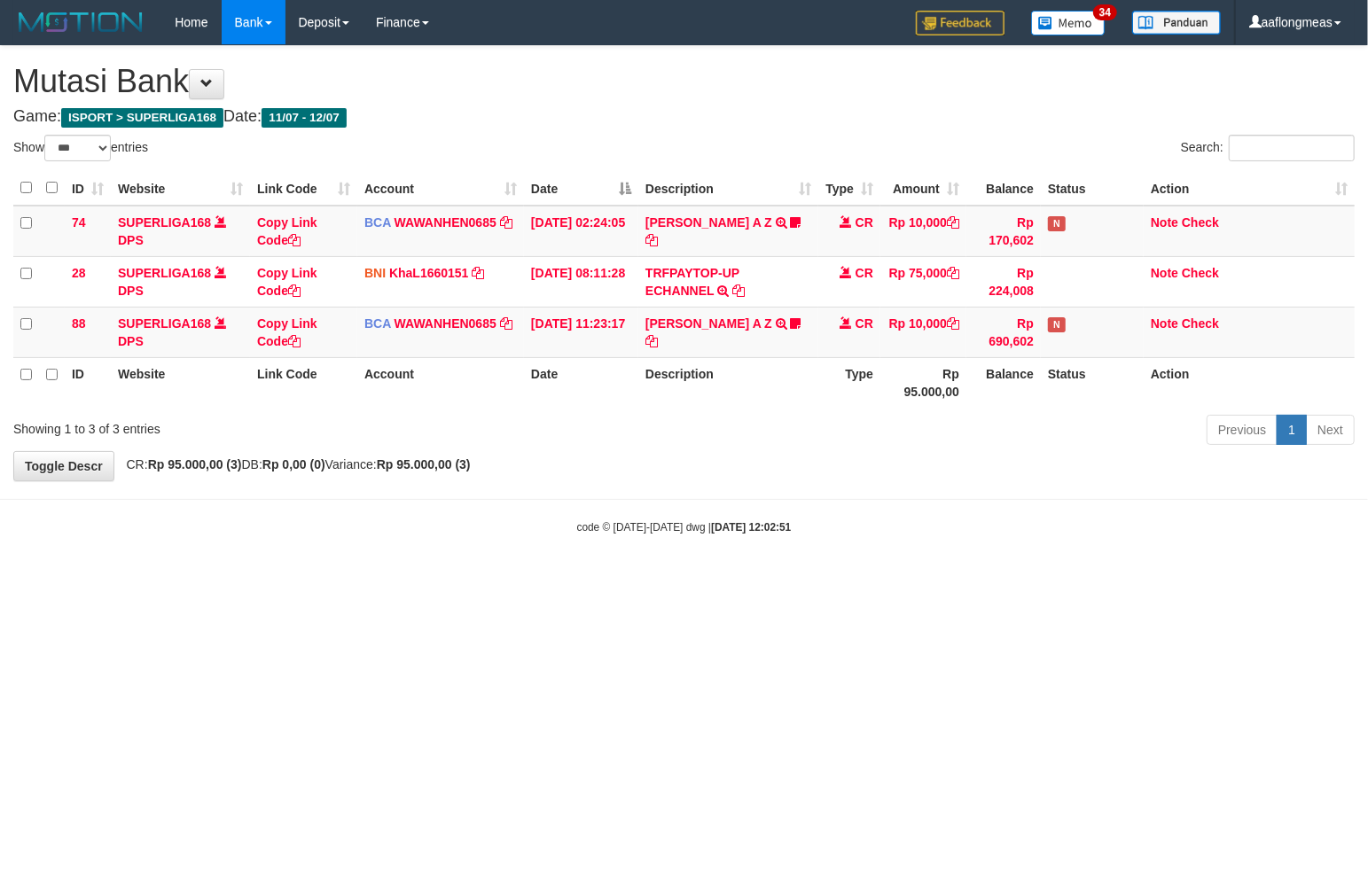 click on "Toggle navigation
Home
Bank
Account List
Load
By Website
Group
[ISPORT]													SUPERLIGA168
By Load Group (DPS)
34" at bounding box center (684, 290) 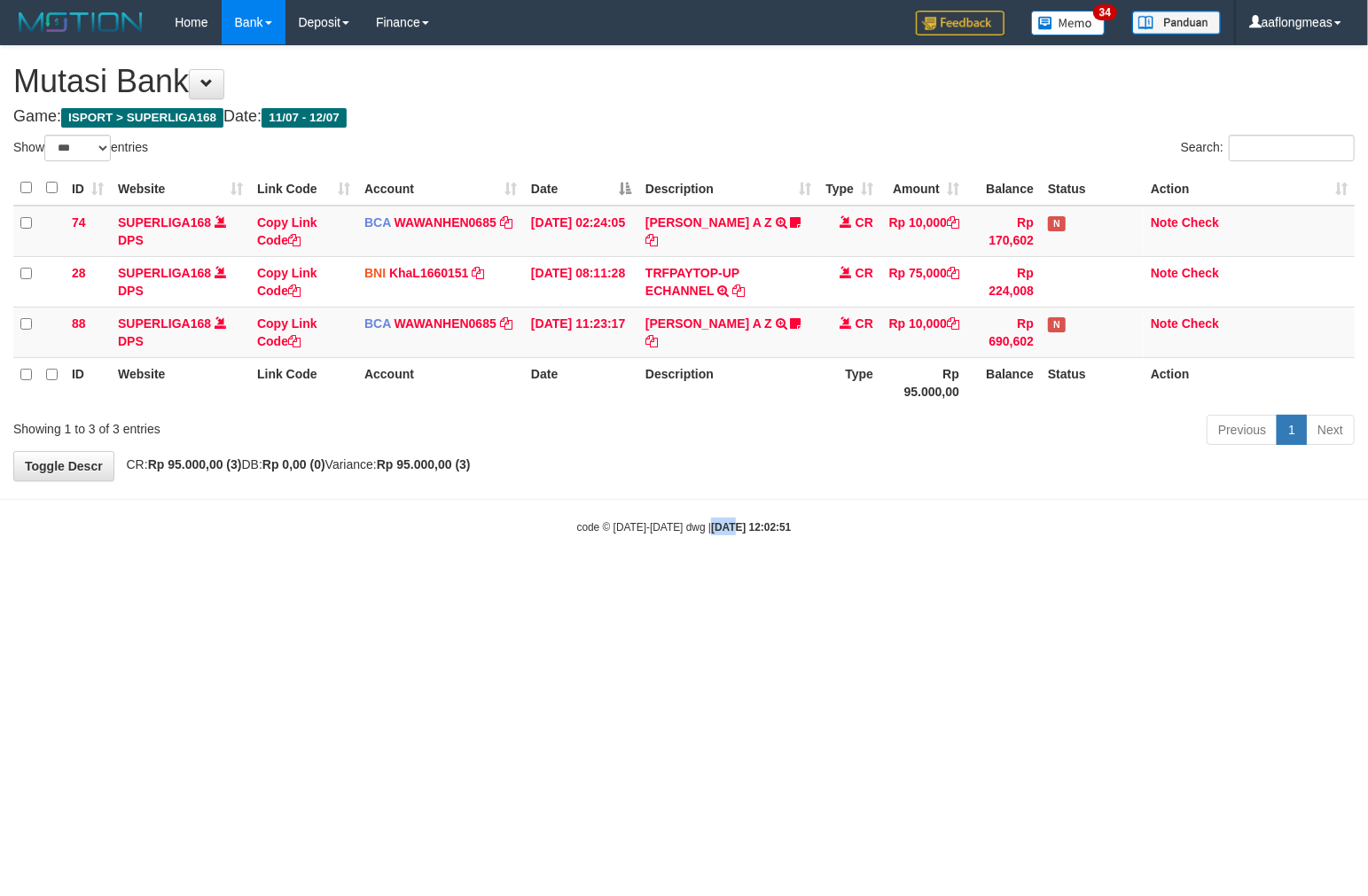 click on "Toggle navigation
Home
Bank
Account List
Load
By Website
Group
[ISPORT]													SUPERLIGA168
By Load Group (DPS)
34" at bounding box center (684, 290) 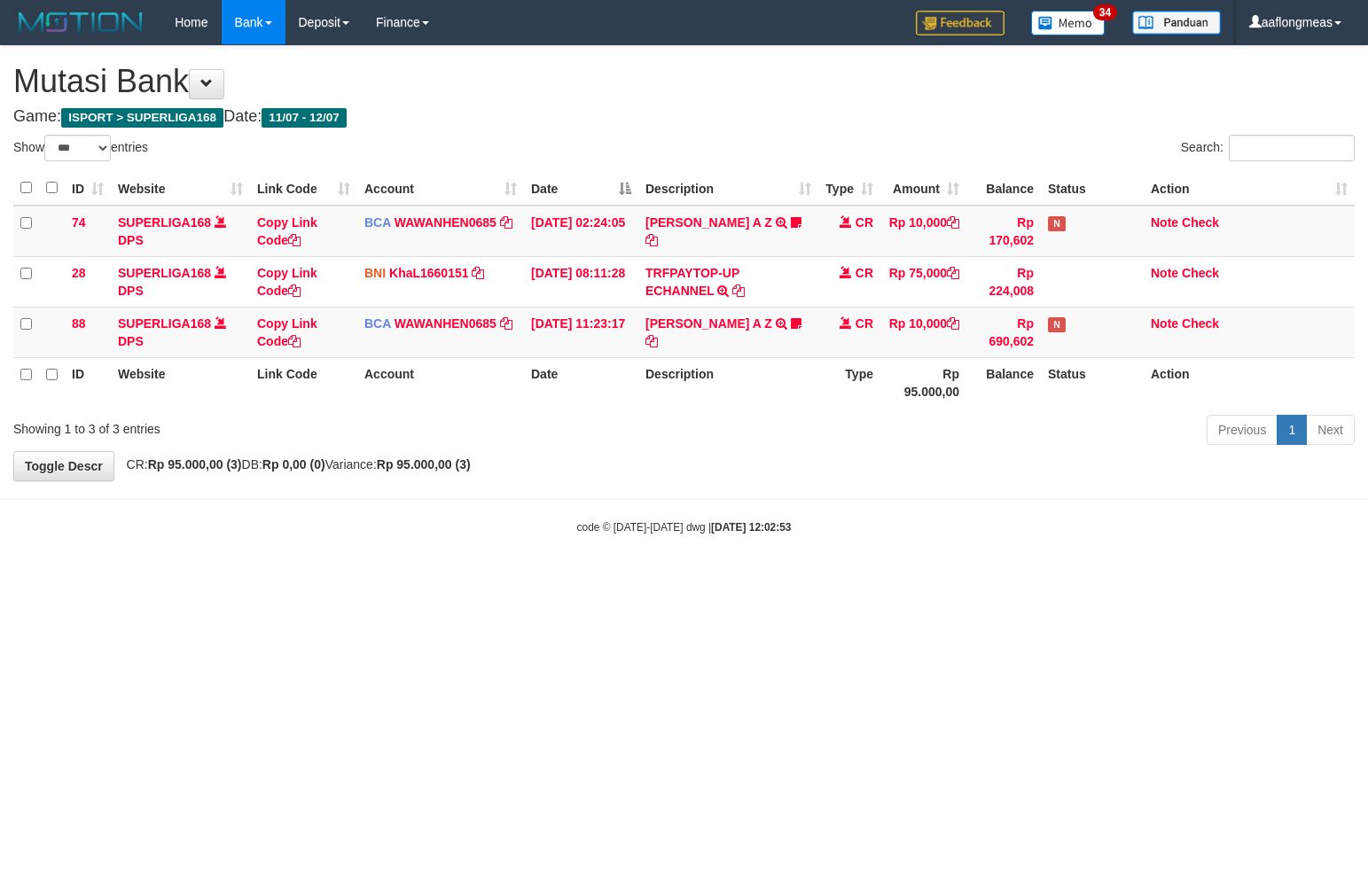 select on "***" 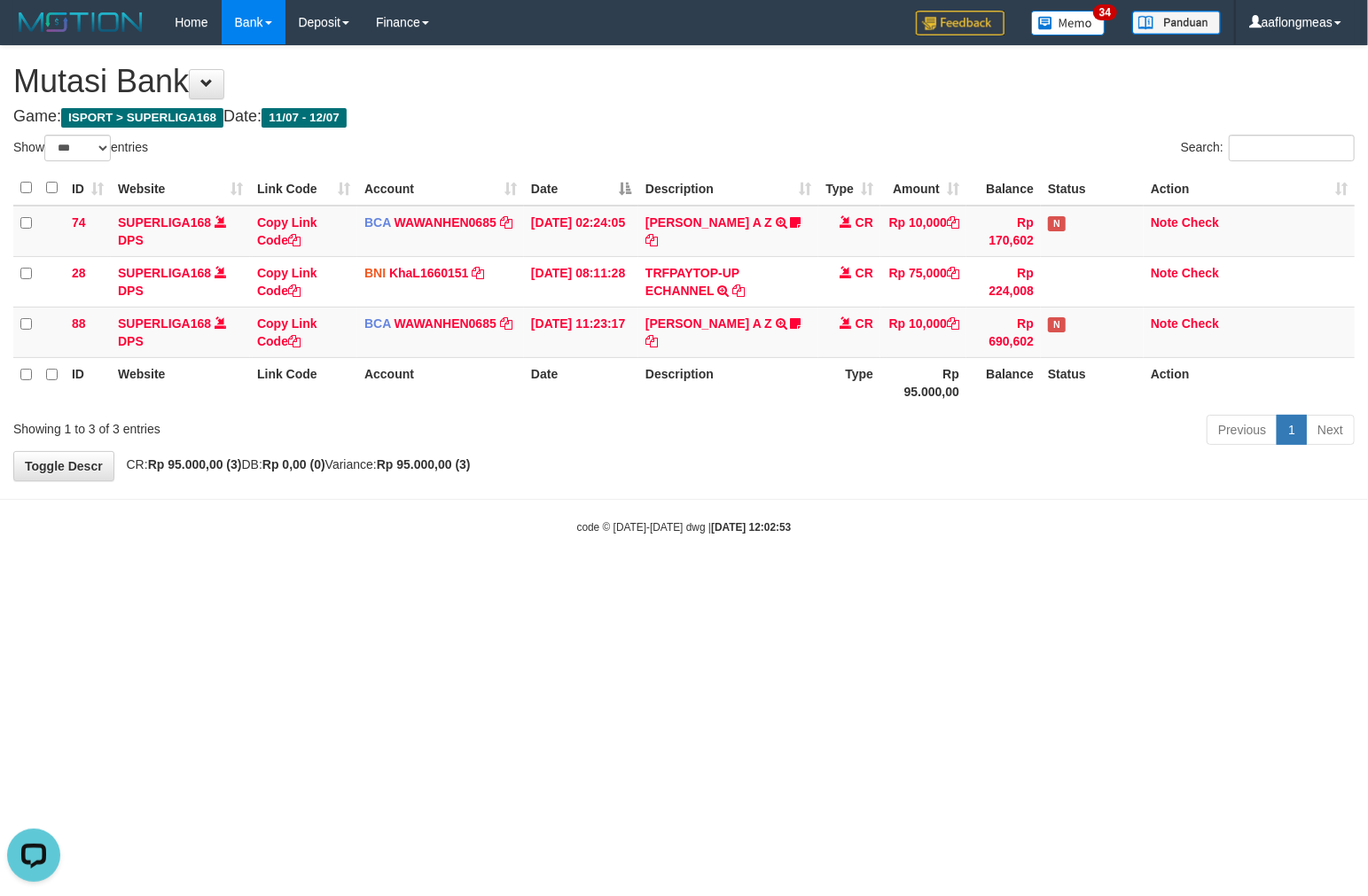 scroll, scrollTop: 0, scrollLeft: 0, axis: both 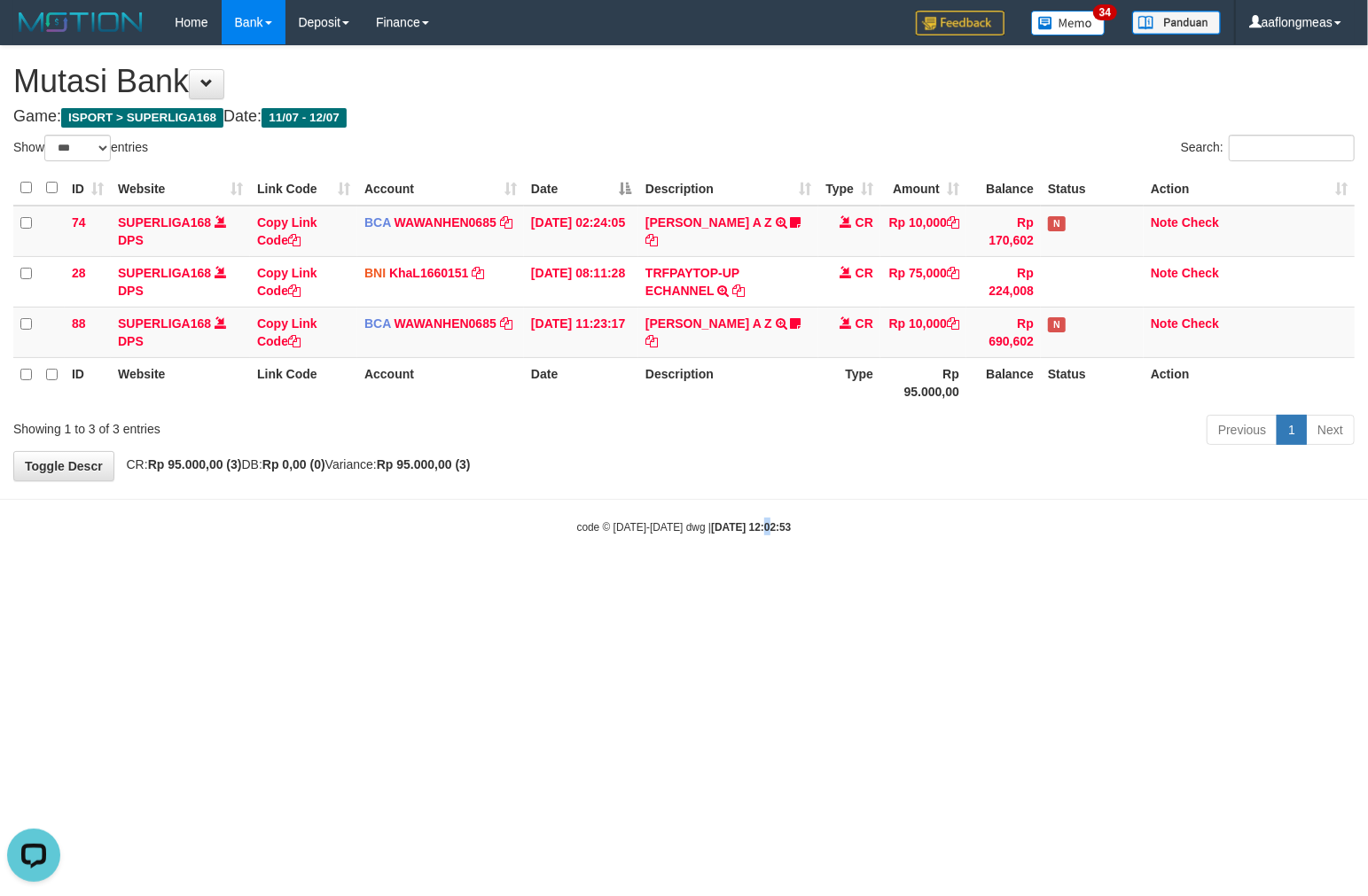 click on "Toggle navigation
Home
Bank
Account List
Load
By Website
Group
[ISPORT]													SUPERLIGA168
By Load Group (DPS)" at bounding box center [684, 290] 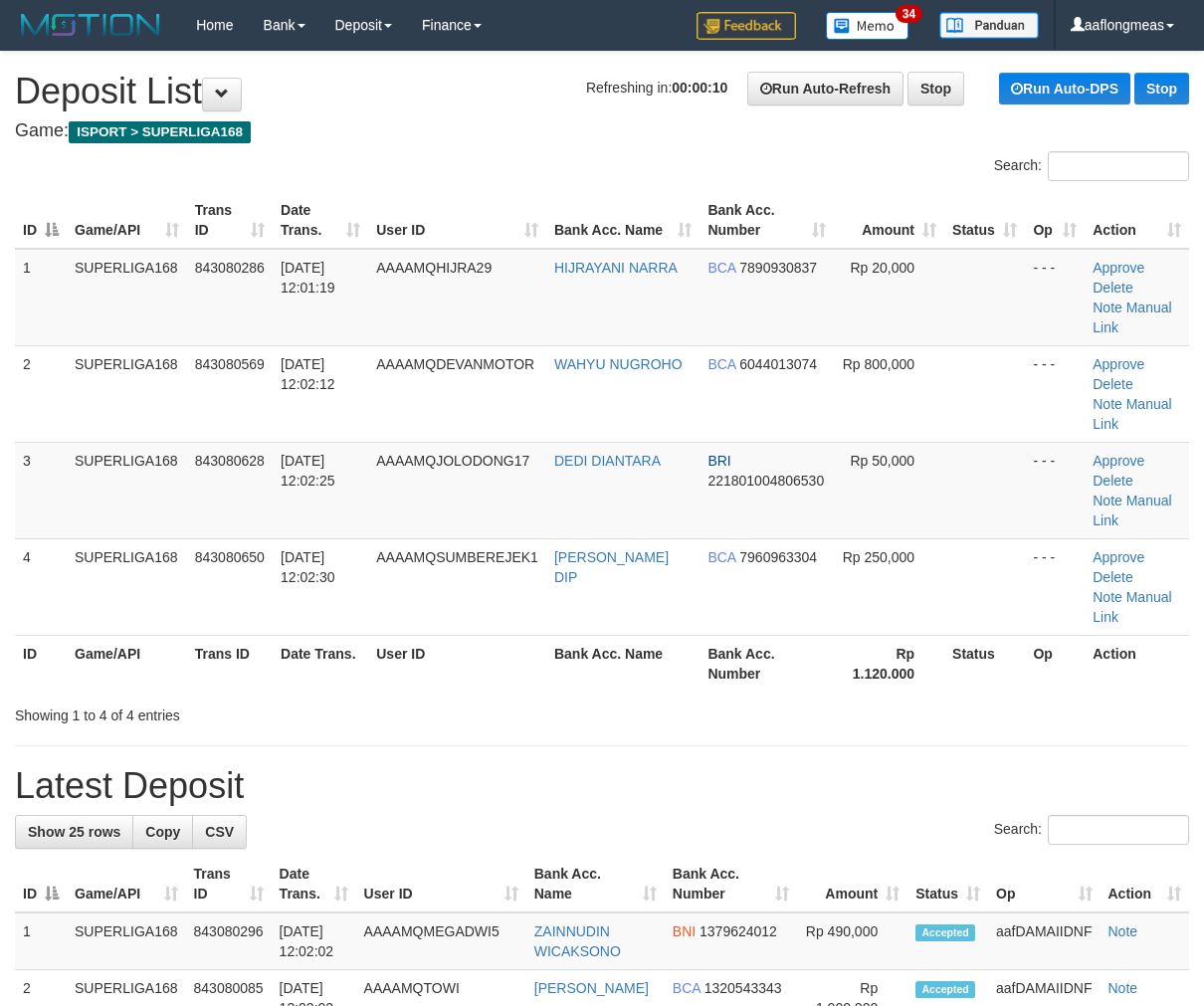 scroll, scrollTop: 0, scrollLeft: 0, axis: both 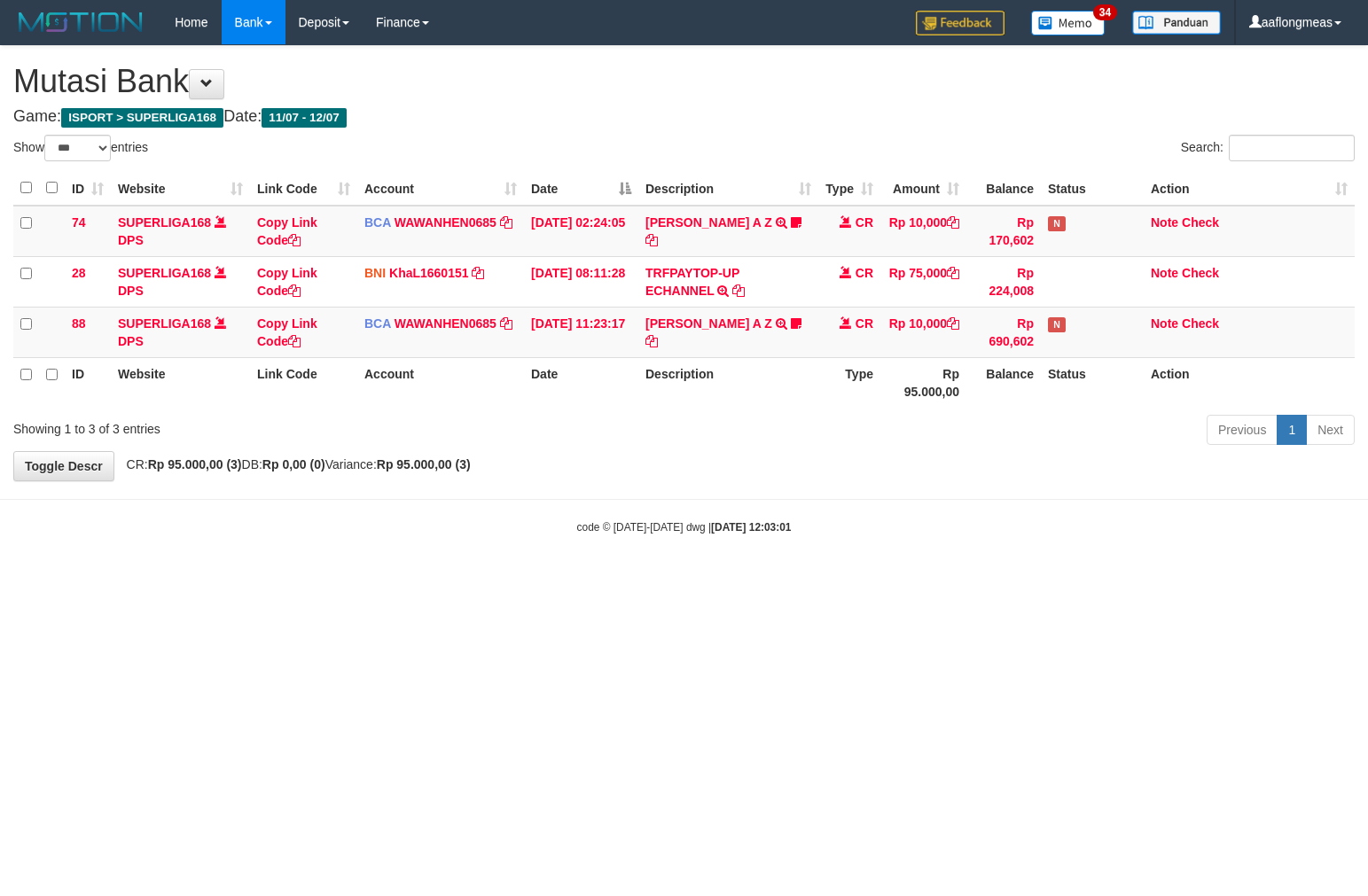 select on "***" 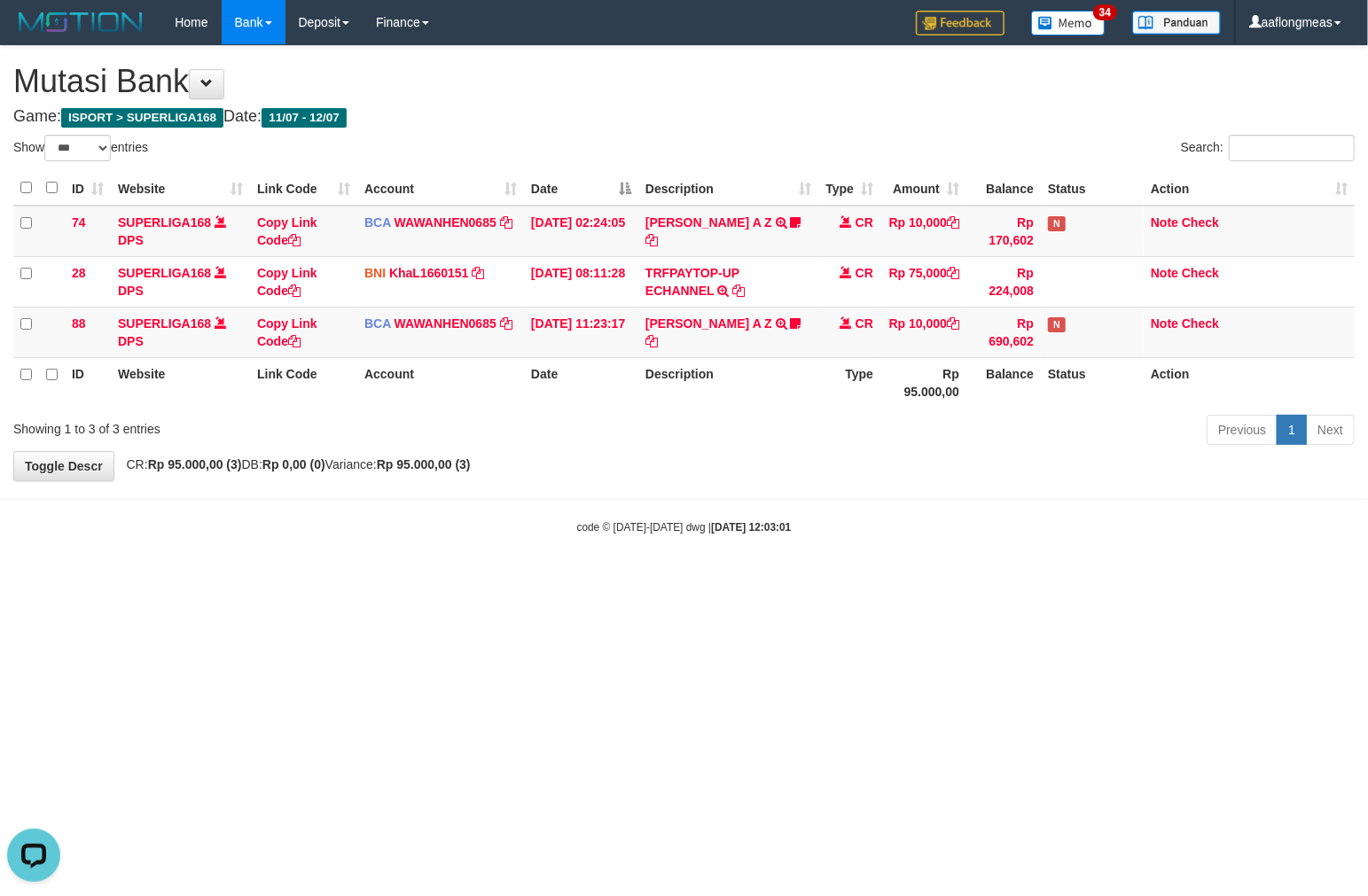 scroll, scrollTop: 0, scrollLeft: 0, axis: both 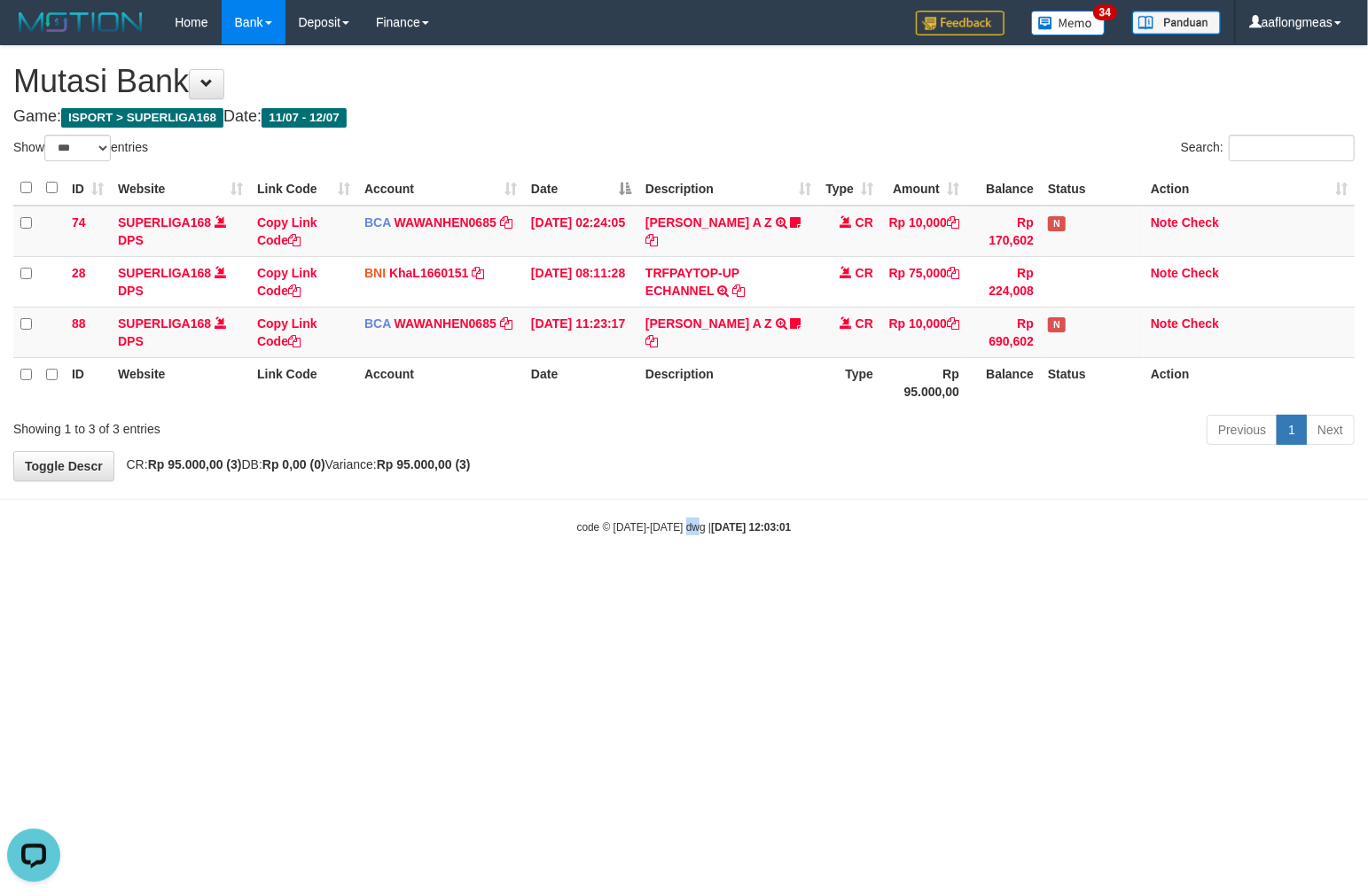 click on "Toggle navigation
Home
Bank
Account List
Load
By Website
Group
[ISPORT]													SUPERLIGA168
By Load Group (DPS)" at bounding box center (684, 290) 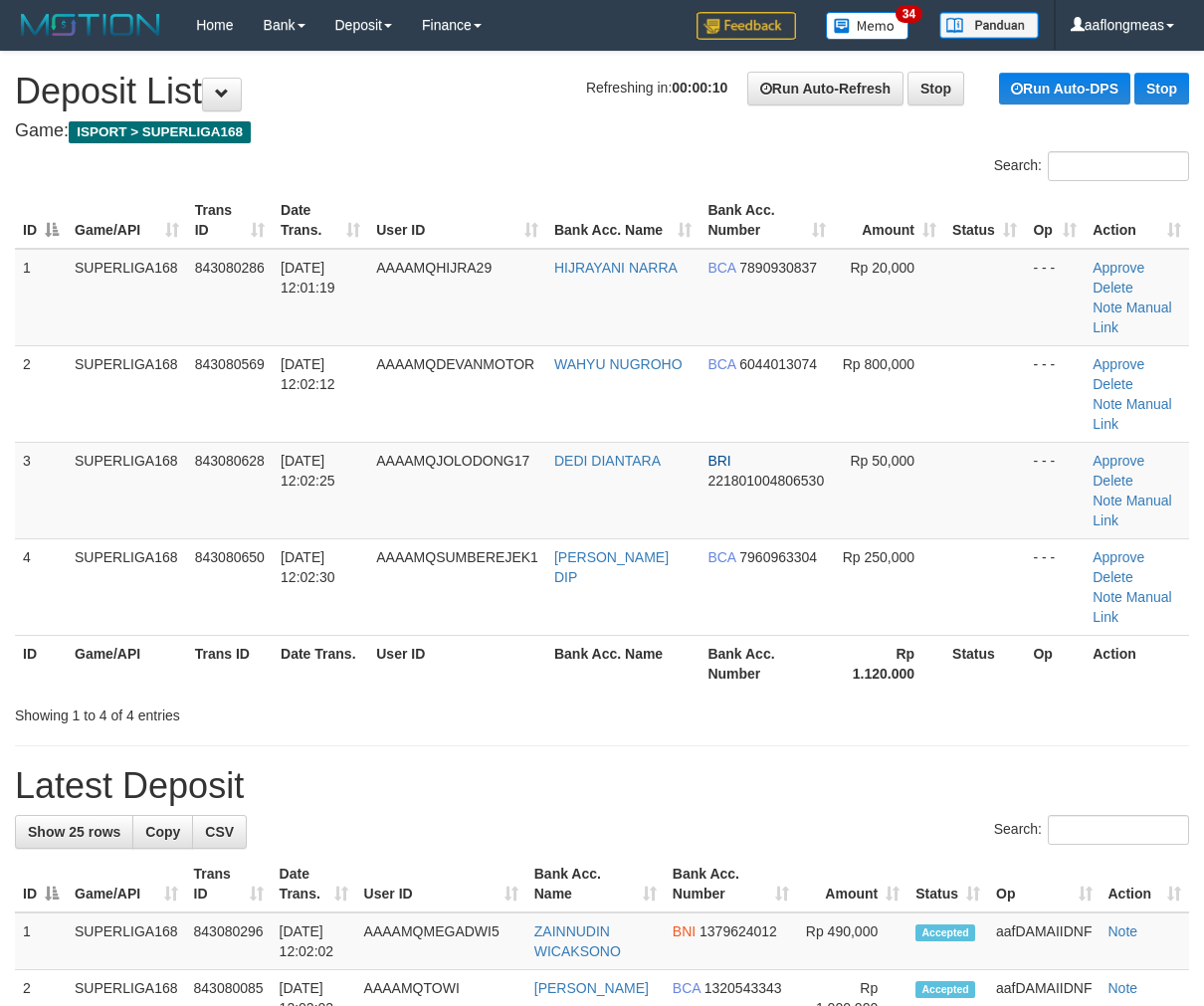 scroll, scrollTop: 0, scrollLeft: 0, axis: both 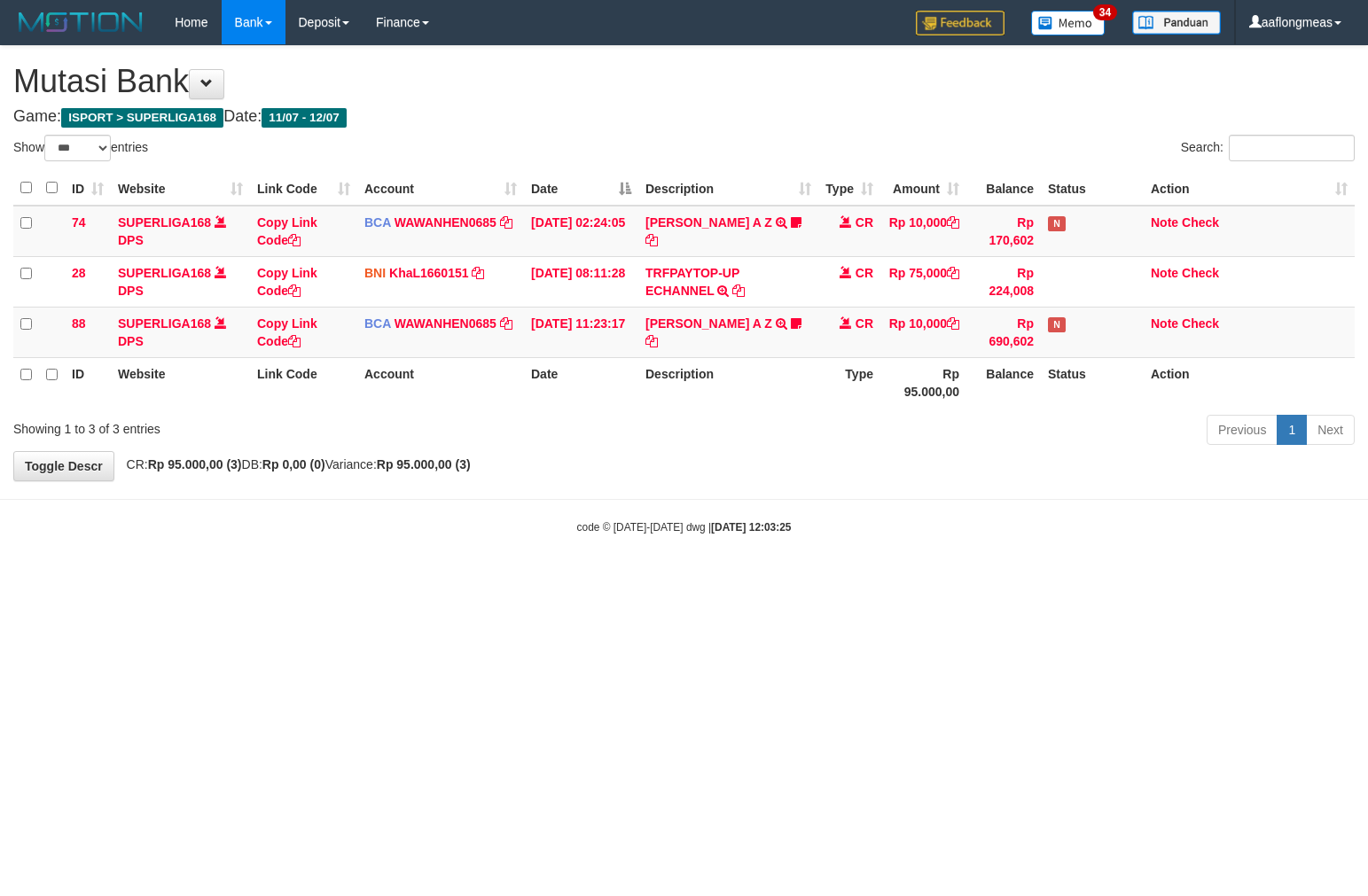 select on "***" 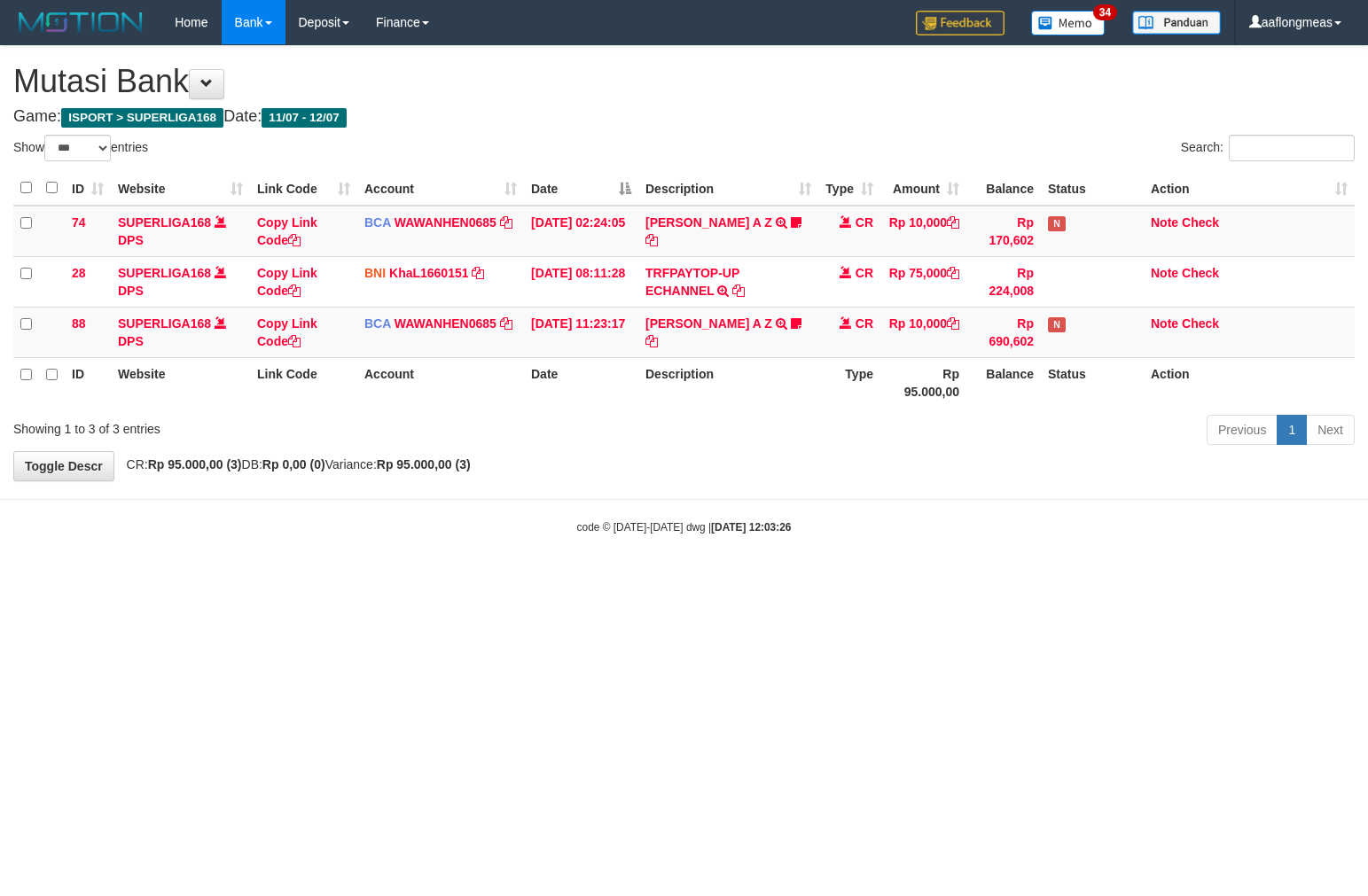 select on "***" 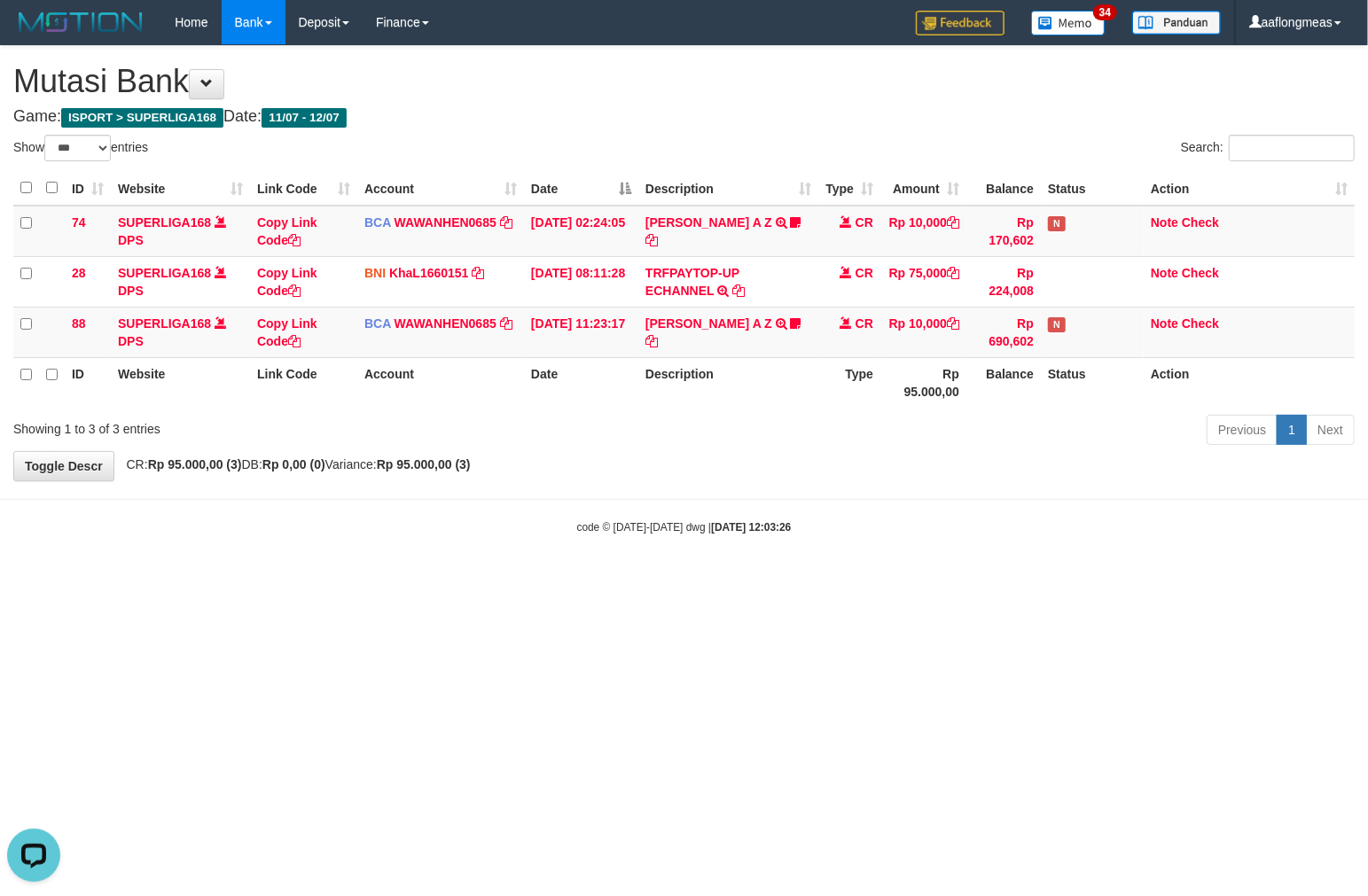 scroll, scrollTop: 0, scrollLeft: 0, axis: both 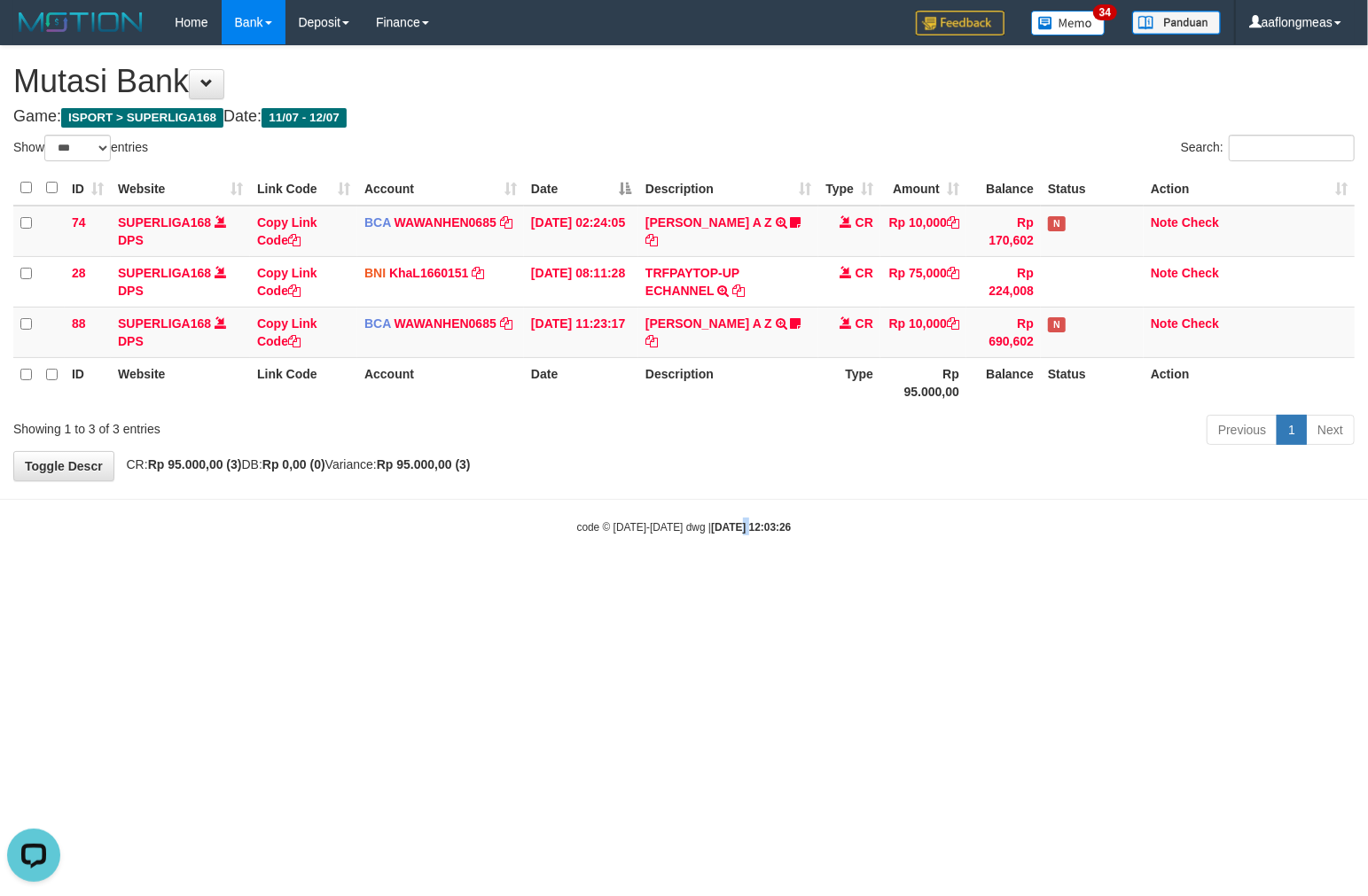 click on "Toggle navigation
Home
Bank
Account List
Load
By Website
Group
[ISPORT]													SUPERLIGA168
By Load Group (DPS)" at bounding box center (684, 290) 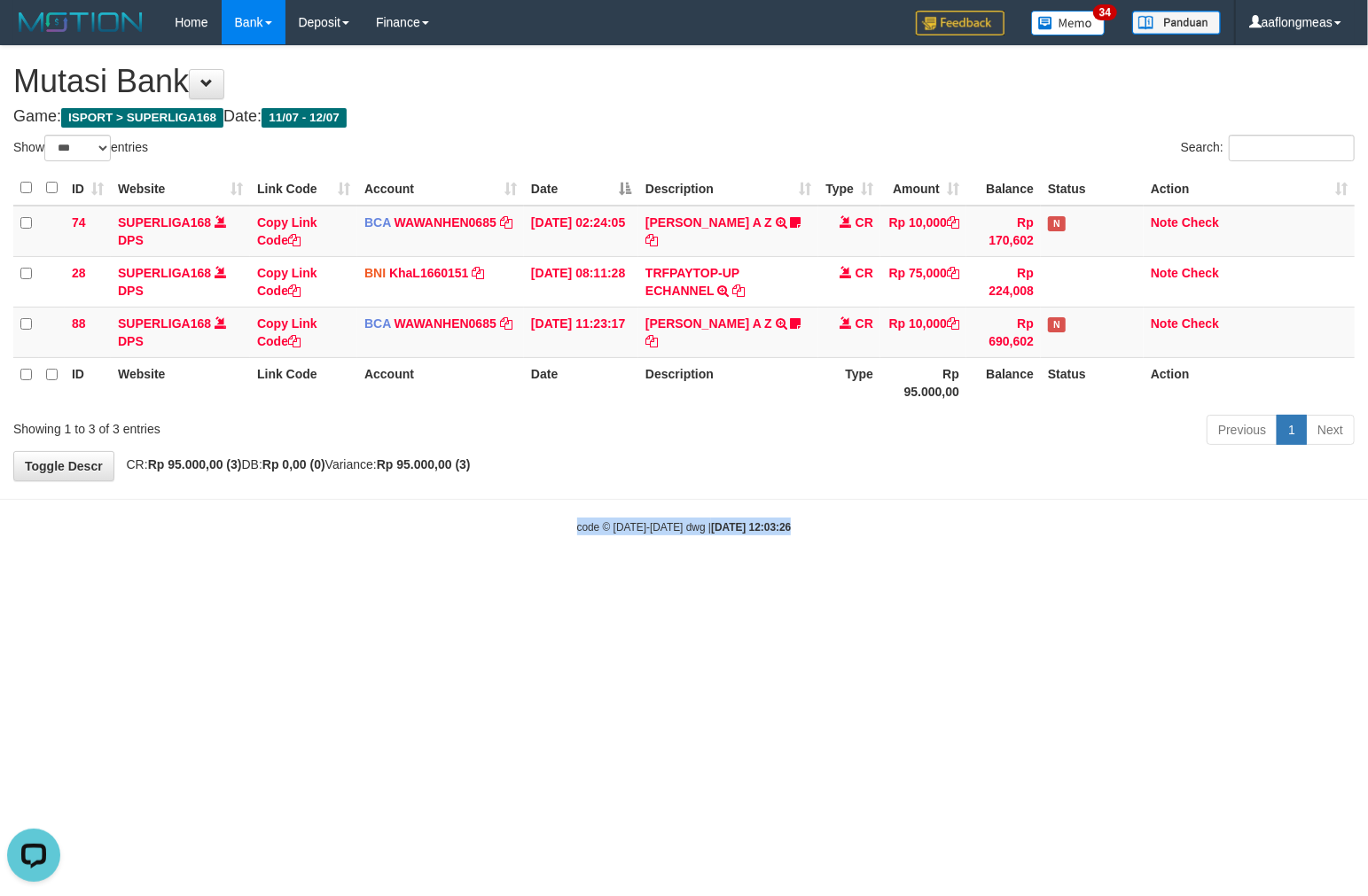 click on "Toggle navigation
Home
Bank
Account List
Load
By Website
Group
[ISPORT]													SUPERLIGA168
By Load Group (DPS)" at bounding box center (684, 290) 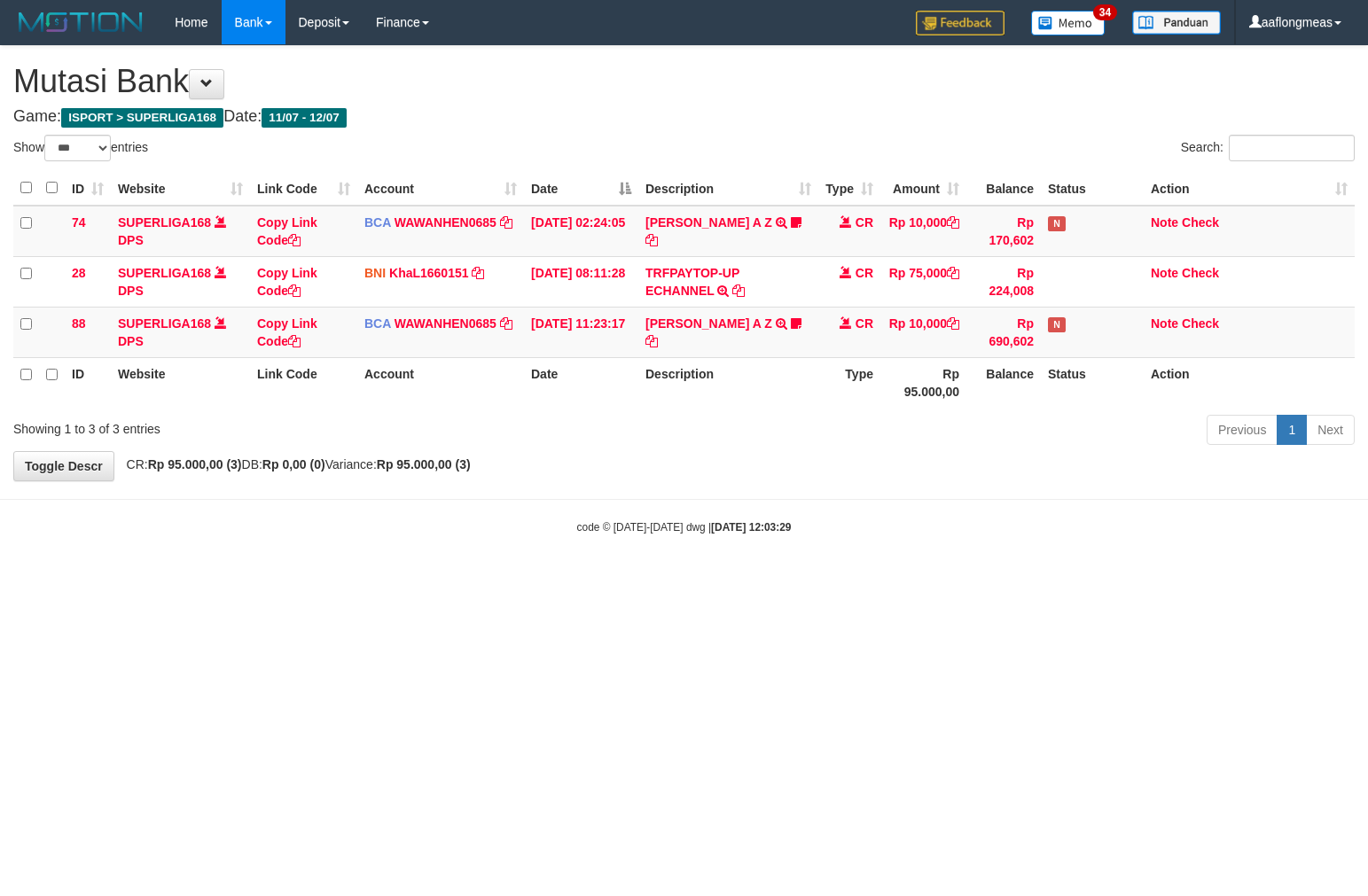 select on "***" 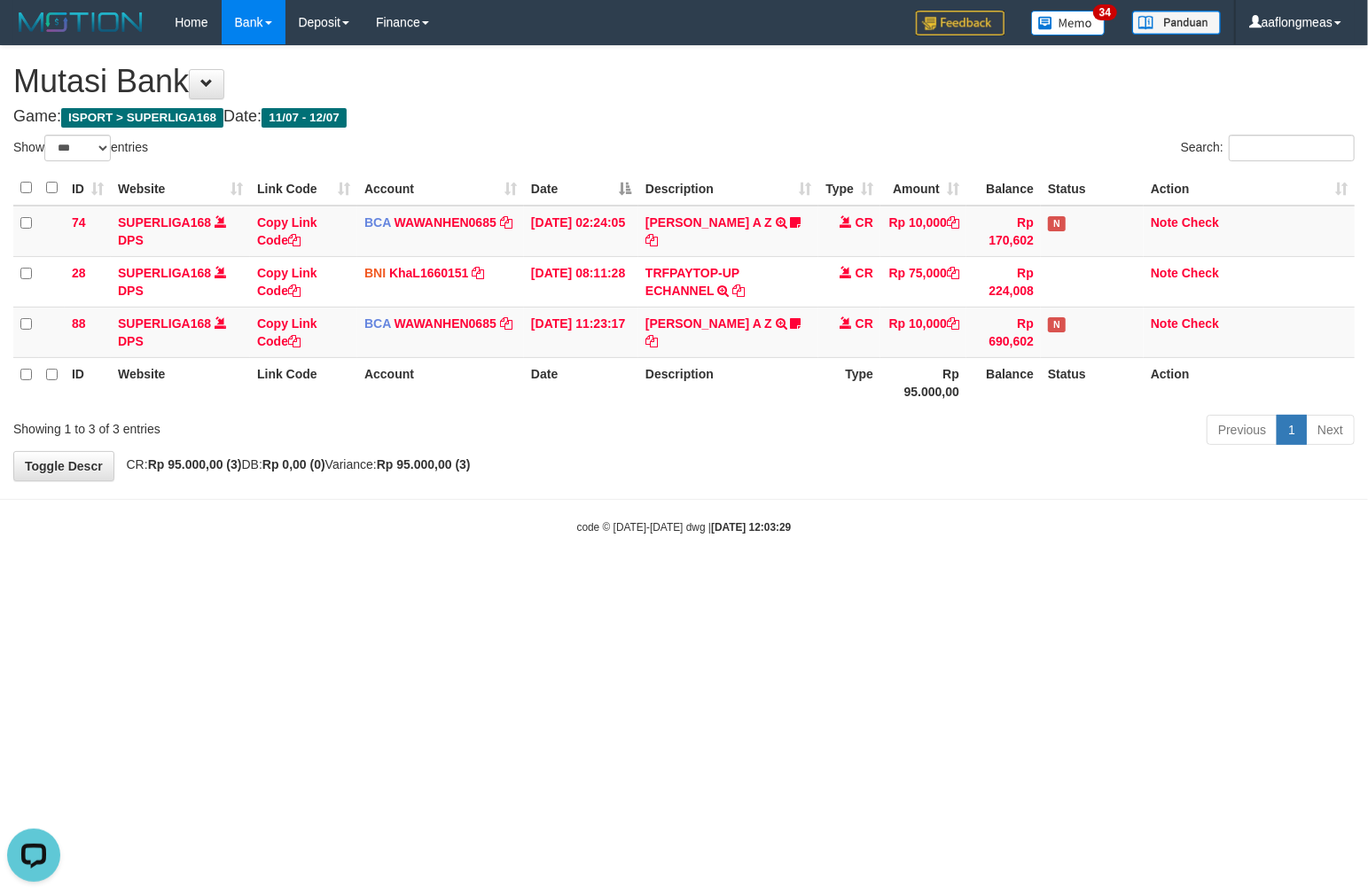 scroll, scrollTop: 0, scrollLeft: 0, axis: both 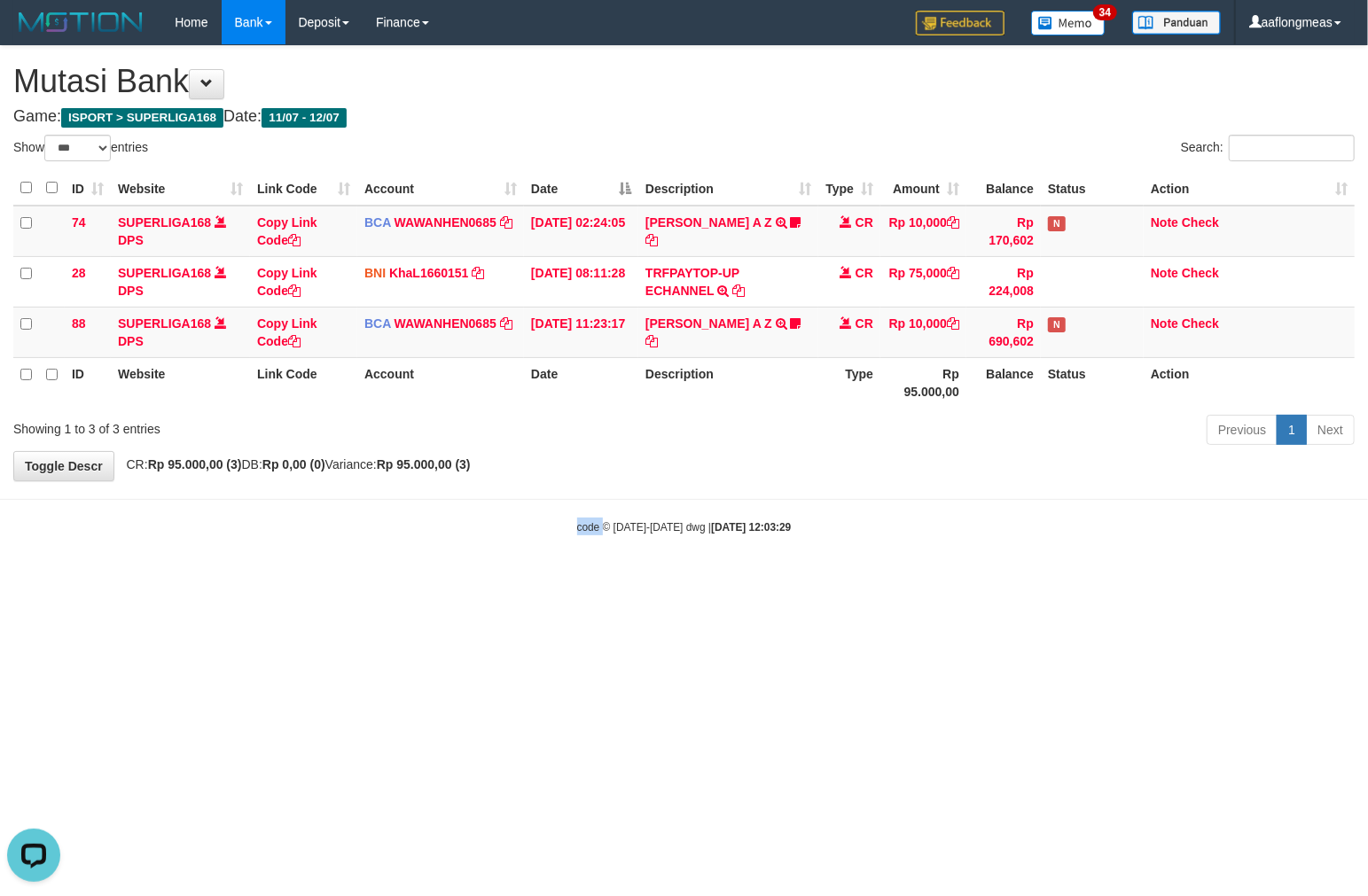 click on "Toggle navigation
Home
Bank
Account List
Load
By Website
Group
[ISPORT]													SUPERLIGA168
By Load Group (DPS)" at bounding box center (684, 290) 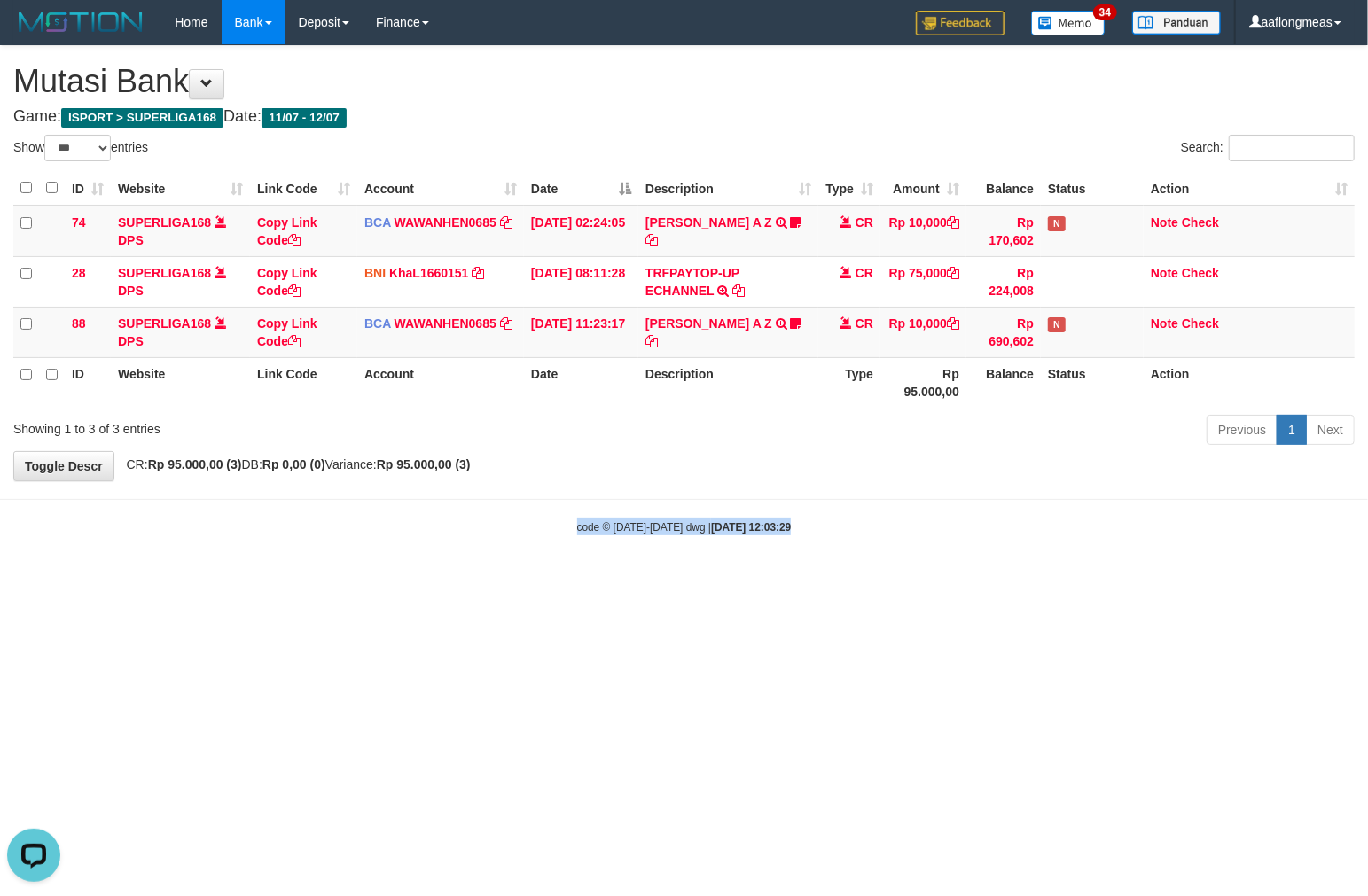 click on "Toggle navigation
Home
Bank
Account List
Load
By Website
Group
[ISPORT]													SUPERLIGA168
By Load Group (DPS)" at bounding box center (684, 290) 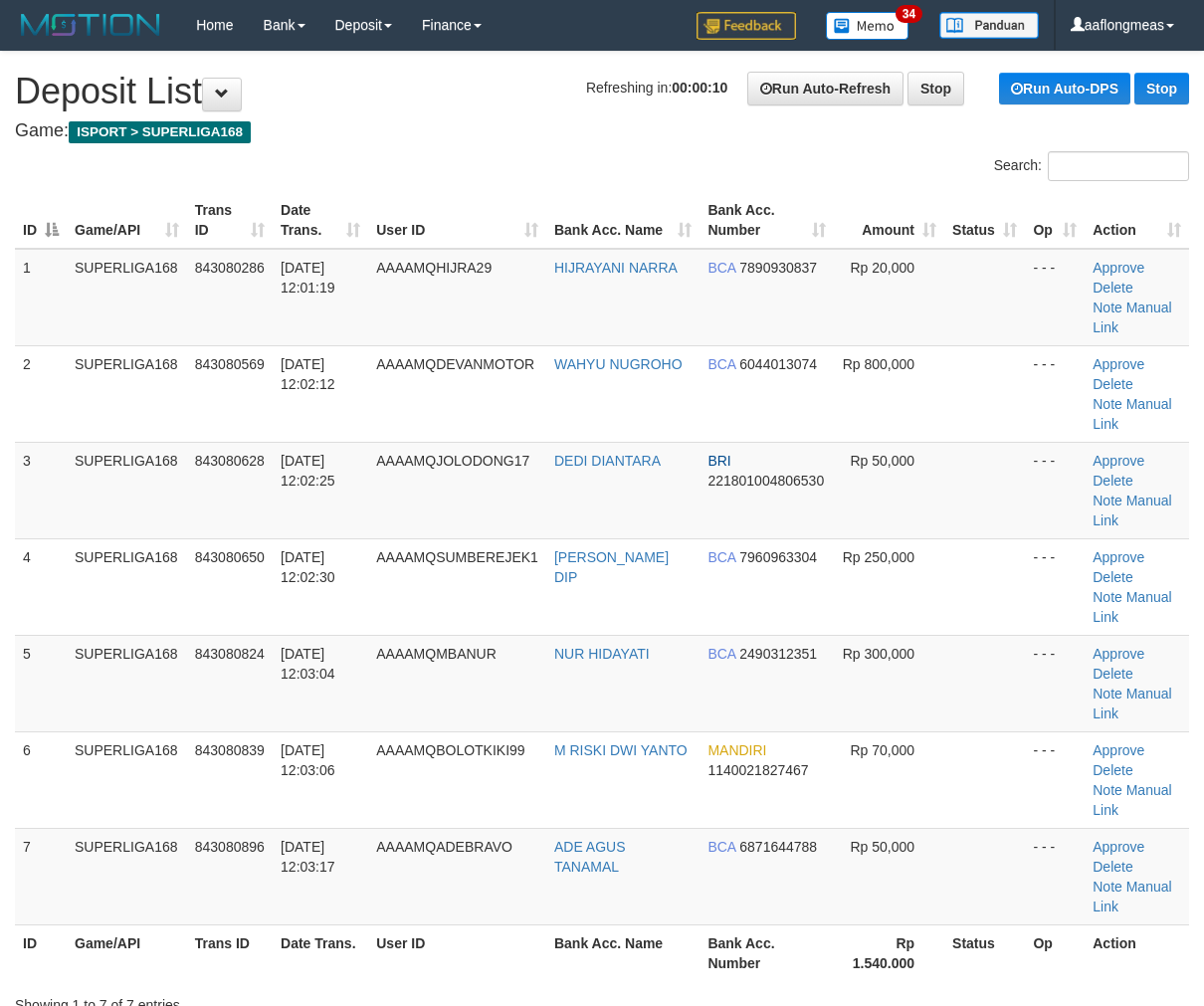 scroll, scrollTop: 0, scrollLeft: 0, axis: both 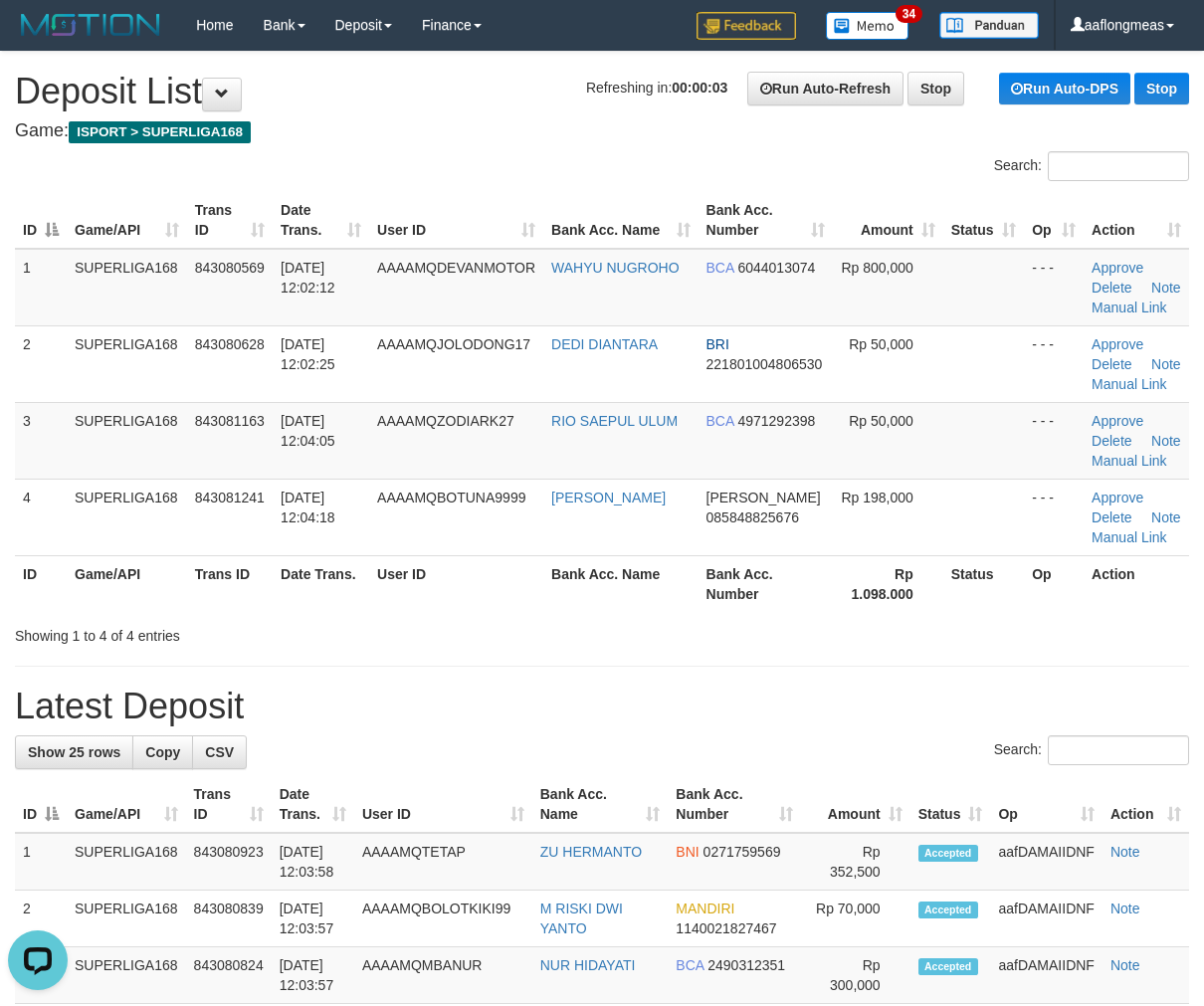 click on "**********" at bounding box center (602, 1218) 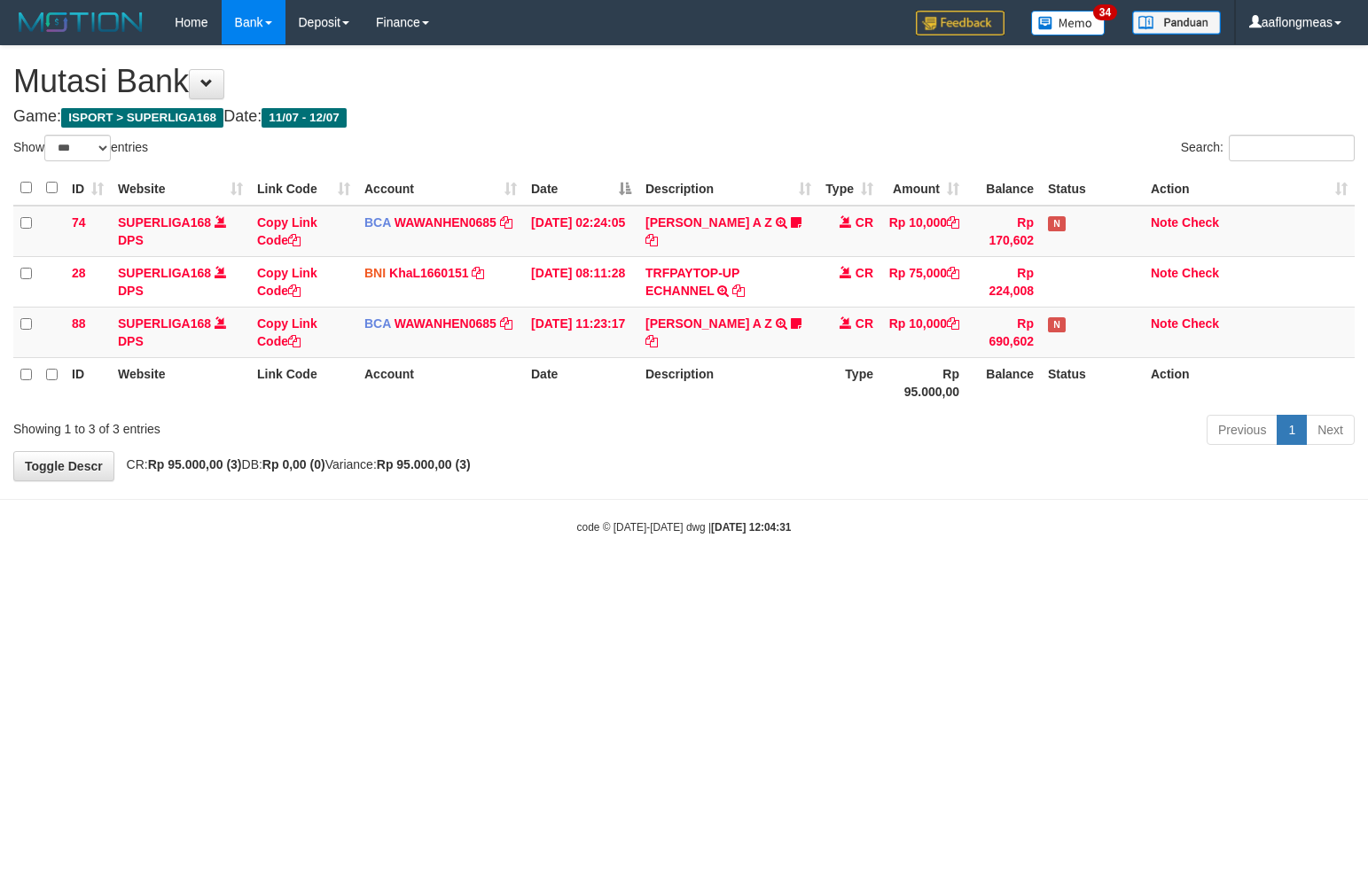 select on "***" 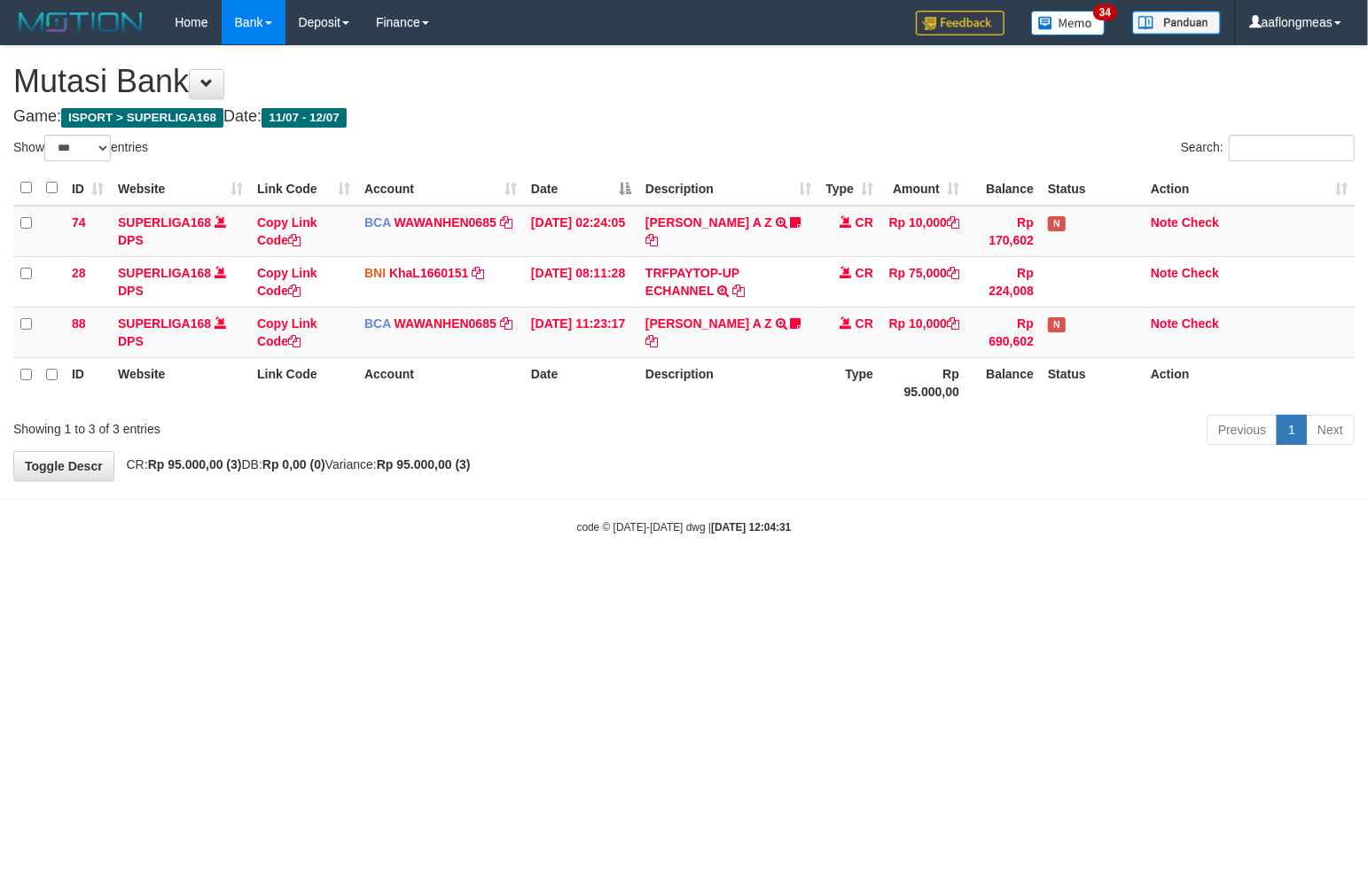 click on "Toggle navigation
Home
Bank
Account List
Load
By Website
Group
[ISPORT]													SUPERLIGA168
By Load Group (DPS)" at bounding box center [684, 290] 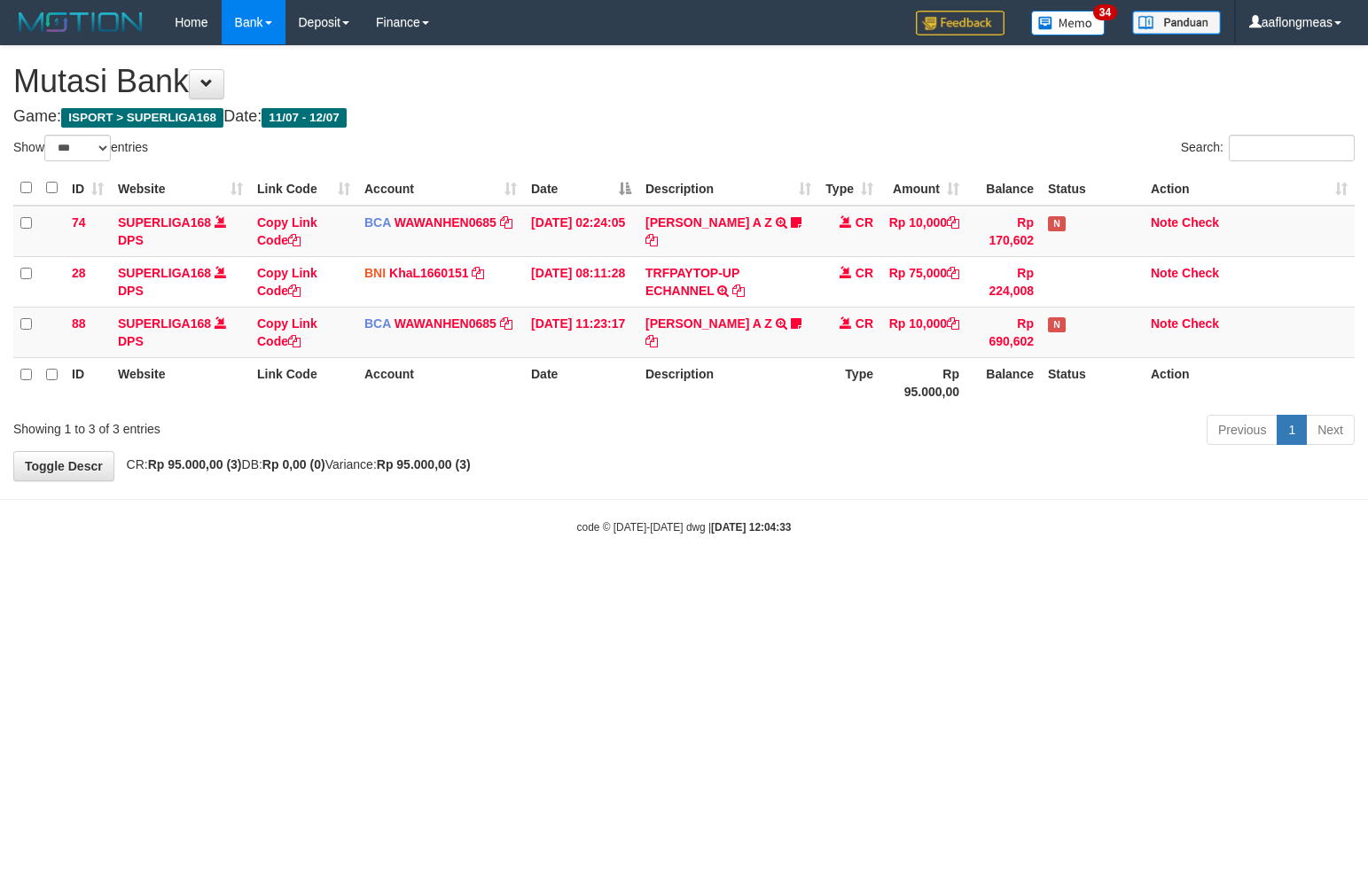 select on "***" 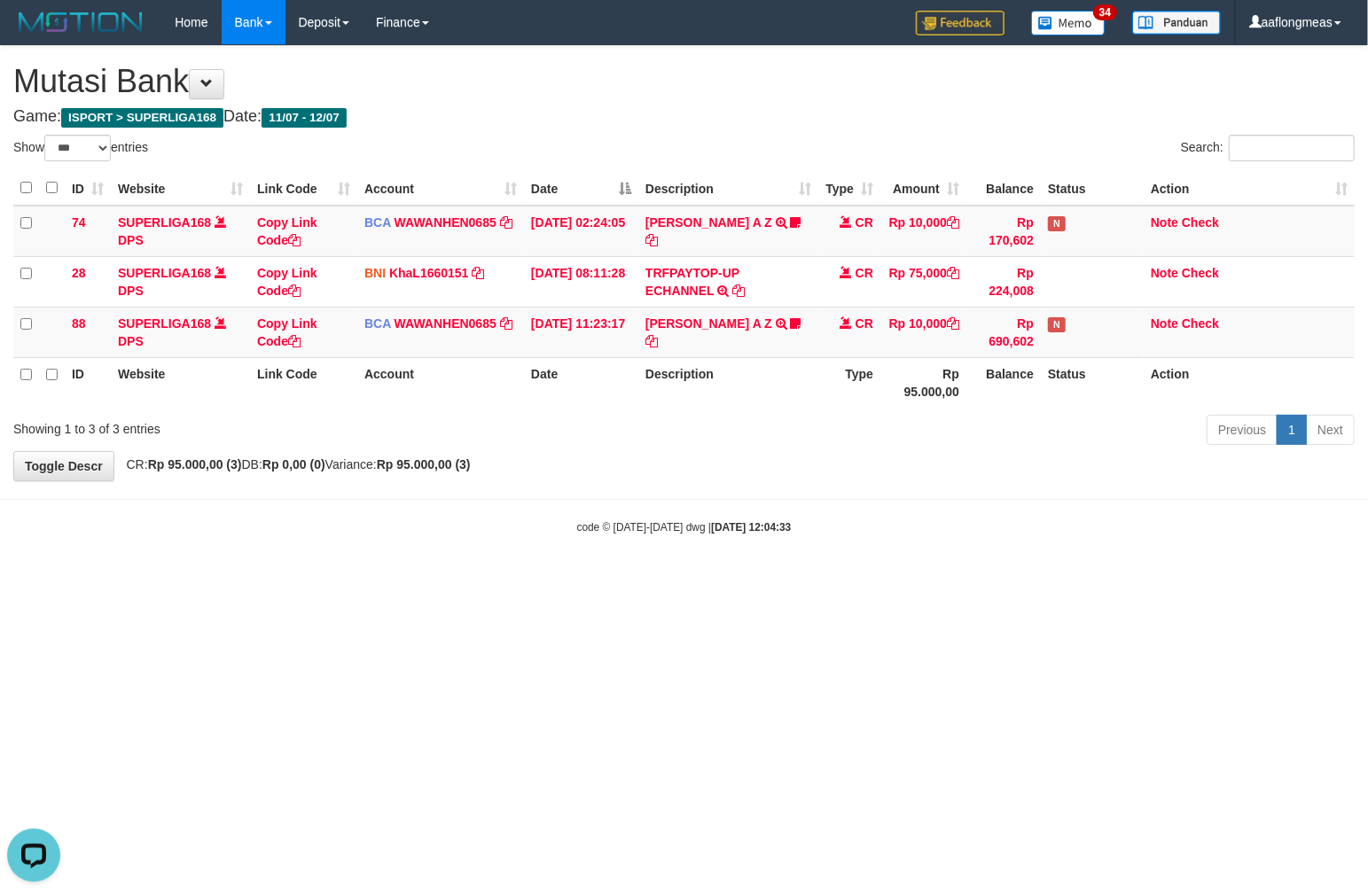 scroll, scrollTop: 0, scrollLeft: 0, axis: both 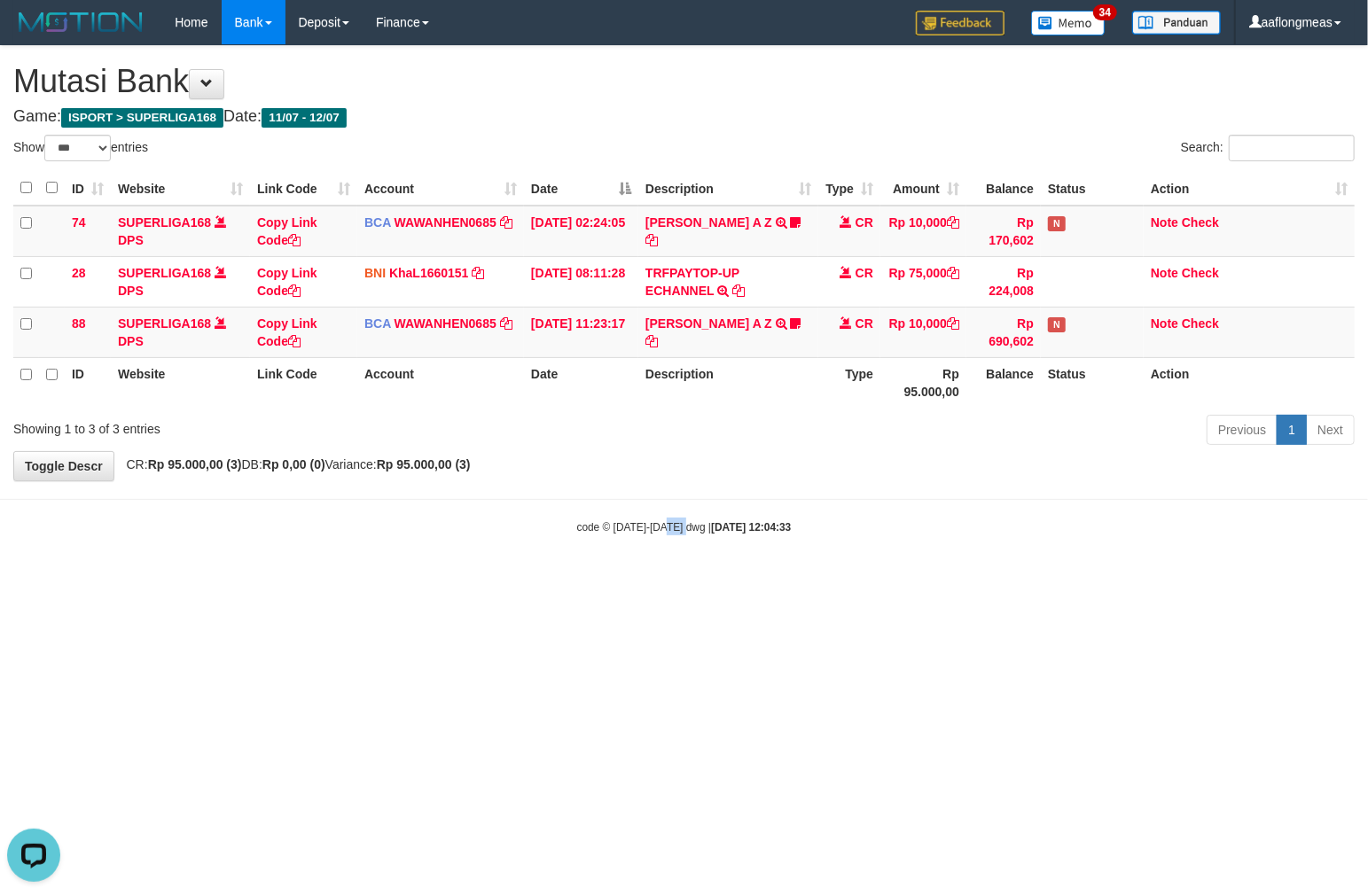 click on "Toggle navigation
Home
Bank
Account List
Load
By Website
Group
[ISPORT]													SUPERLIGA168
By Load Group (DPS)" at bounding box center [684, 290] 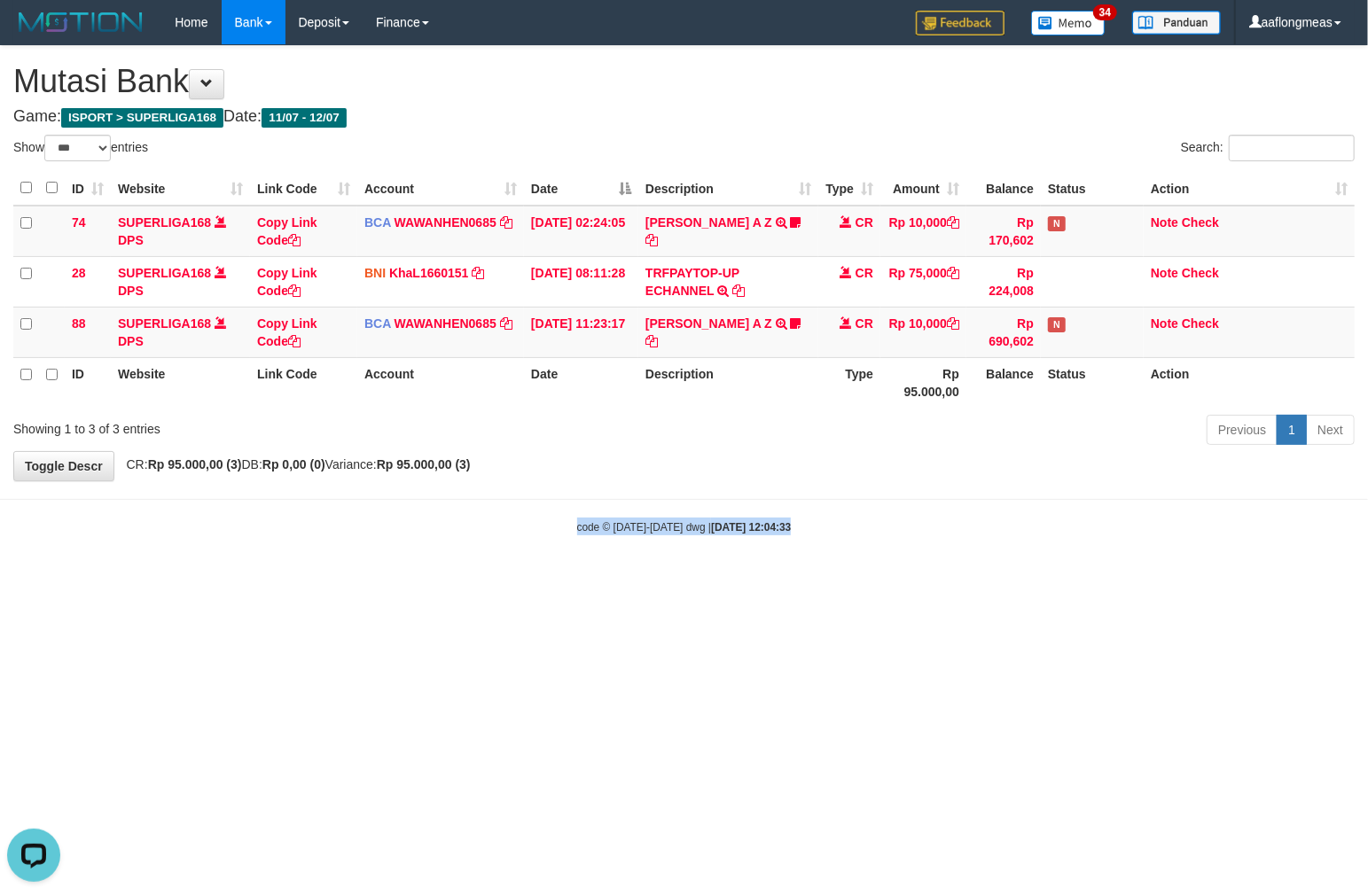 click on "Toggle navigation
Home
Bank
Account List
Load
By Website
Group
[ISPORT]													SUPERLIGA168
By Load Group (DPS)" at bounding box center (684, 290) 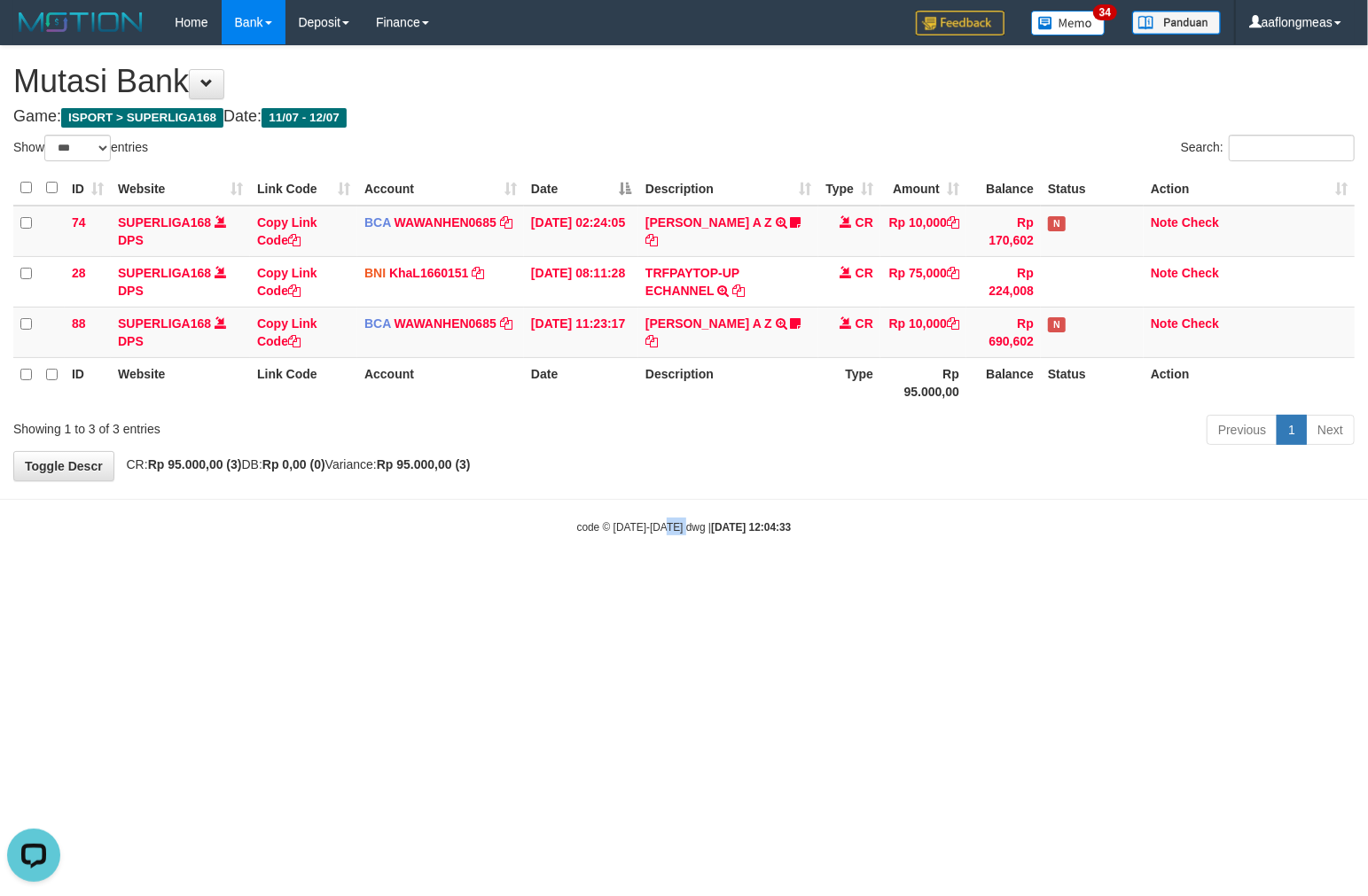 click on "Toggle navigation
Home
Bank
Account List
Load
By Website
Group
[ISPORT]													SUPERLIGA168
By Load Group (DPS)" at bounding box center (684, 290) 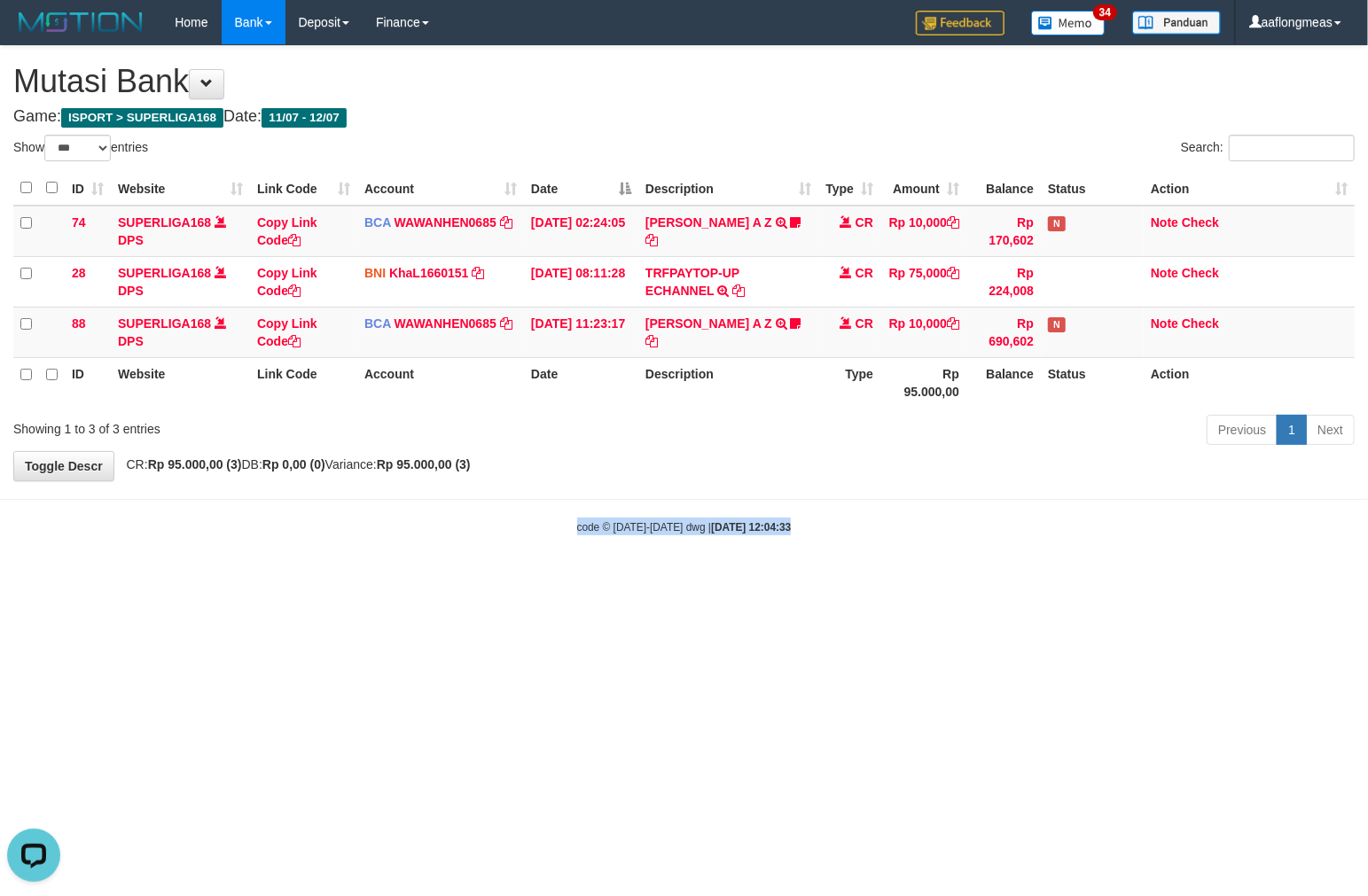 click on "Toggle navigation
Home
Bank
Account List
Load
By Website
Group
[ISPORT]													SUPERLIGA168
By Load Group (DPS)" at bounding box center [684, 290] 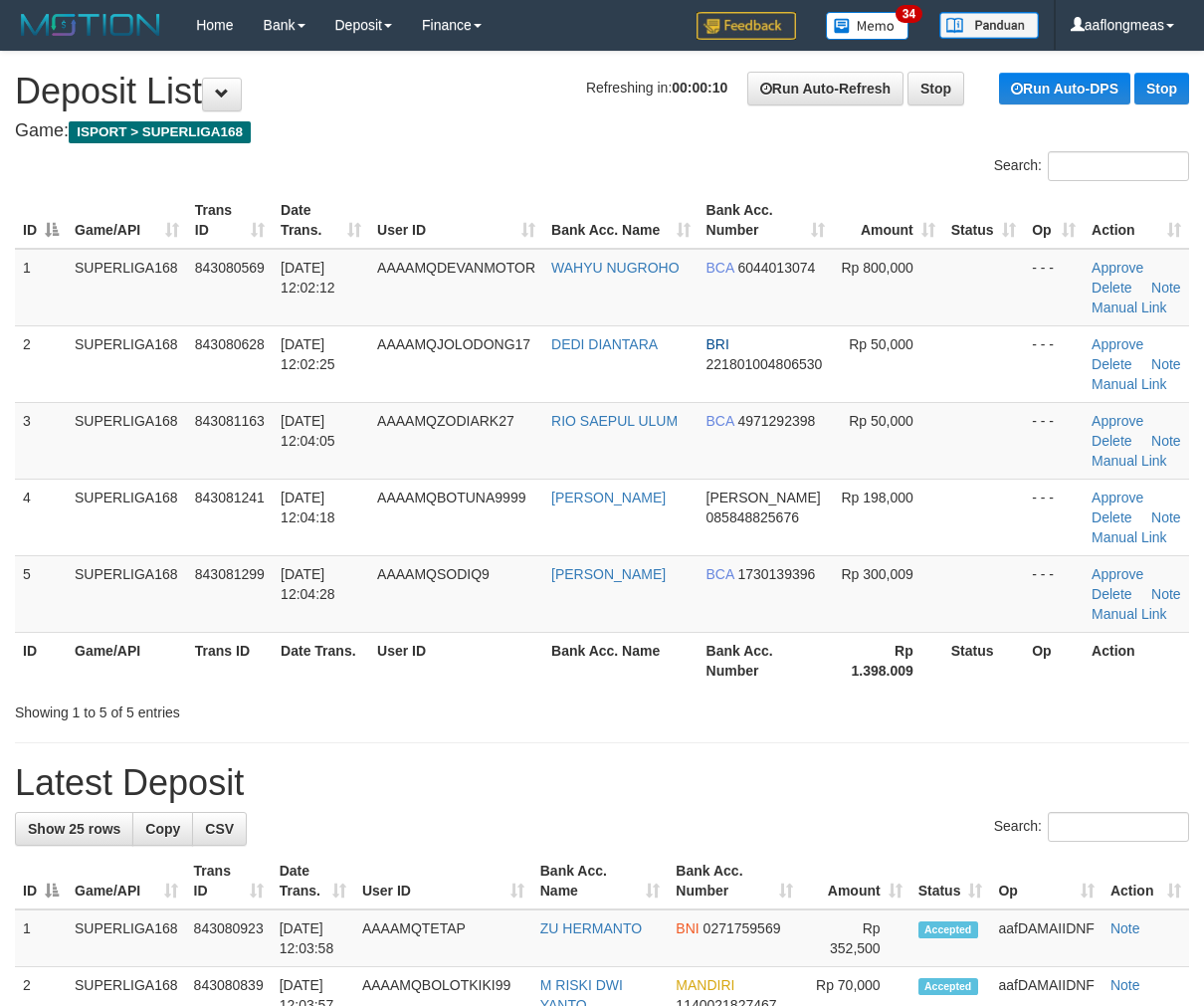 scroll, scrollTop: 0, scrollLeft: 0, axis: both 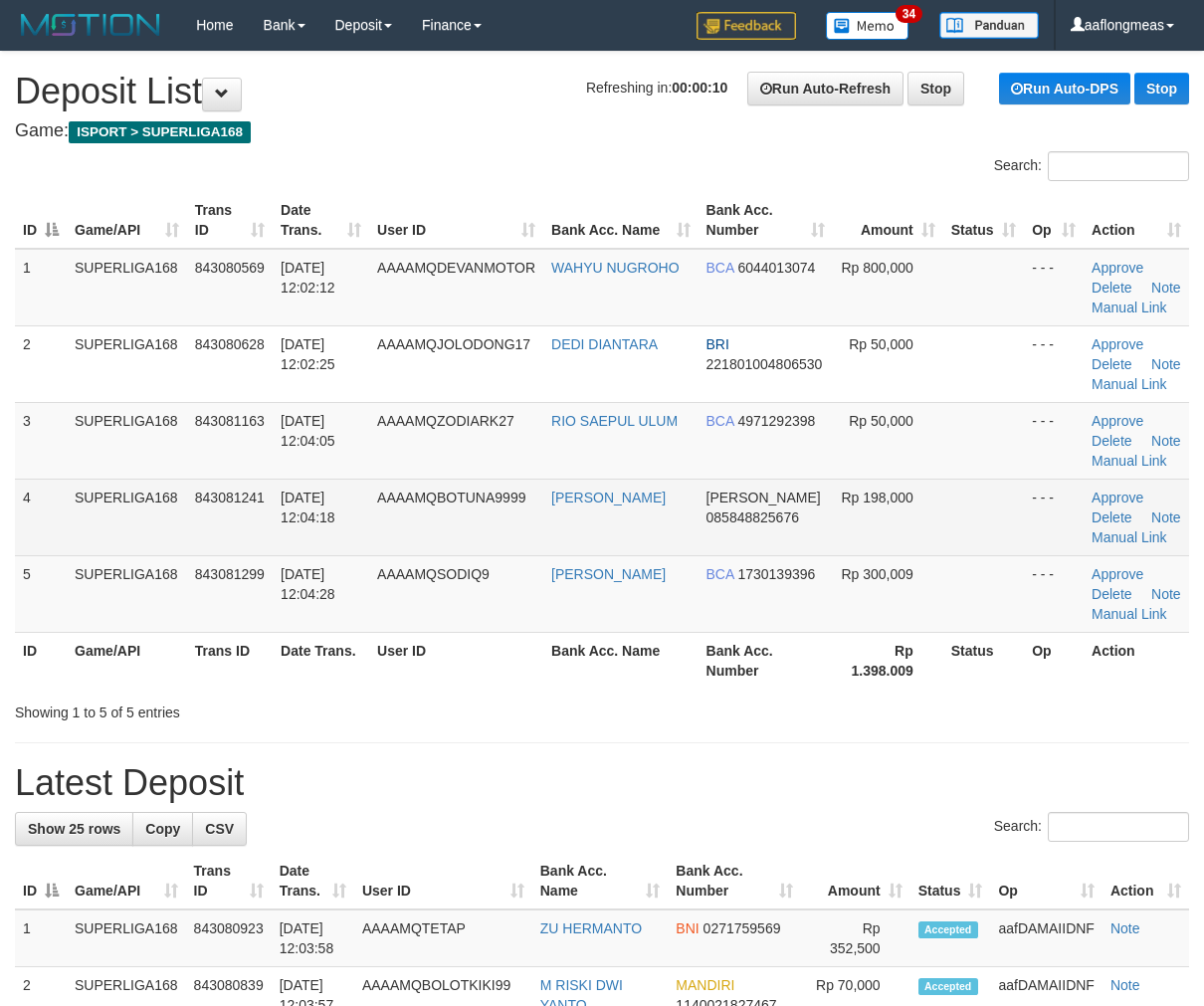 drag, startPoint x: 928, startPoint y: 510, endPoint x: 977, endPoint y: 513, distance: 49.09175 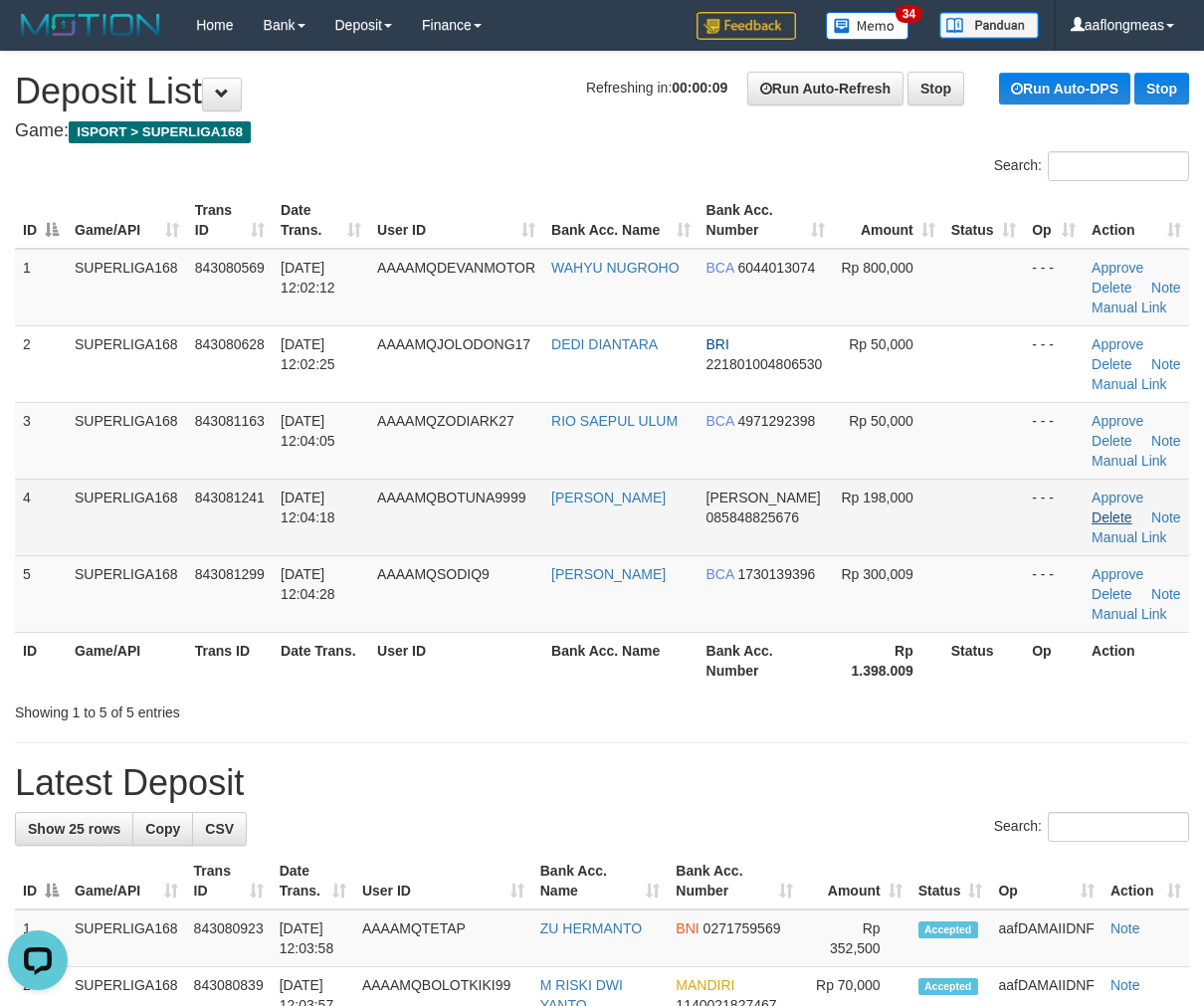scroll, scrollTop: 0, scrollLeft: 0, axis: both 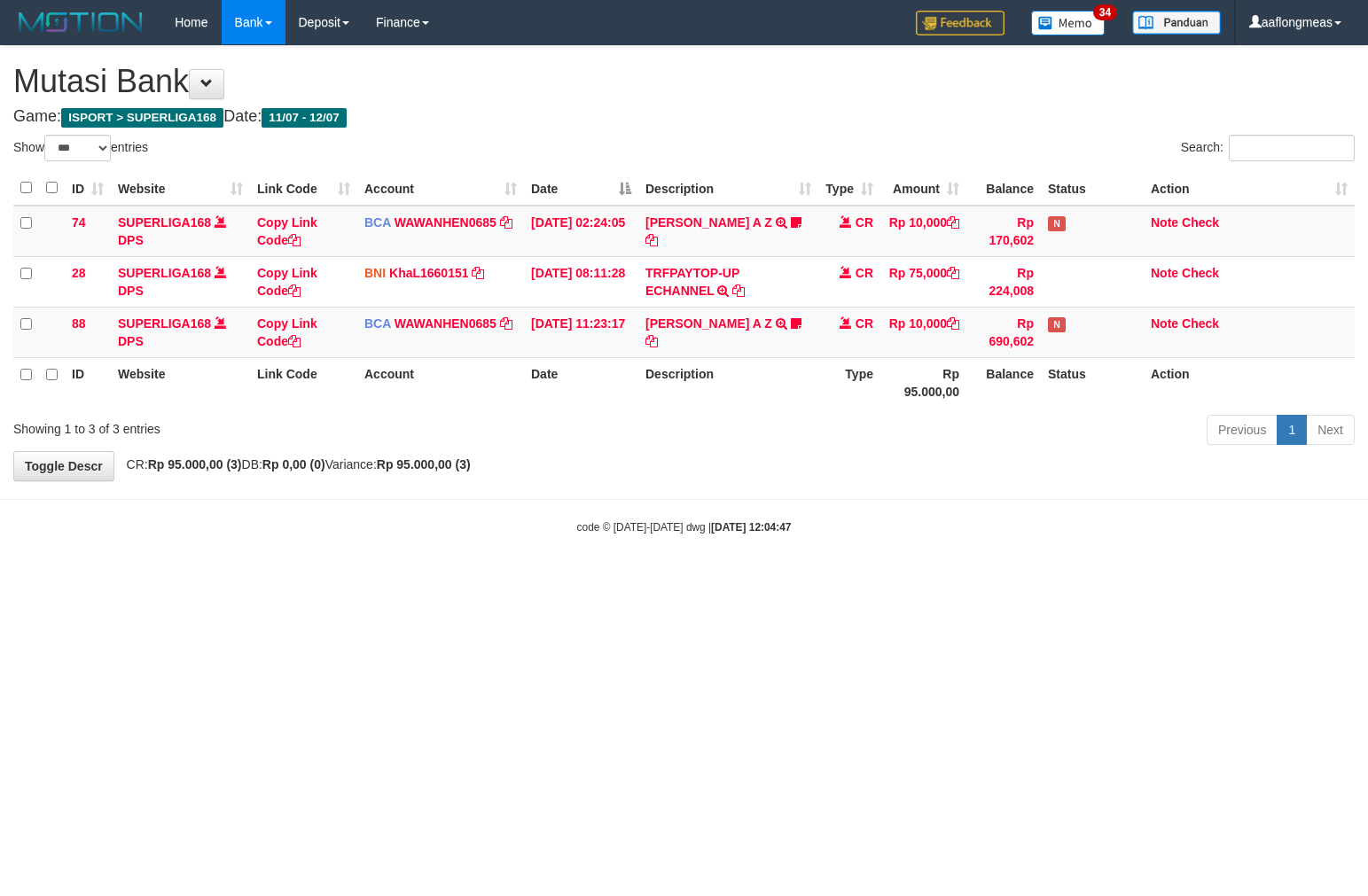 select on "***" 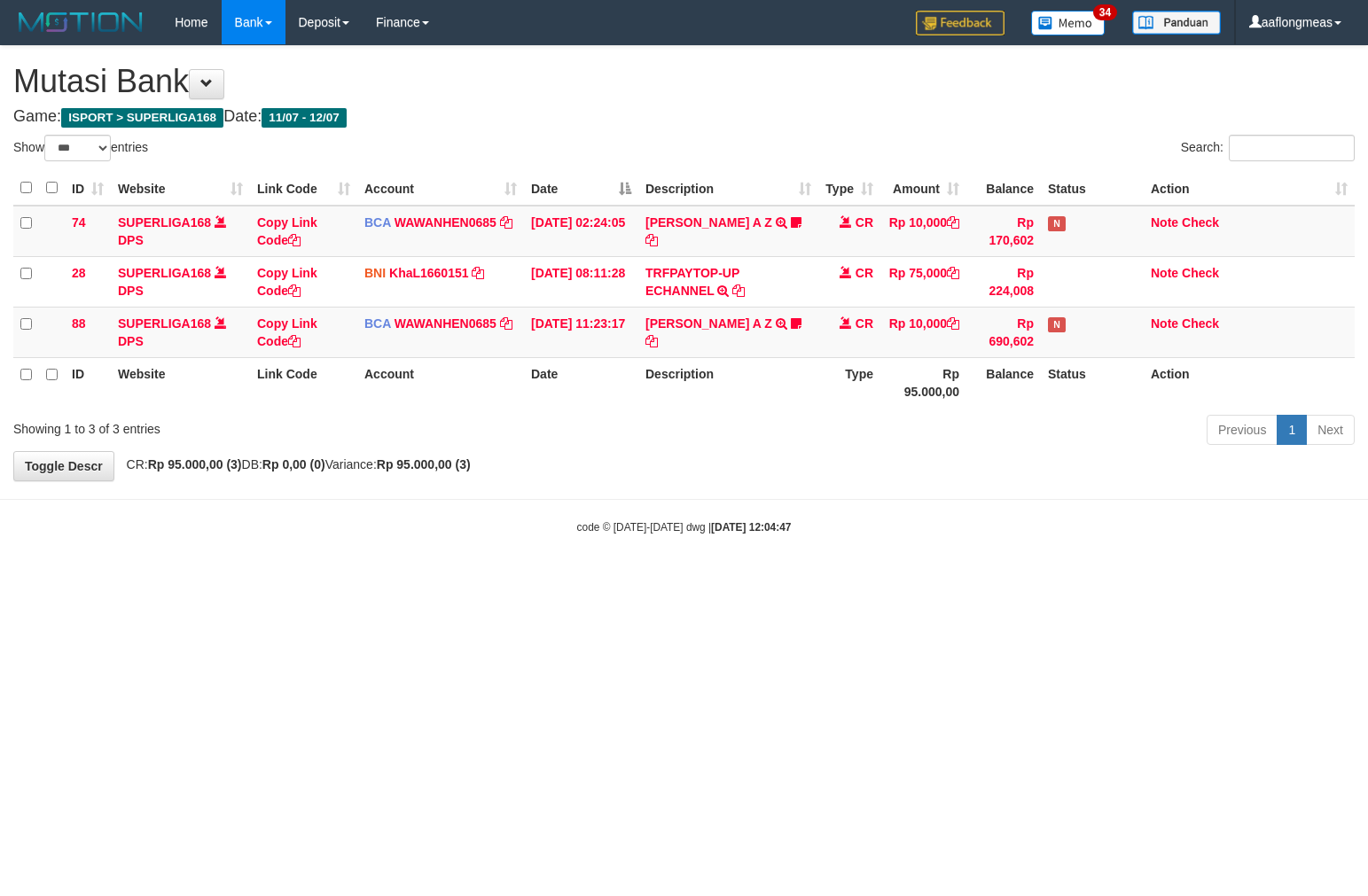 scroll, scrollTop: 0, scrollLeft: 0, axis: both 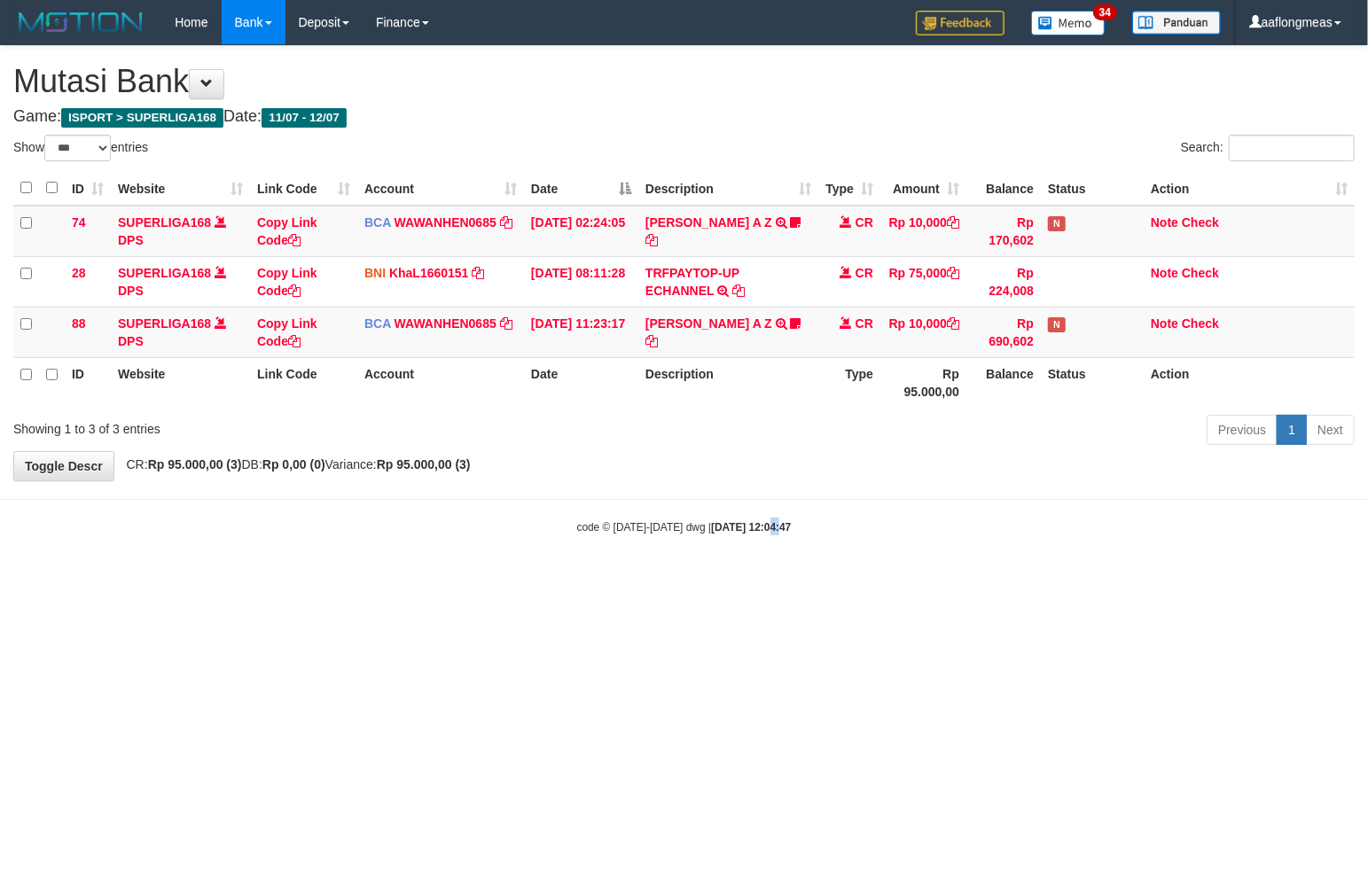 click on "Toggle navigation
Home
Bank
Account List
Load
By Website
Group
[ISPORT]													SUPERLIGA168
By Load Group (DPS)" at bounding box center [684, 290] 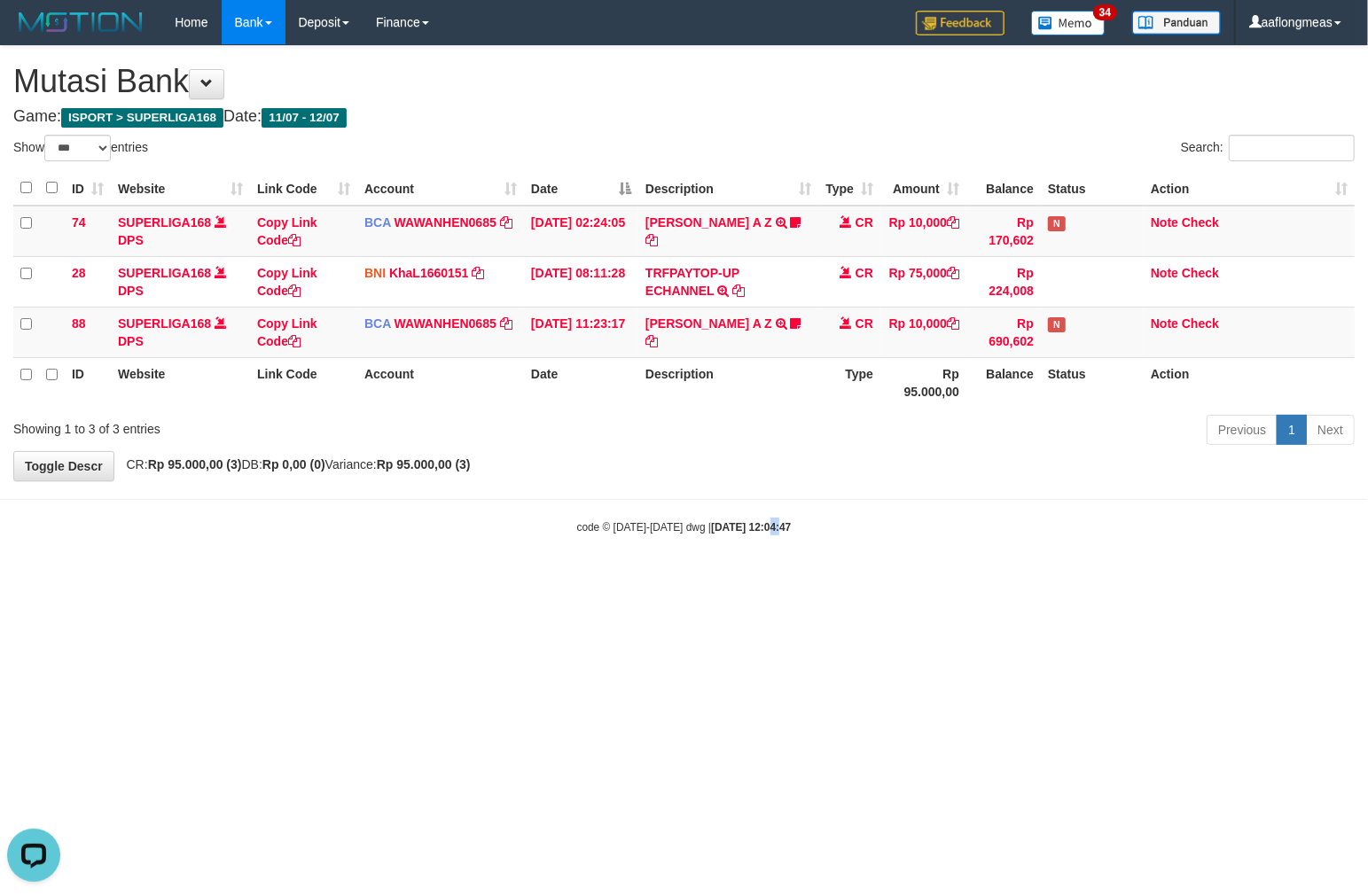 scroll, scrollTop: 0, scrollLeft: 0, axis: both 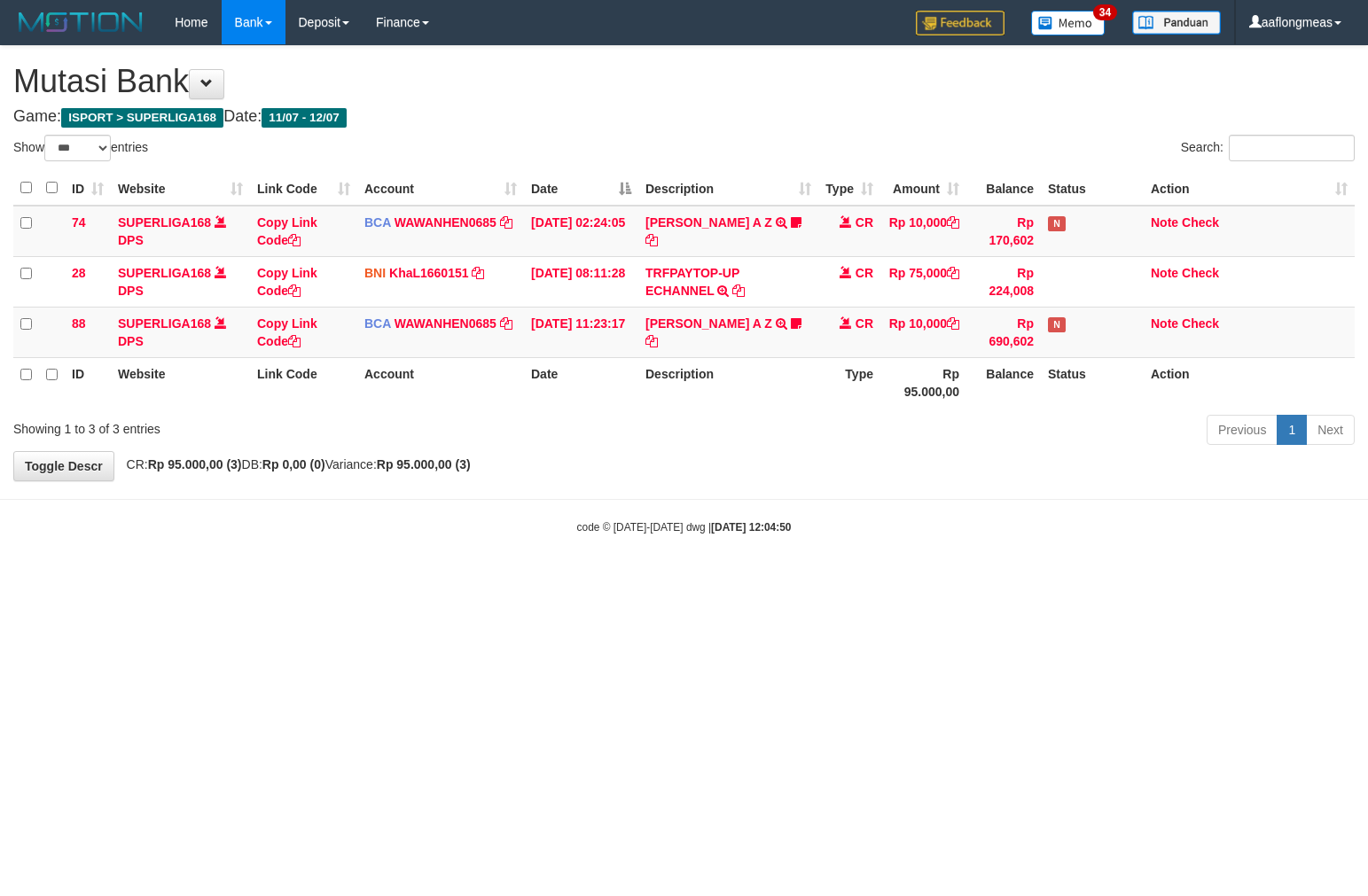 select on "***" 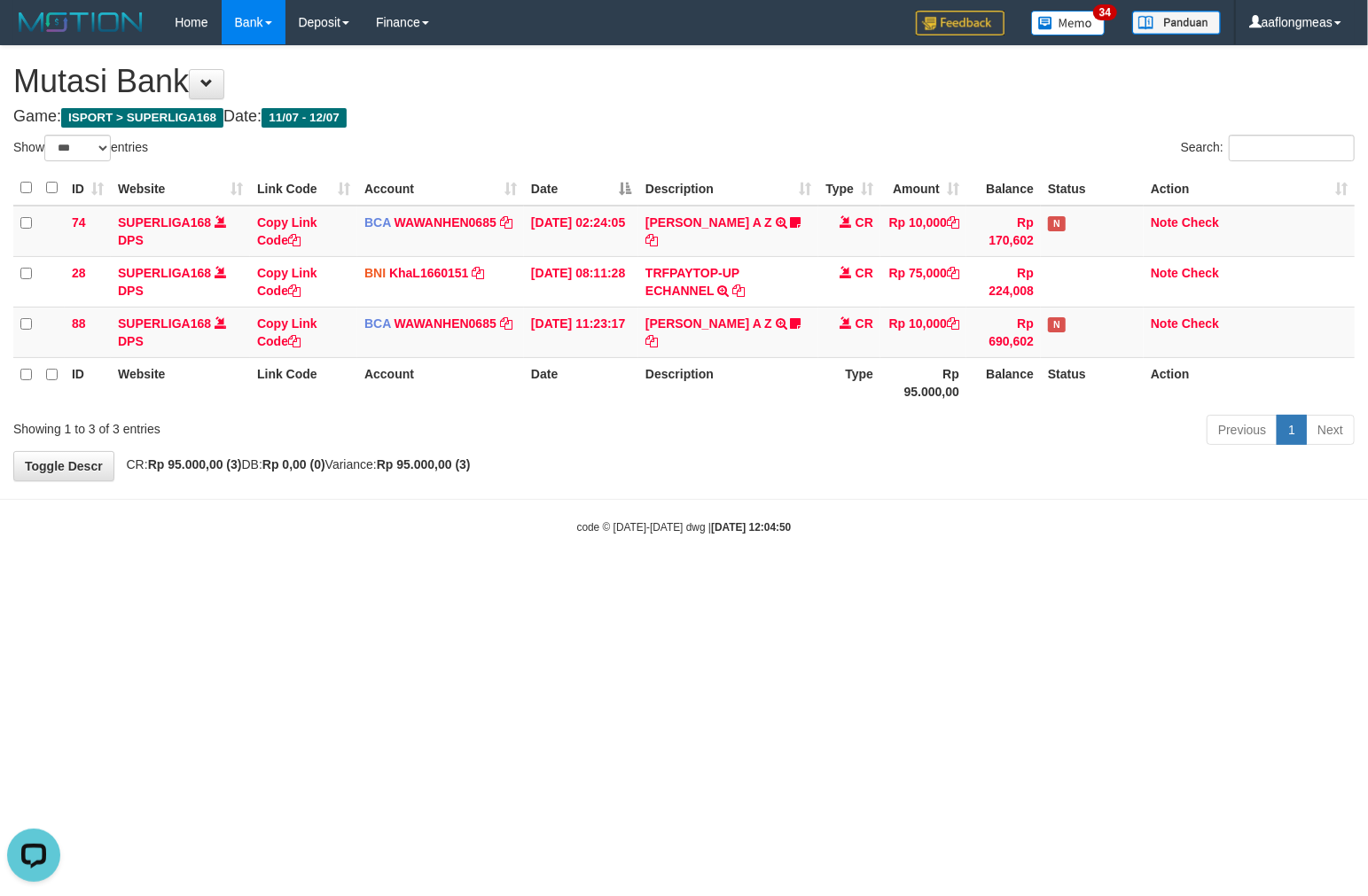 scroll, scrollTop: 0, scrollLeft: 0, axis: both 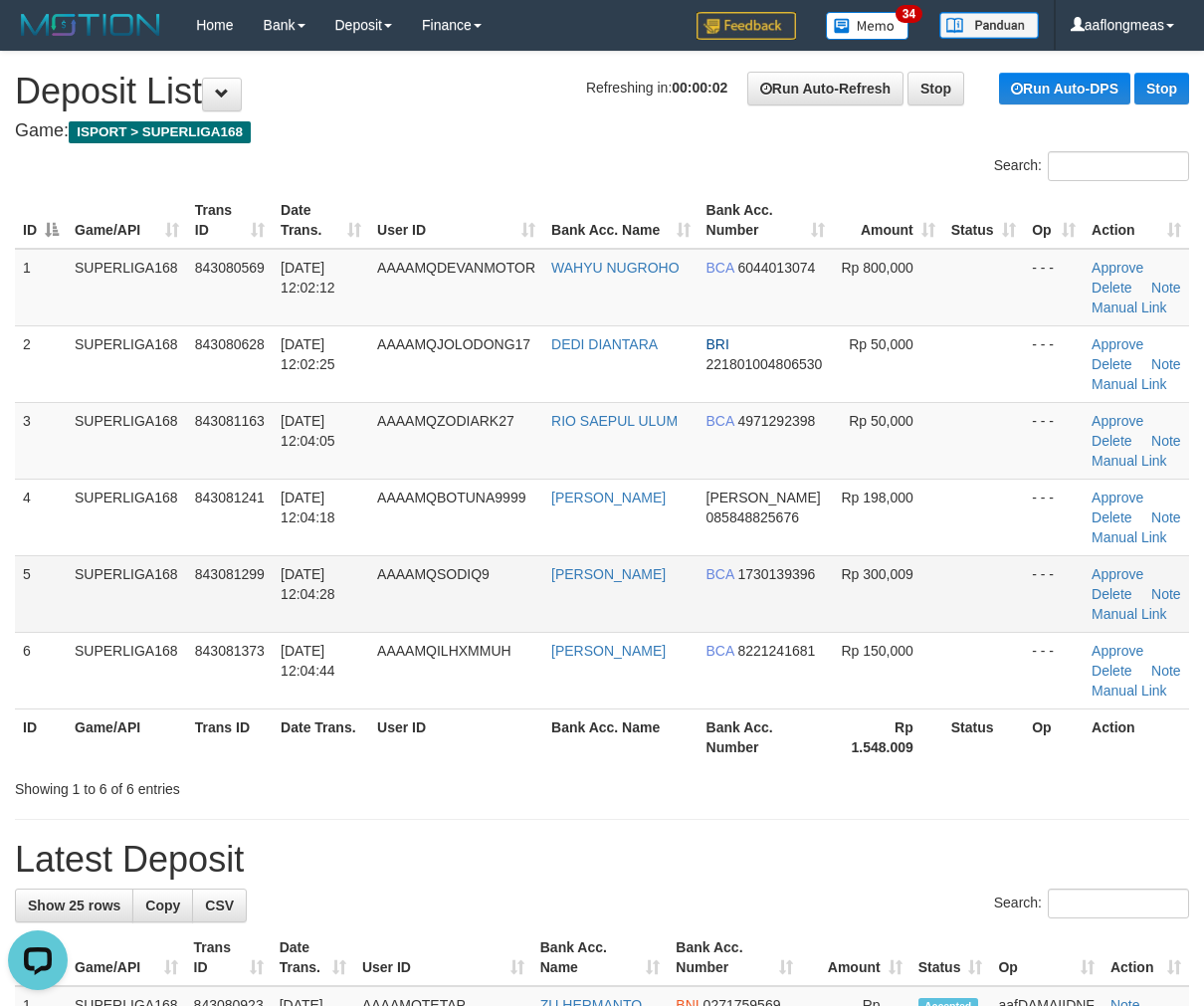 click at bounding box center [983, 593] 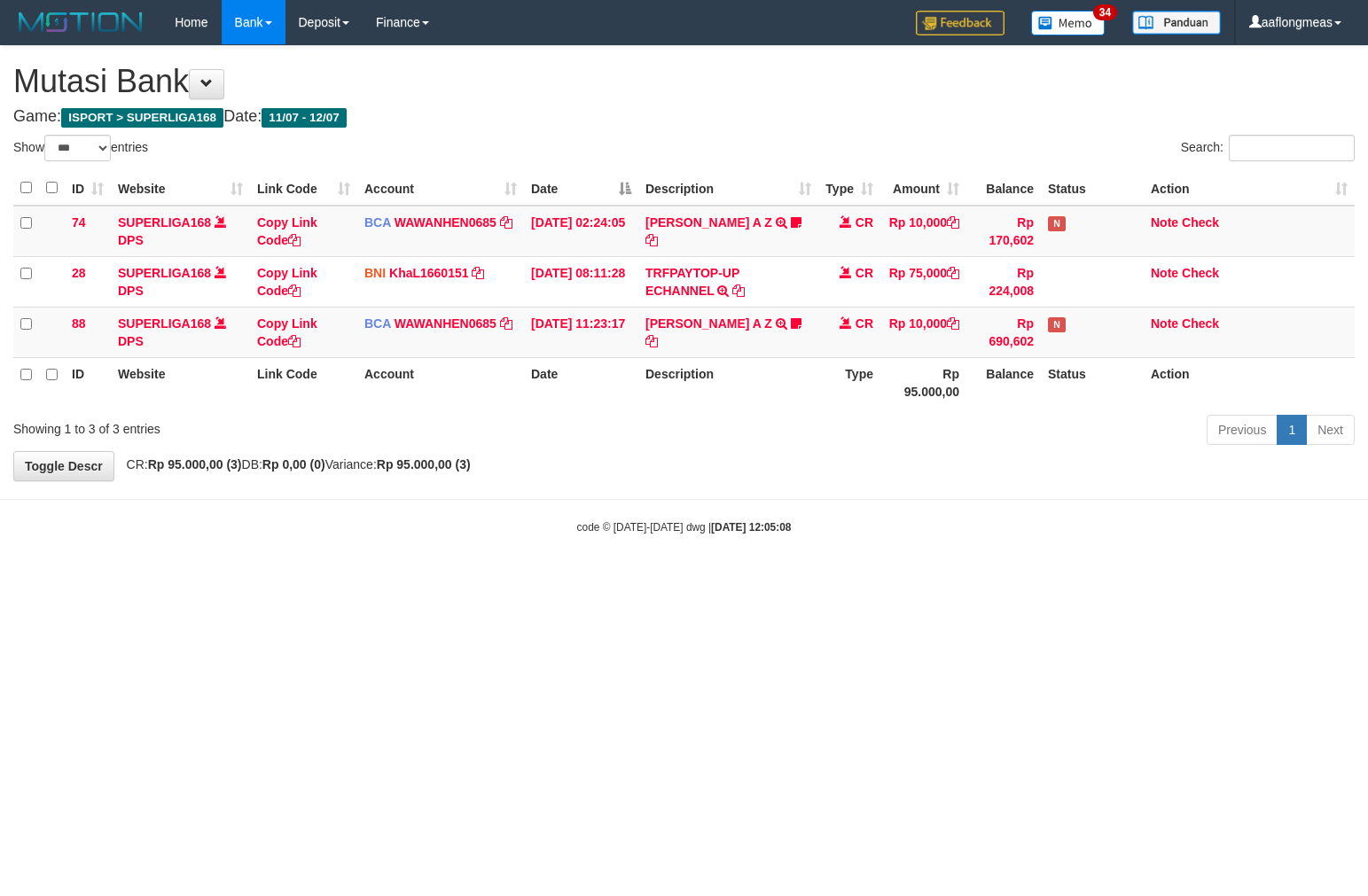 select on "***" 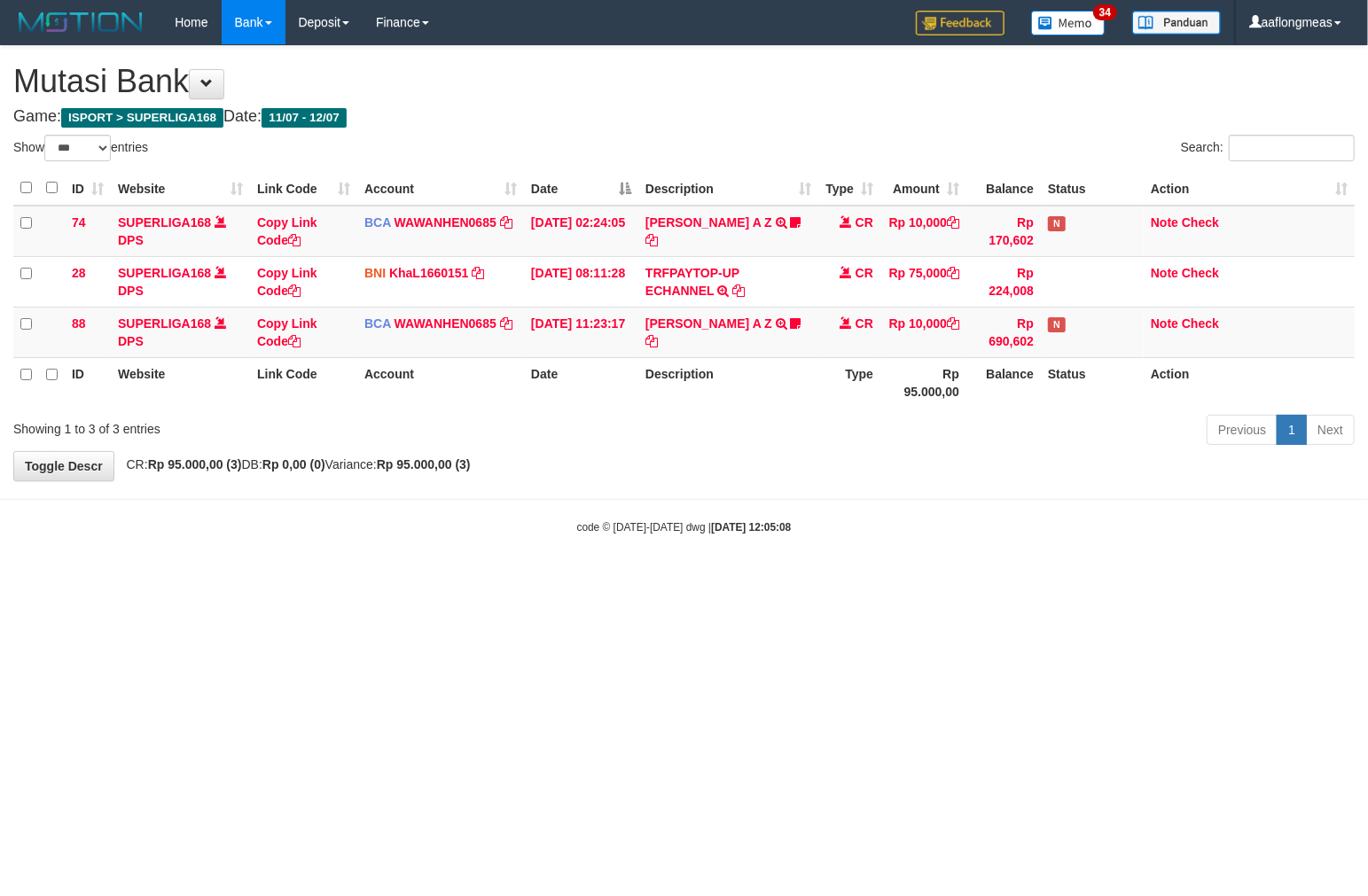 click on "Toggle navigation
Home
Bank
Account List
Load
By Website
Group
[ISPORT]													SUPERLIGA168
By Load Group (DPS)
34" at bounding box center [684, 290] 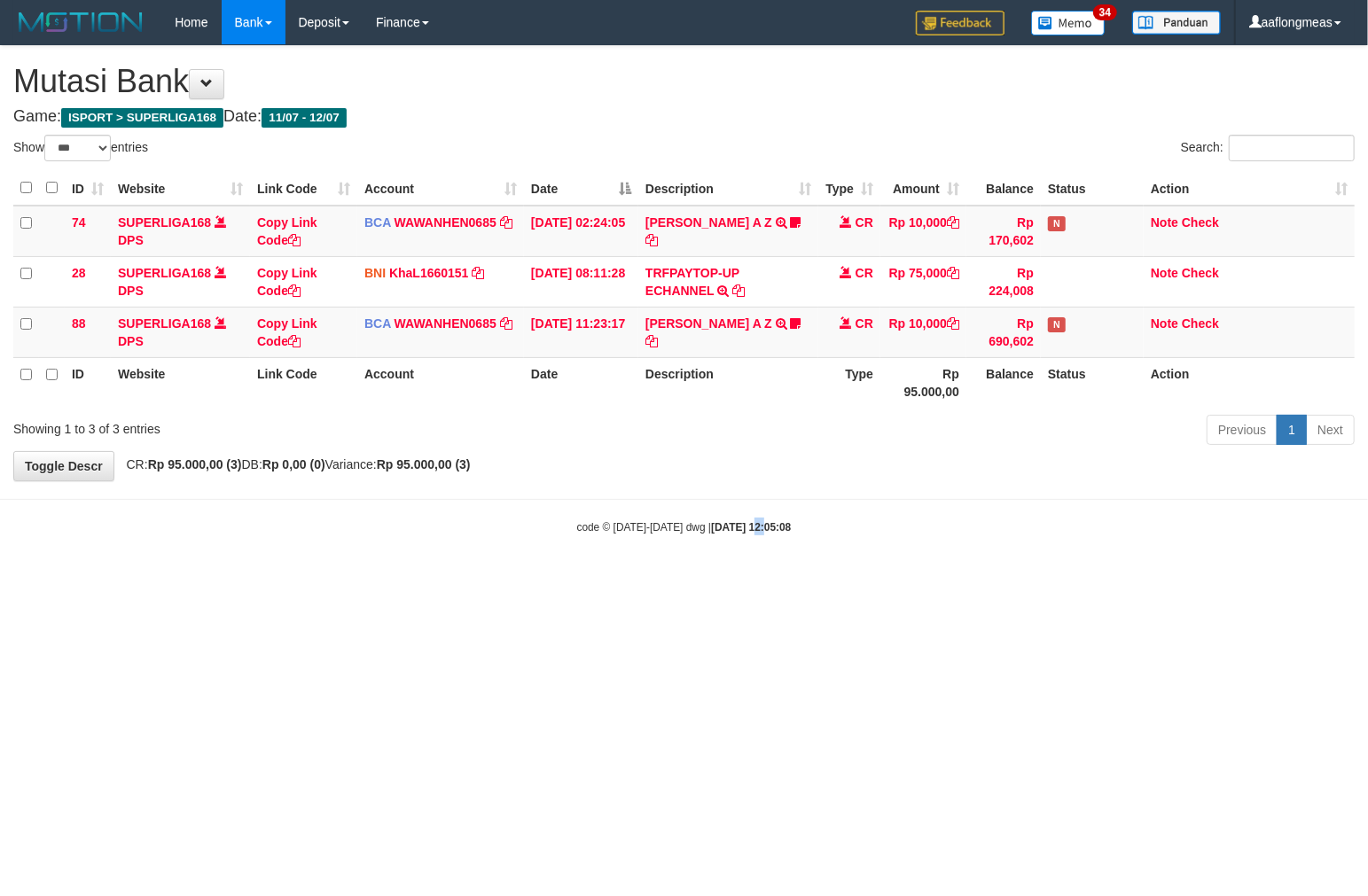 click on "Toggle navigation
Home
Bank
Account List
Load
By Website
Group
[ISPORT]													SUPERLIGA168
By Load Group (DPS)
34" at bounding box center [684, 290] 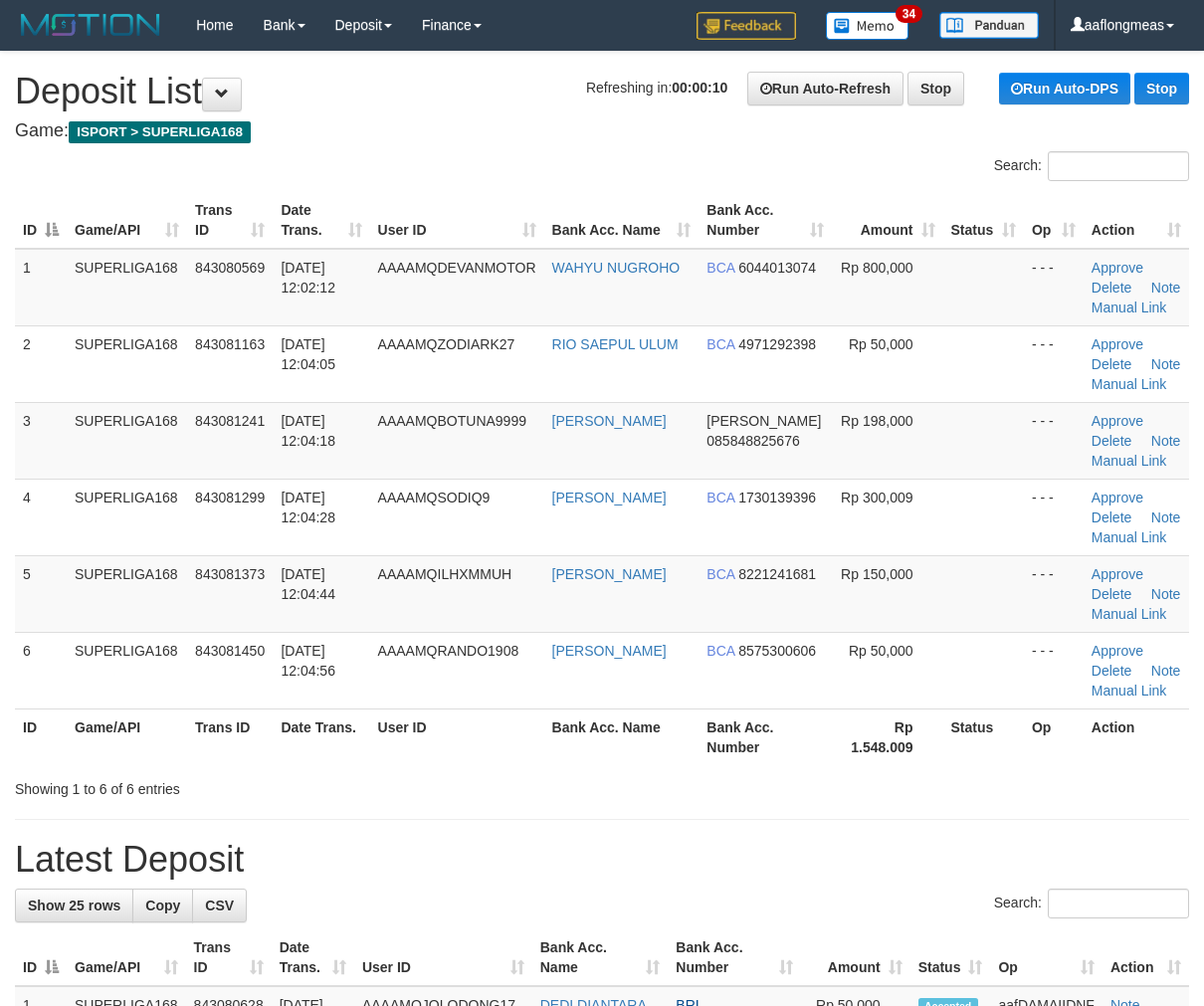 scroll, scrollTop: 0, scrollLeft: 0, axis: both 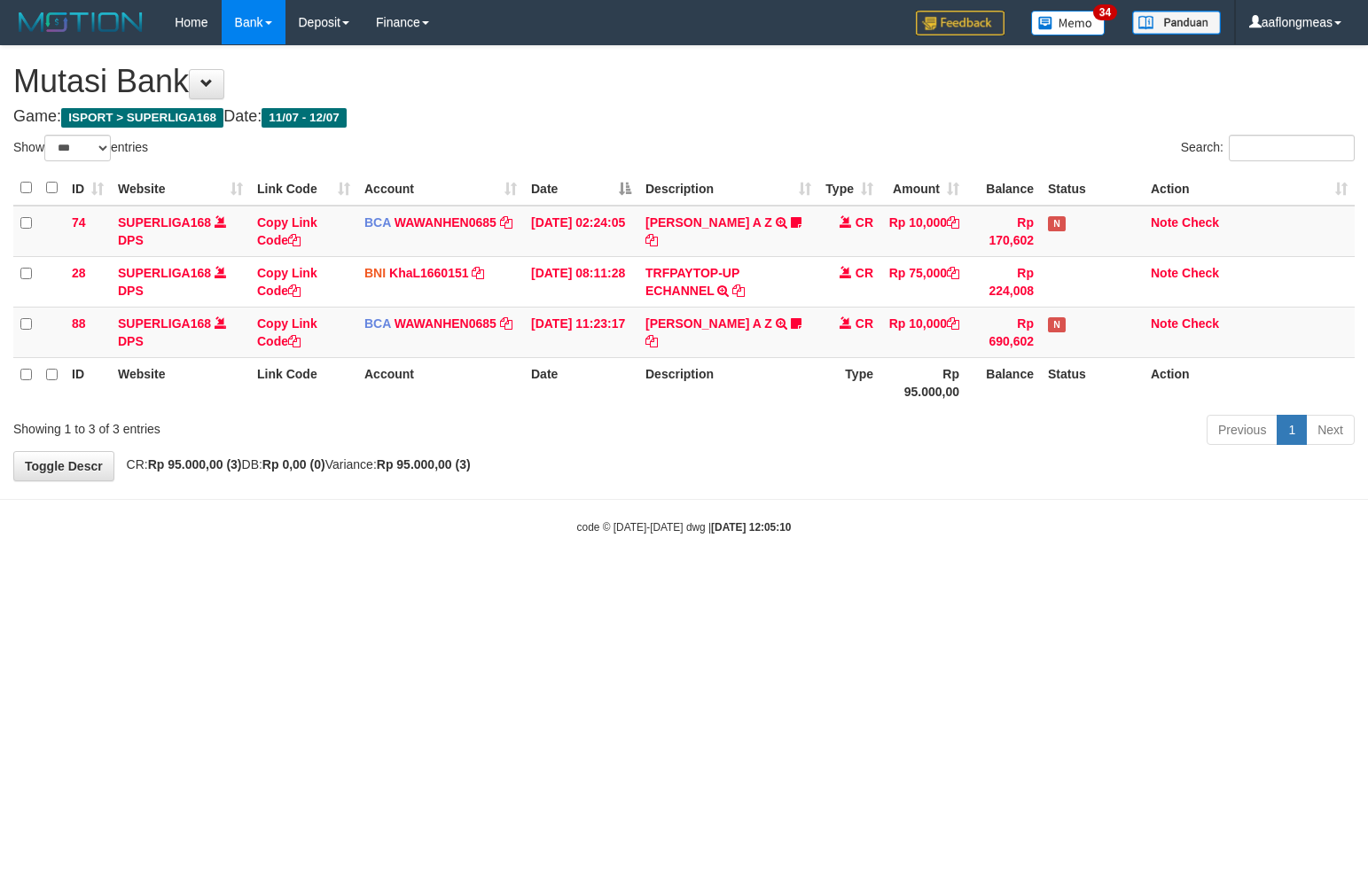 select on "***" 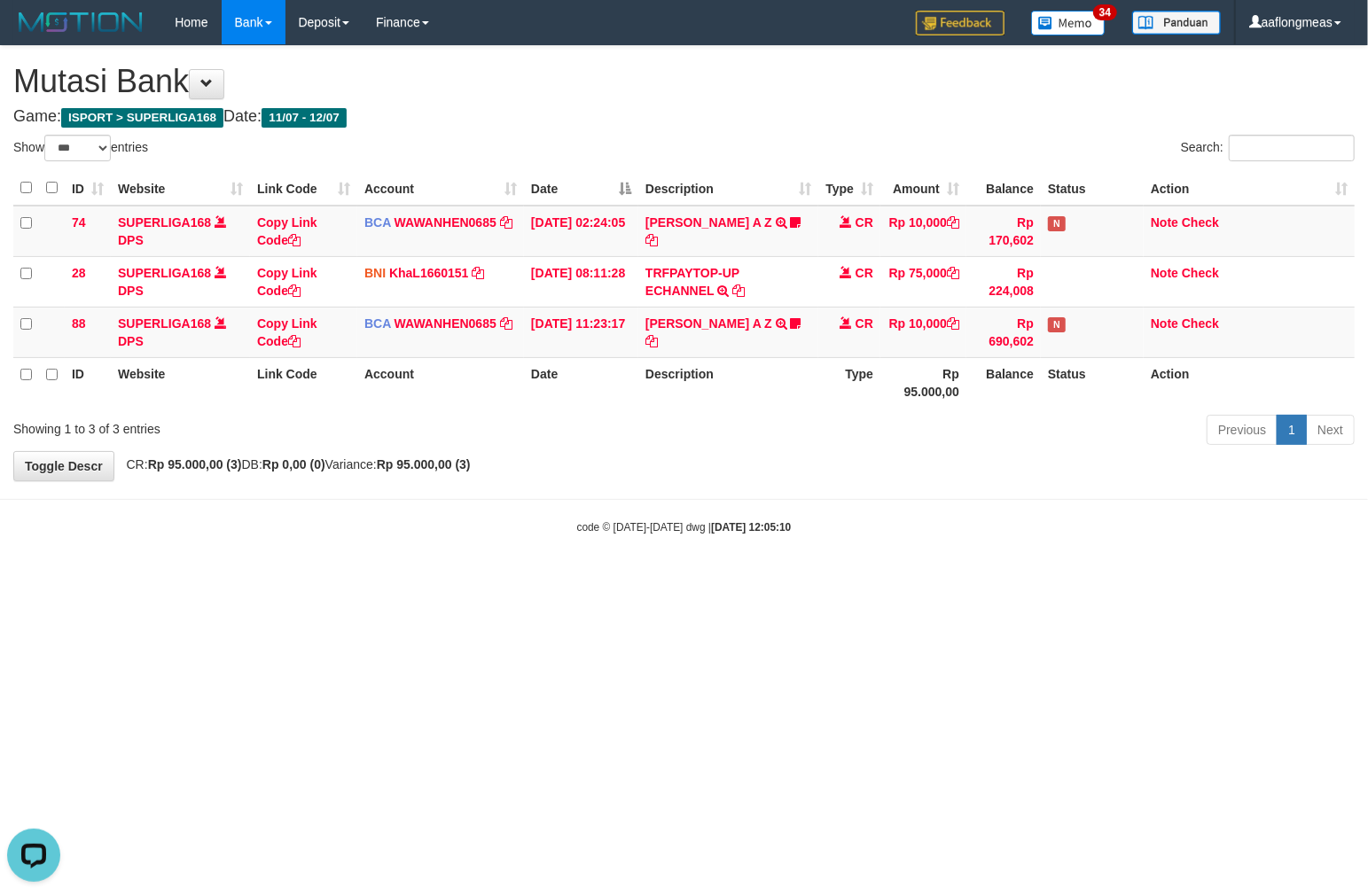 scroll, scrollTop: 0, scrollLeft: 0, axis: both 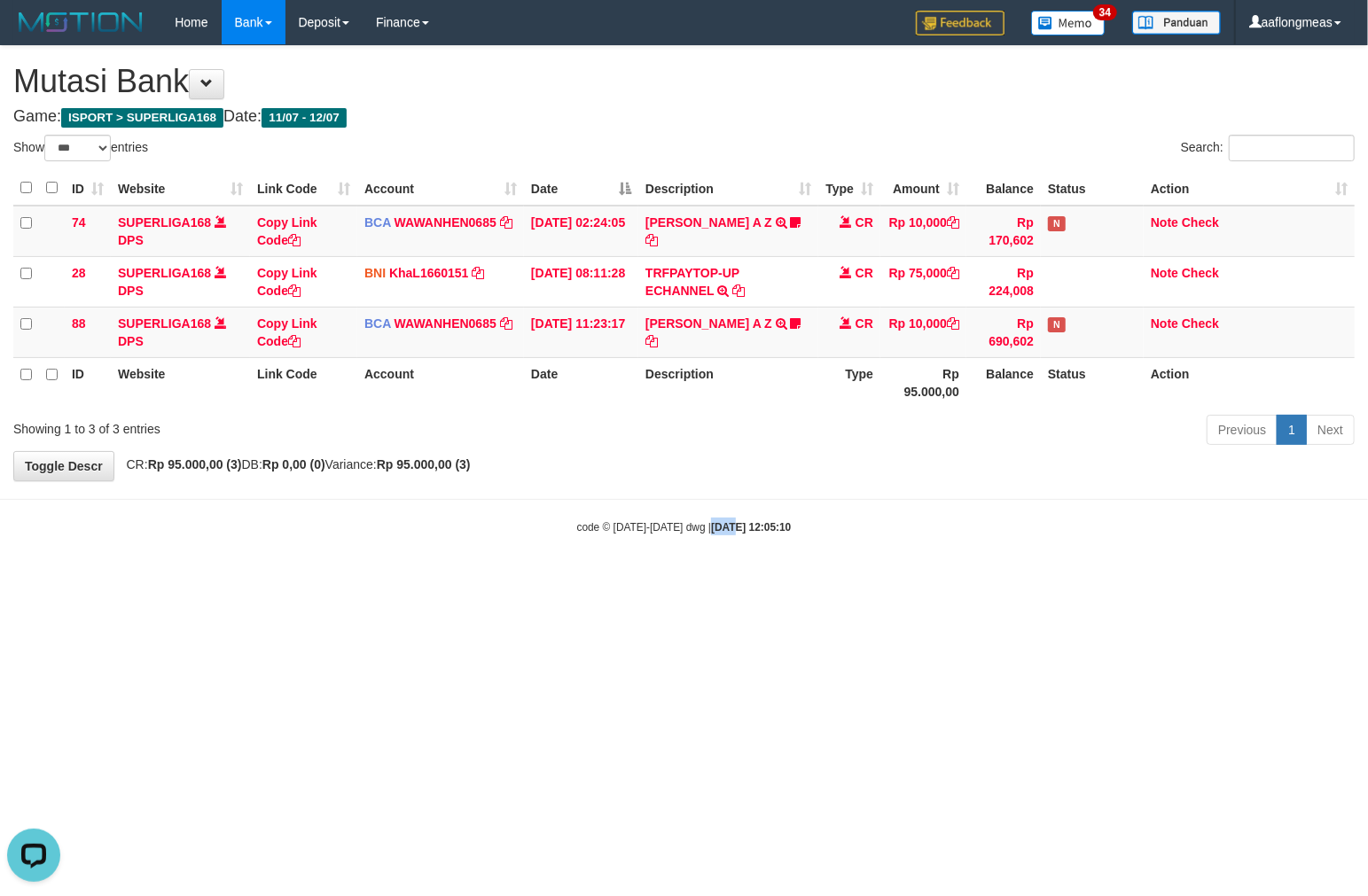 drag, startPoint x: 704, startPoint y: 614, endPoint x: 679, endPoint y: 623, distance: 26.570661 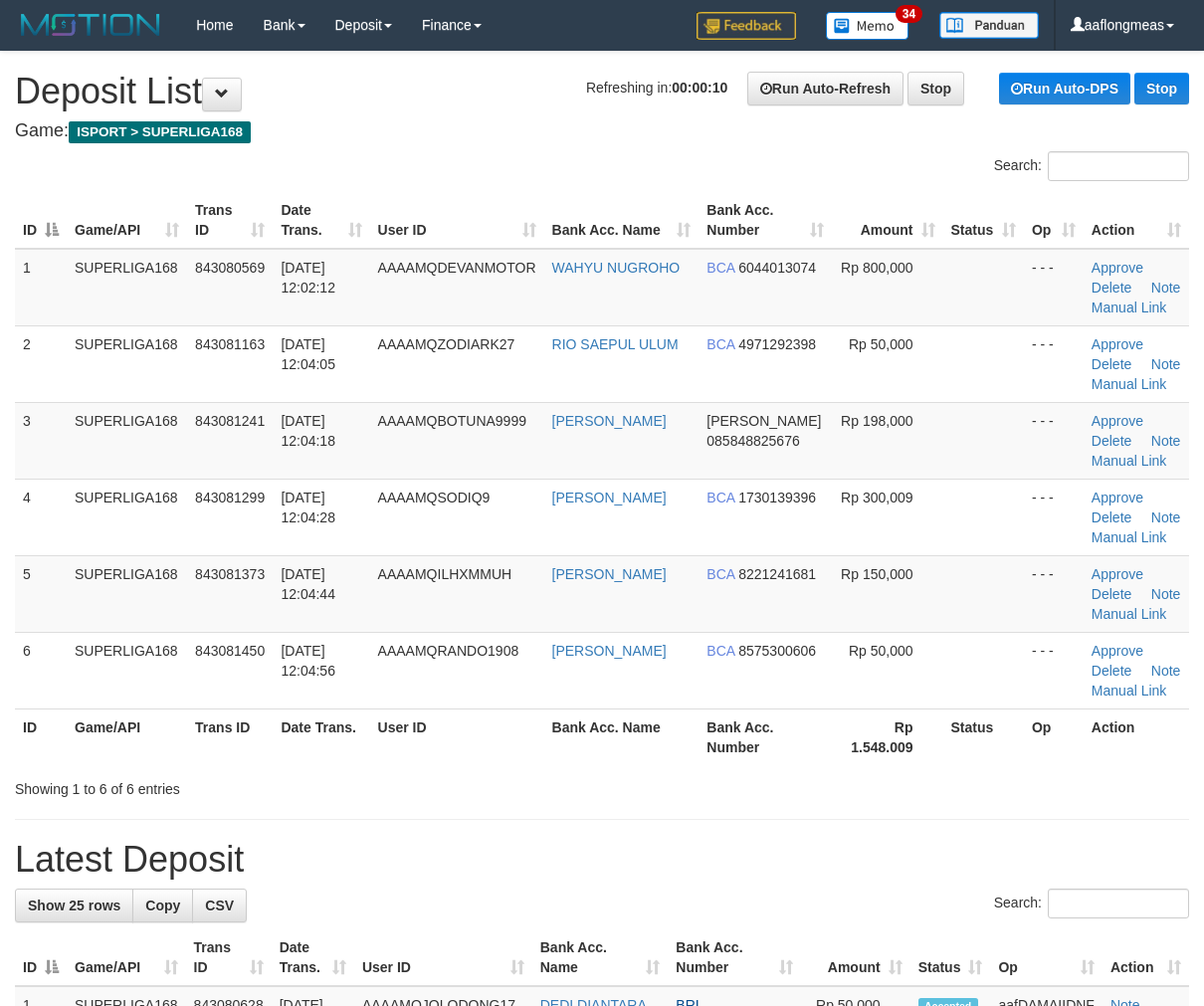 scroll, scrollTop: 0, scrollLeft: 0, axis: both 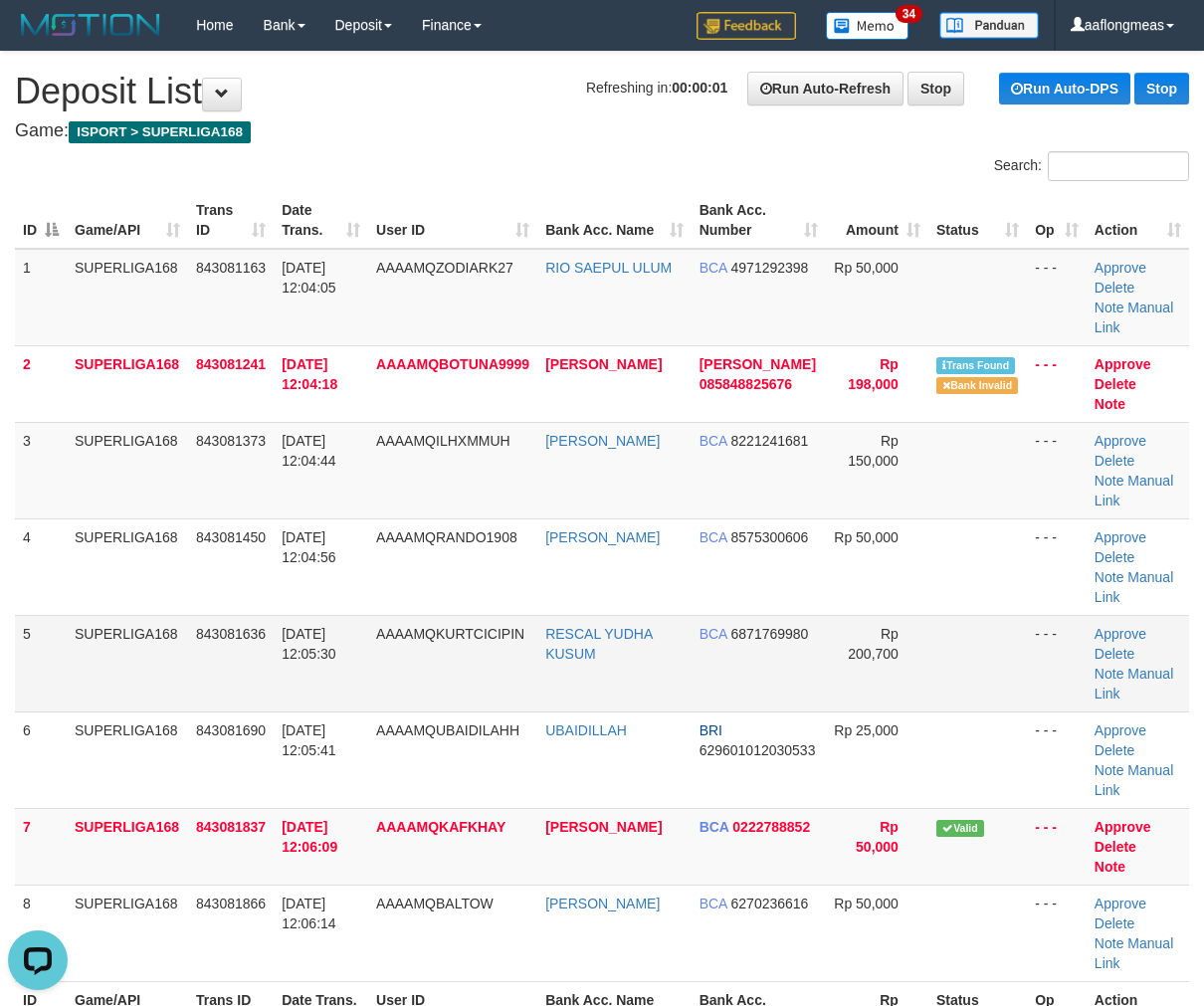 drag, startPoint x: 930, startPoint y: 567, endPoint x: 1096, endPoint y: 592, distance: 167.87198 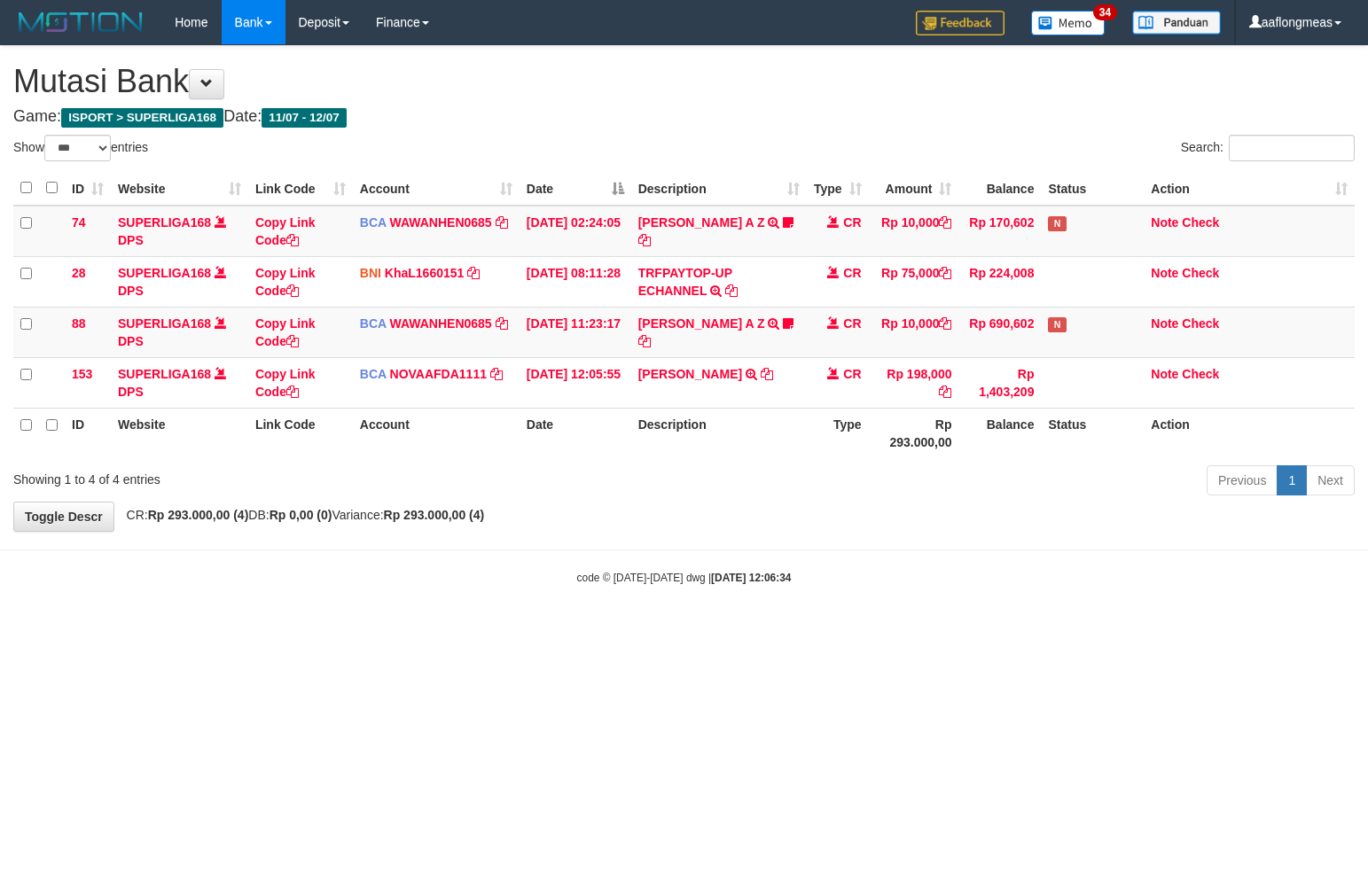 select on "***" 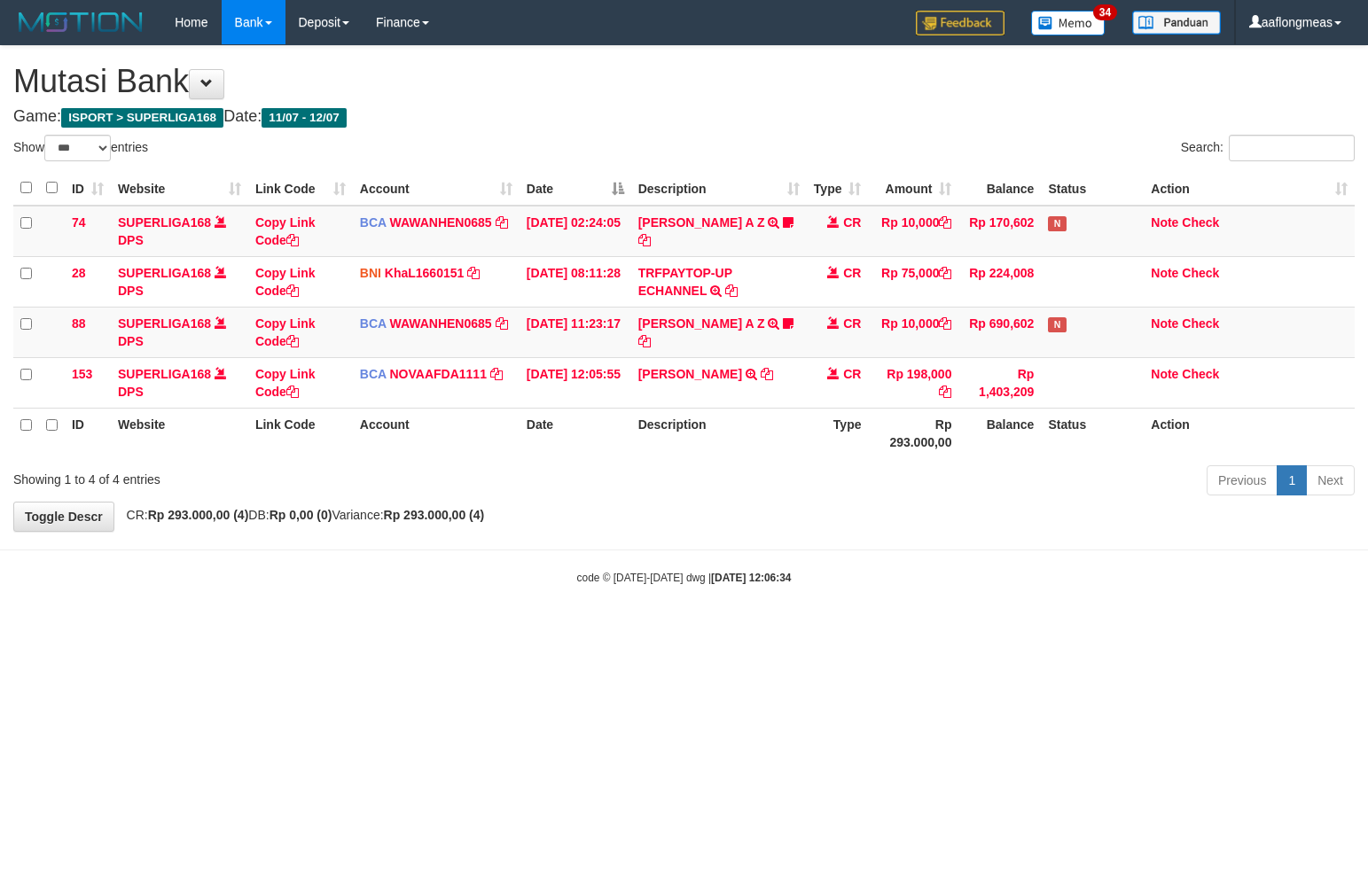 scroll, scrollTop: 0, scrollLeft: 0, axis: both 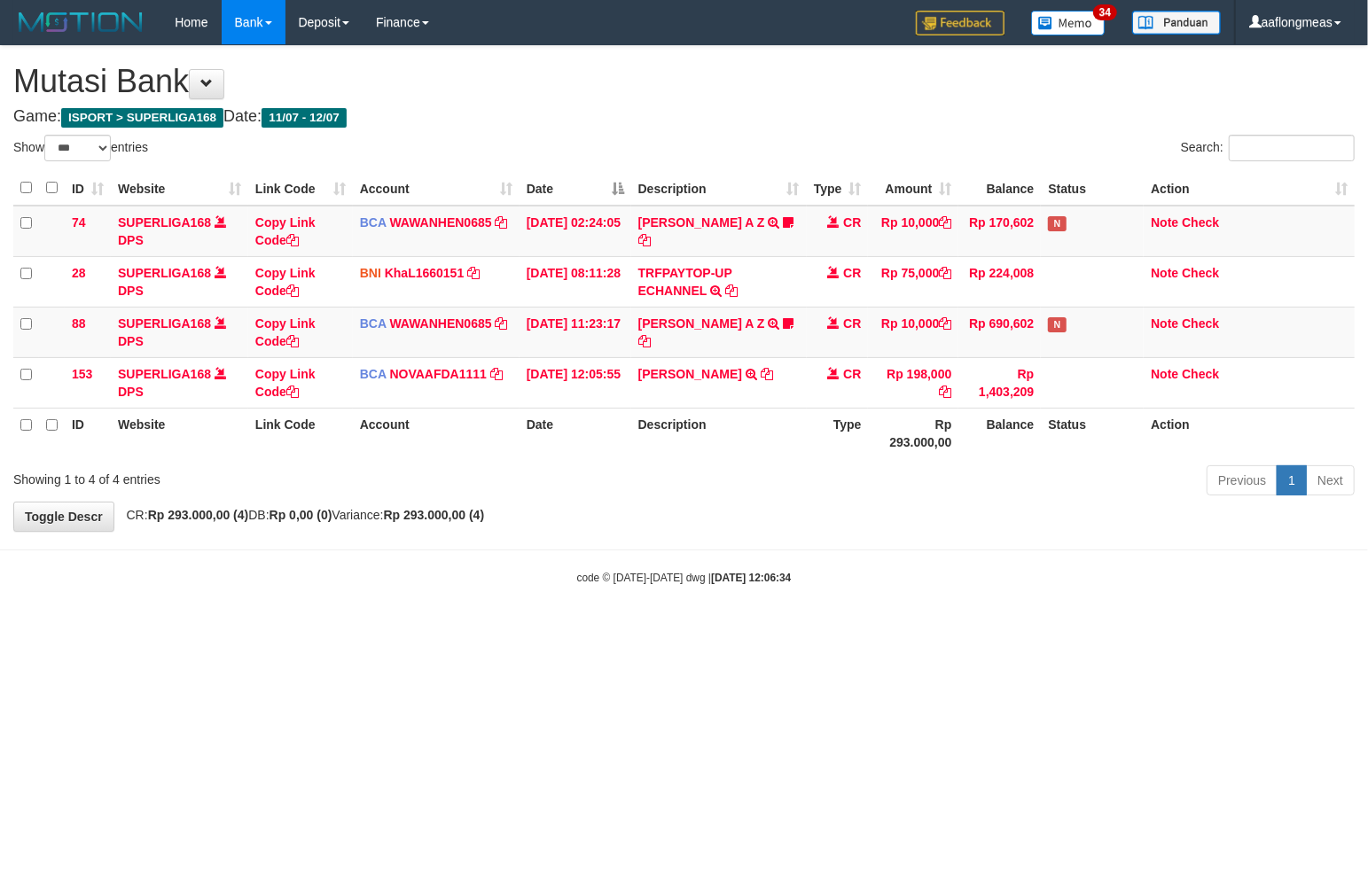 drag, startPoint x: 0, startPoint y: 0, endPoint x: 762, endPoint y: 645, distance: 998.3331 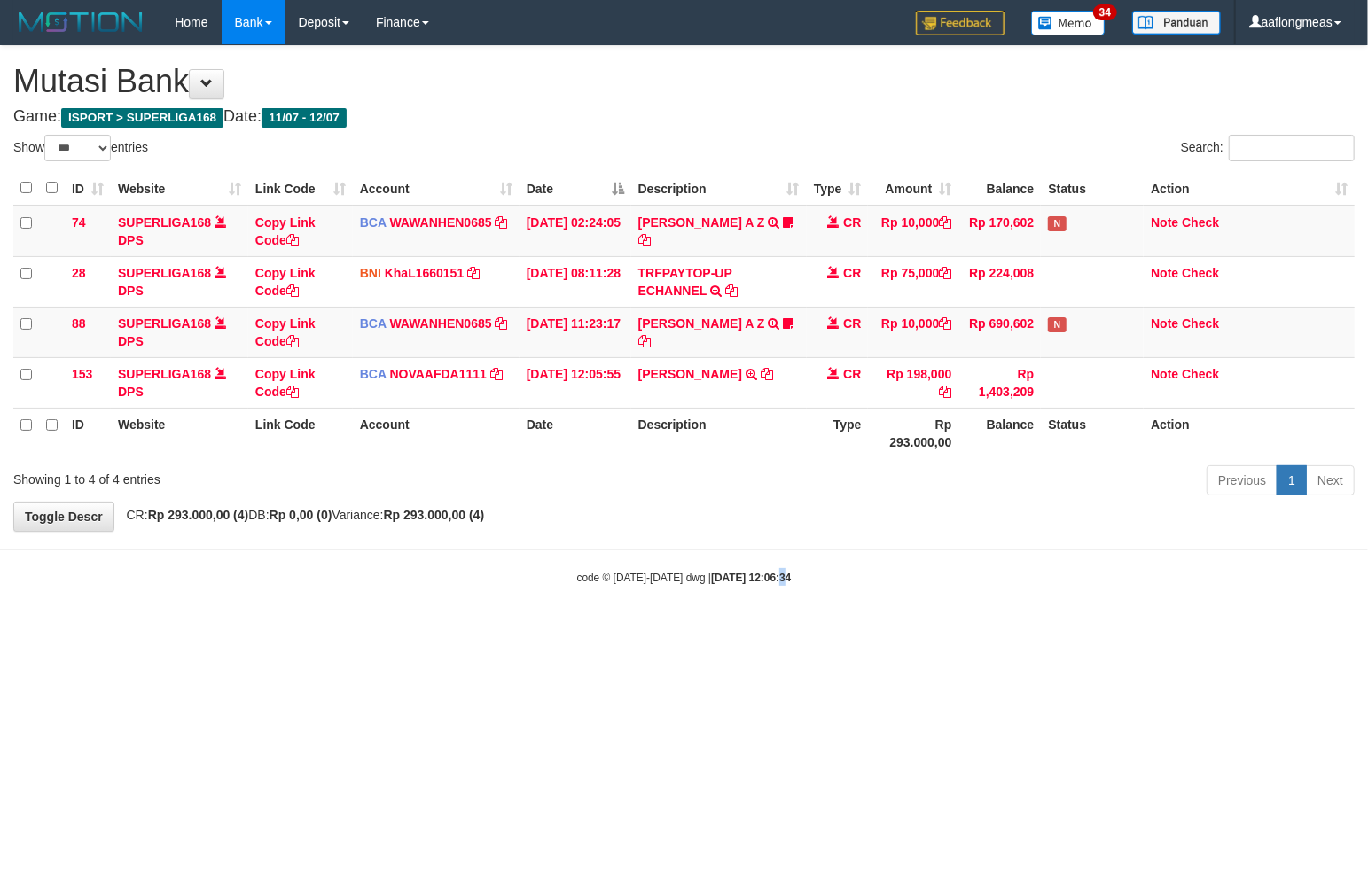 click on "Toggle navigation
Home
Bank
Account List
Load
By Website
Group
[ISPORT]													SUPERLIGA168
By Load Group (DPS)" at bounding box center [684, 315] 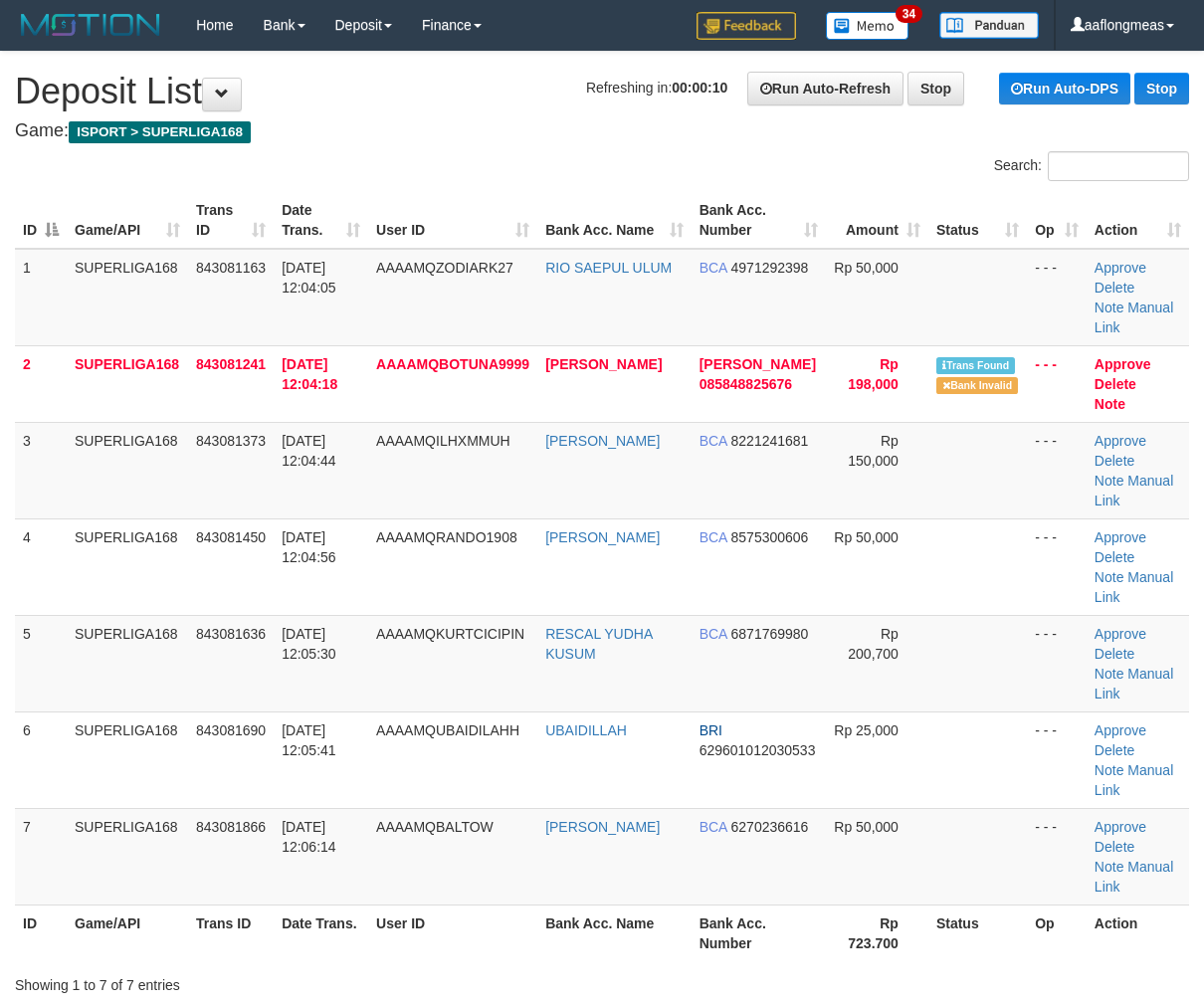 scroll, scrollTop: 0, scrollLeft: 0, axis: both 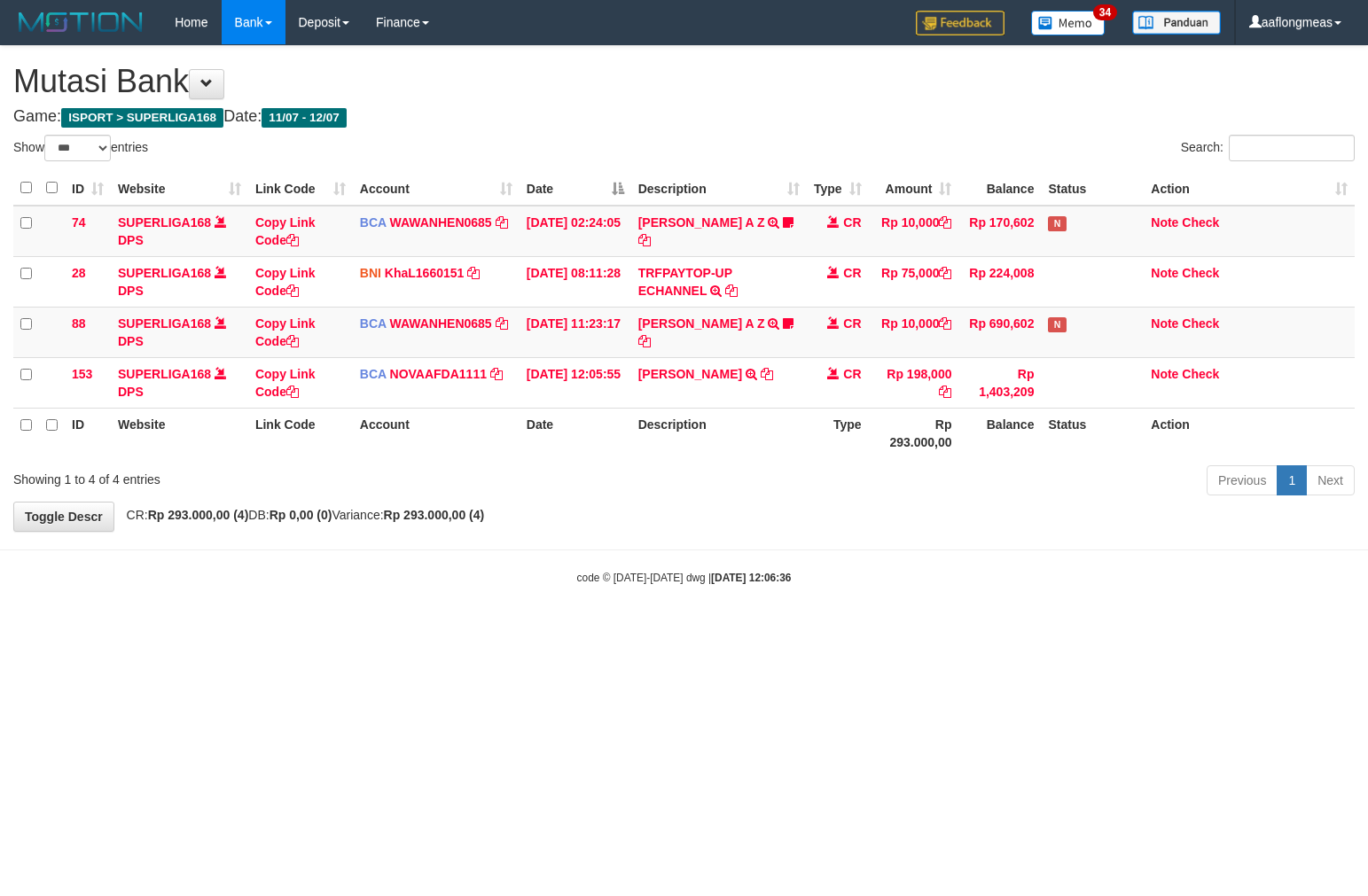 select on "***" 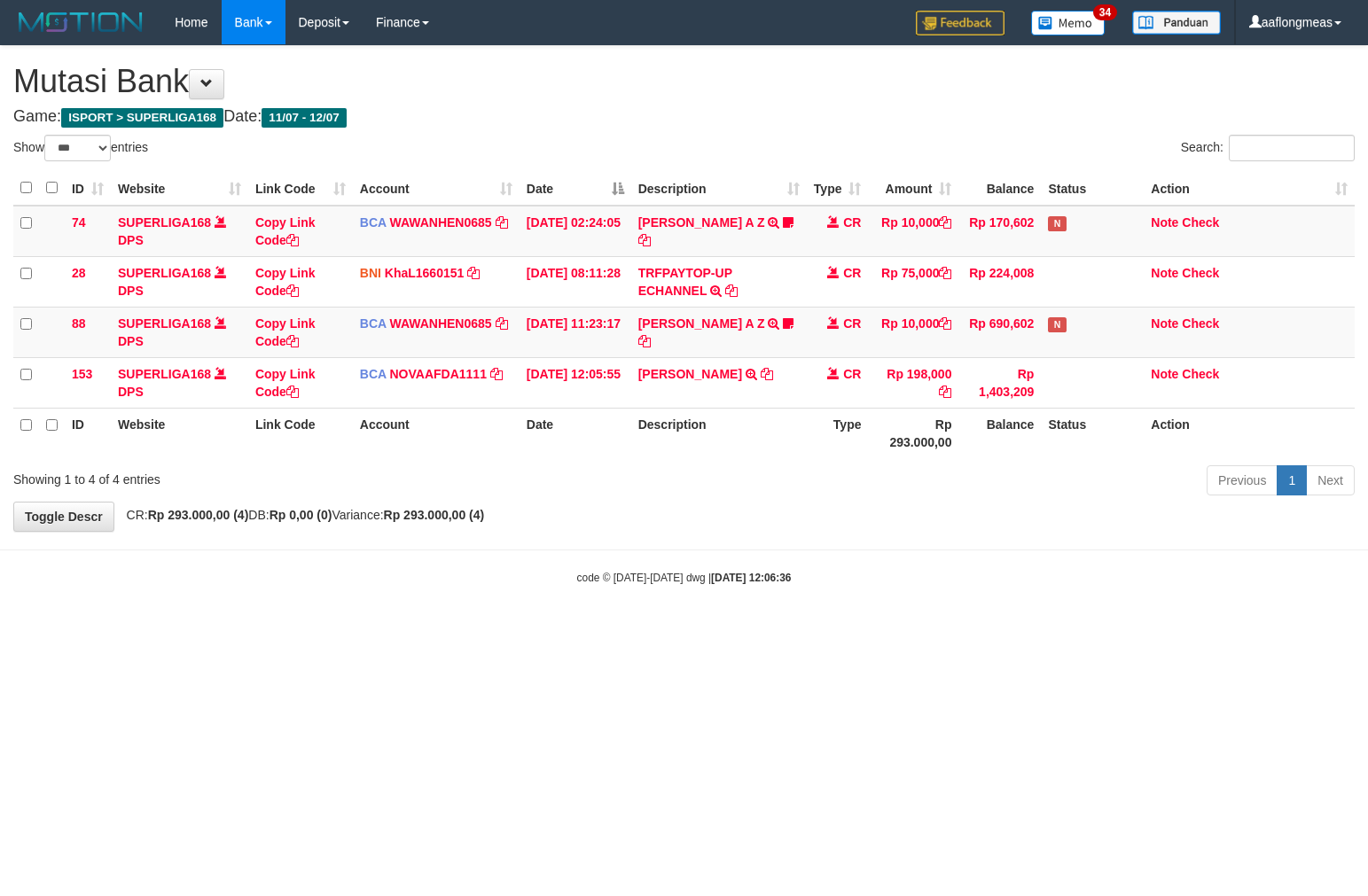 scroll, scrollTop: 0, scrollLeft: 0, axis: both 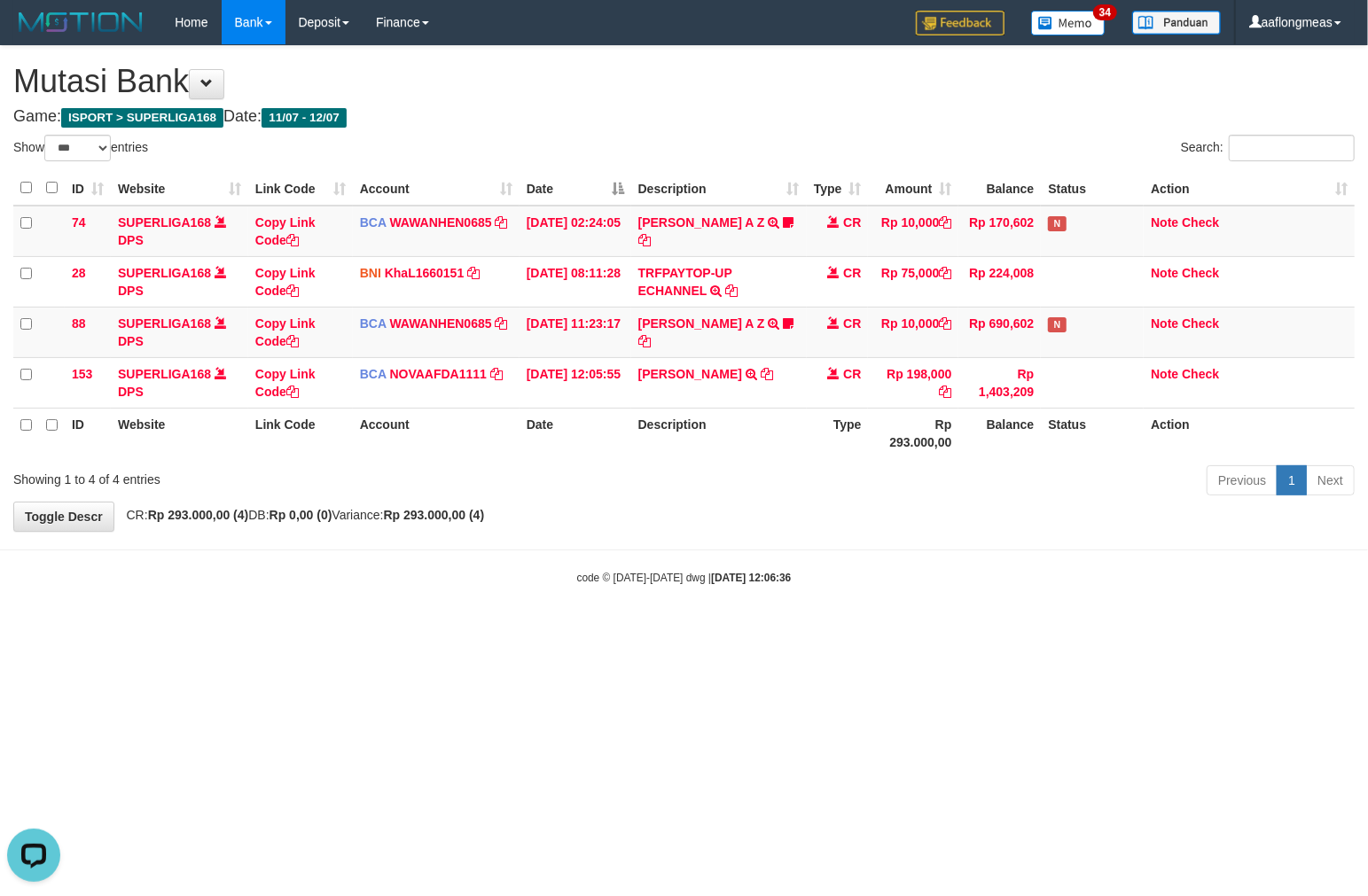 click on "Toggle navigation
Home
Bank
Account List
Load
By Website
Group
[ISPORT]													SUPERLIGA168
By Load Group (DPS)" at bounding box center (684, 315) 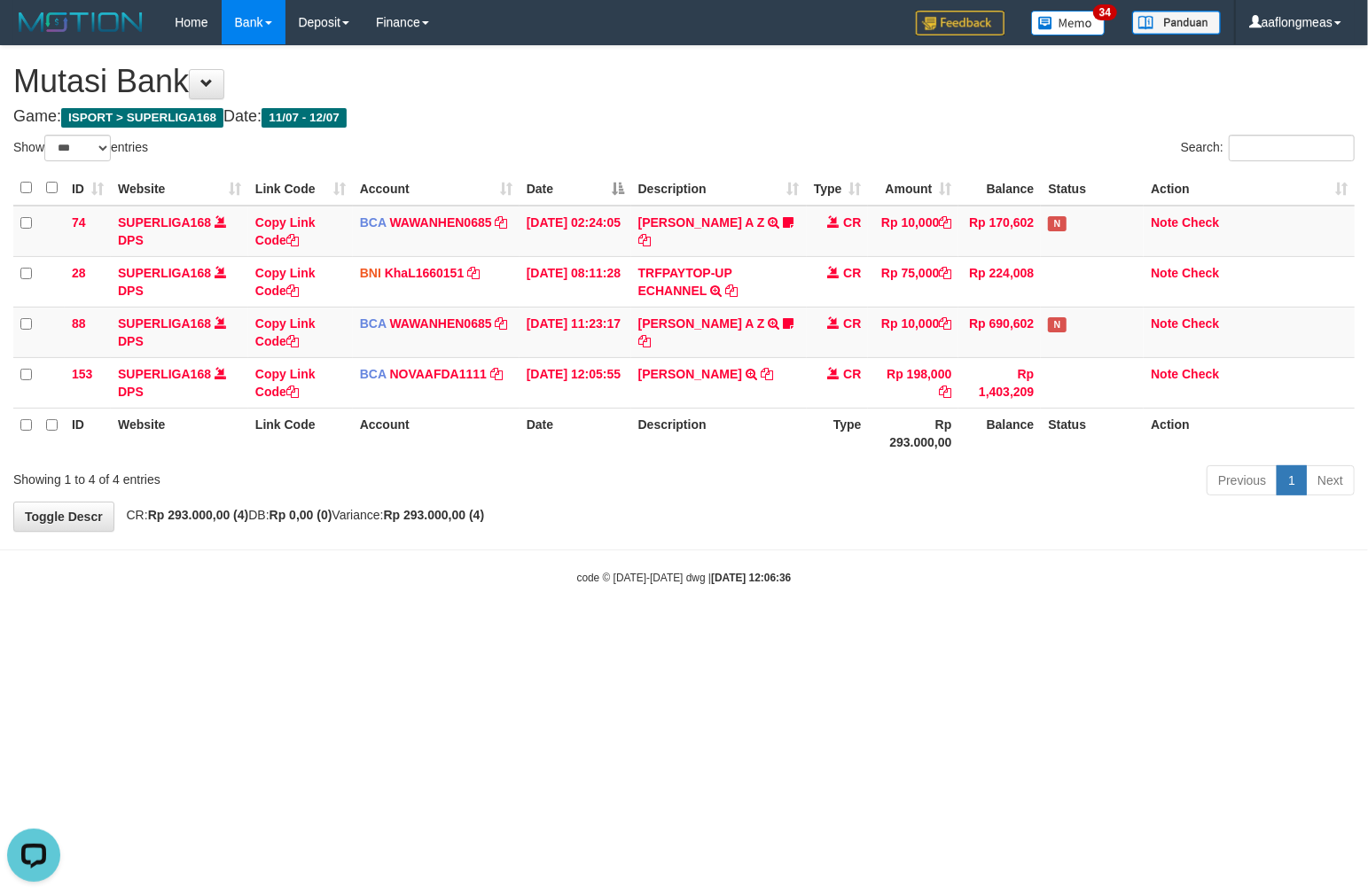 click on "Toggle navigation
Home
Bank
Account List
Load
By Website
Group
[ISPORT]													SUPERLIGA168
By Load Group (DPS)" at bounding box center (684, 315) 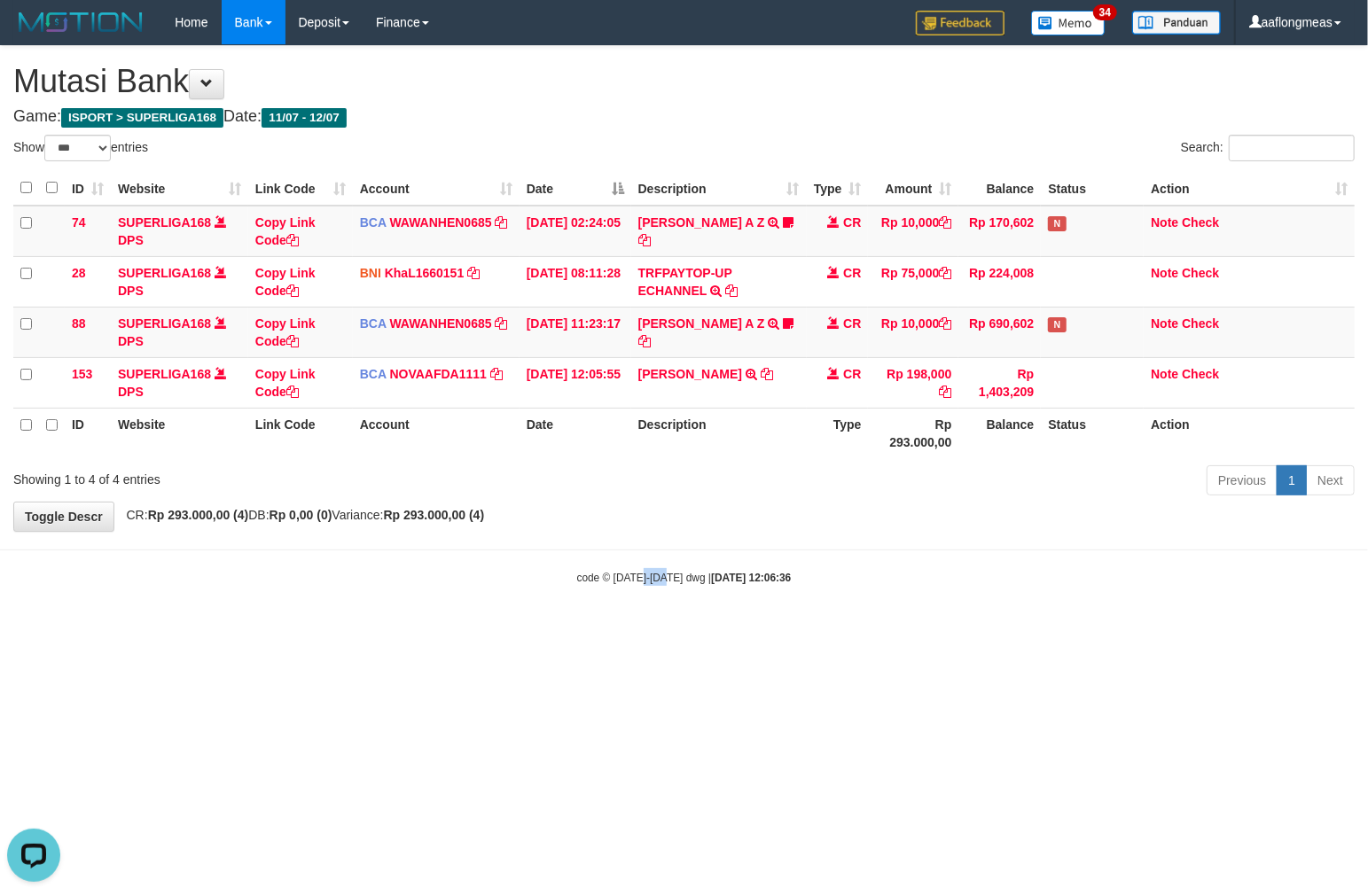 click on "Toggle navigation
Home
Bank
Account List
Load
By Website
Group
[ISPORT]													SUPERLIGA168
By Load Group (DPS)" at bounding box center (684, 315) 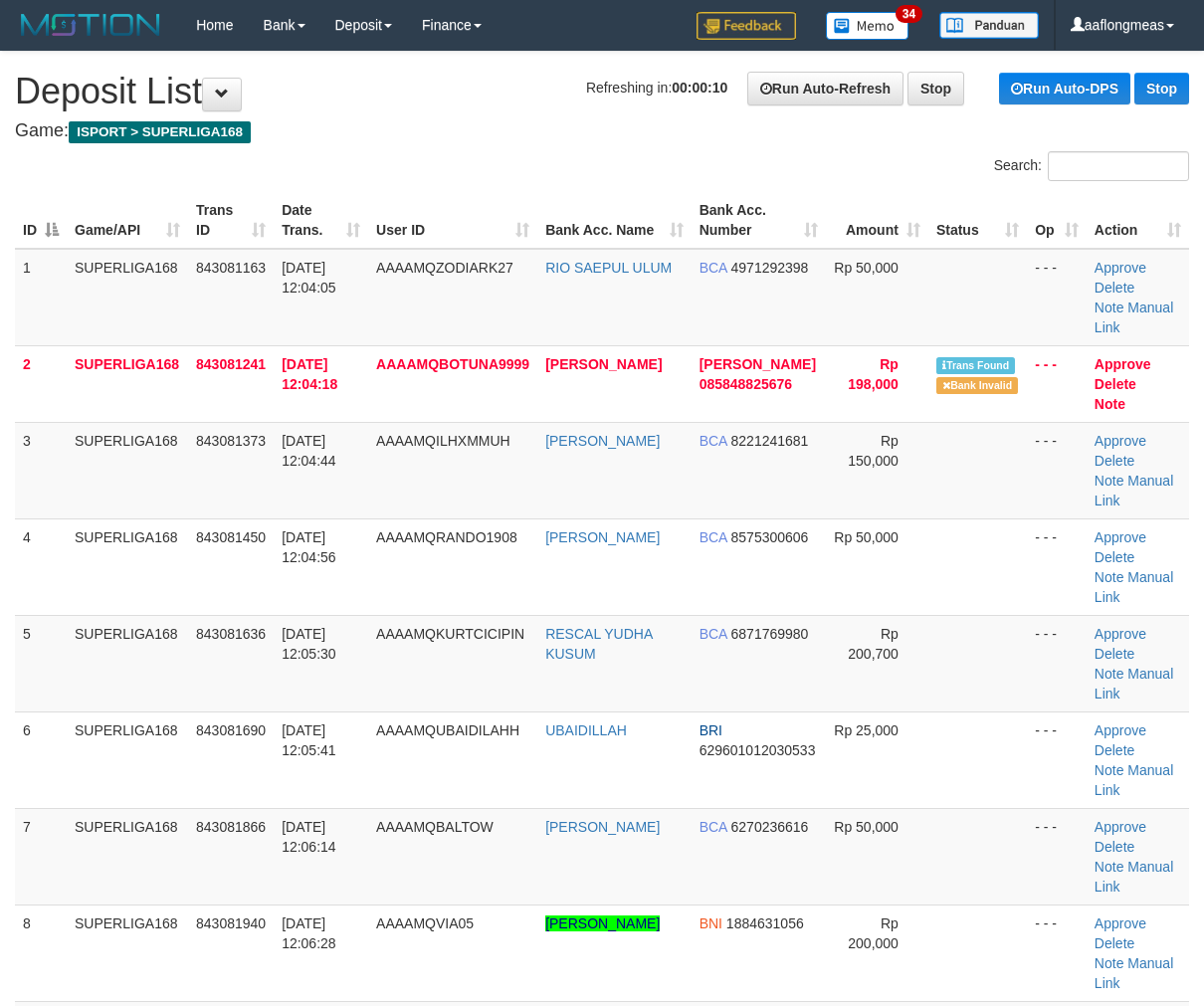 scroll, scrollTop: 0, scrollLeft: 0, axis: both 